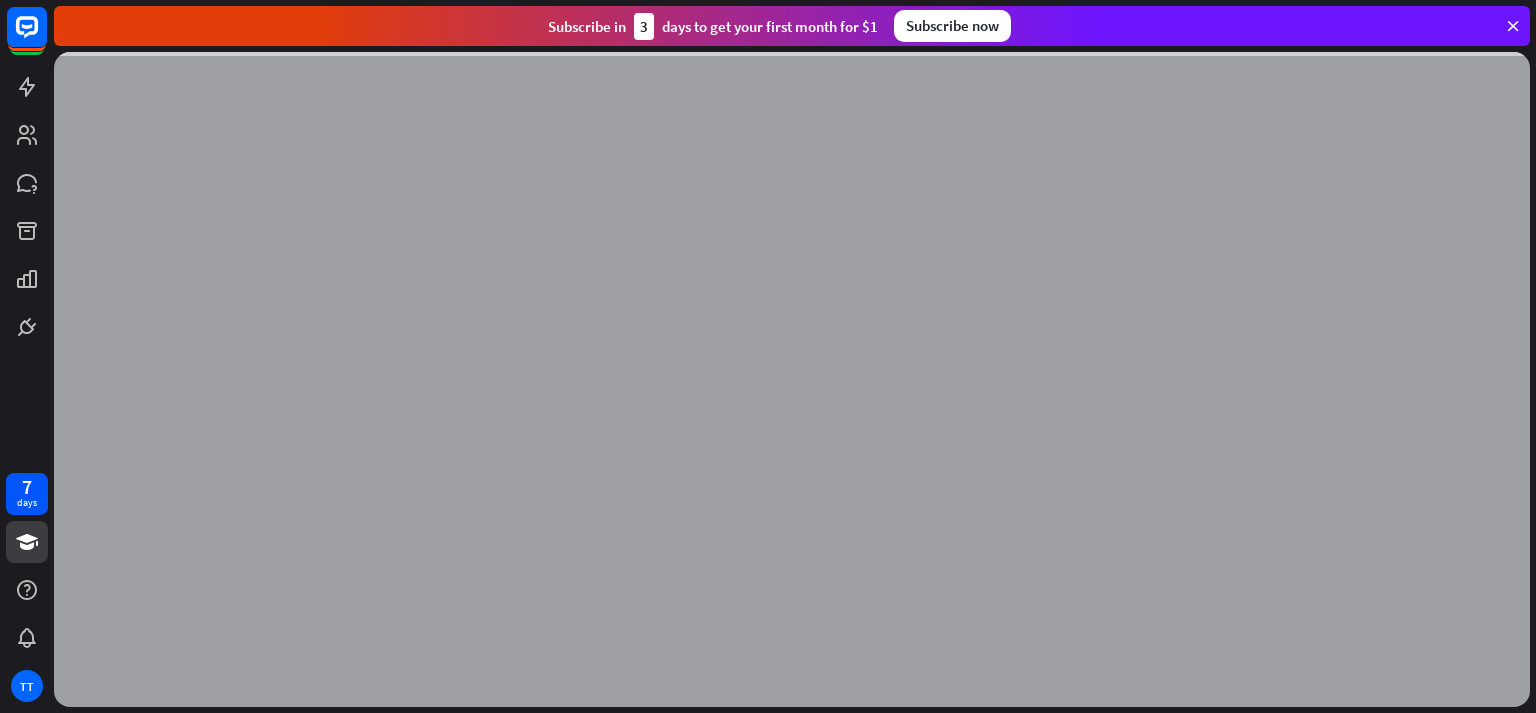 scroll, scrollTop: 0, scrollLeft: 0, axis: both 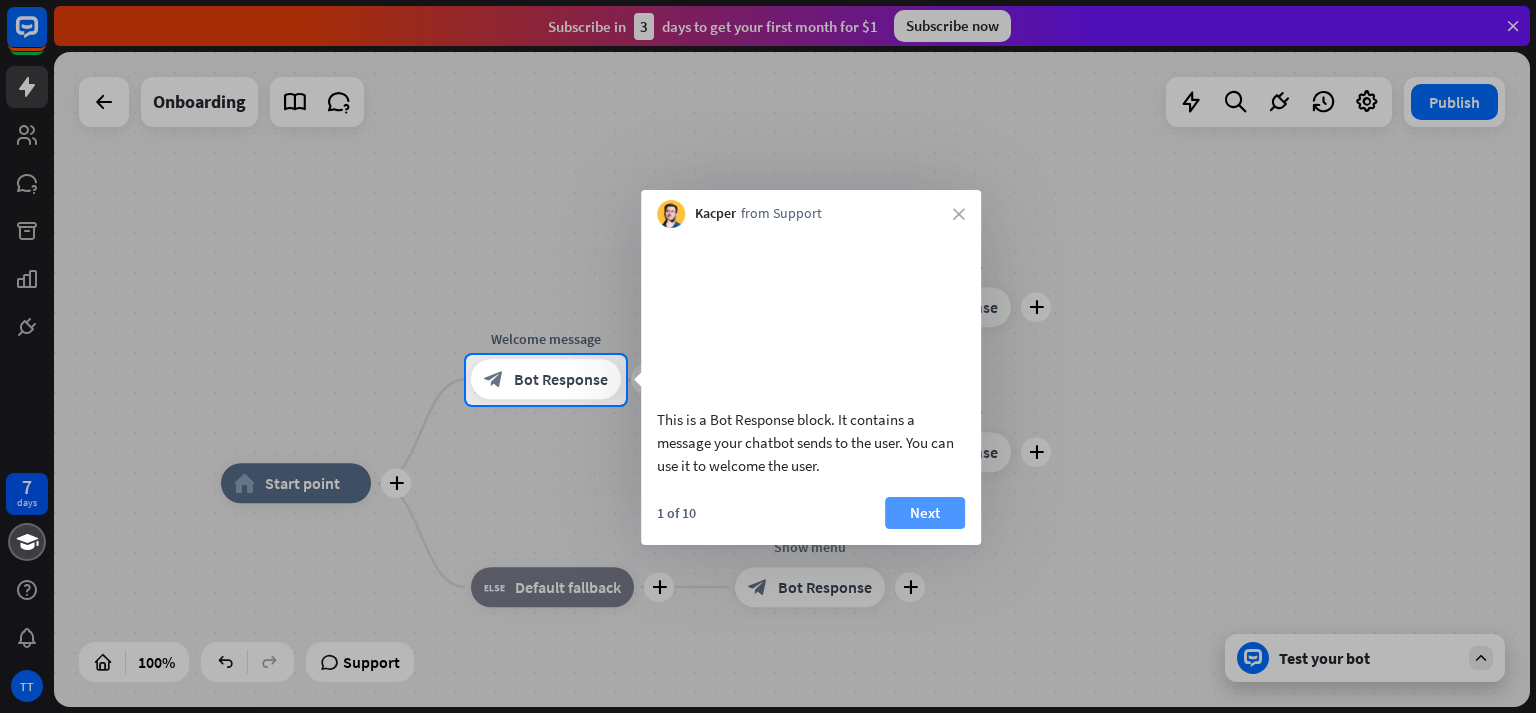 click on "Next" at bounding box center [925, 513] 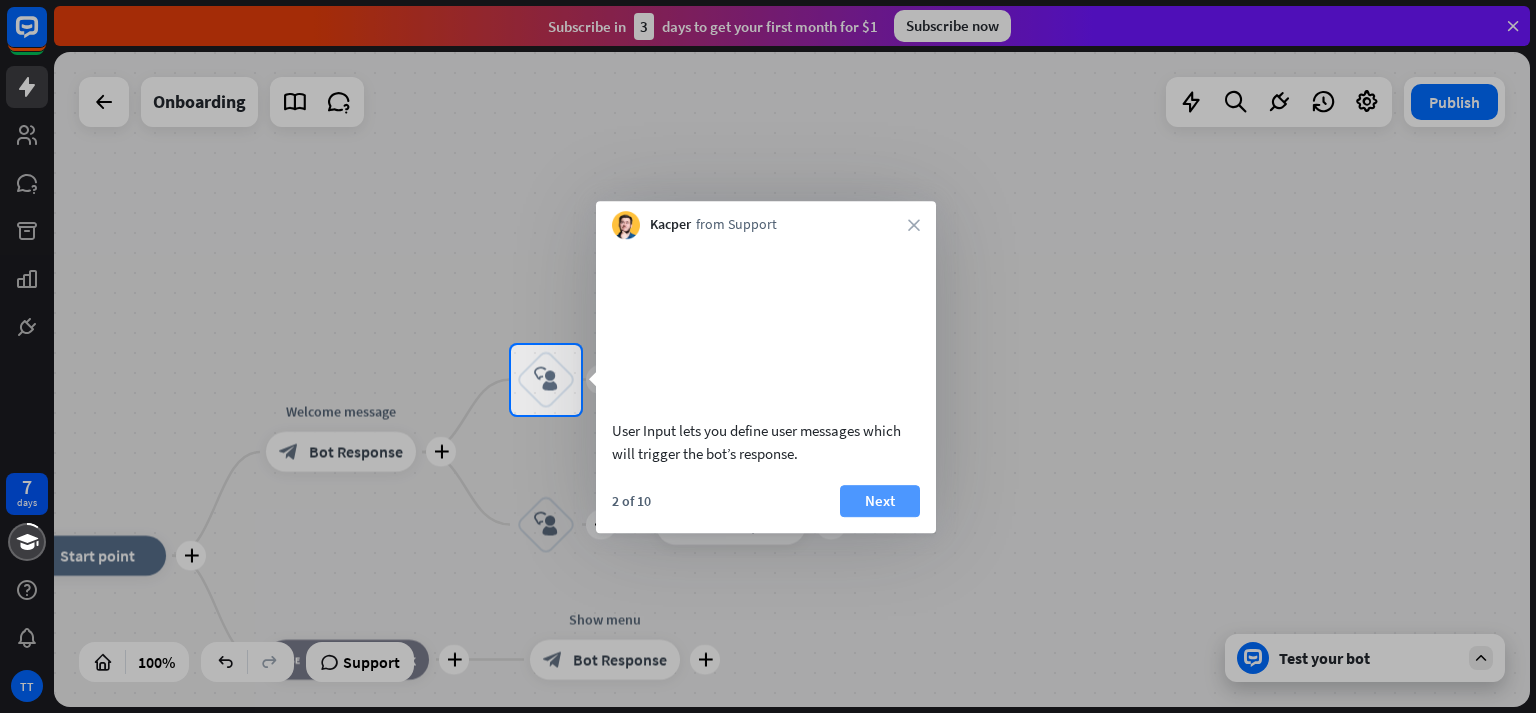 click on "Next" at bounding box center [880, 501] 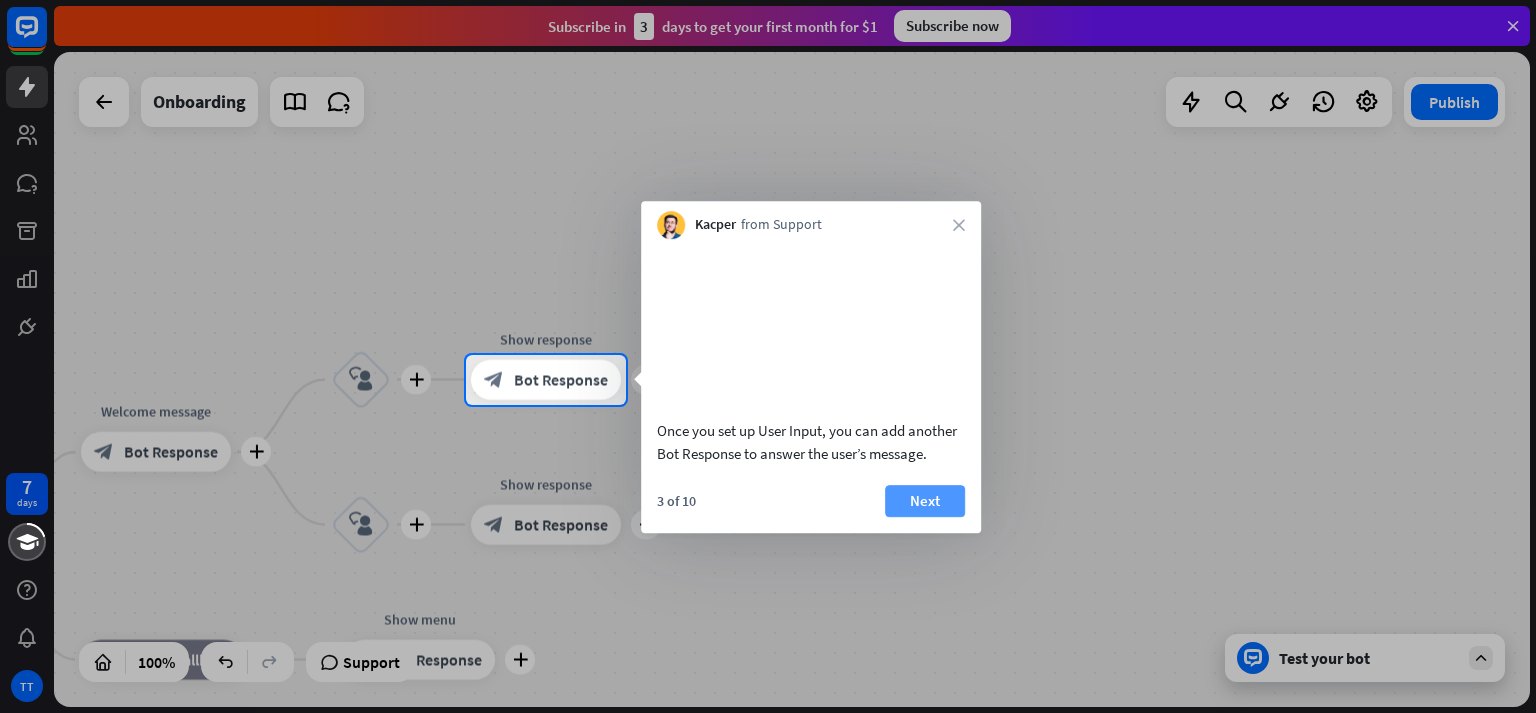 click on "Next" at bounding box center (925, 501) 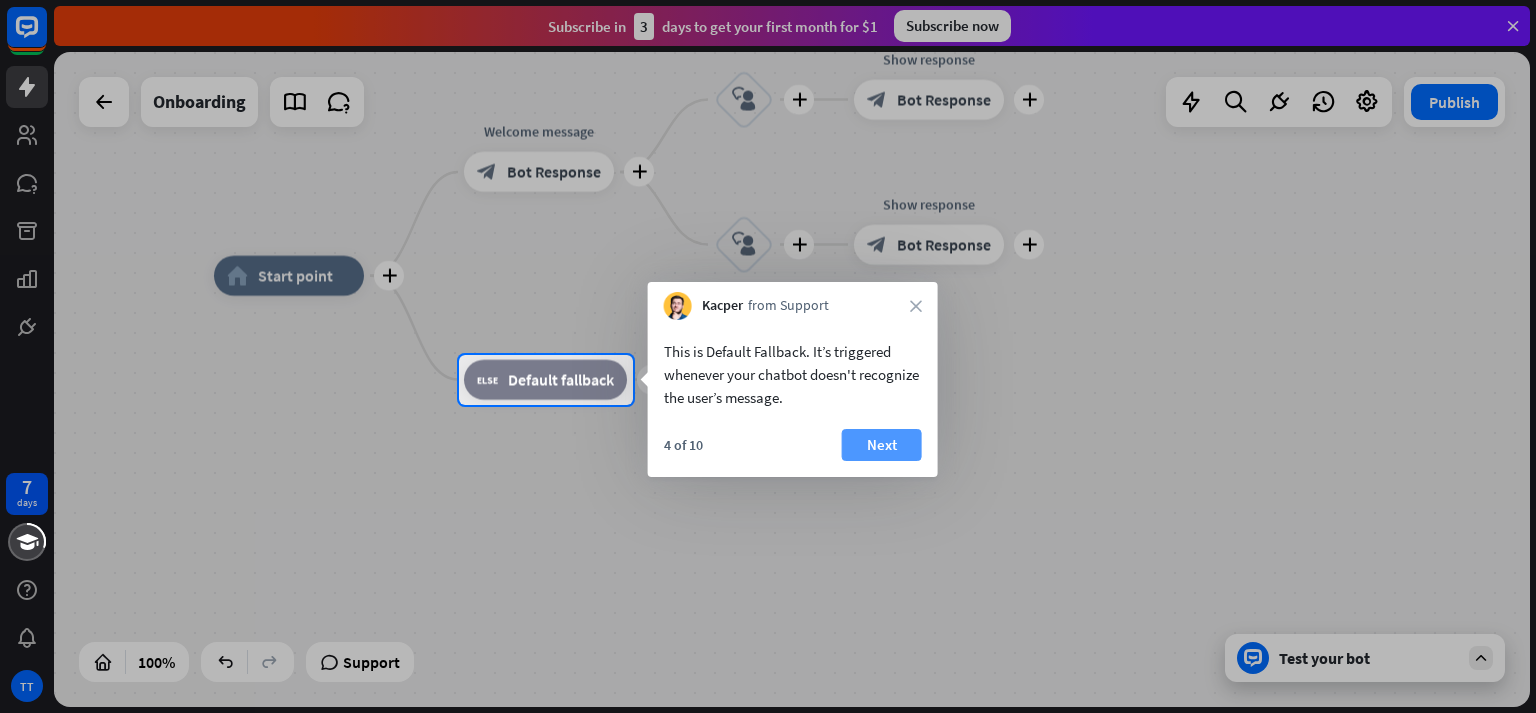click on "Next" at bounding box center (882, 445) 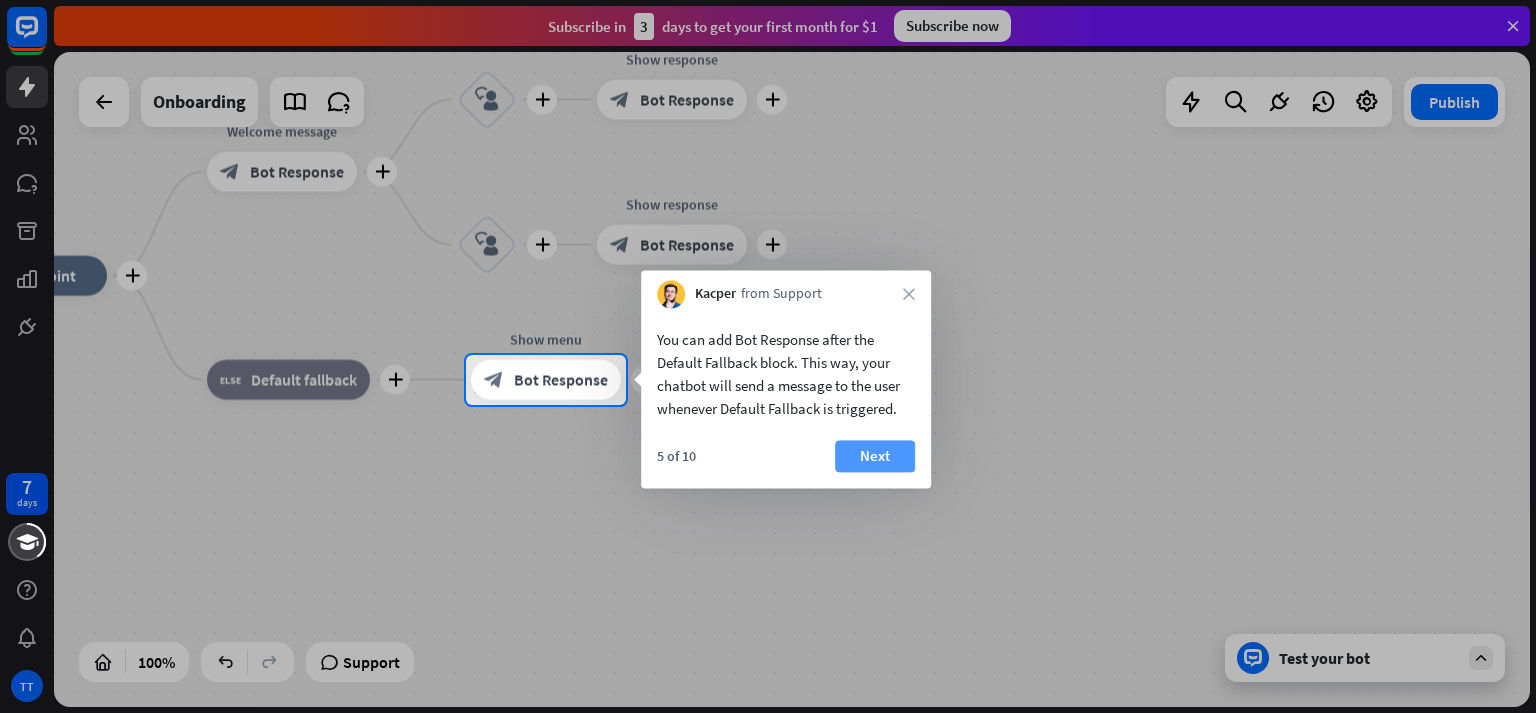 click on "Next" at bounding box center (875, 456) 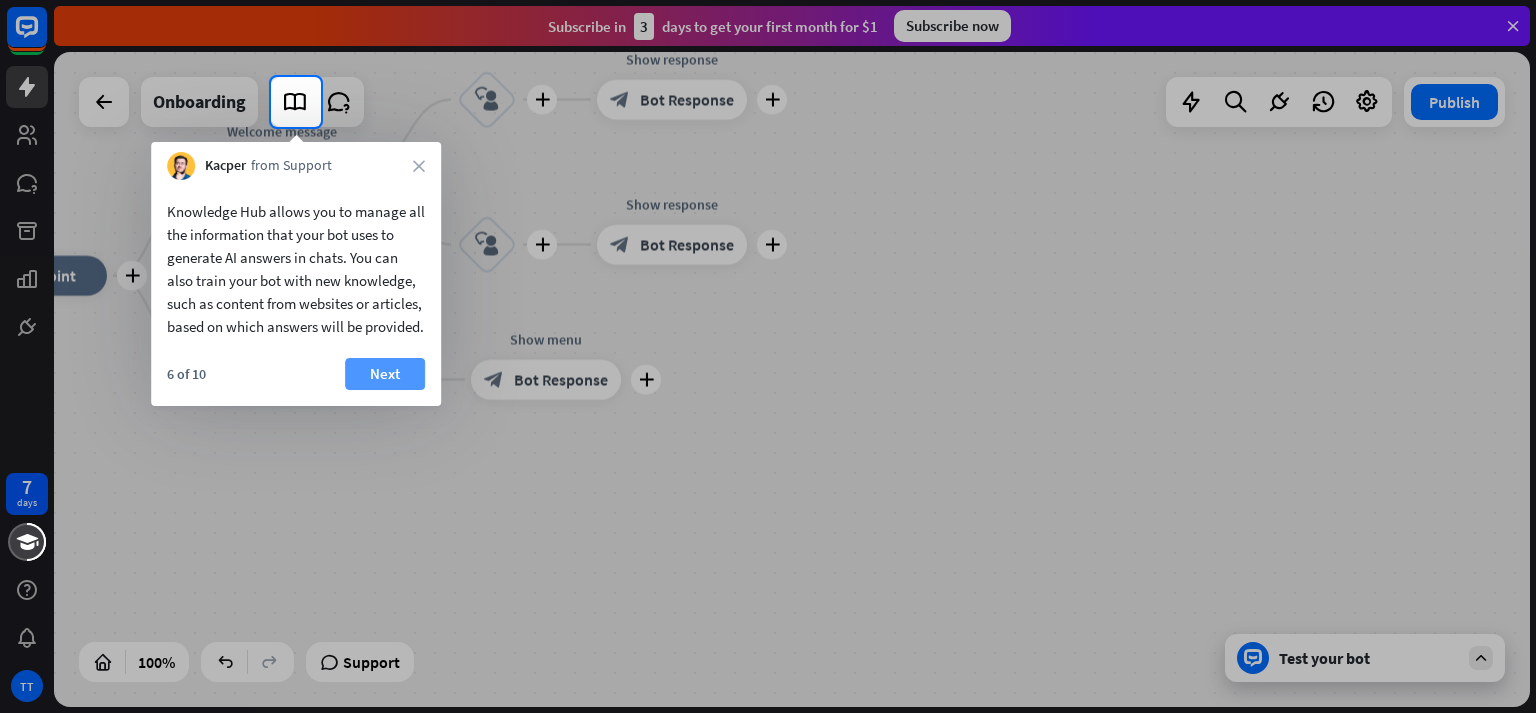 click on "Next" at bounding box center [385, 374] 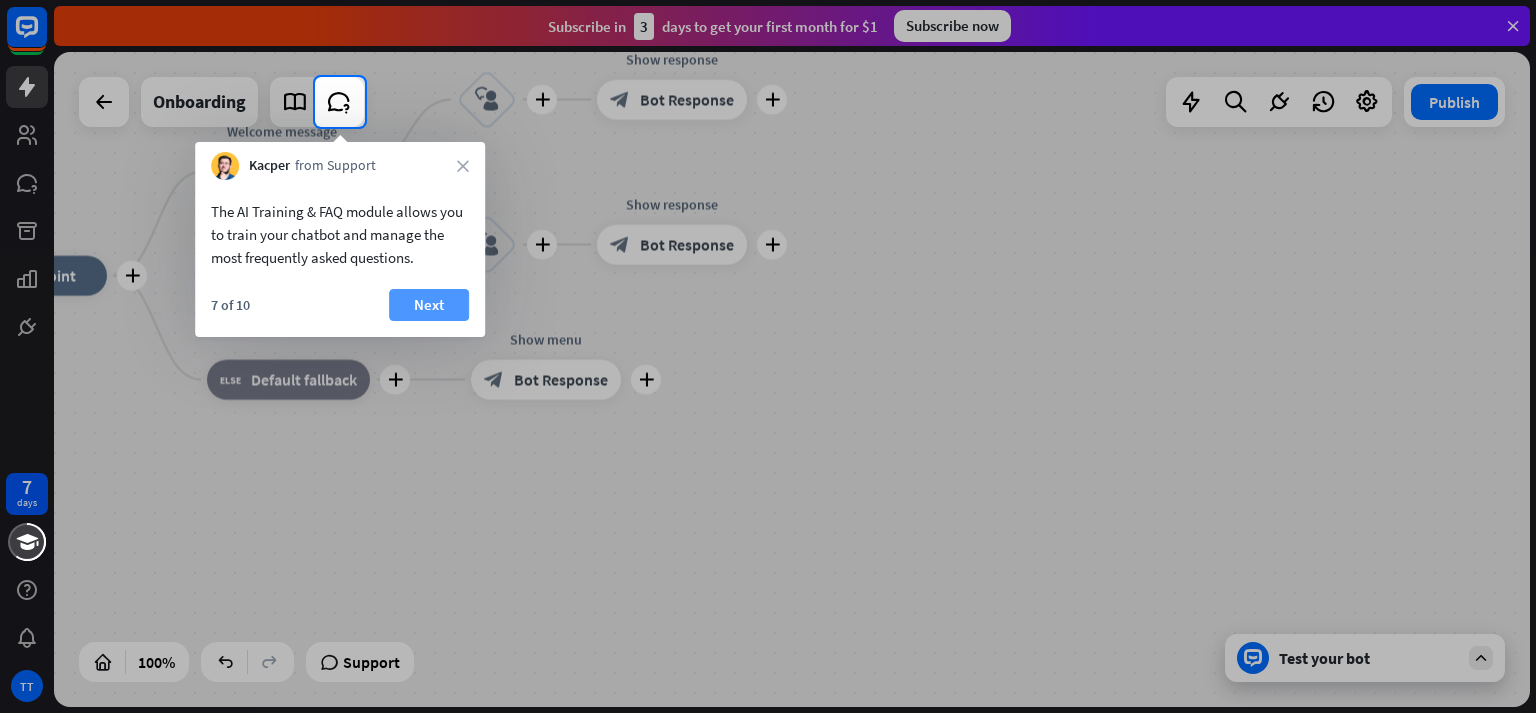 click on "Next" at bounding box center (429, 305) 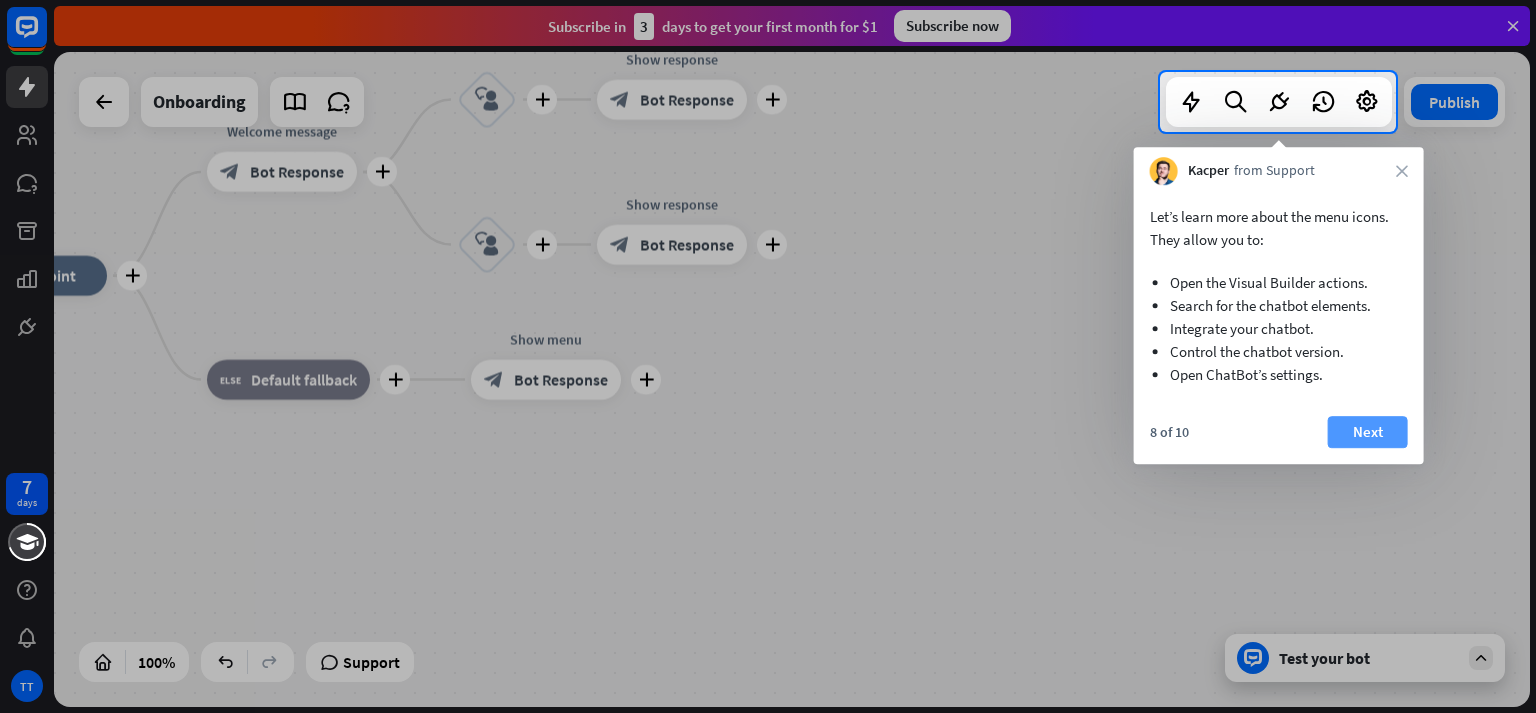 click on "Next" at bounding box center [1368, 432] 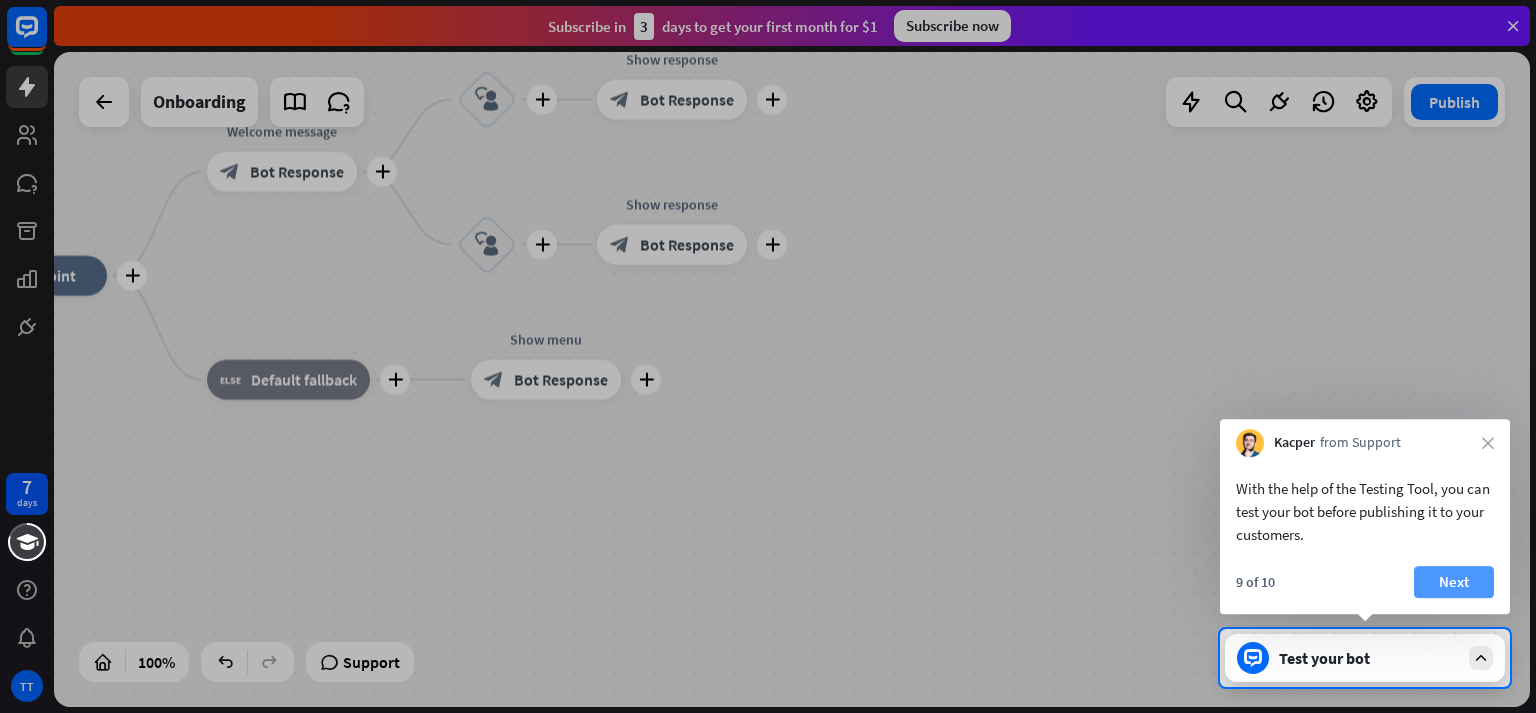 click on "Next" at bounding box center [1454, 582] 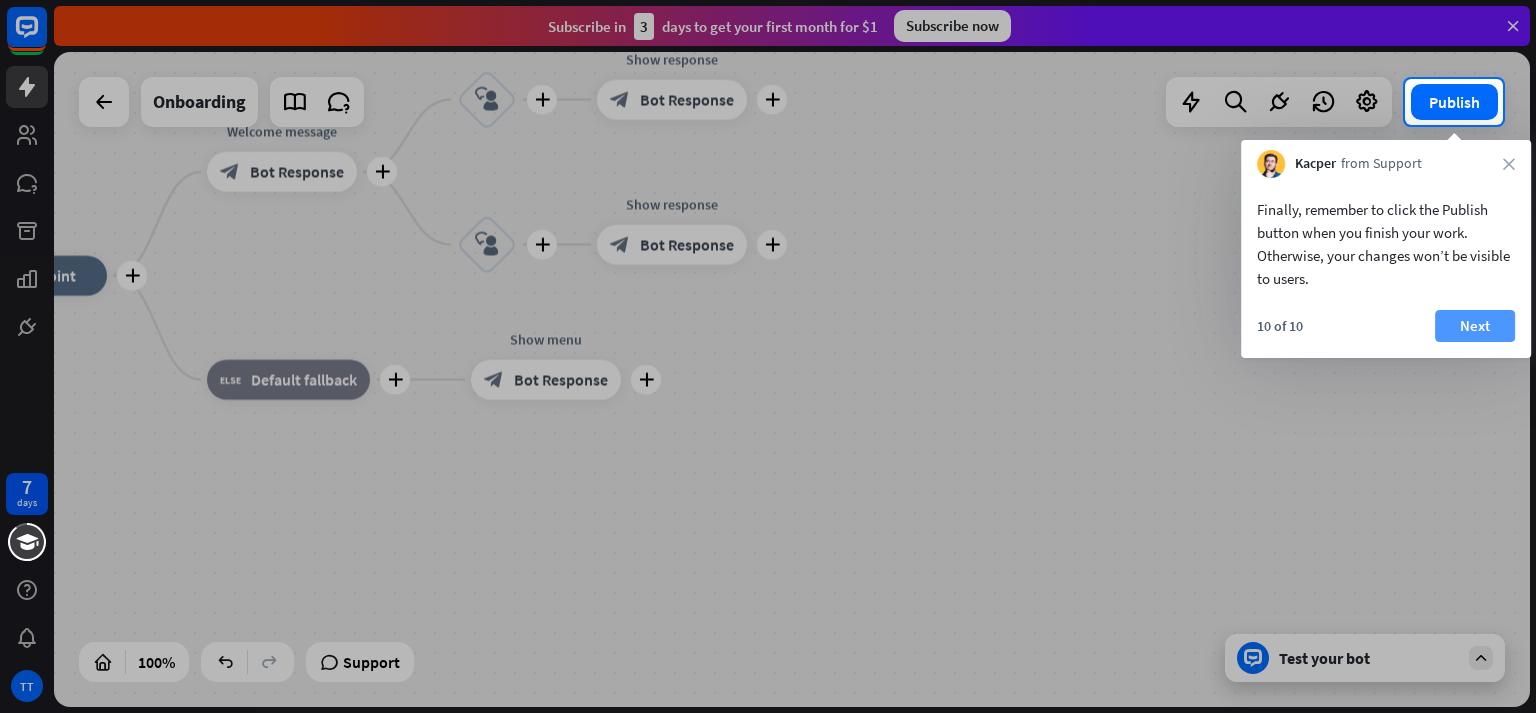 click on "Next" at bounding box center [1475, 326] 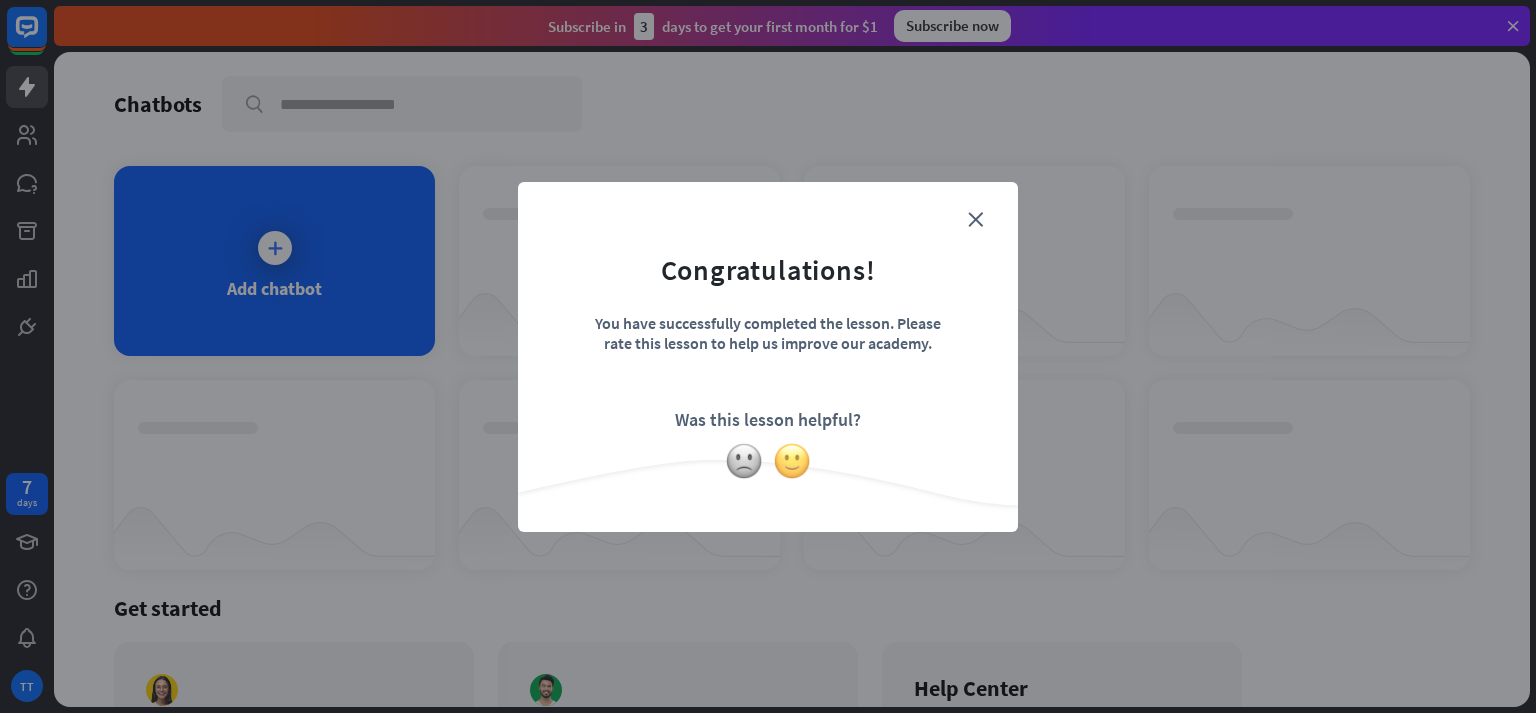 click at bounding box center (792, 461) 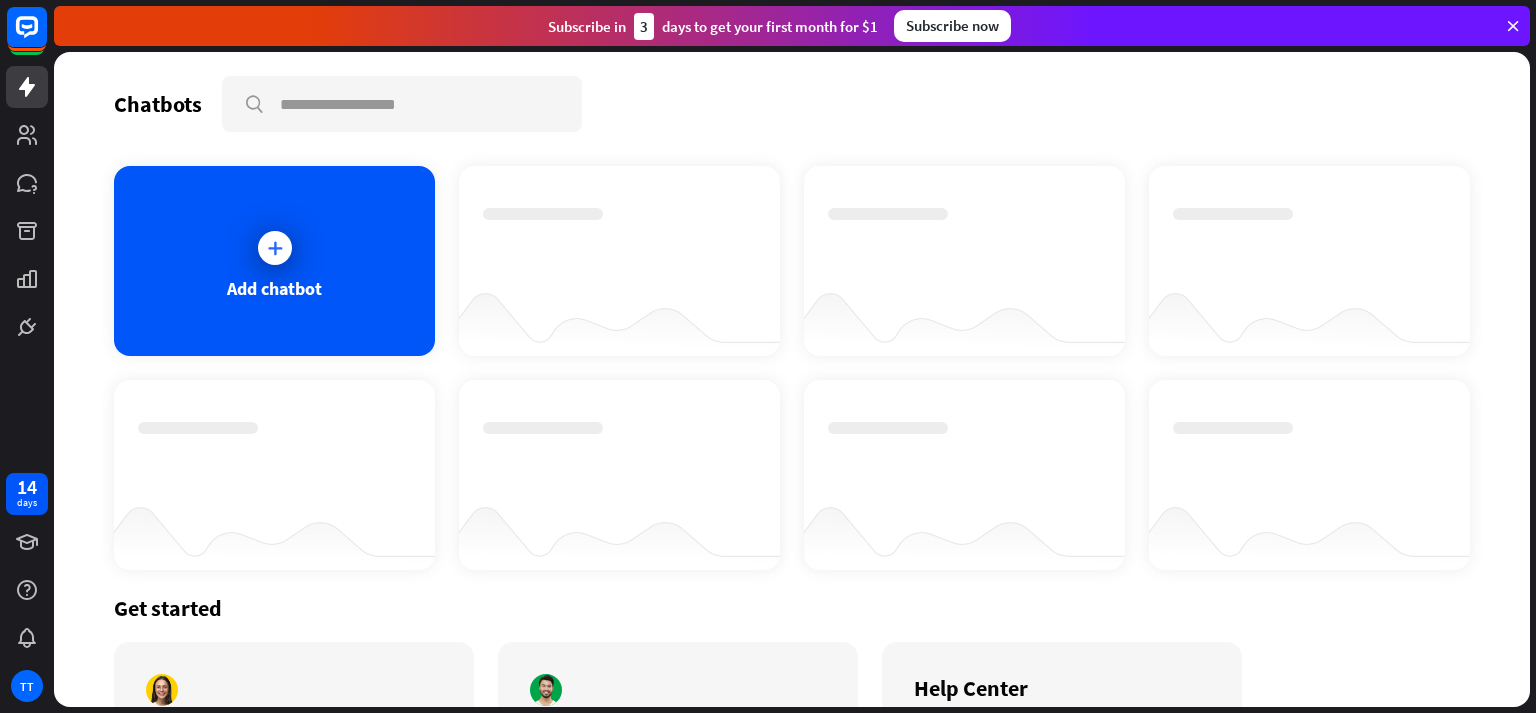 click on "Thanks for making all this better!" at bounding box center (768, 387) 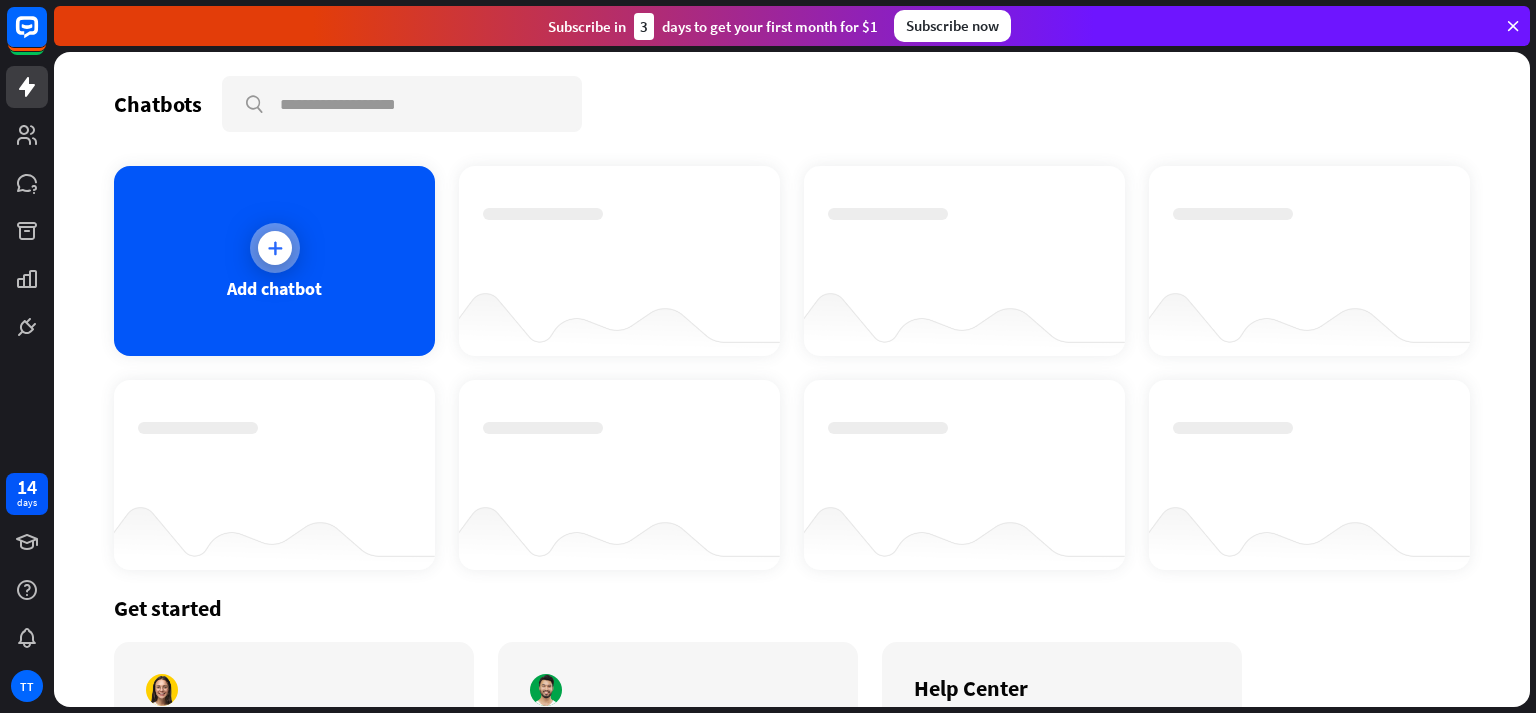 click on "Add chatbot" at bounding box center [274, 261] 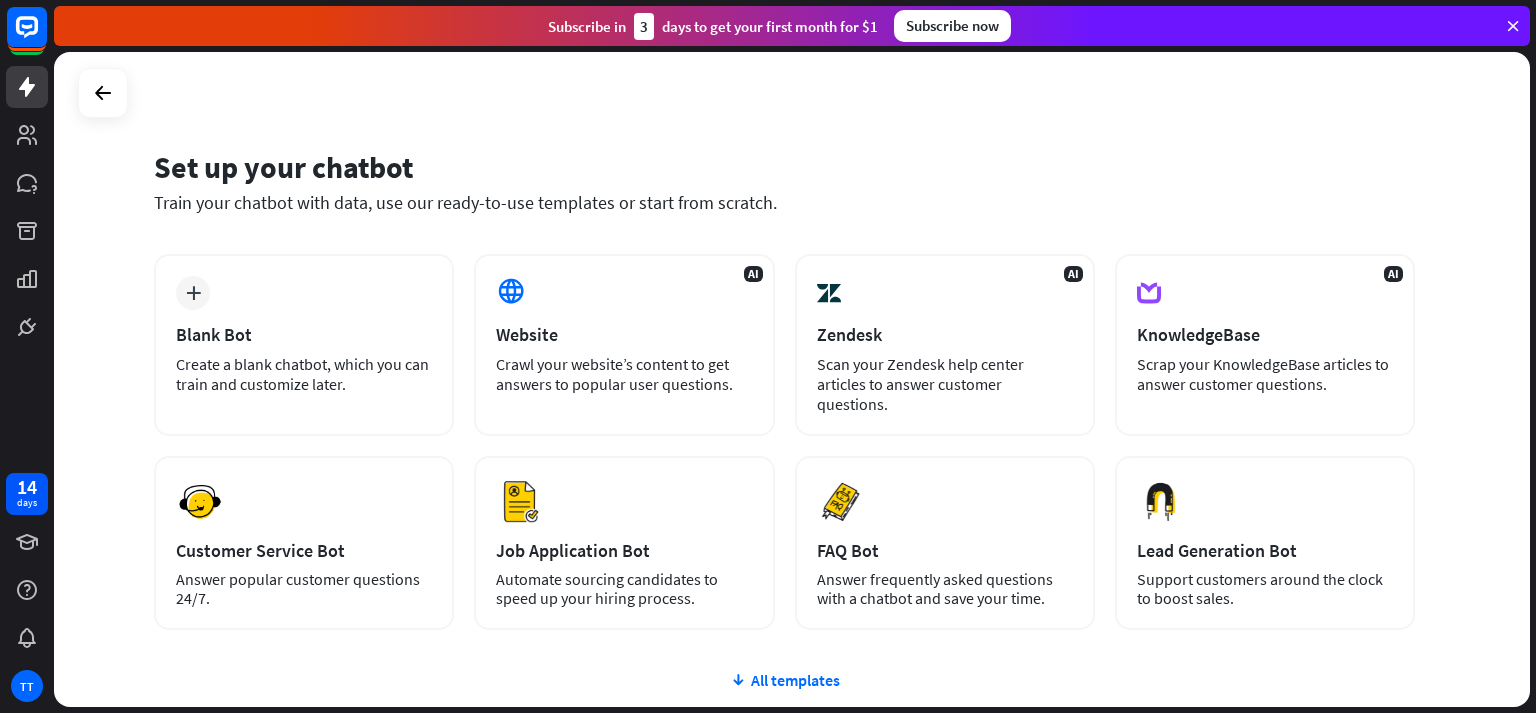 scroll, scrollTop: 0, scrollLeft: 0, axis: both 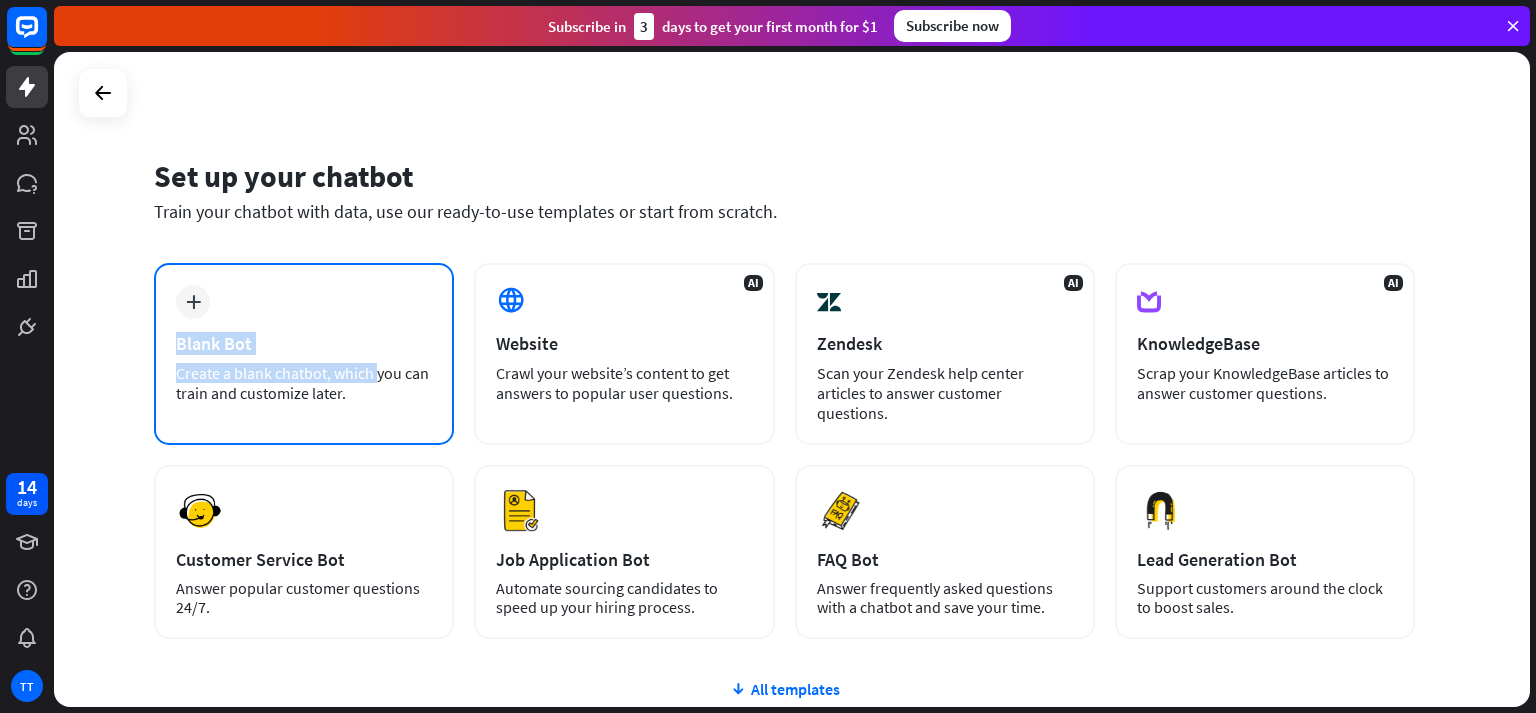 drag, startPoint x: 151, startPoint y: 349, endPoint x: 214, endPoint y: 377, distance: 68.942 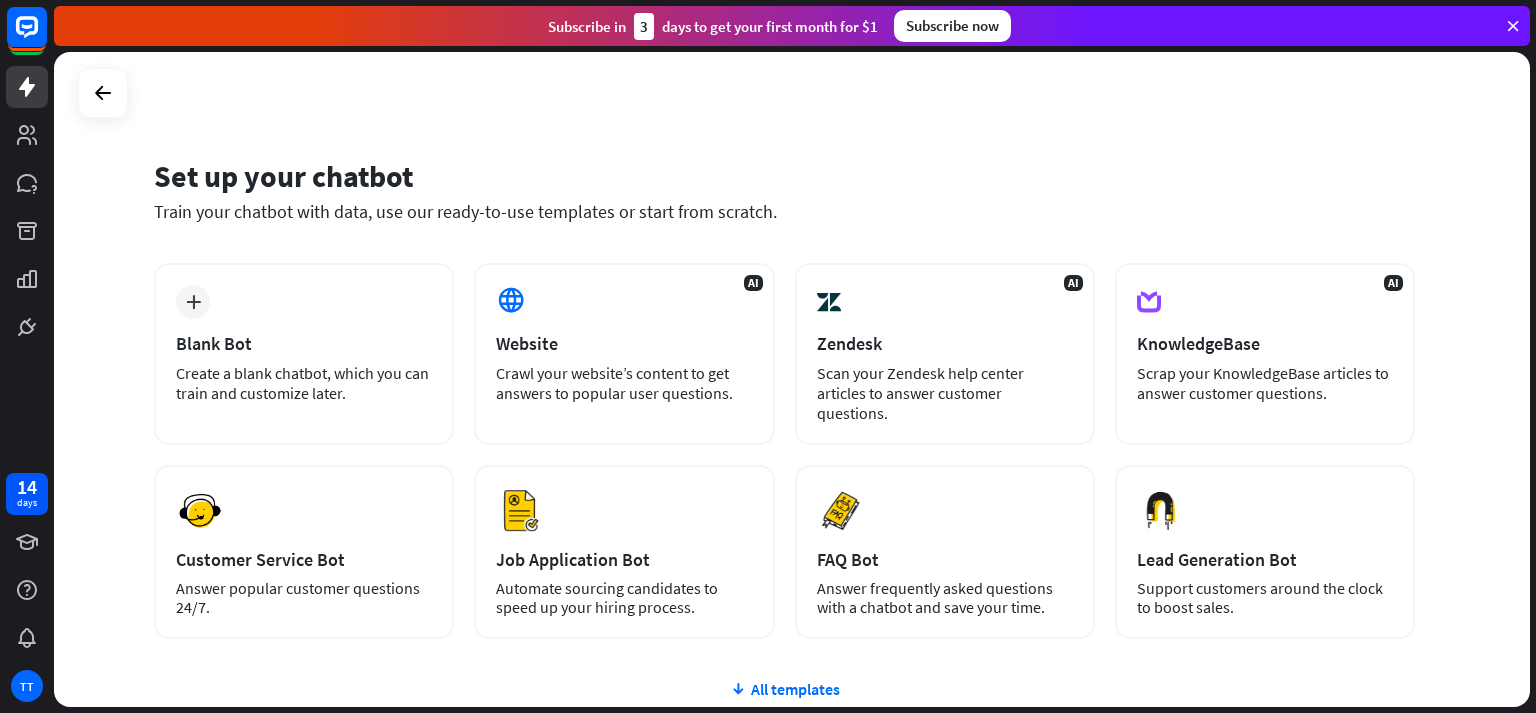 click on "Set up your chatbot
Train your chatbot with data, use our ready-to-use
templates or start from scratch.
plus   Blank Bot
Create a blank chatbot, which you can train and
customize later.
AI     Website
Crawl your website’s content to get answers to
popular user questions.
AI               Zendesk
Scan your Zendesk help center articles to answer
customer questions.
AI         KnowledgeBase
Scrap your KnowledgeBase articles to answer customer
questions.
Preview
Customer Service Bot" at bounding box center [792, 379] 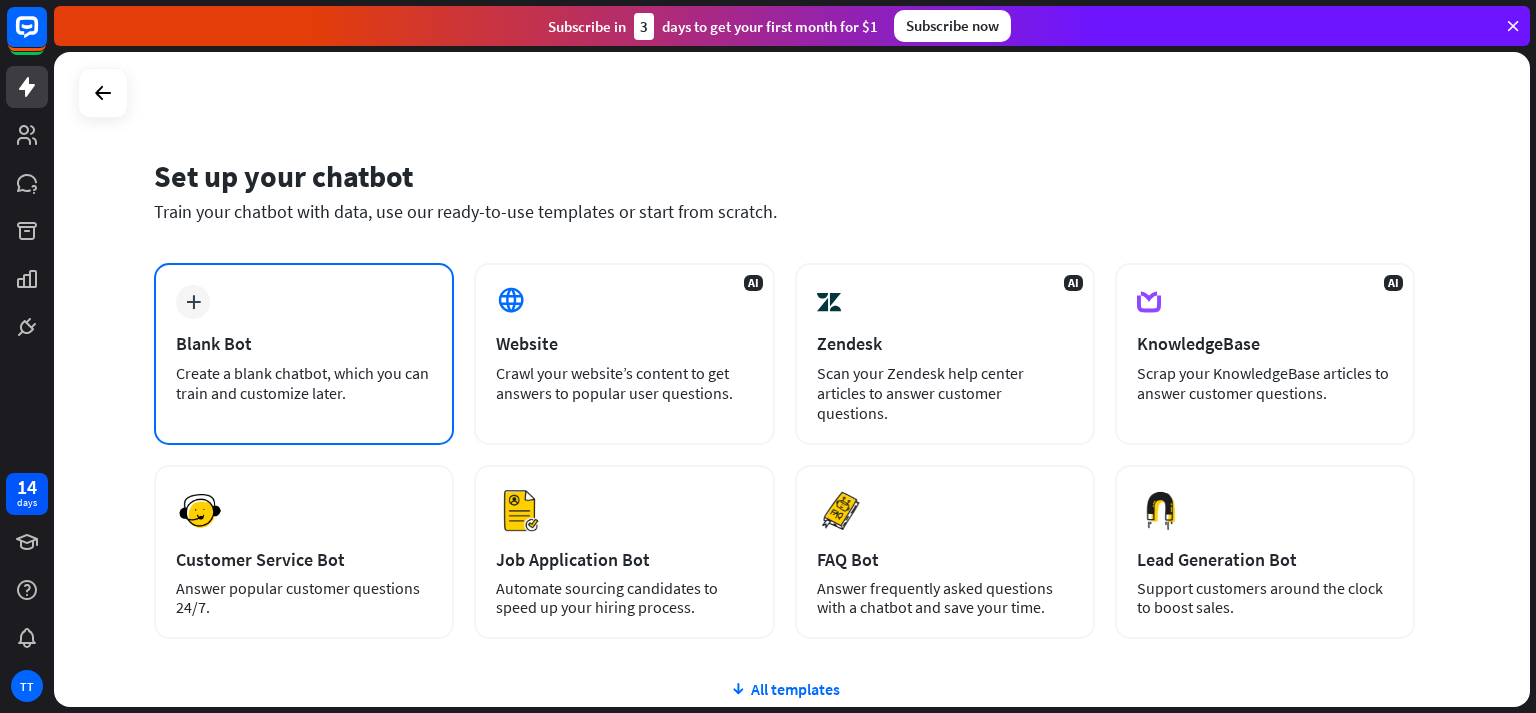 click on "Blank Bot" at bounding box center (304, 343) 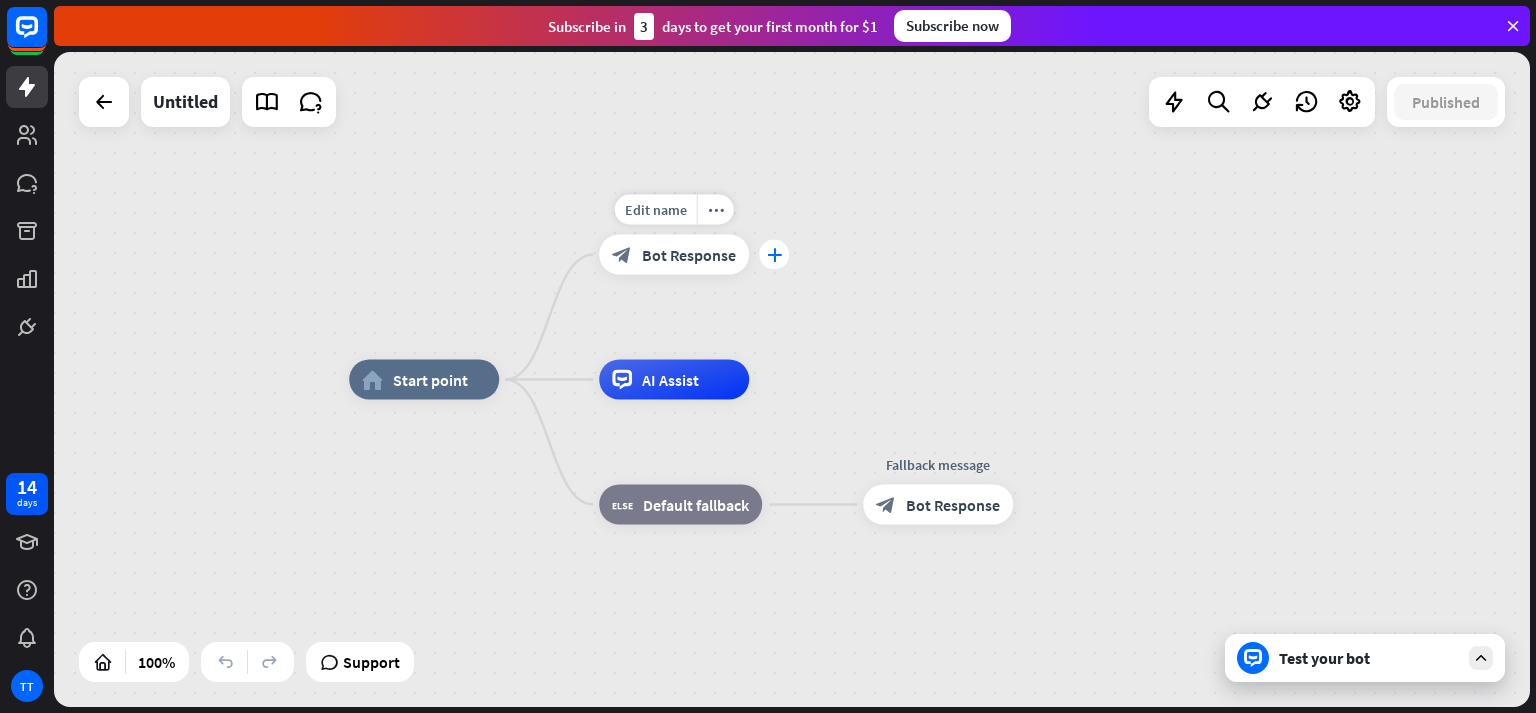 click on "plus" at bounding box center (774, 255) 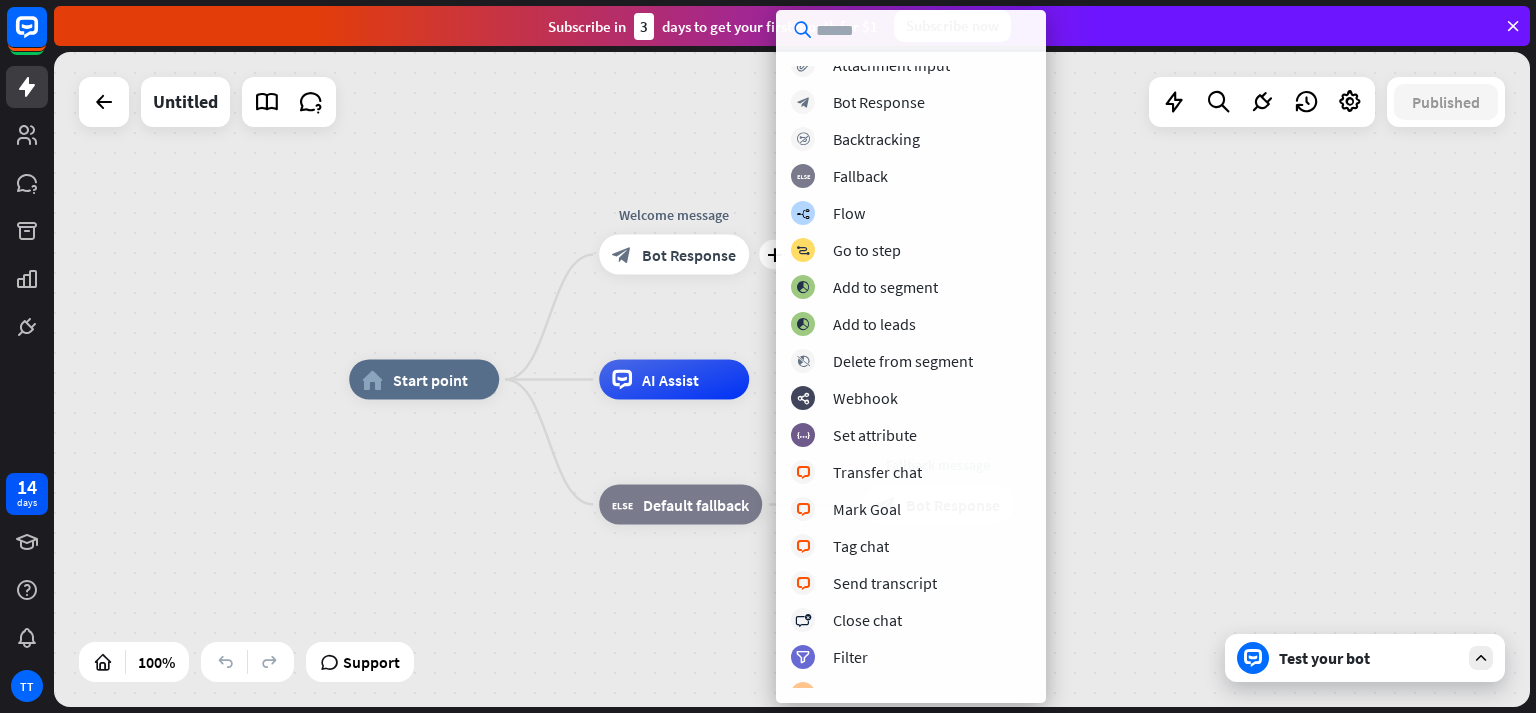 scroll, scrollTop: 0, scrollLeft: 0, axis: both 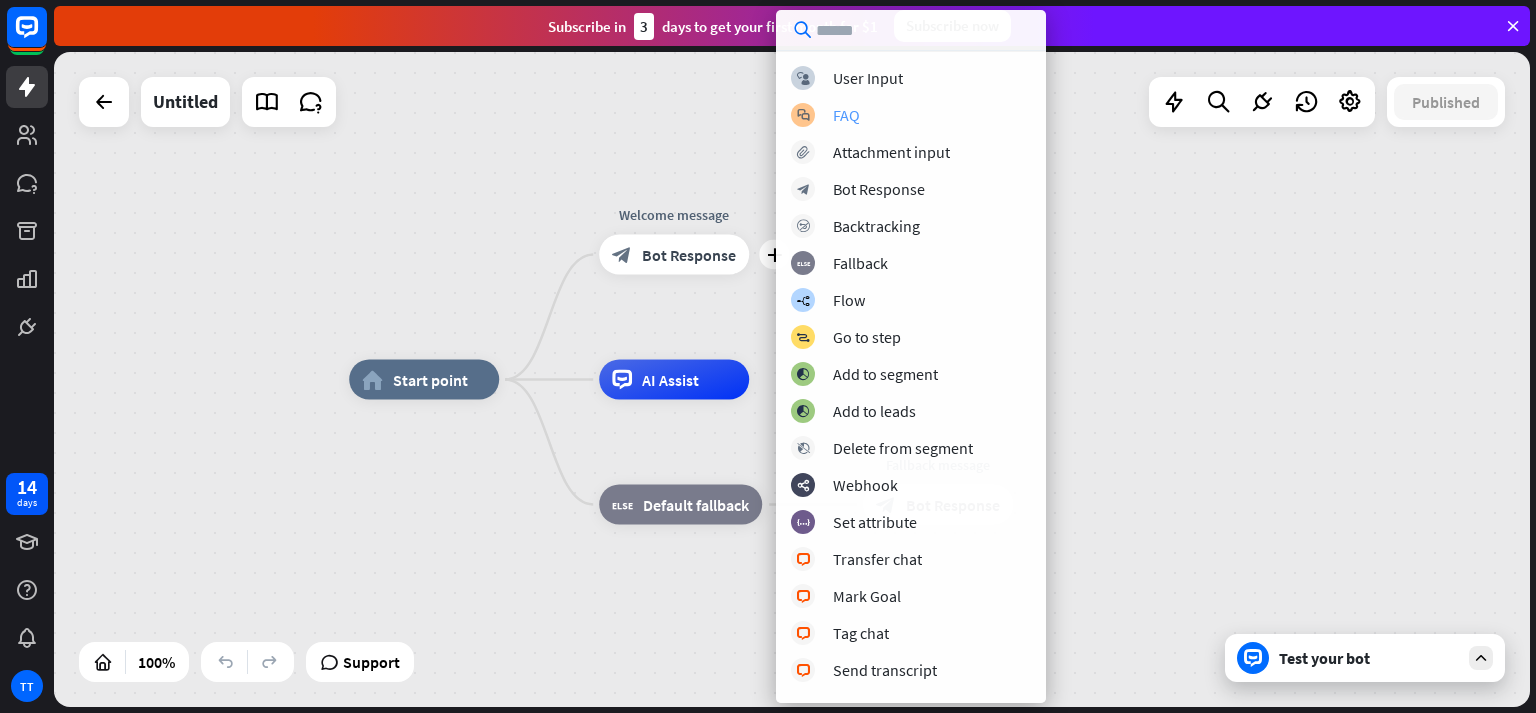 click on "FAQ" at bounding box center (846, 115) 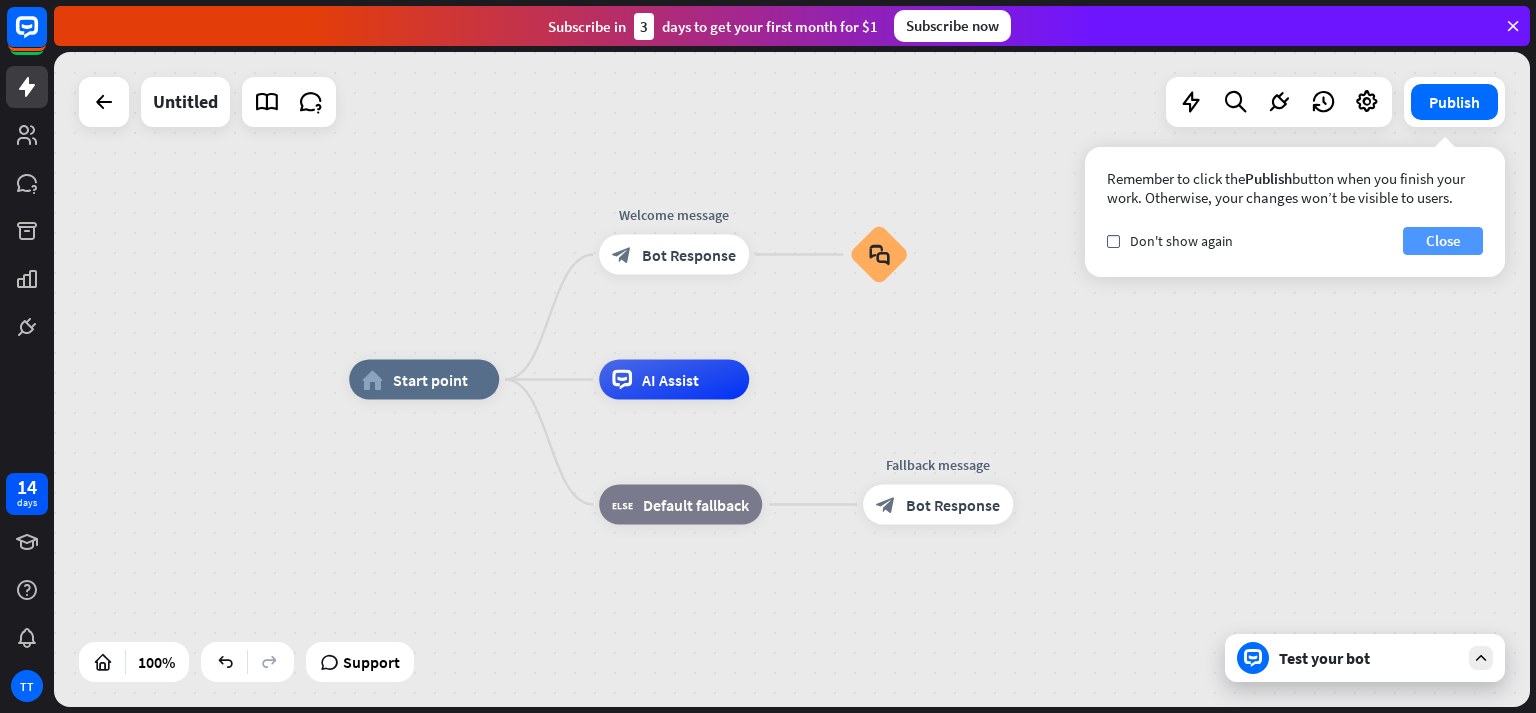 click on "Close" at bounding box center [1443, 241] 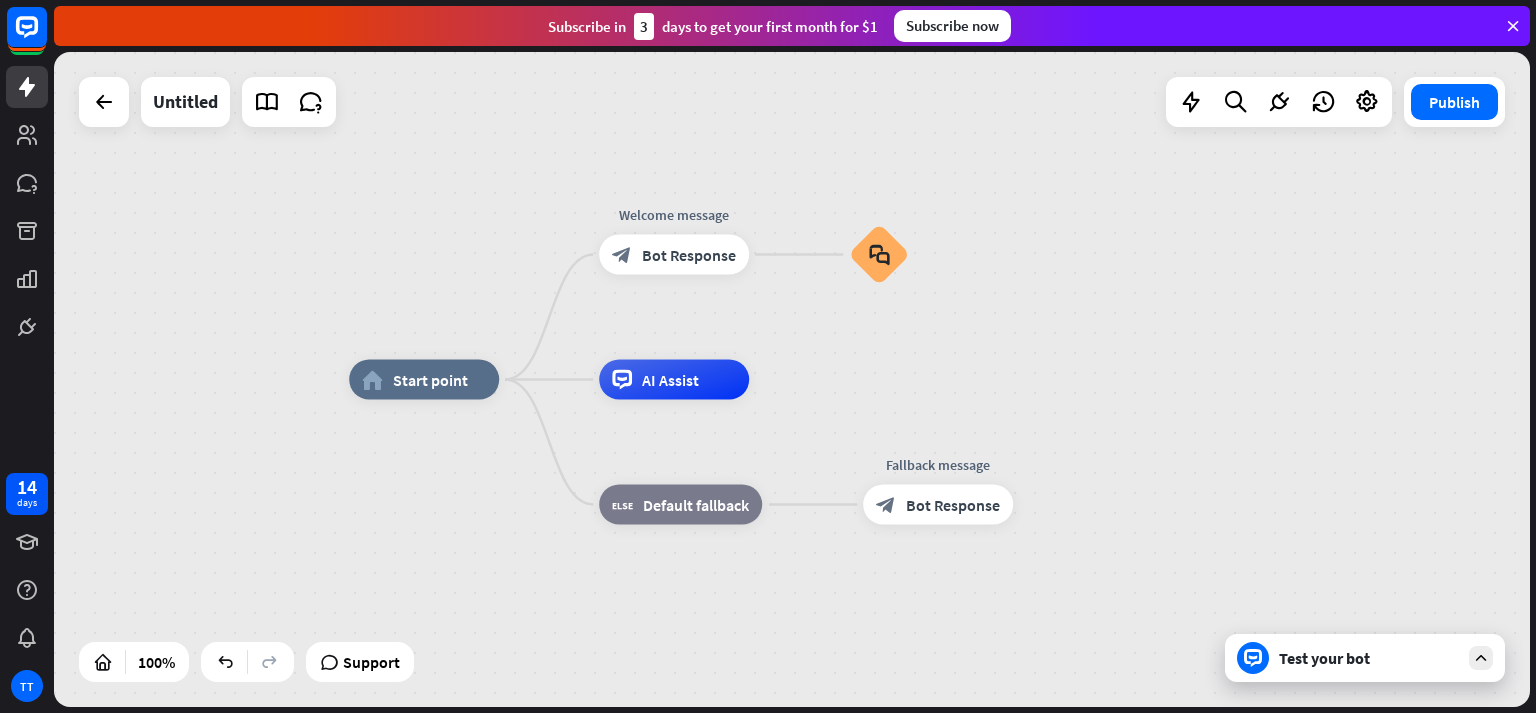click on "Subscribe in
3
days
to get your first month for $1" at bounding box center [713, 26] 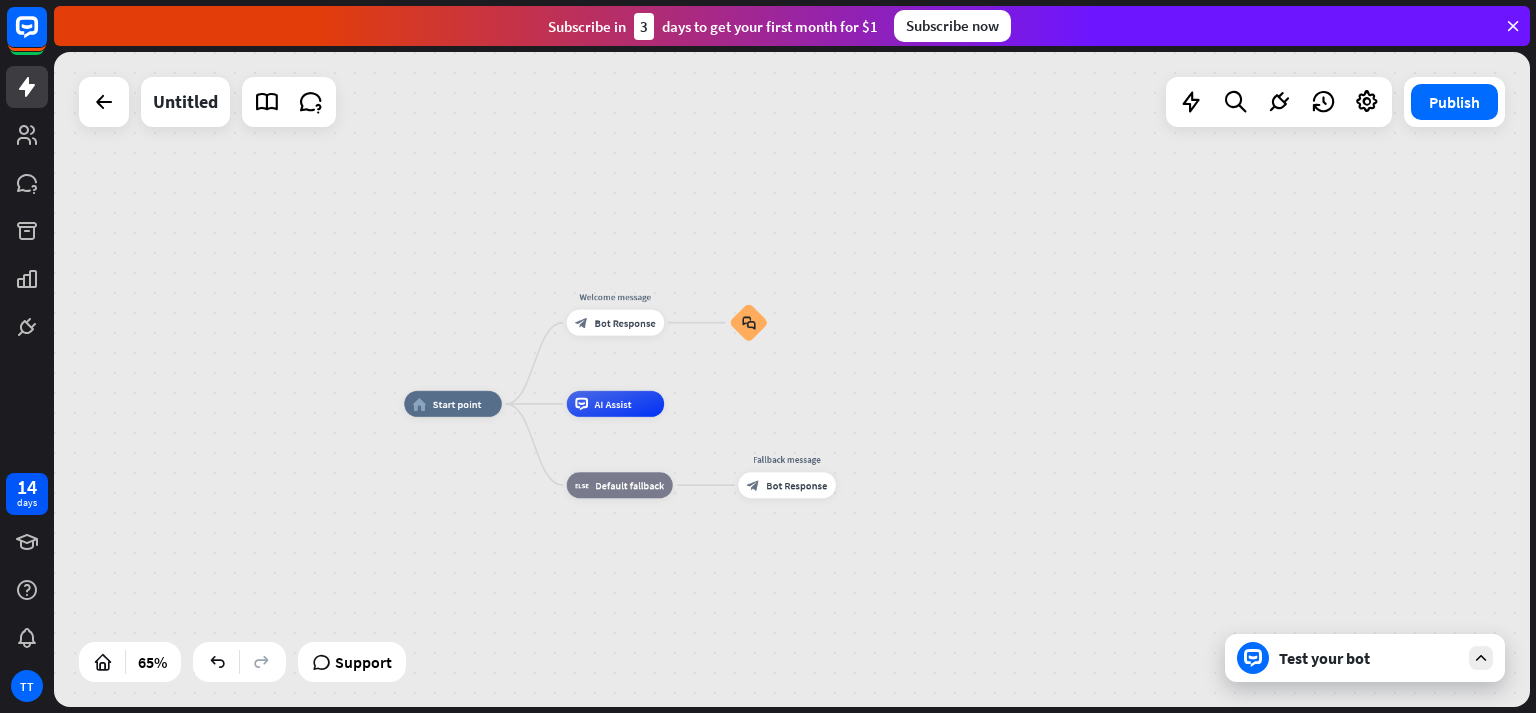 drag, startPoint x: 360, startPoint y: 210, endPoint x: 379, endPoint y: 272, distance: 64.84597 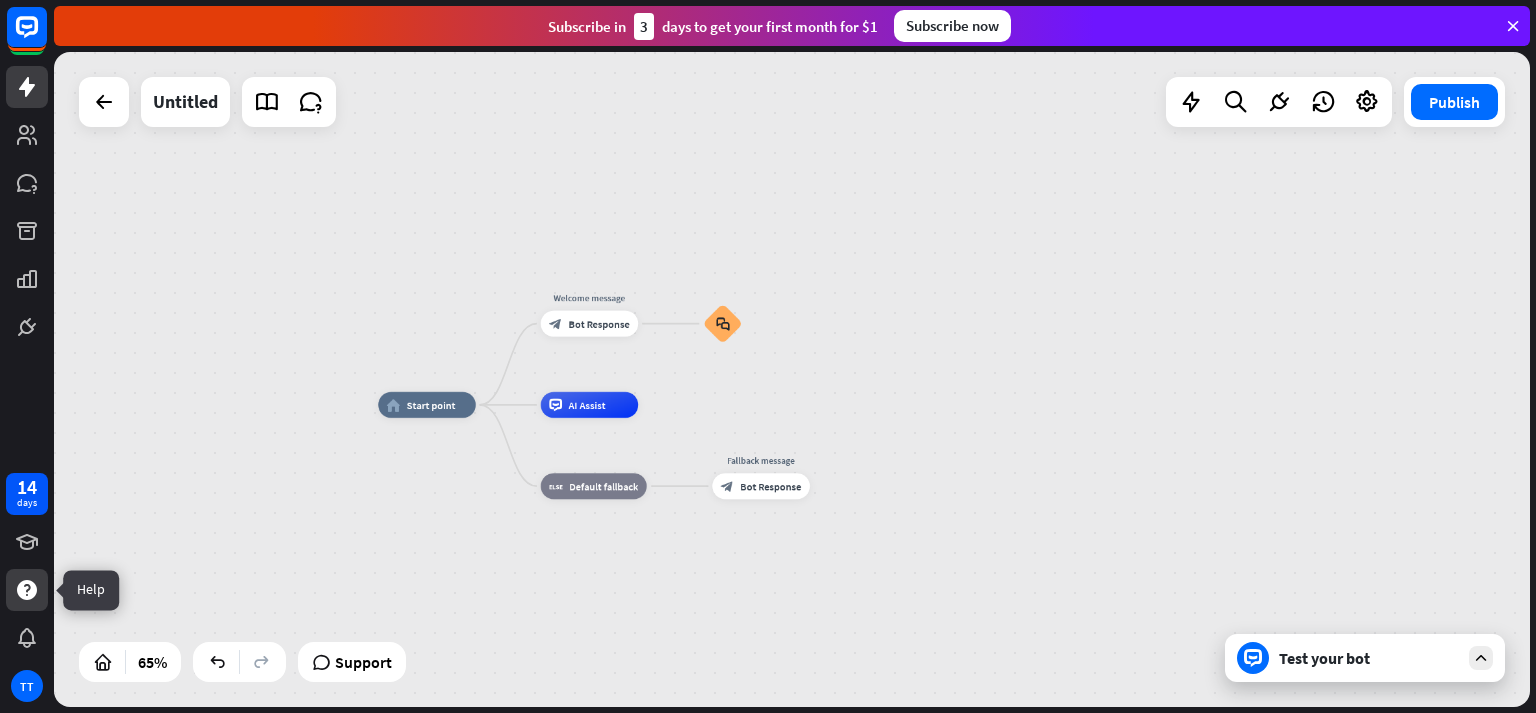 click 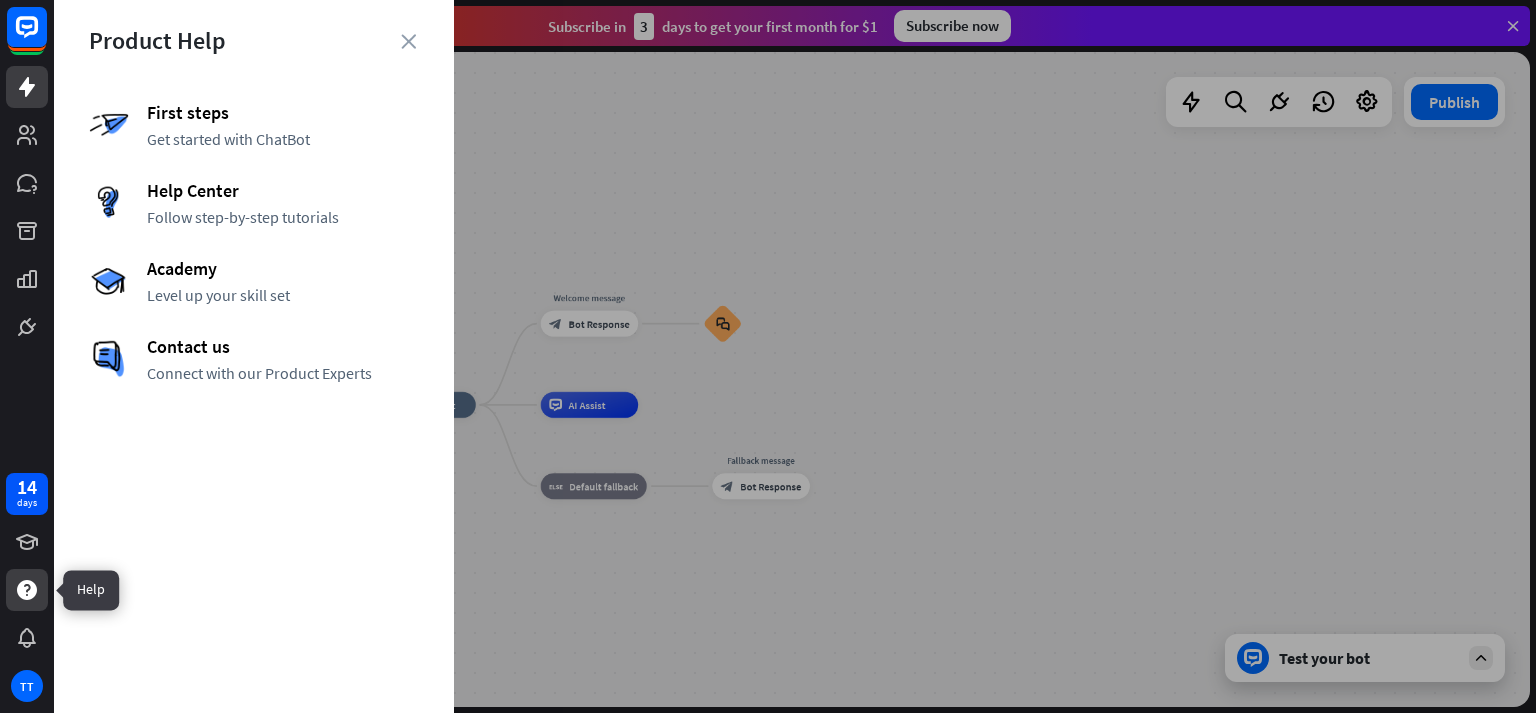 click 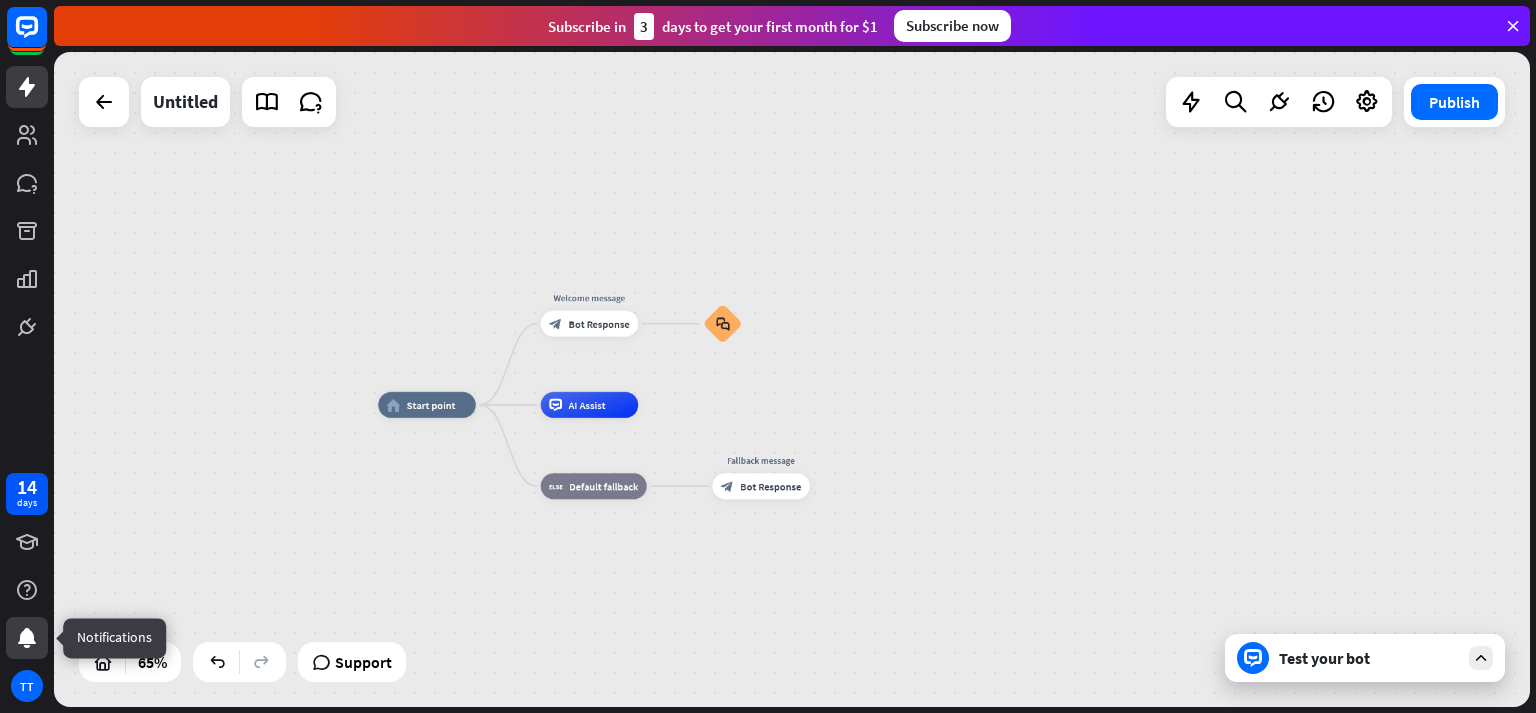 click 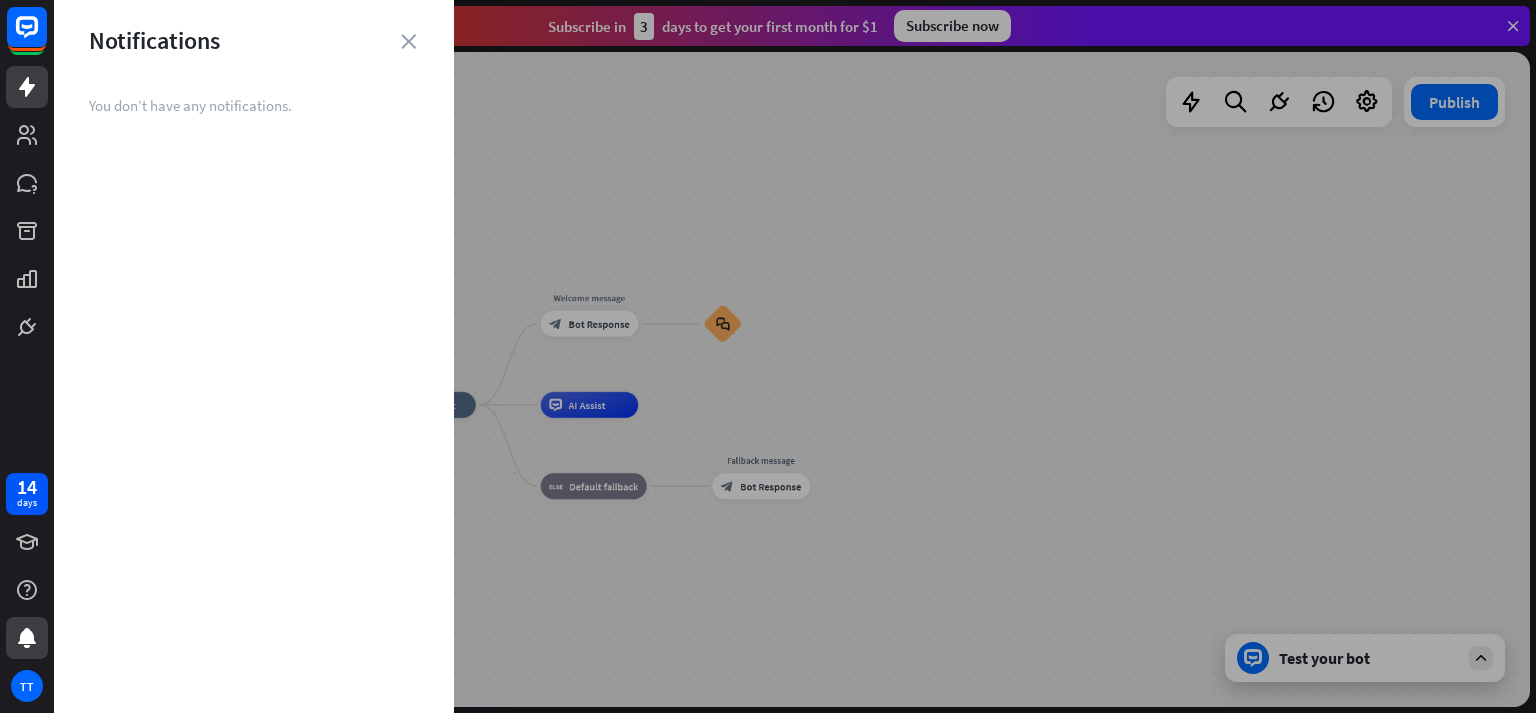 click at bounding box center (795, 356) 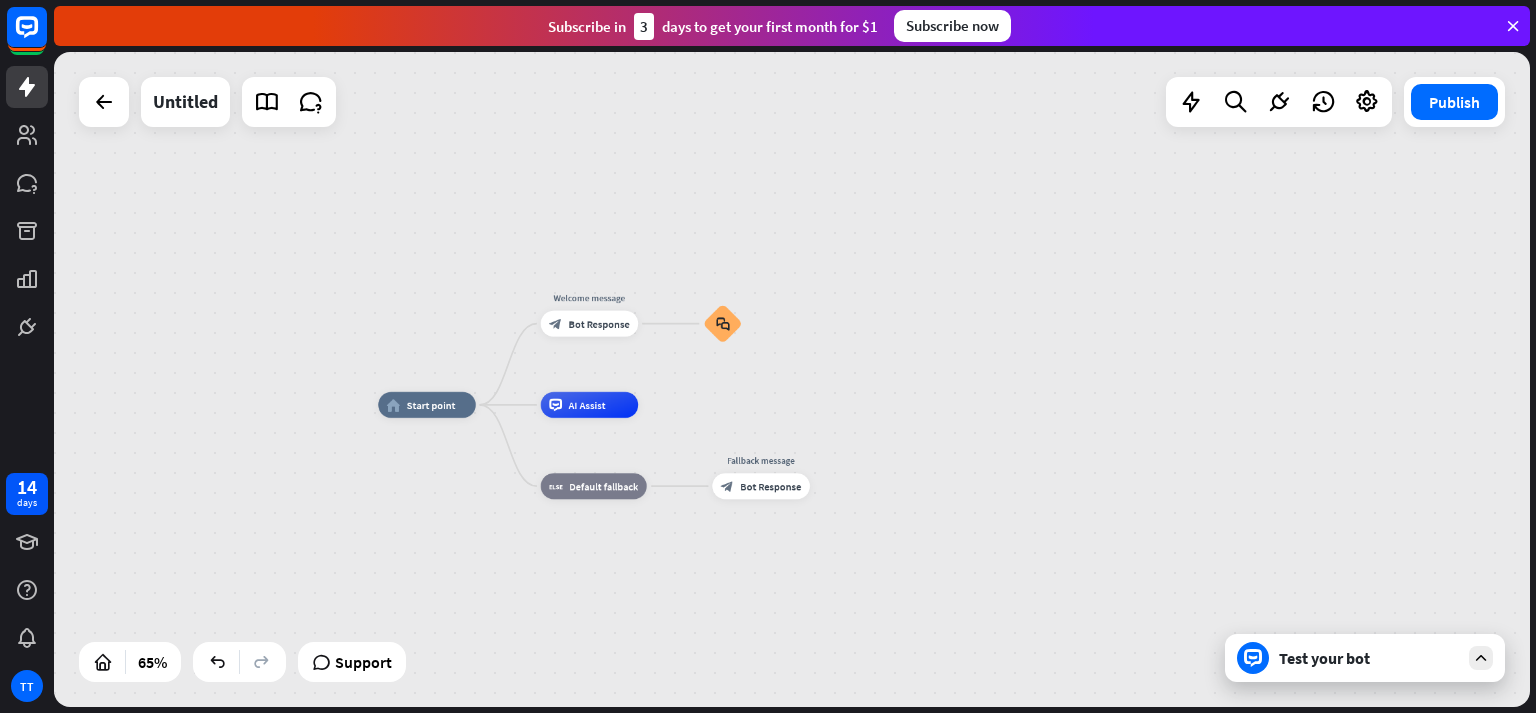 click at bounding box center [1513, 26] 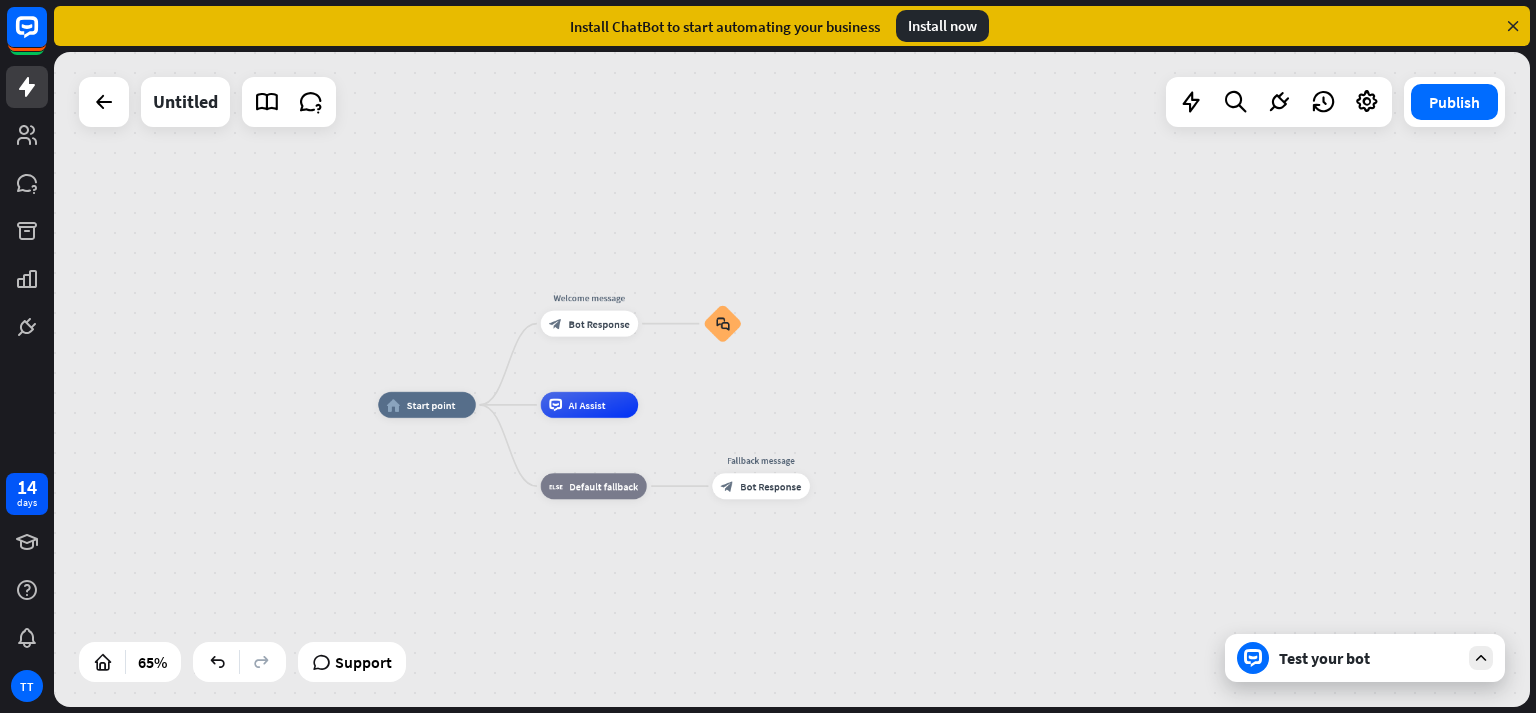 click at bounding box center (1513, 26) 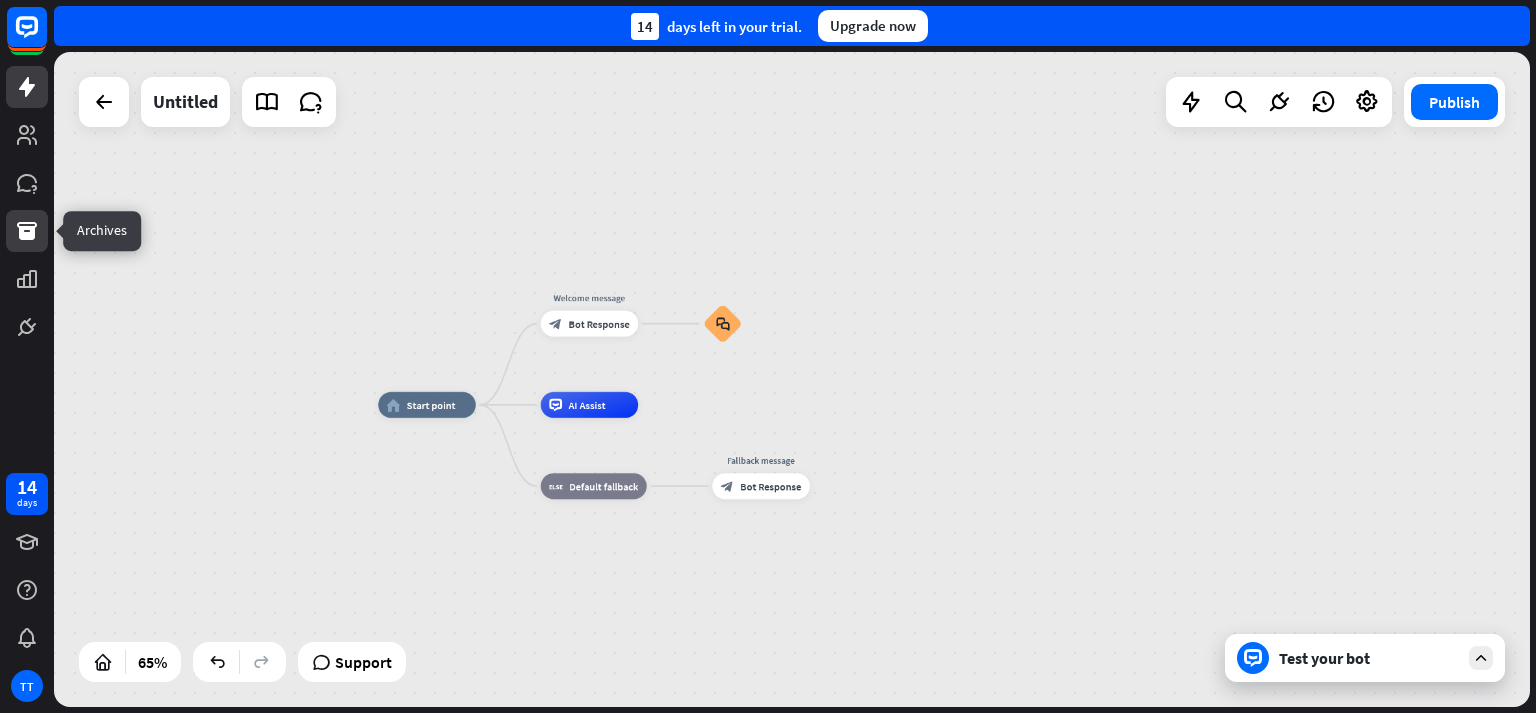 click 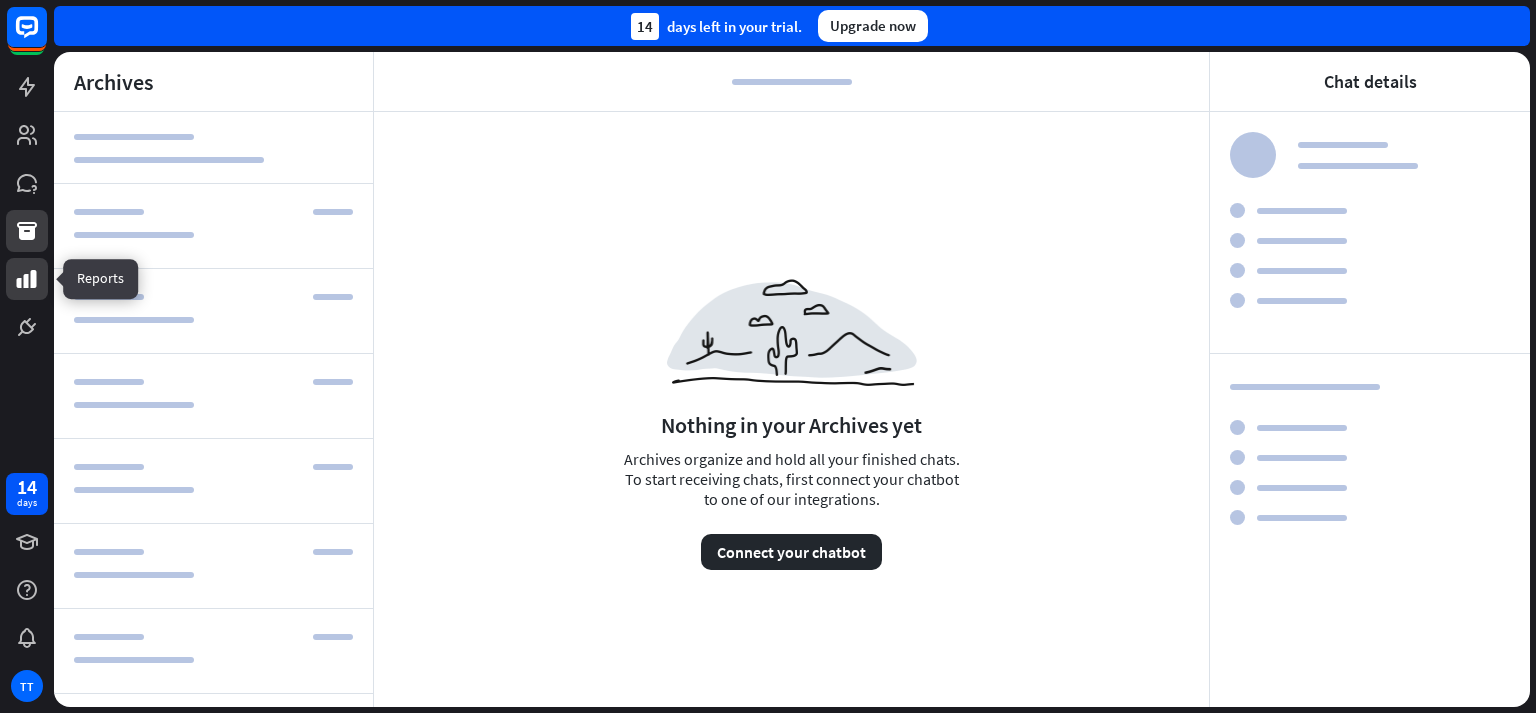 click at bounding box center [27, 279] 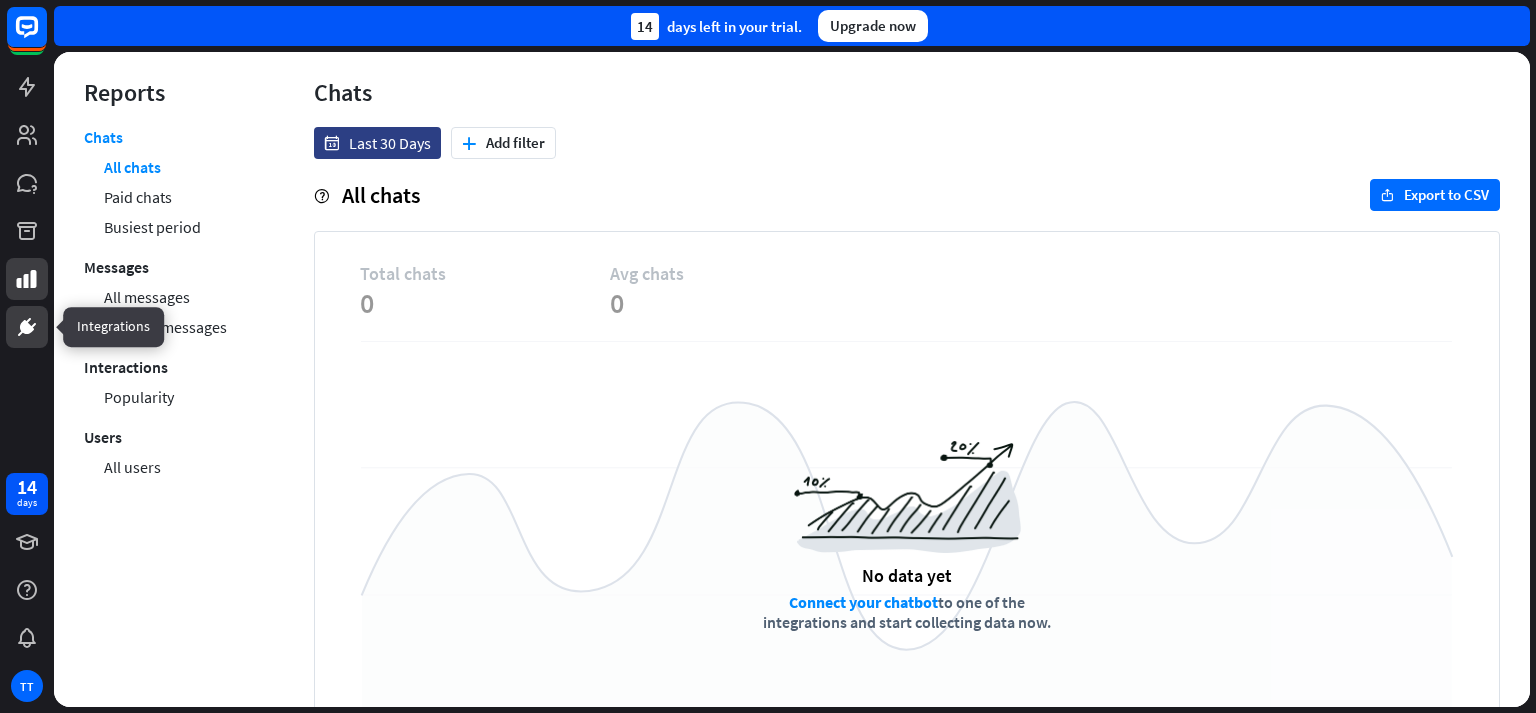 click 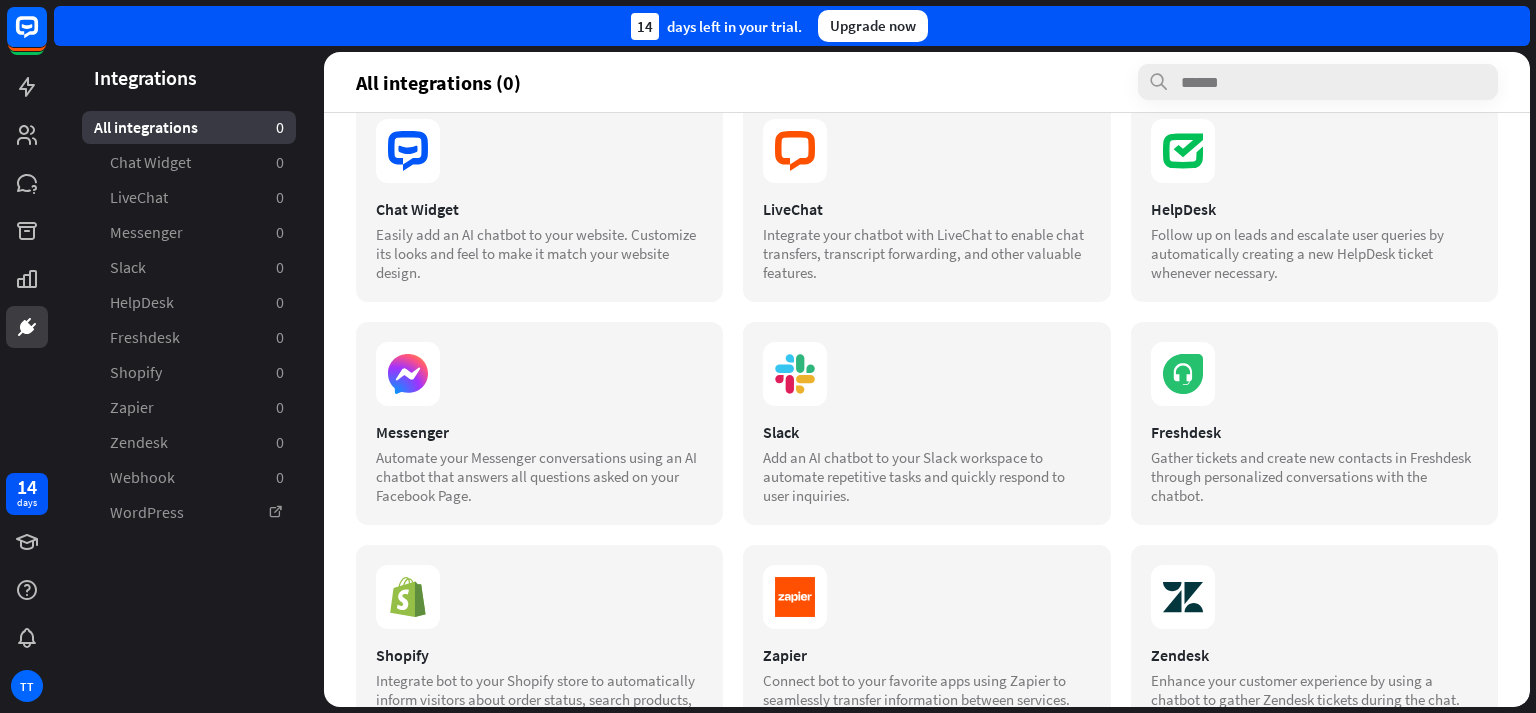 scroll, scrollTop: 0, scrollLeft: 0, axis: both 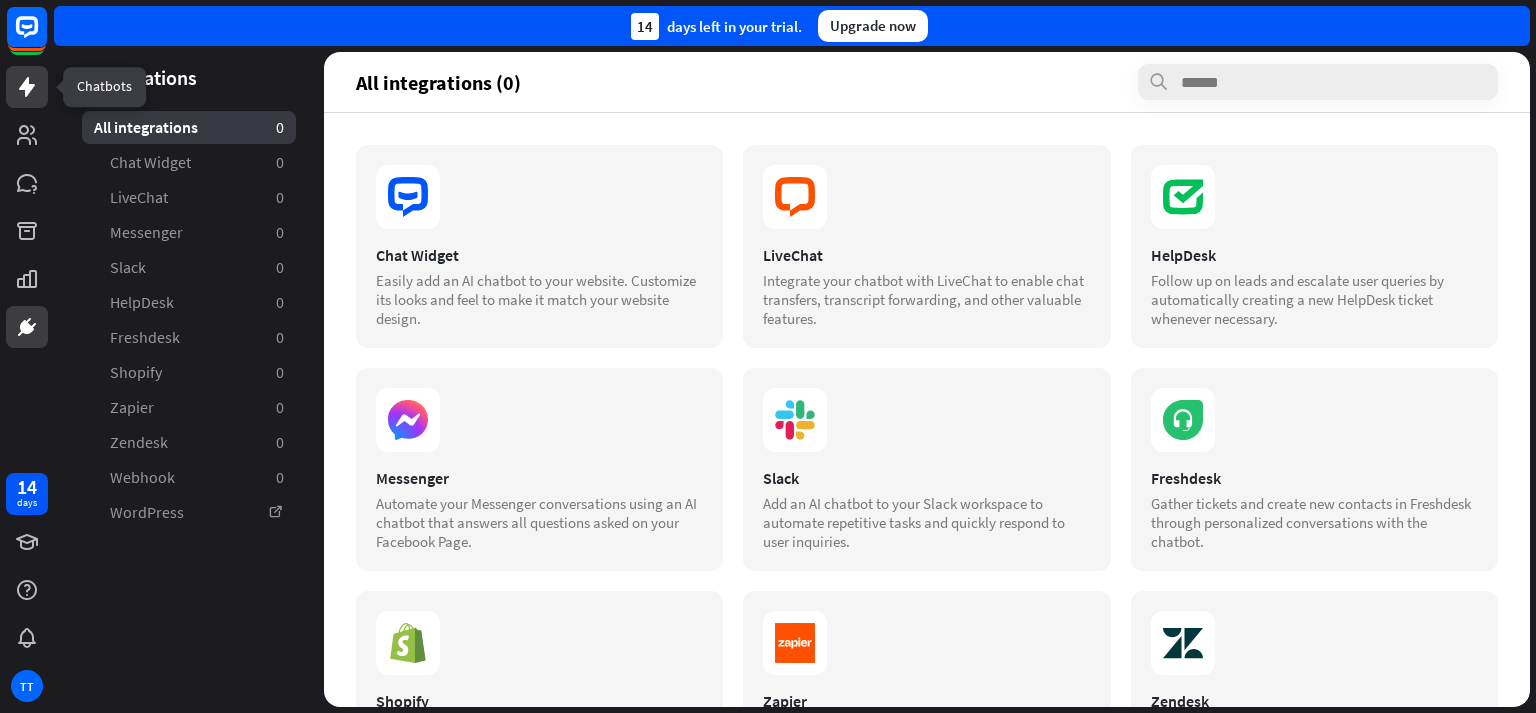 click 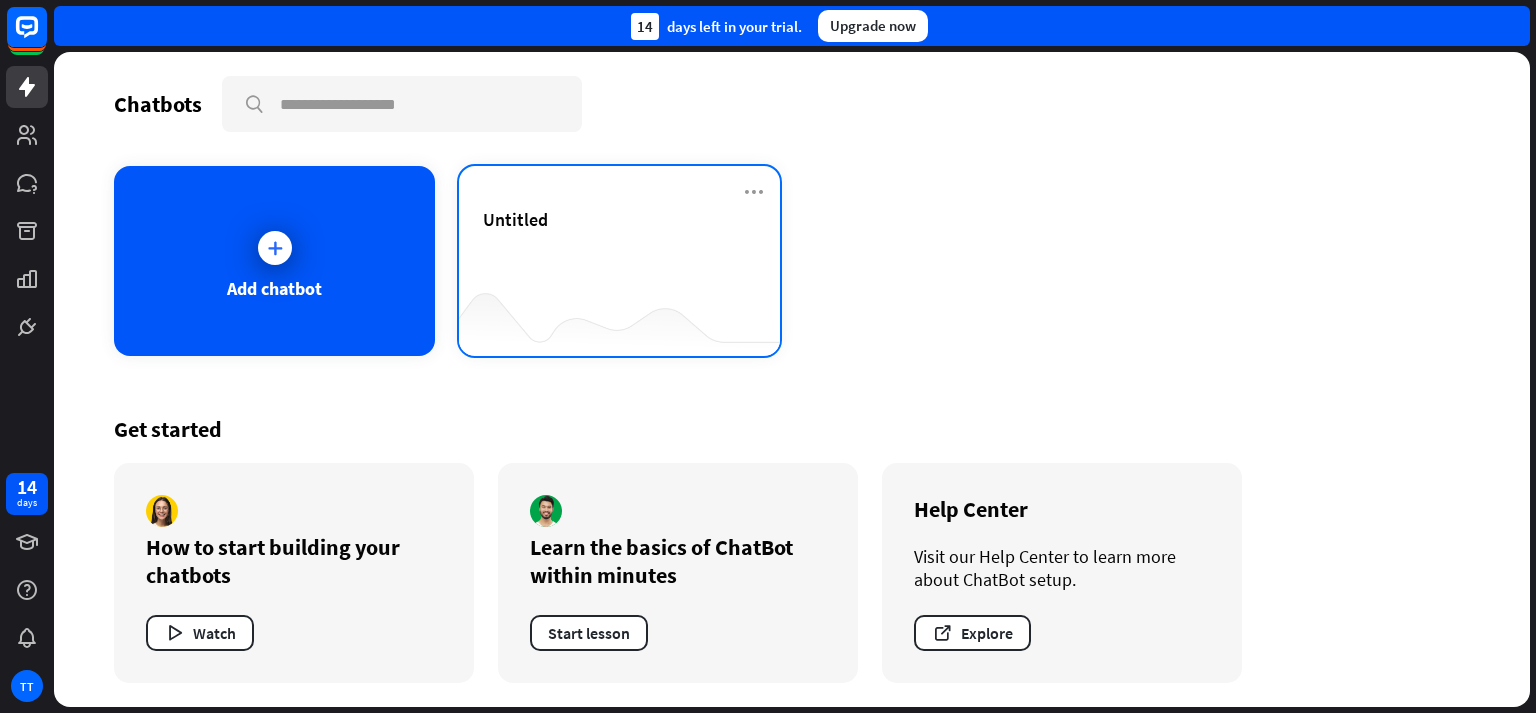 click on "Untitled" at bounding box center [619, 243] 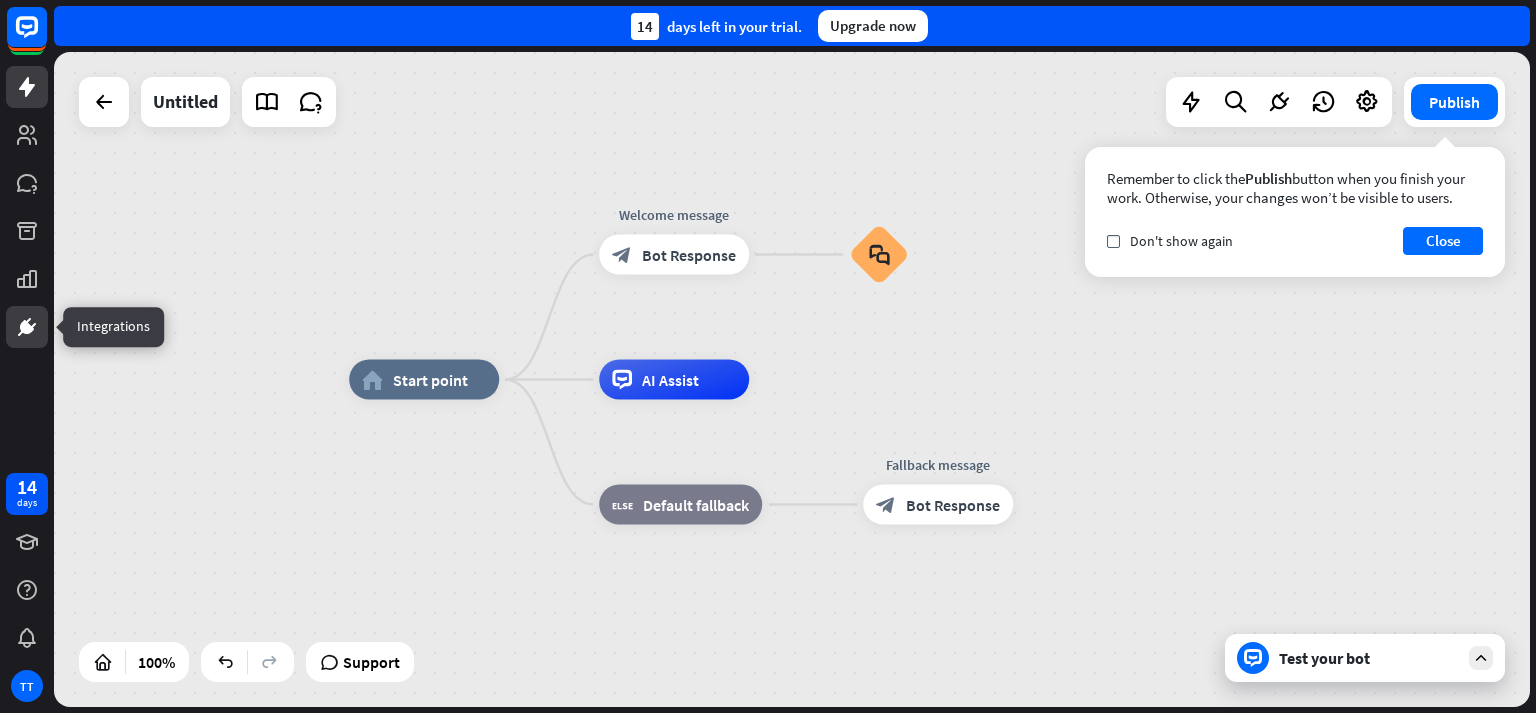 click at bounding box center (27, 327) 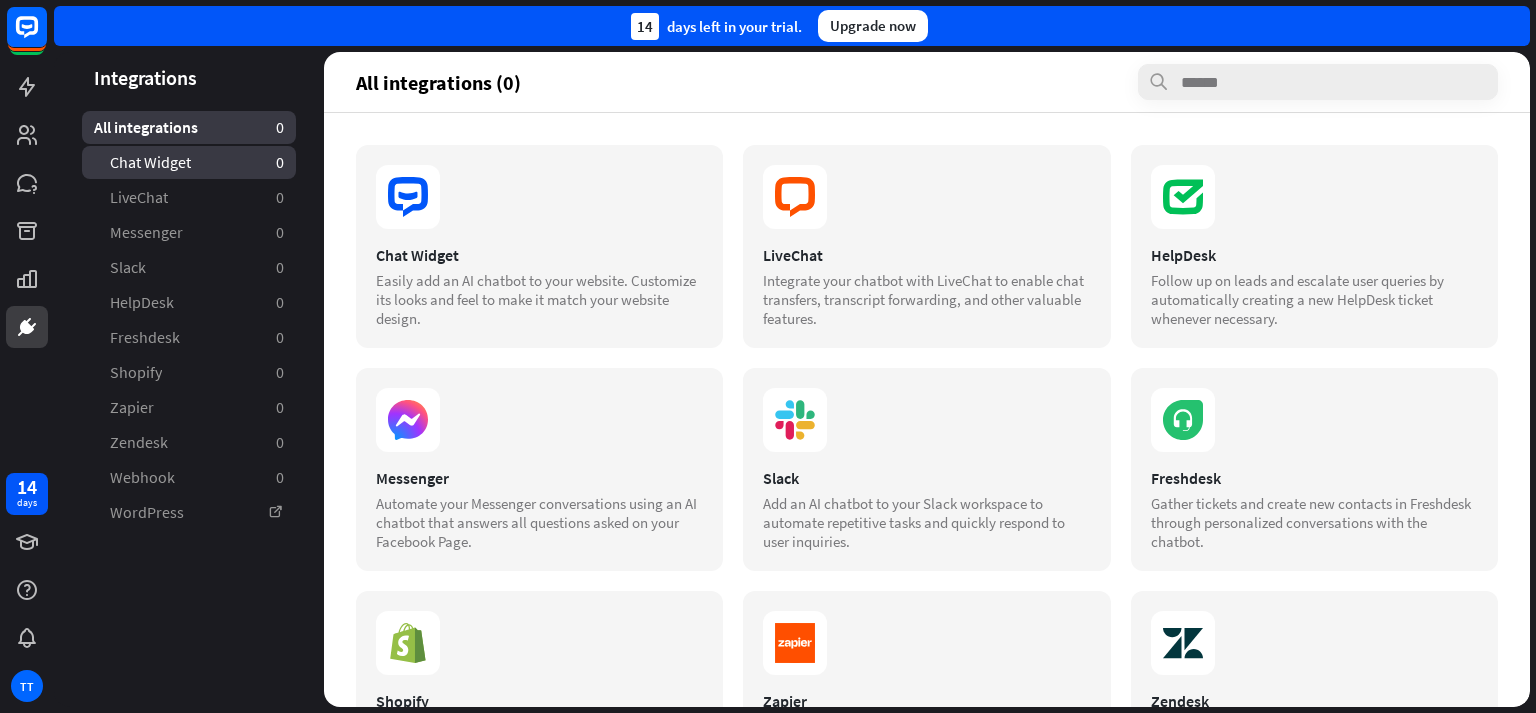 click on "Chat Widget" at bounding box center (150, 162) 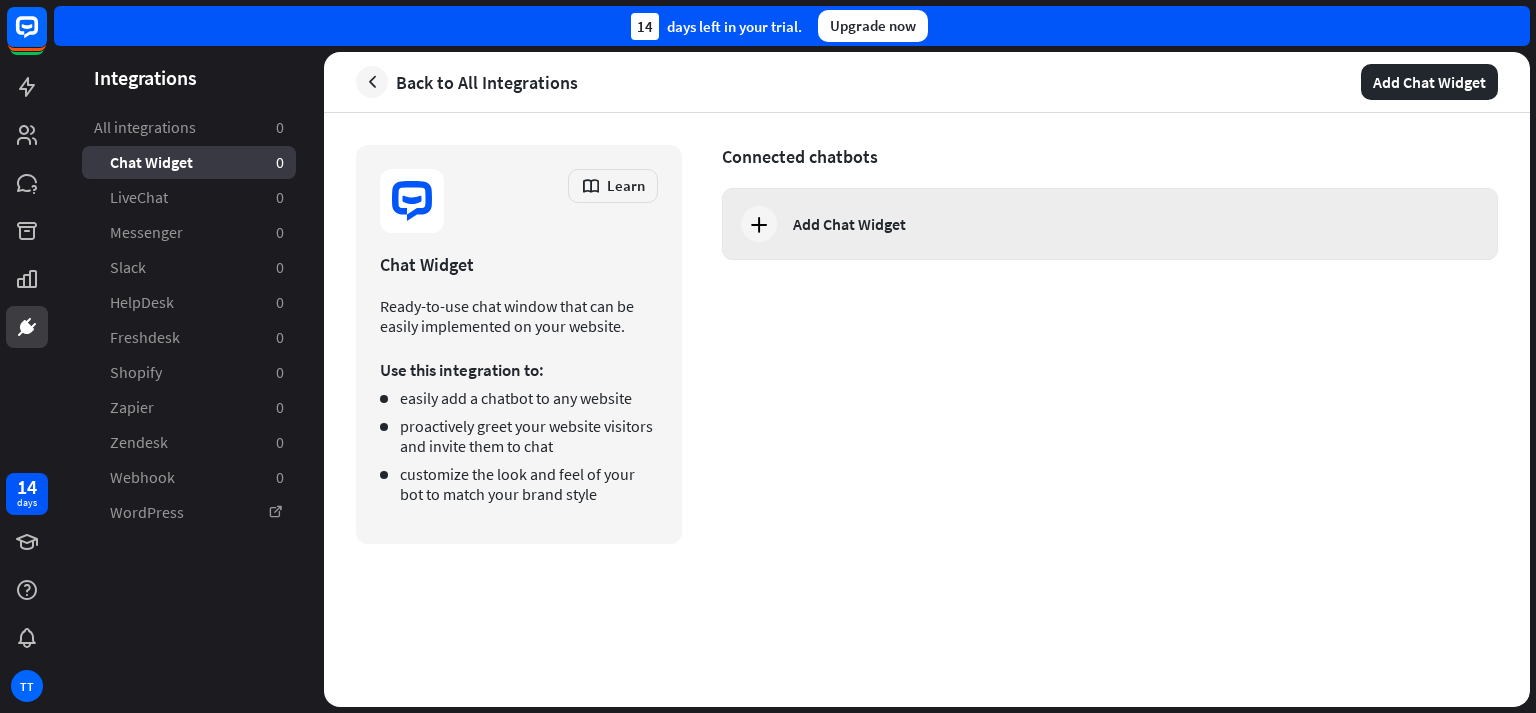click on "Add Chat Widget" at bounding box center (1110, 224) 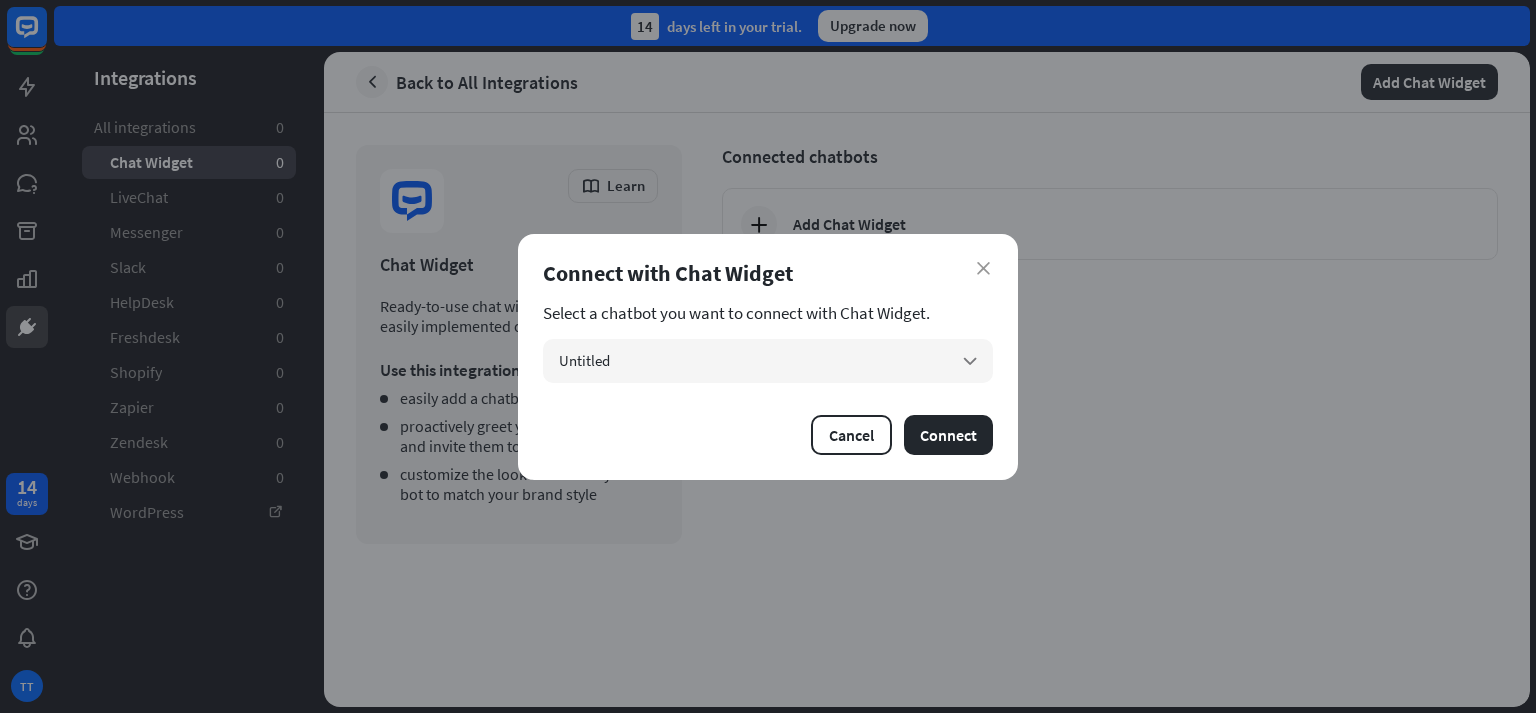 click on "Select a chatbot you want to connect with
Chat Widget.
Untitled
arrow_down" at bounding box center (768, 343) 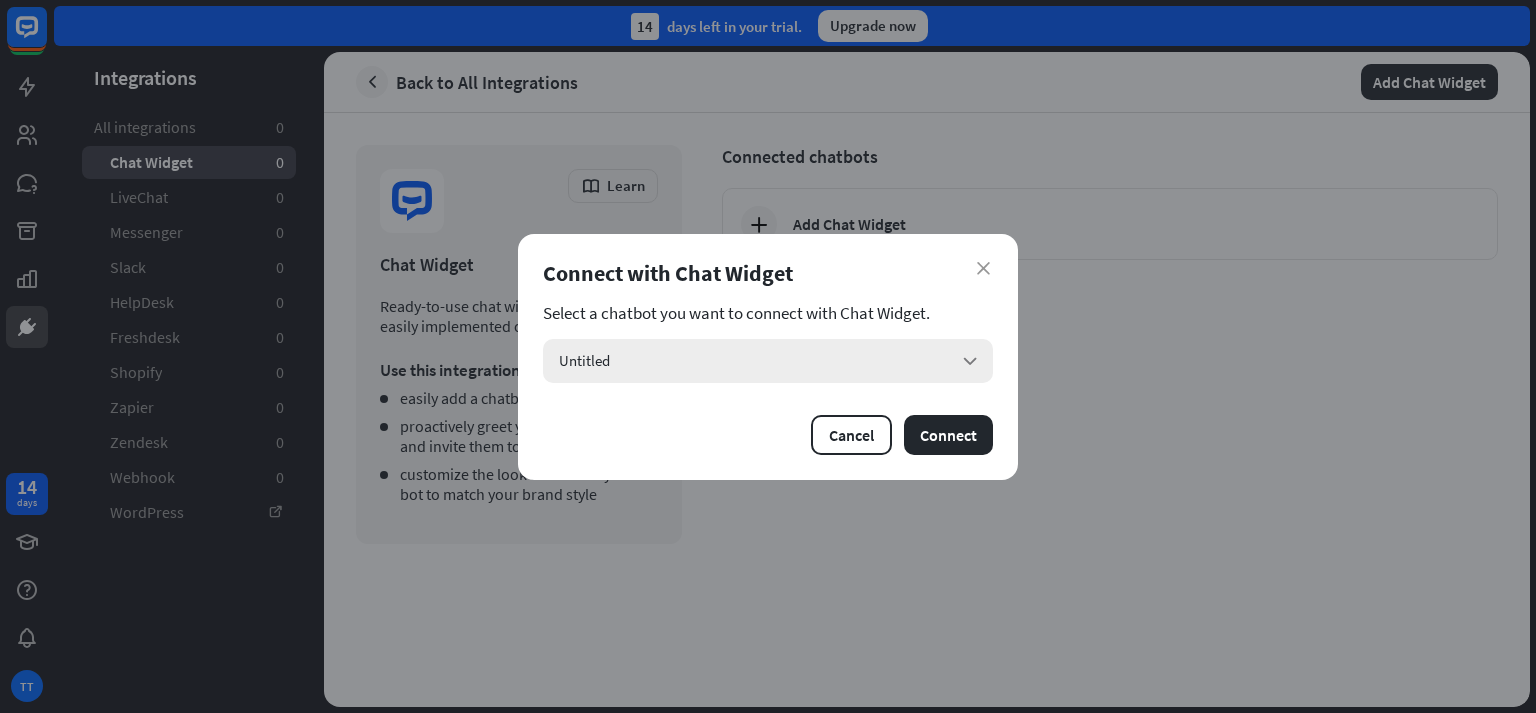 click on "Untitled
arrow_down" at bounding box center [768, 361] 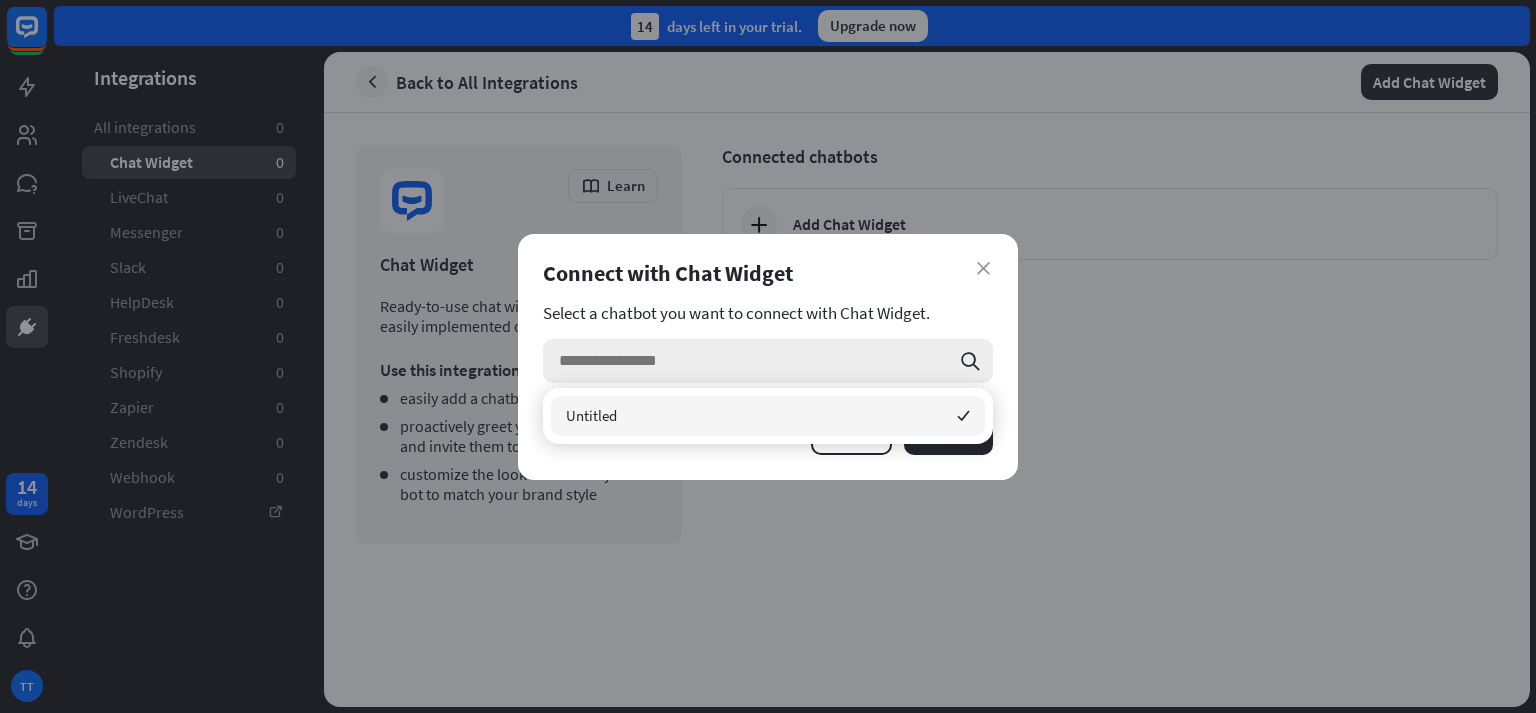 click at bounding box center (754, 361) 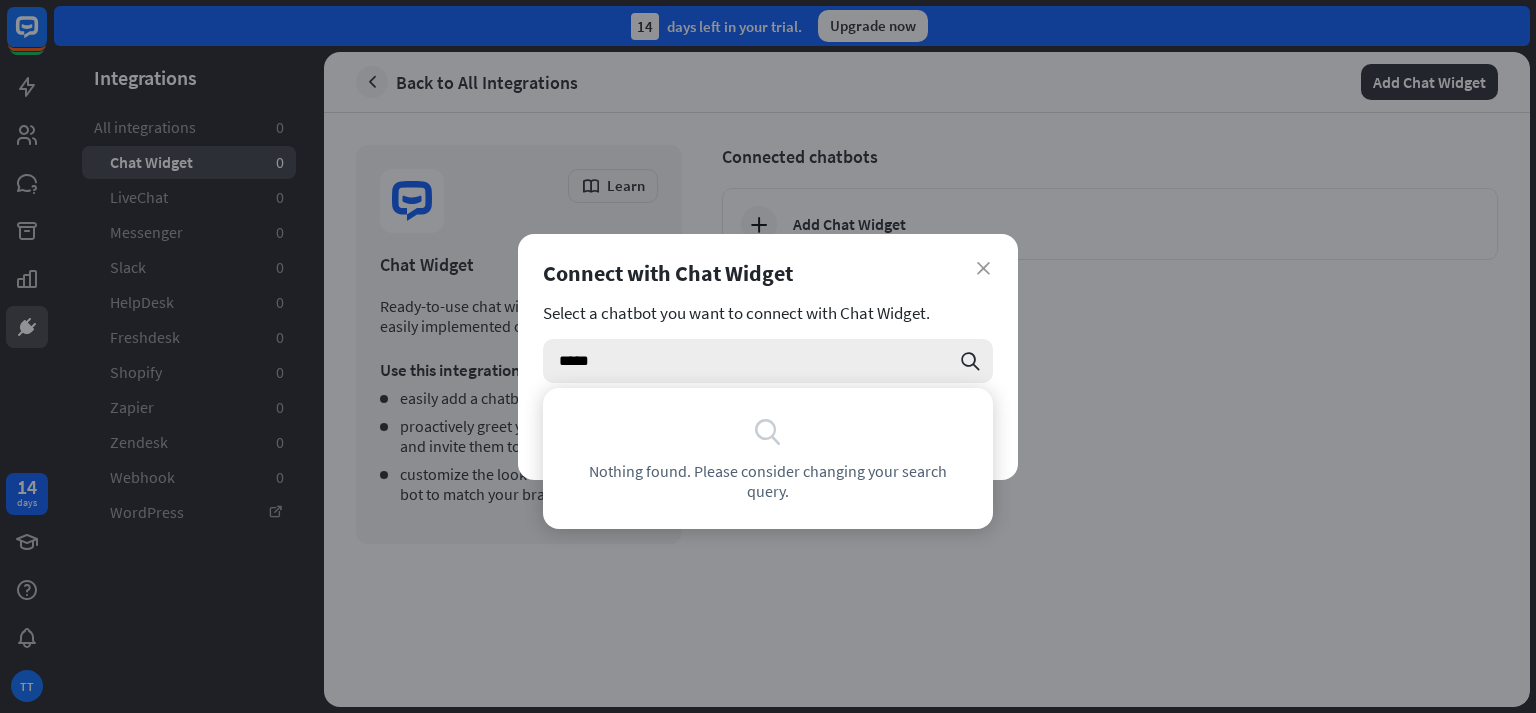 type on "******" 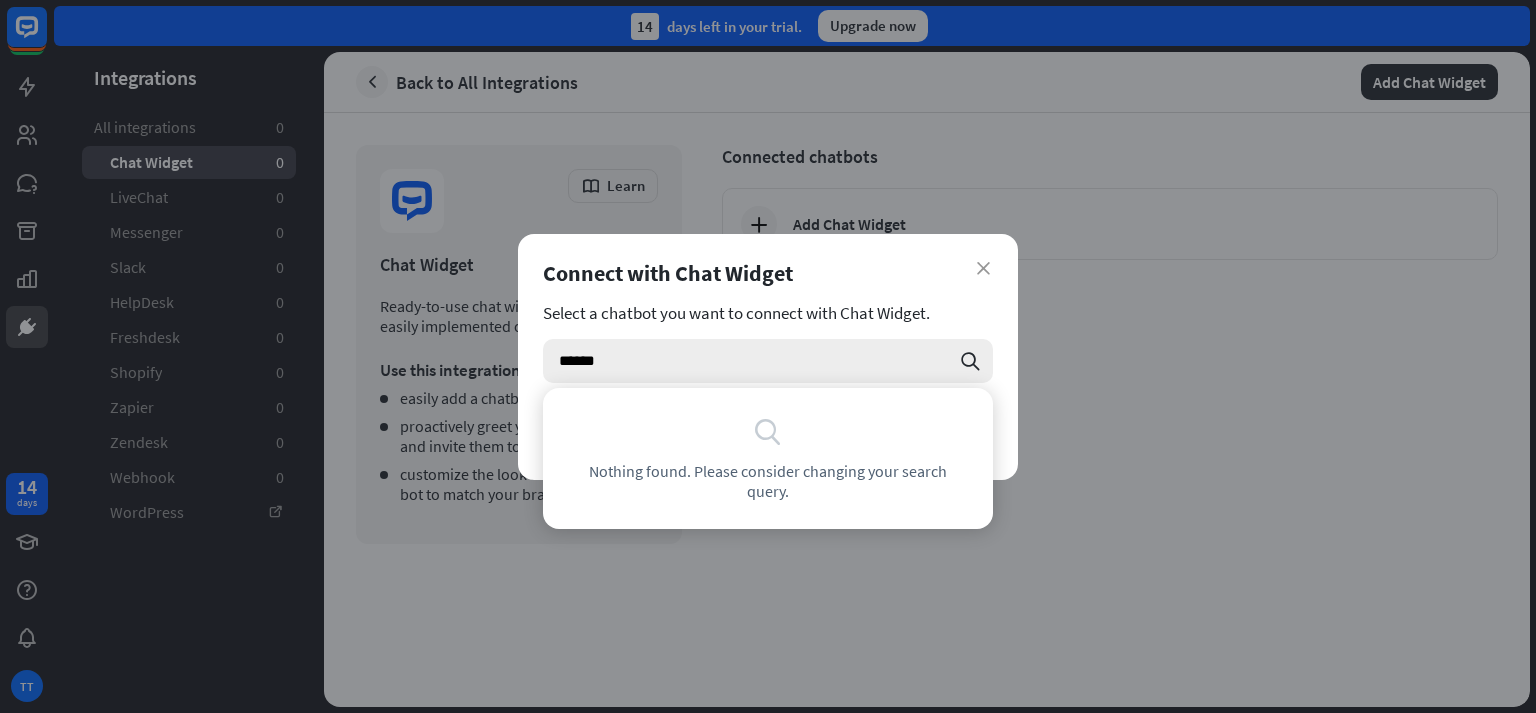 click on "******" at bounding box center (754, 361) 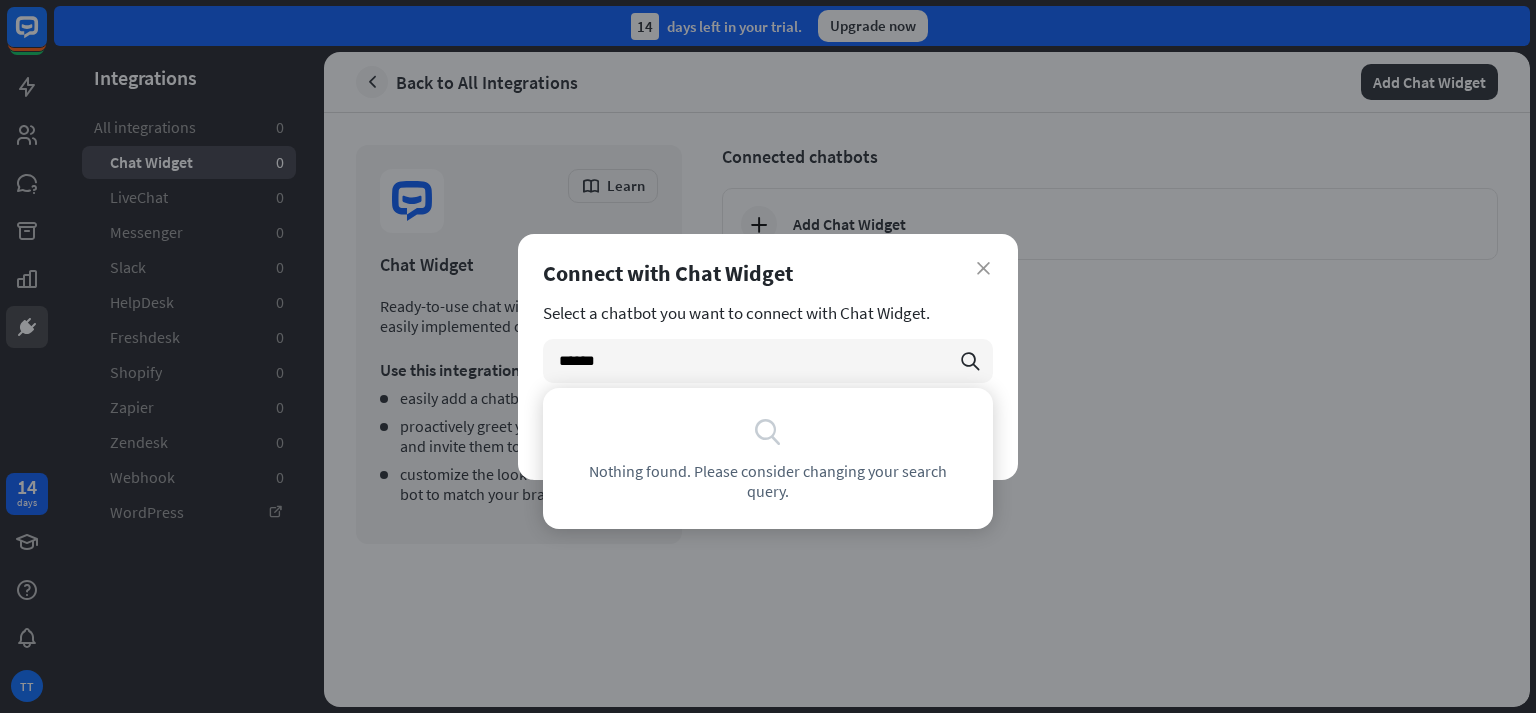 click on "Select a chatbot you want to connect with
Chat Widget." at bounding box center (768, 313) 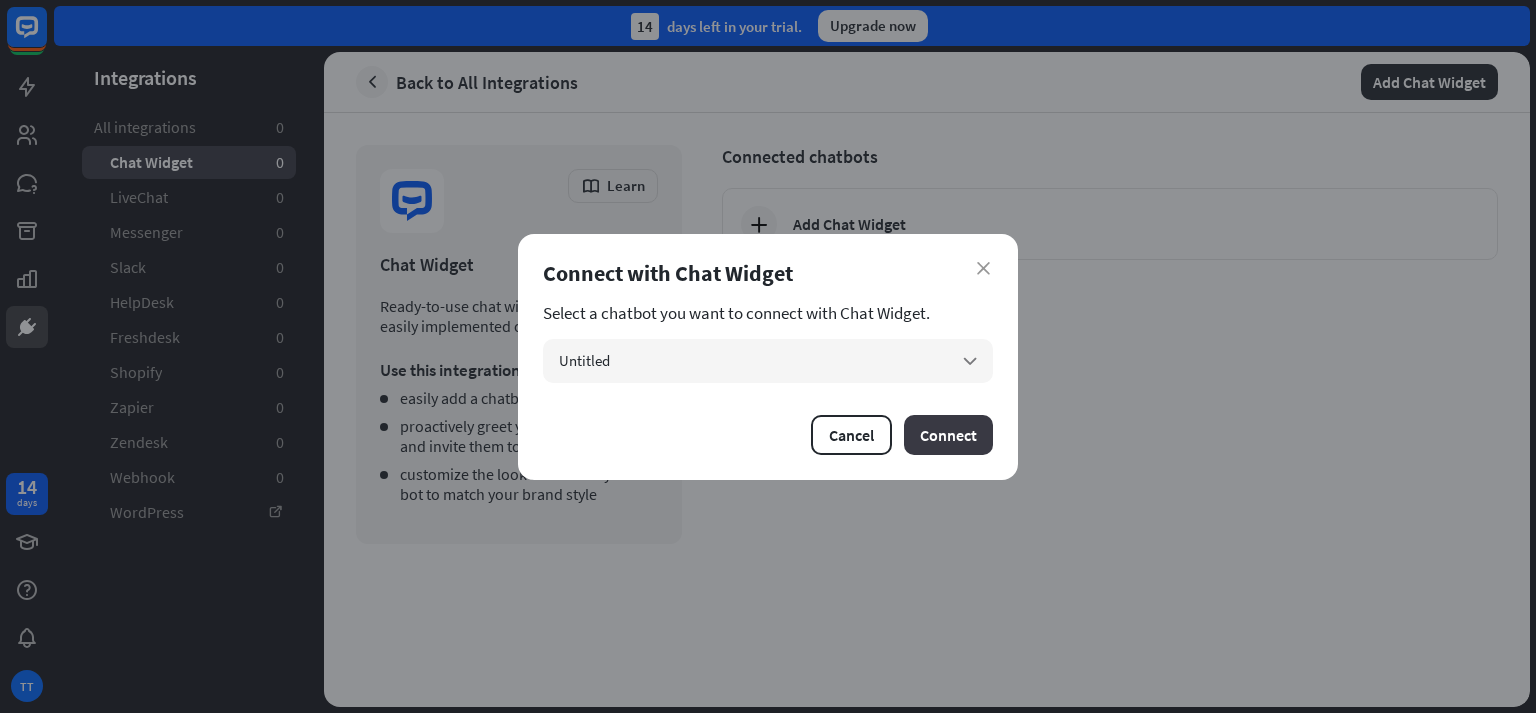 click on "Connect" at bounding box center [948, 435] 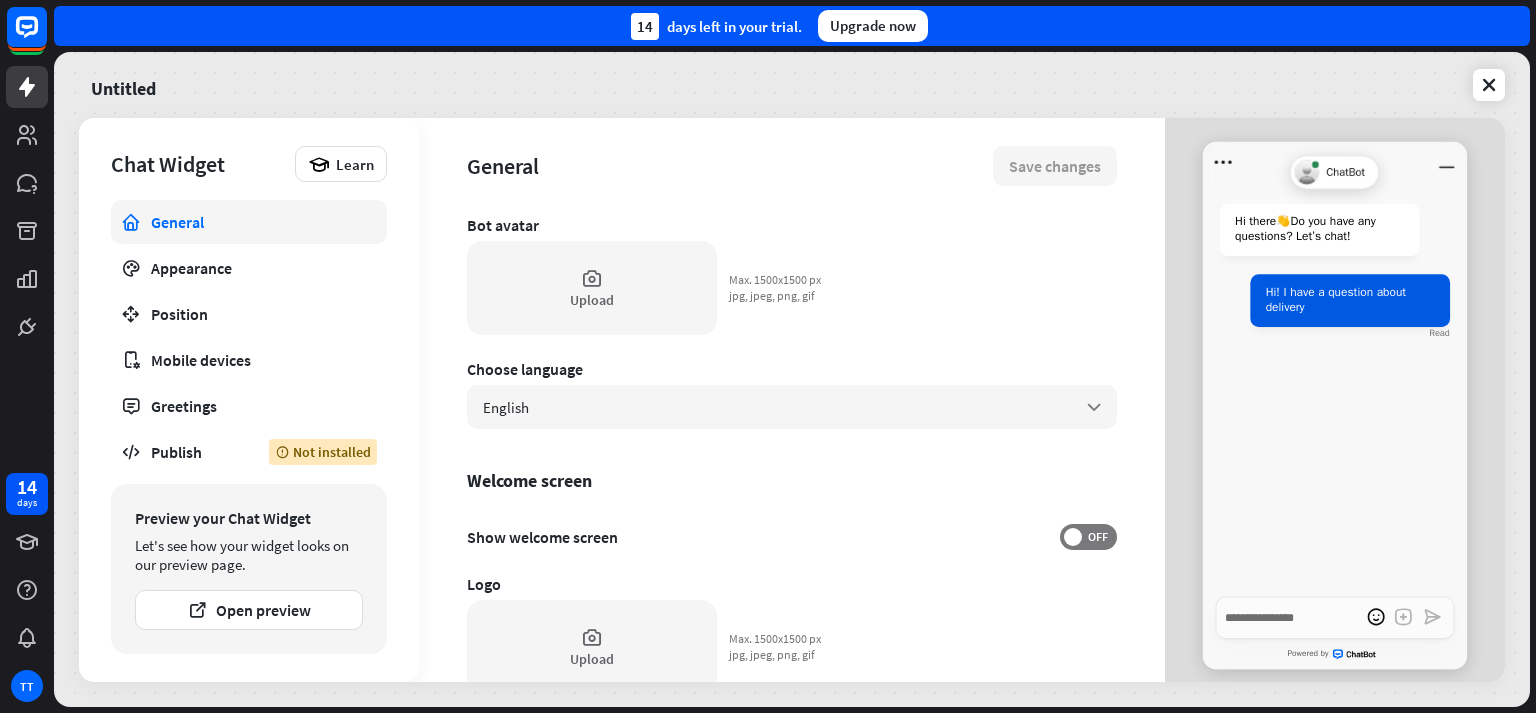 scroll, scrollTop: 0, scrollLeft: 0, axis: both 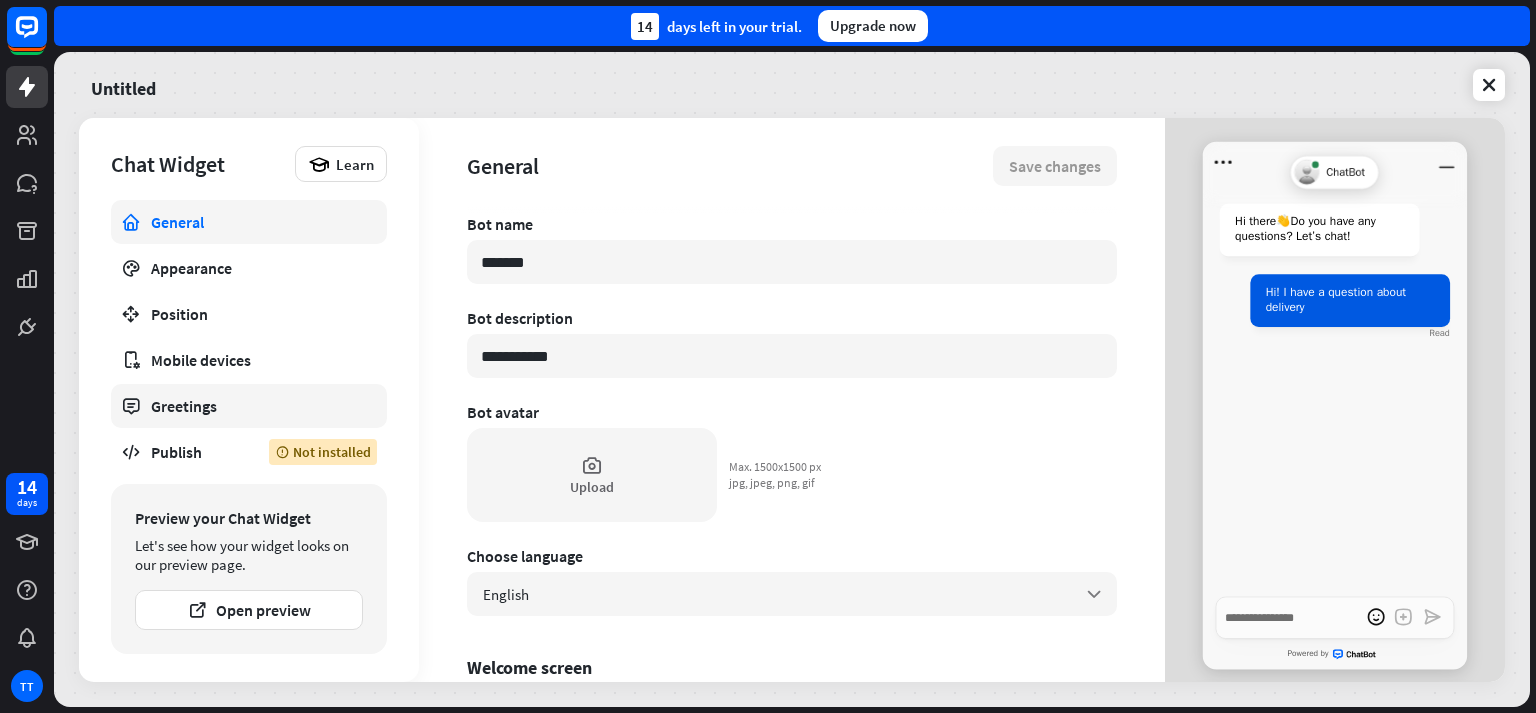 click on "Greetings" at bounding box center (249, 406) 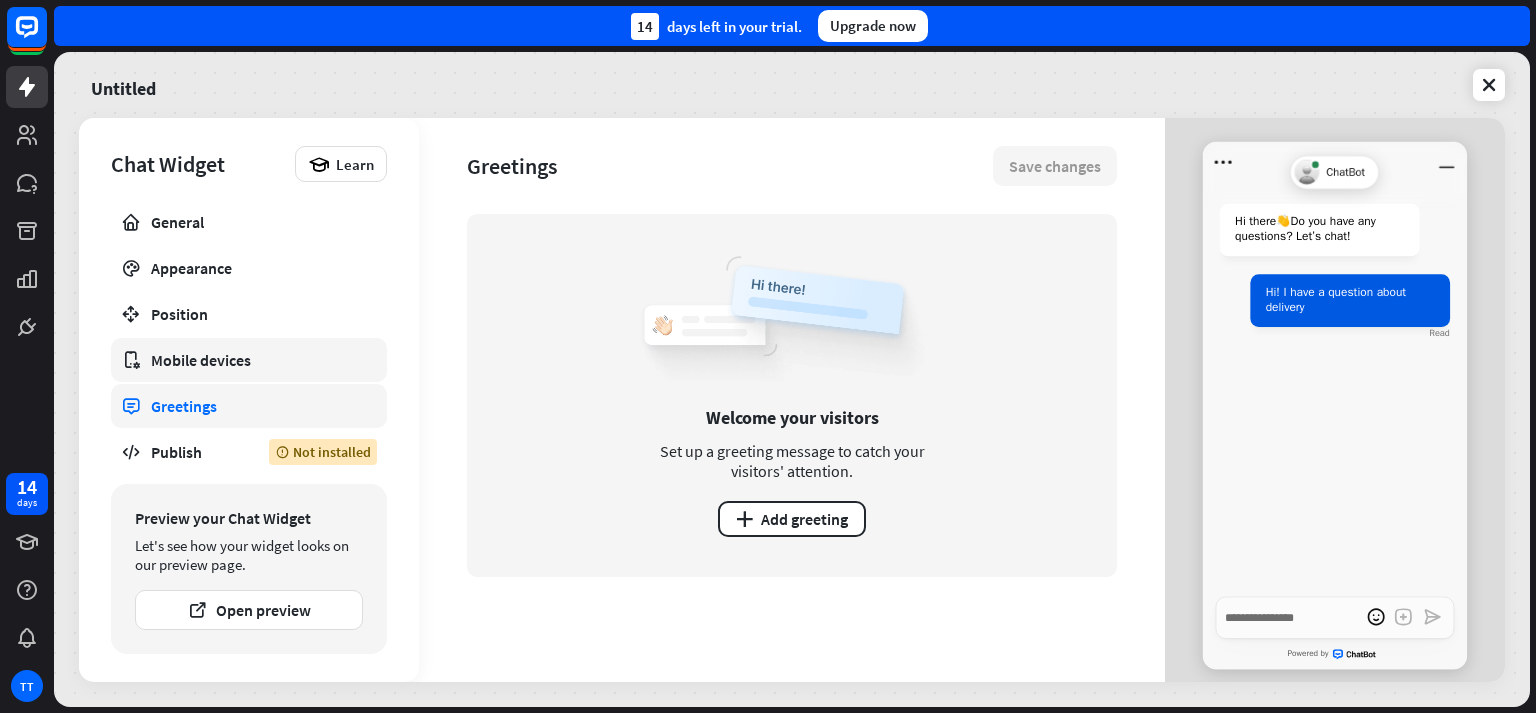 click on "Mobile devices" at bounding box center (249, 360) 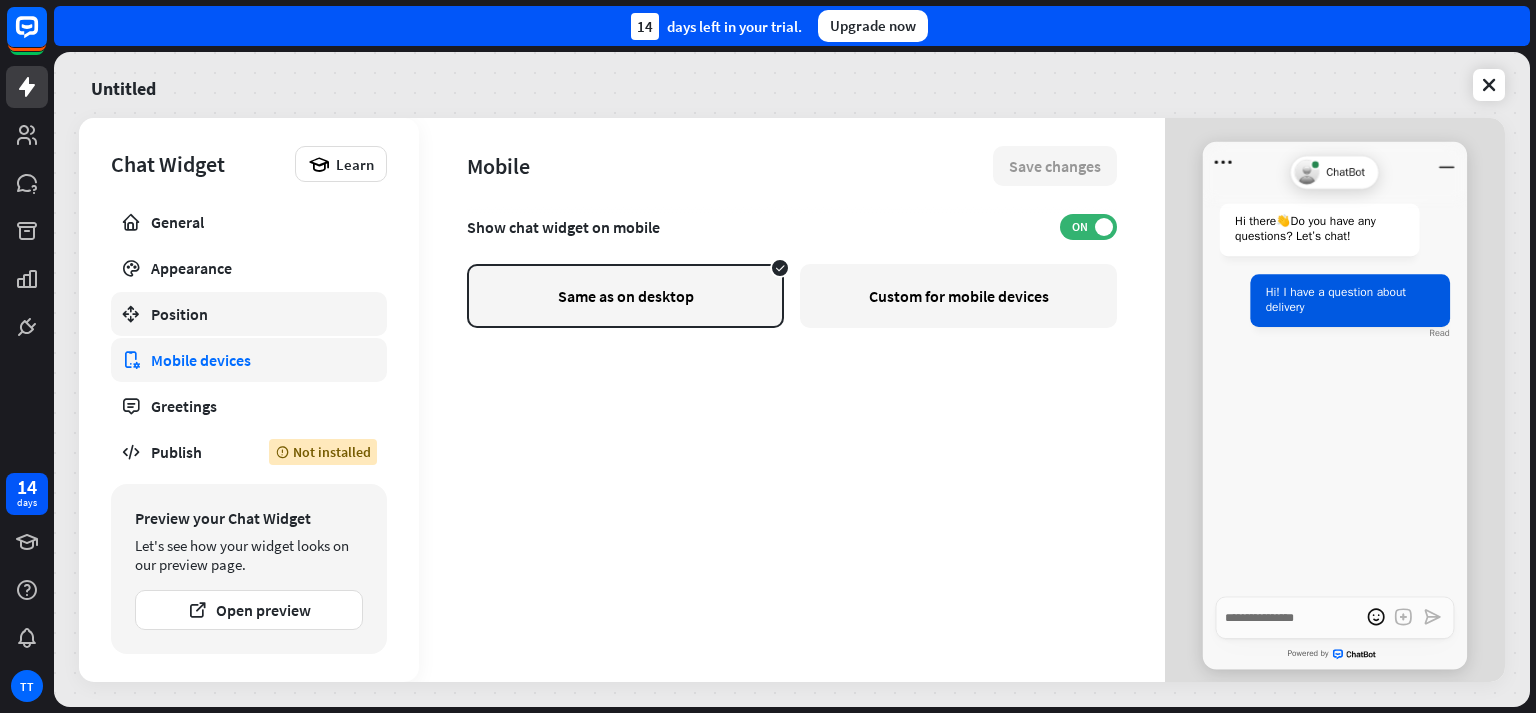 click on "Position" at bounding box center (249, 314) 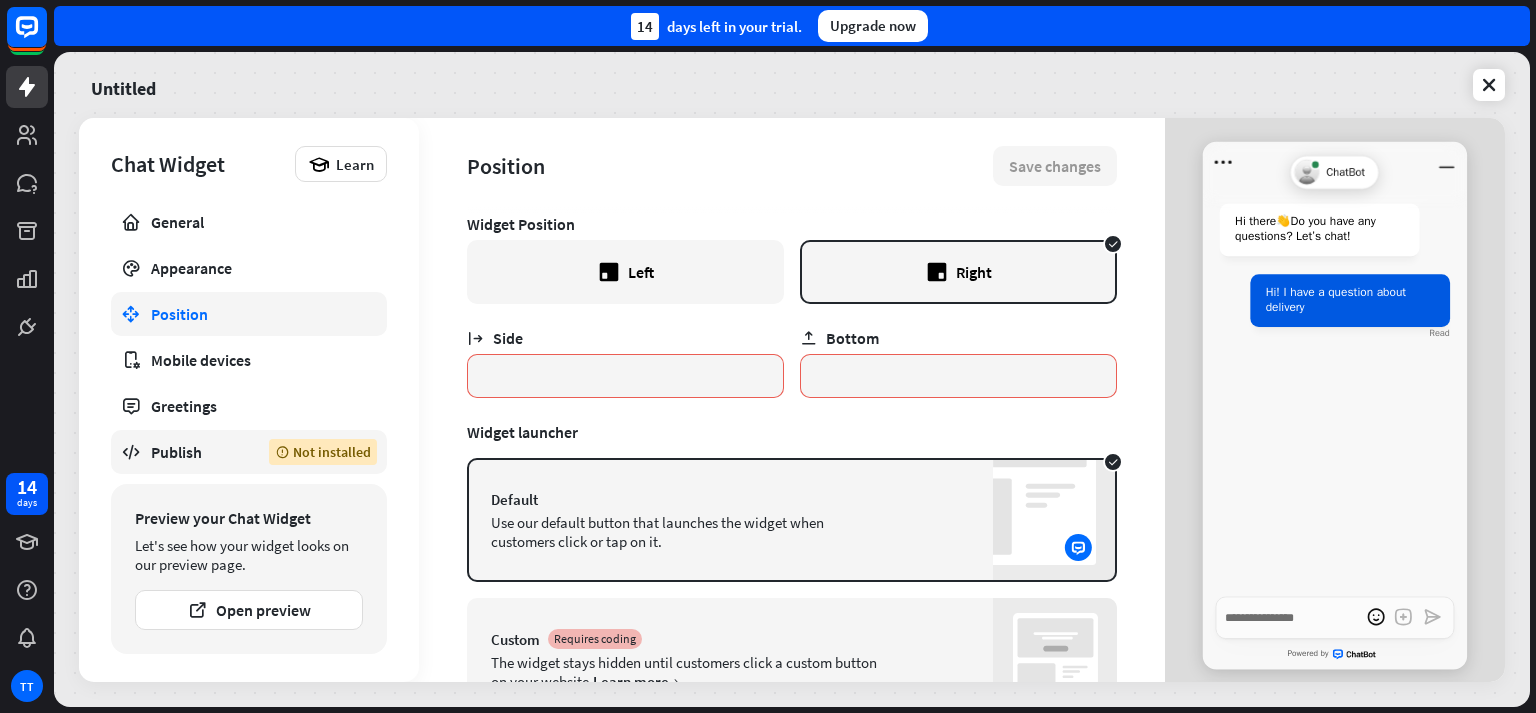 click on "Publish" at bounding box center (195, 452) 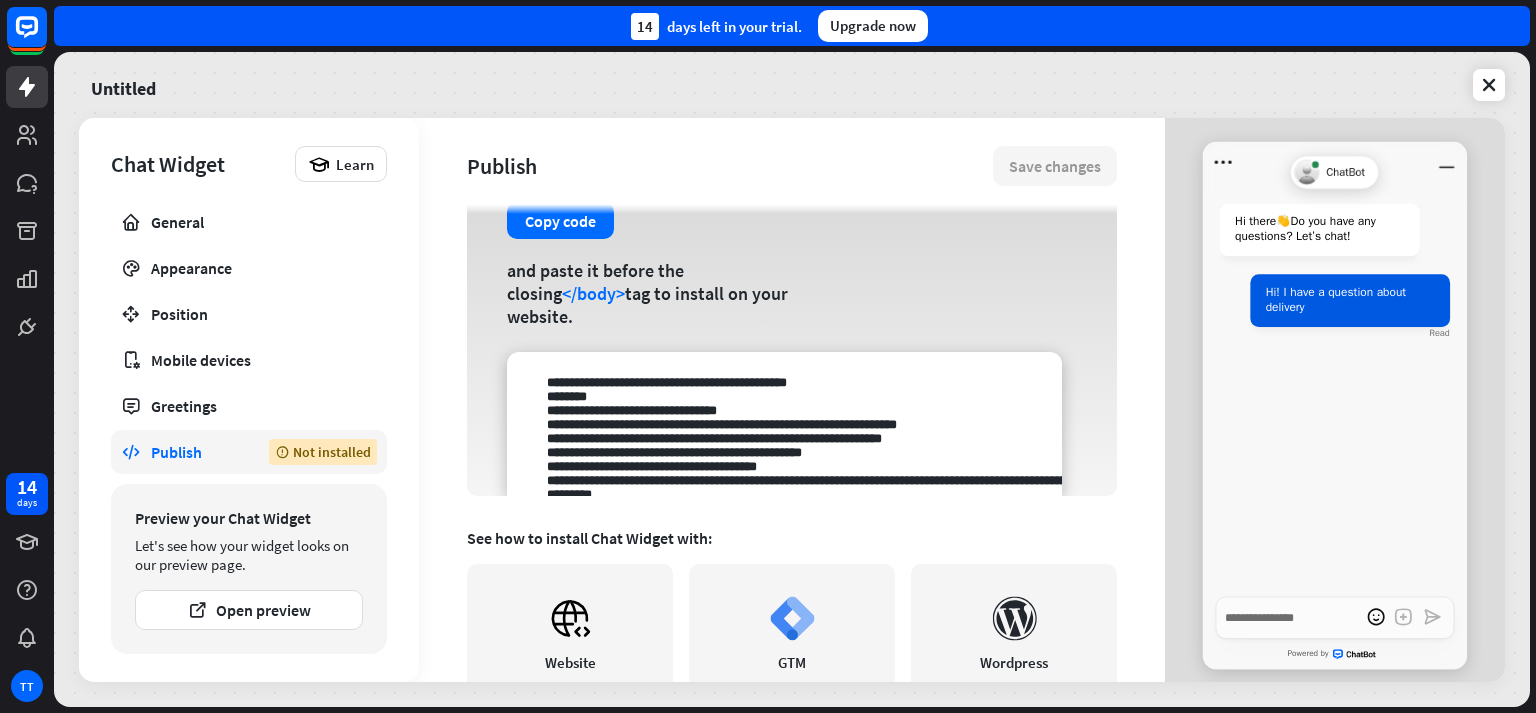 scroll, scrollTop: 58, scrollLeft: 0, axis: vertical 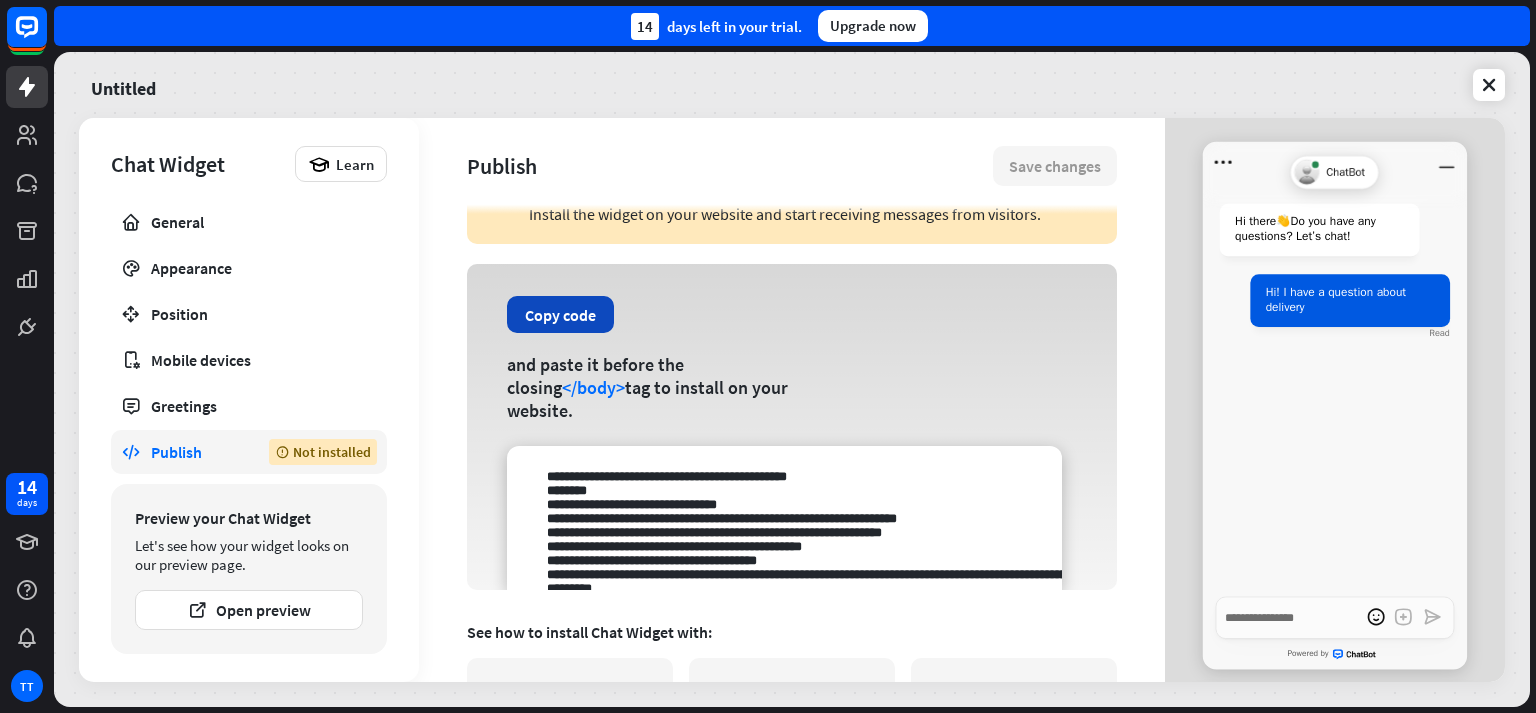 click on "Copy code" at bounding box center (560, 314) 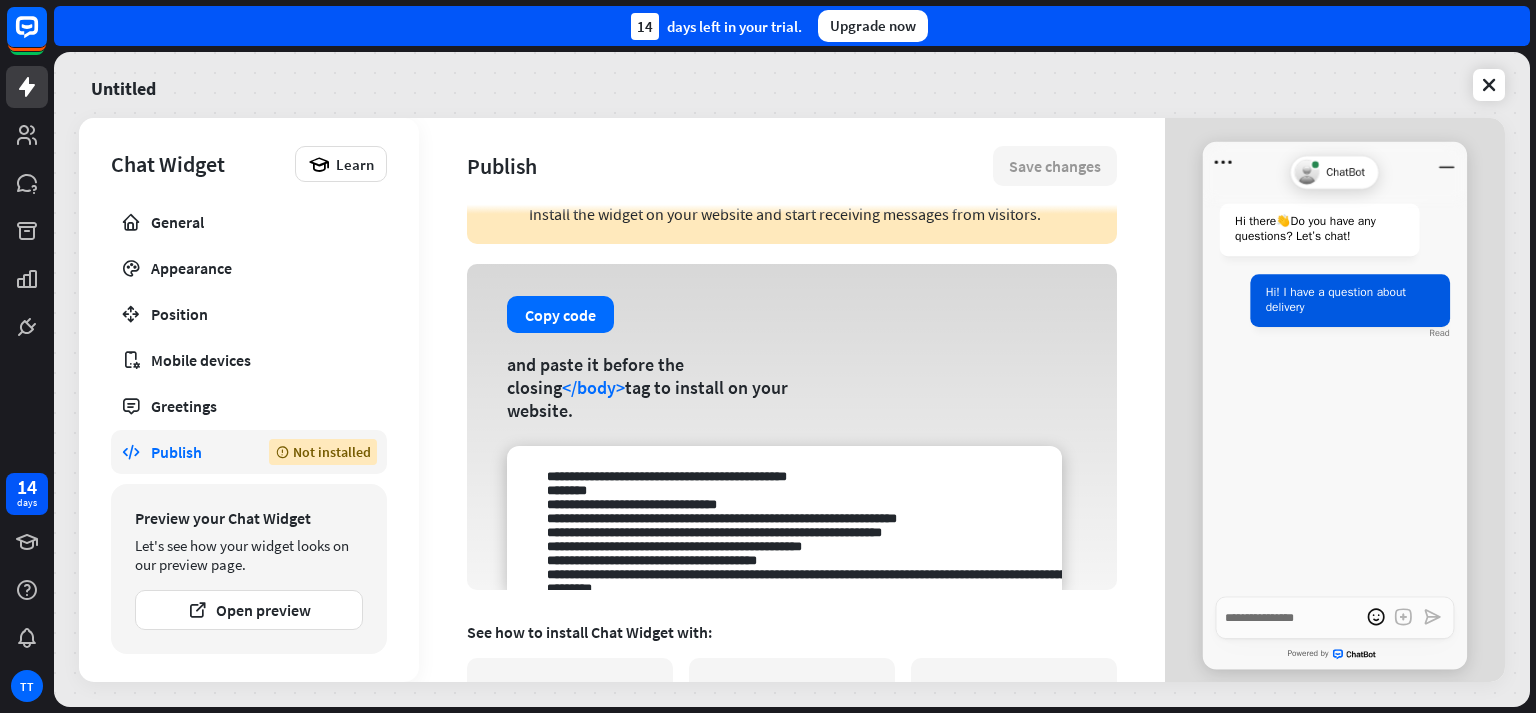 click at bounding box center [784, 518] 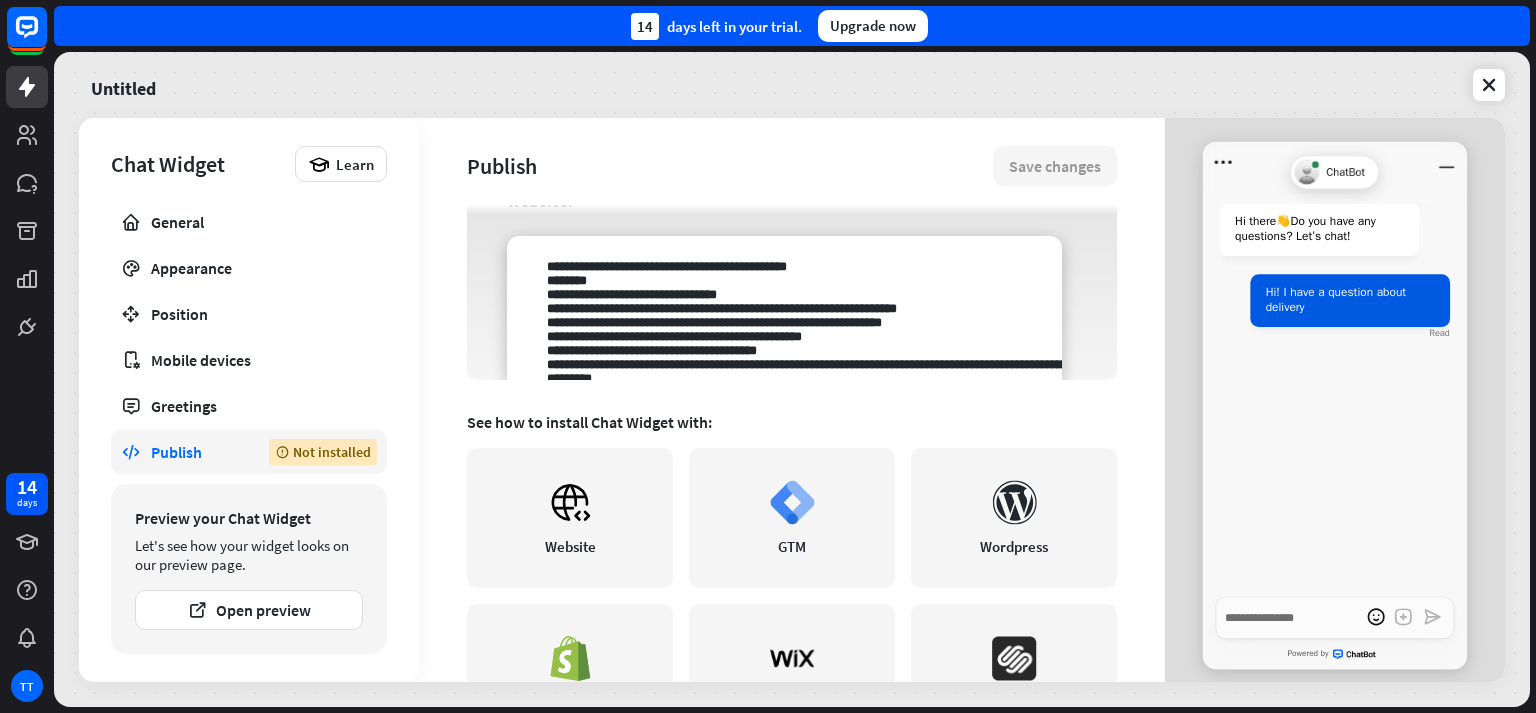 scroll, scrollTop: 0, scrollLeft: 0, axis: both 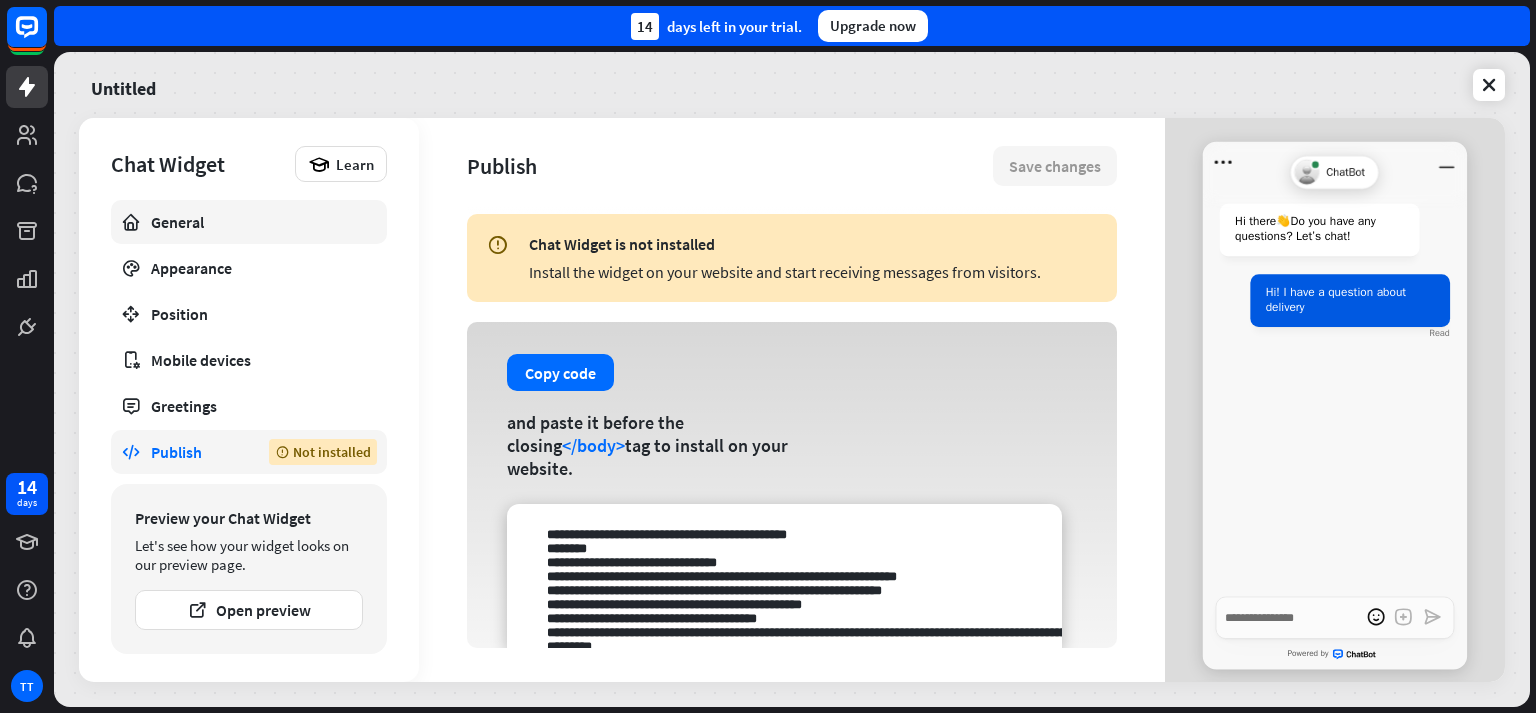click on "General" at bounding box center [249, 222] 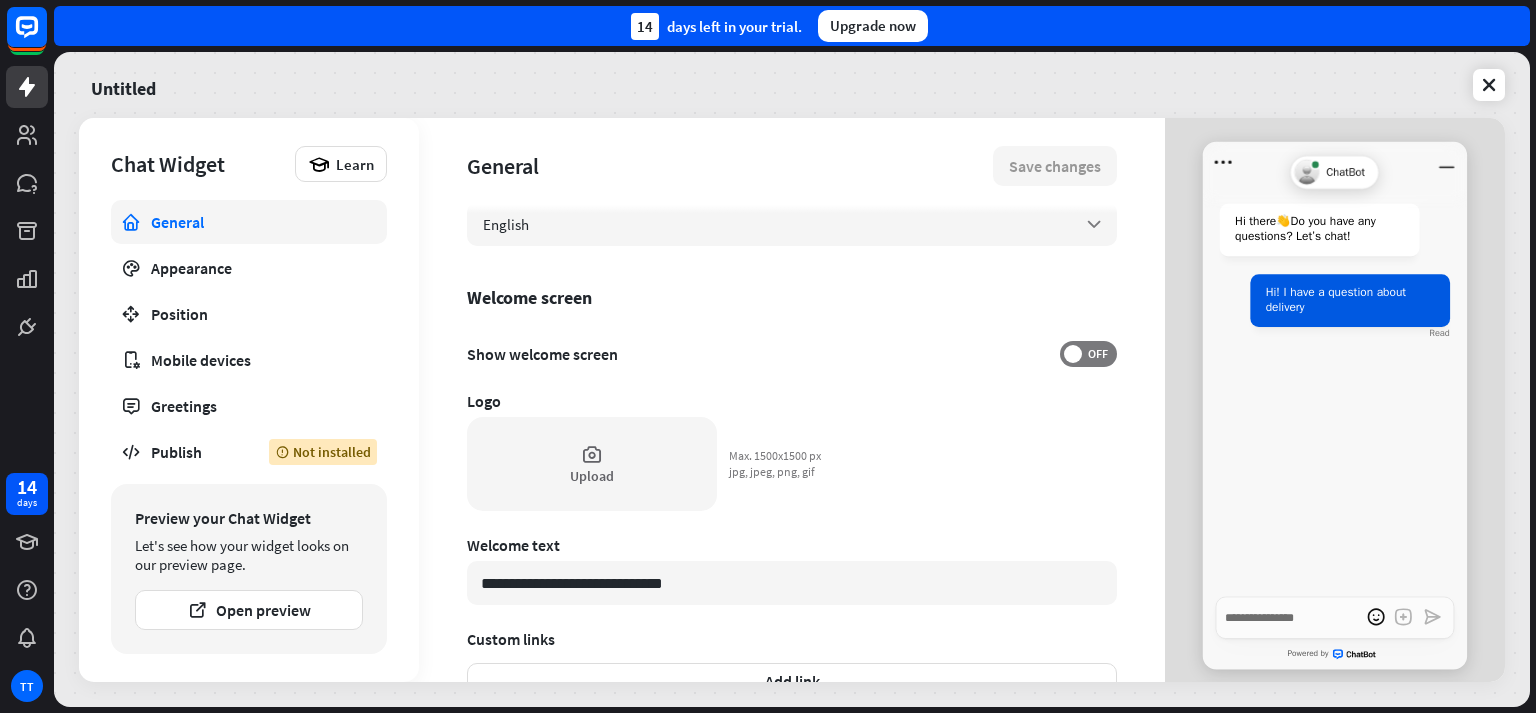 scroll, scrollTop: 136, scrollLeft: 0, axis: vertical 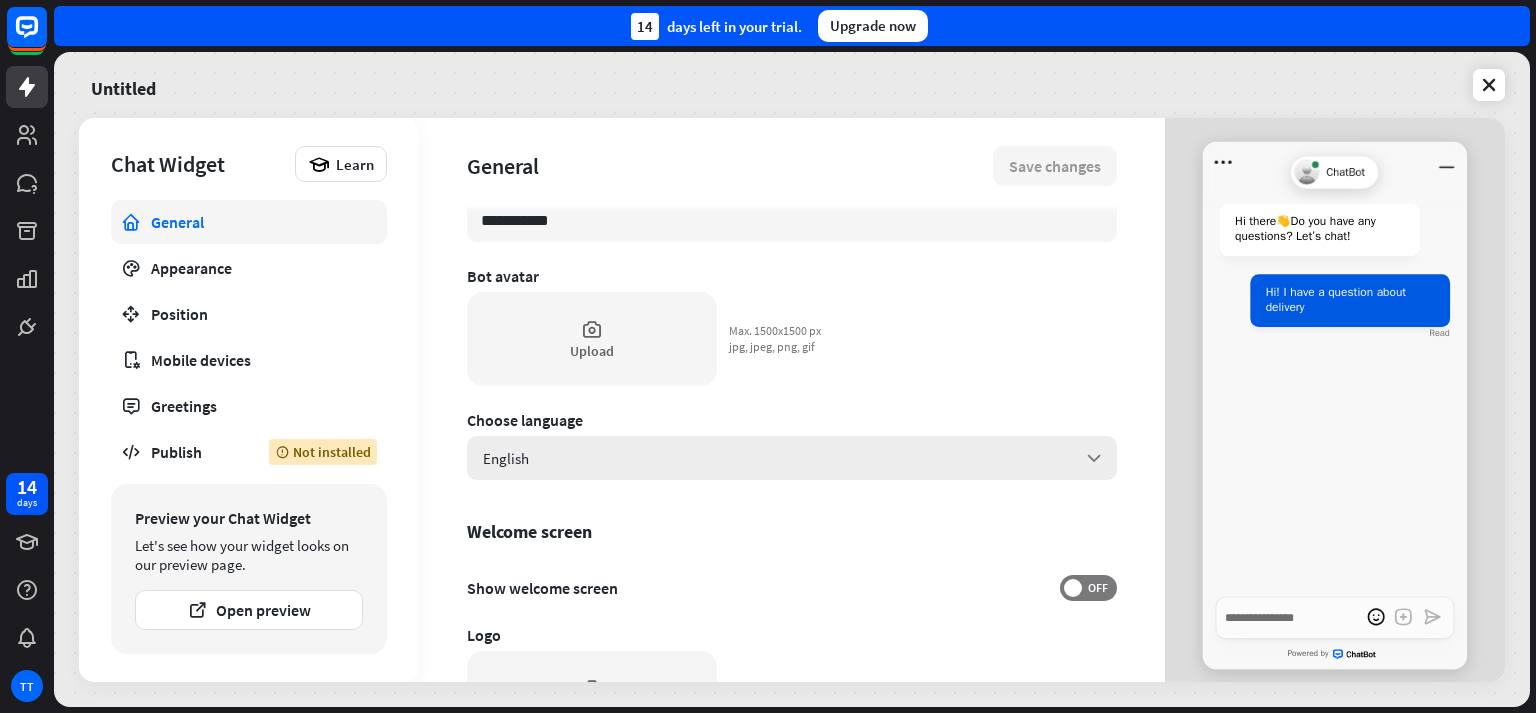 click on "English
arrow_down" at bounding box center (792, 458) 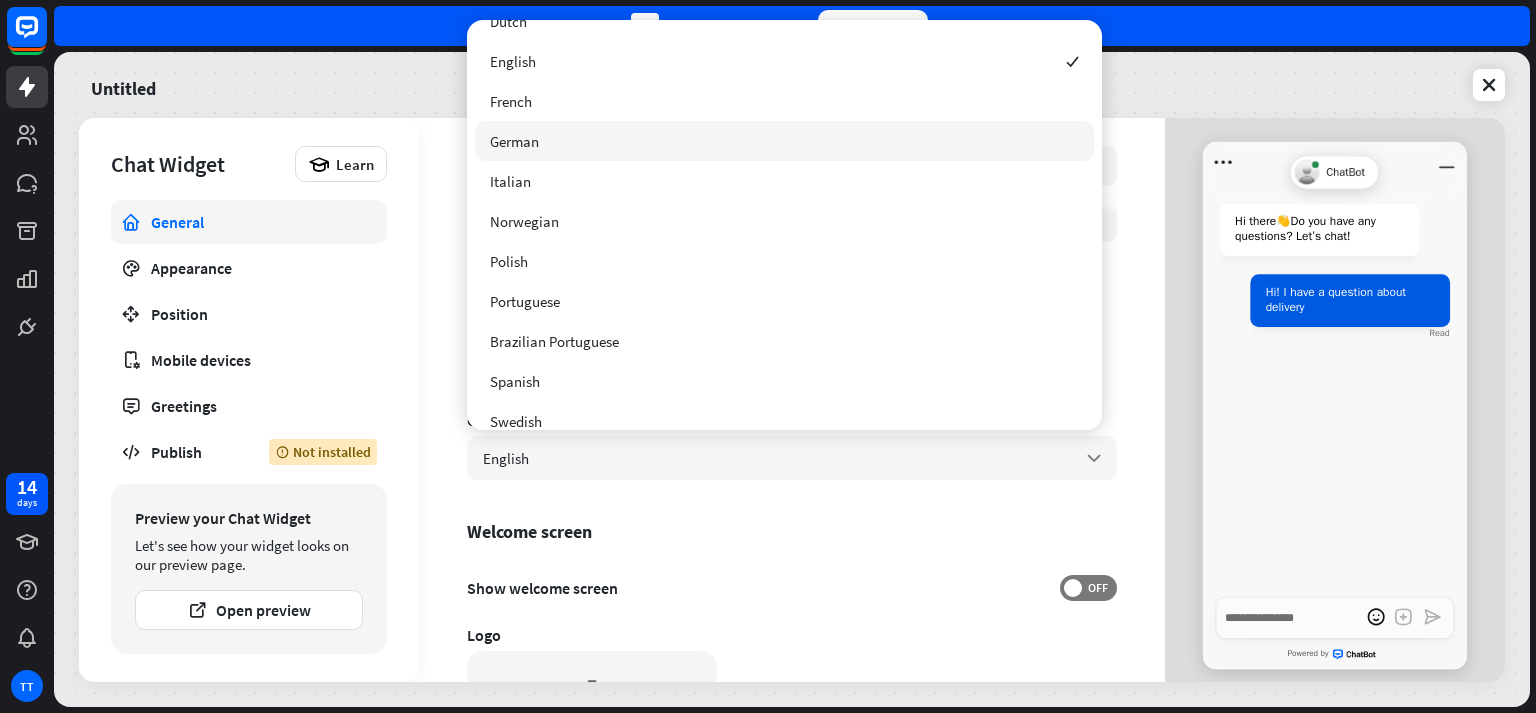 scroll, scrollTop: 85, scrollLeft: 0, axis: vertical 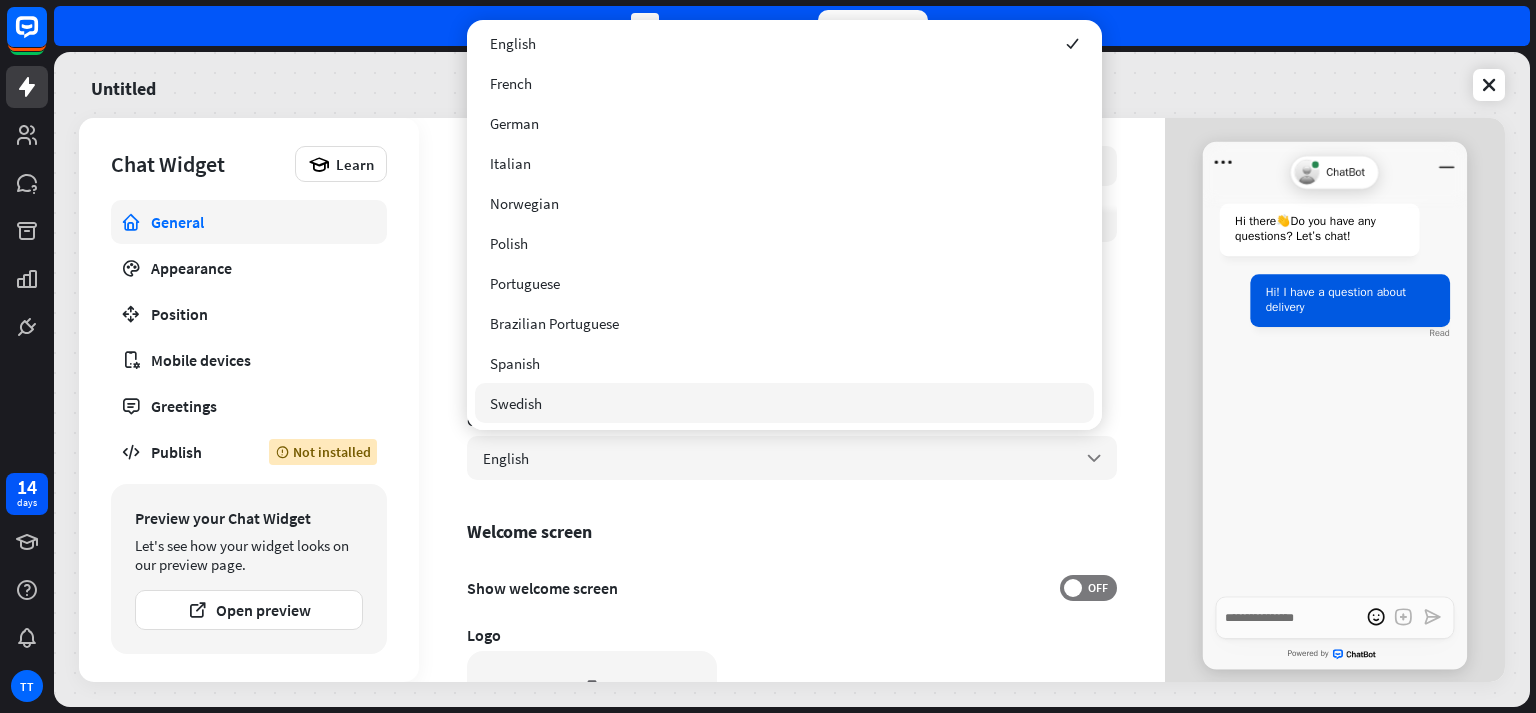 click on "**********" at bounding box center [792, 312] 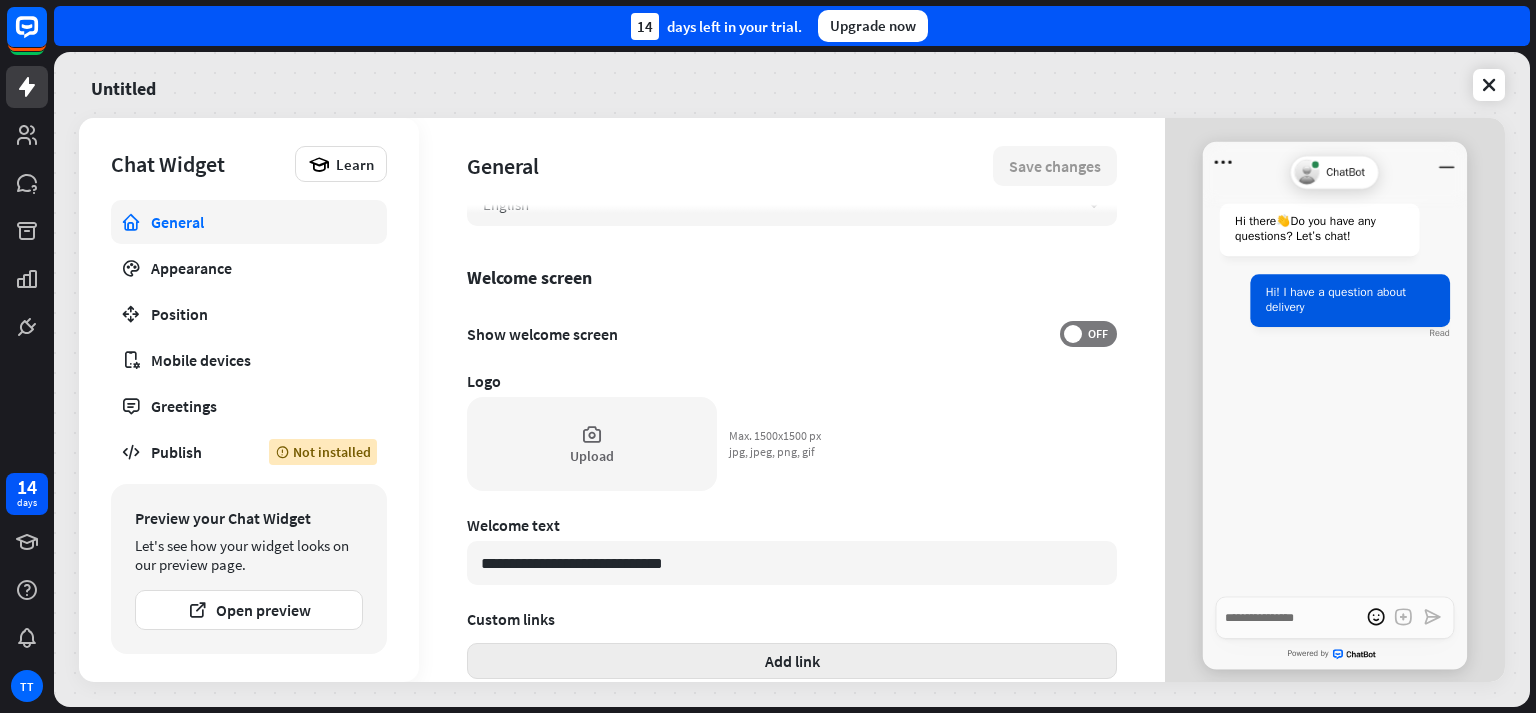 scroll, scrollTop: 603, scrollLeft: 0, axis: vertical 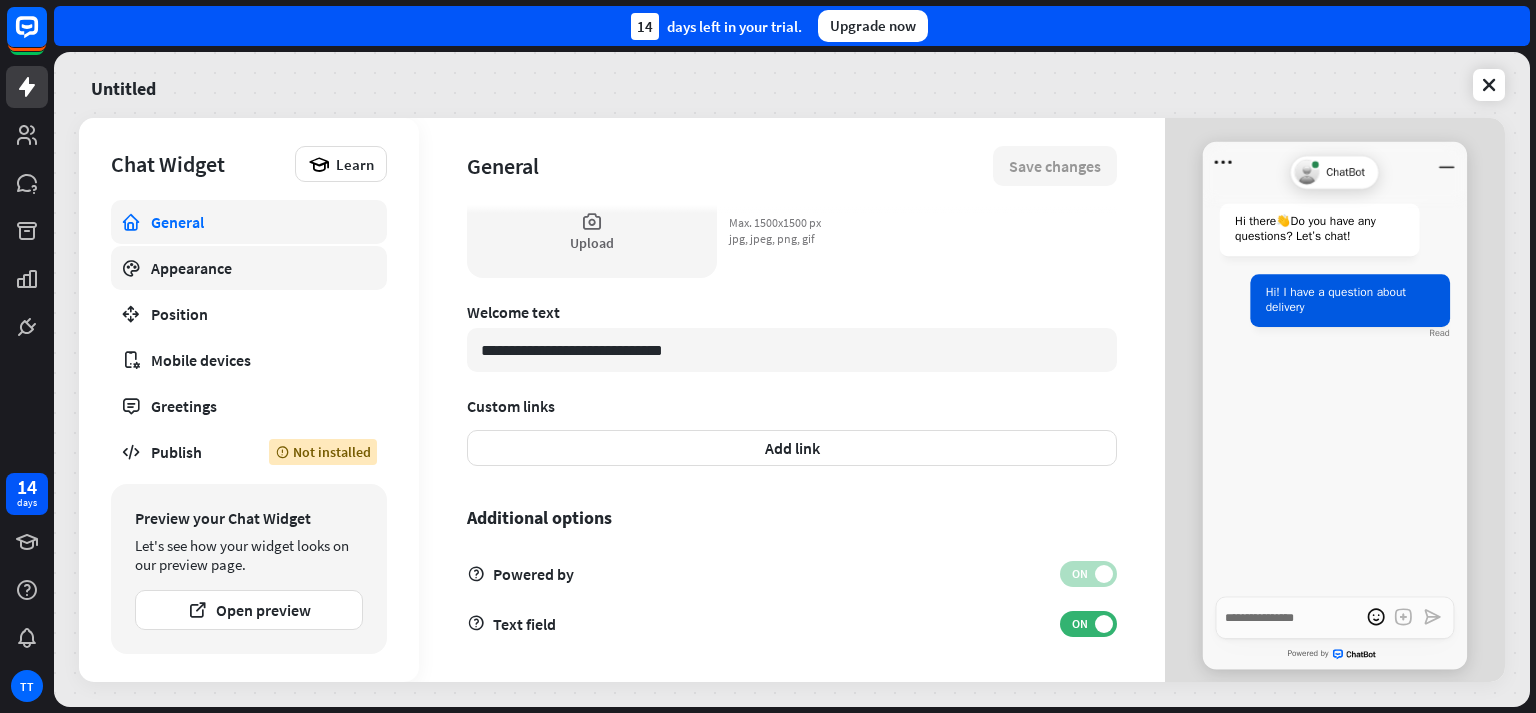 click on "Appearance" at bounding box center [249, 268] 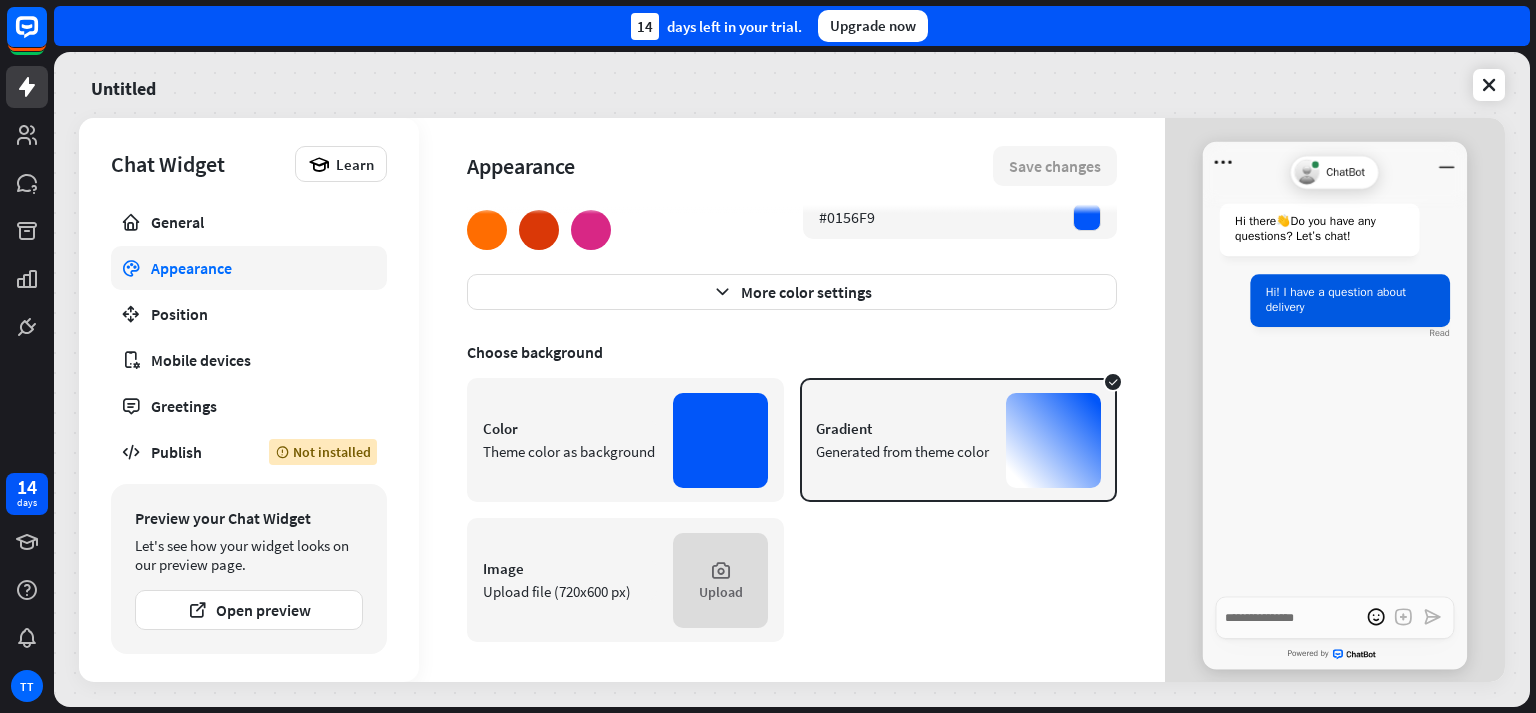 scroll, scrollTop: 0, scrollLeft: 0, axis: both 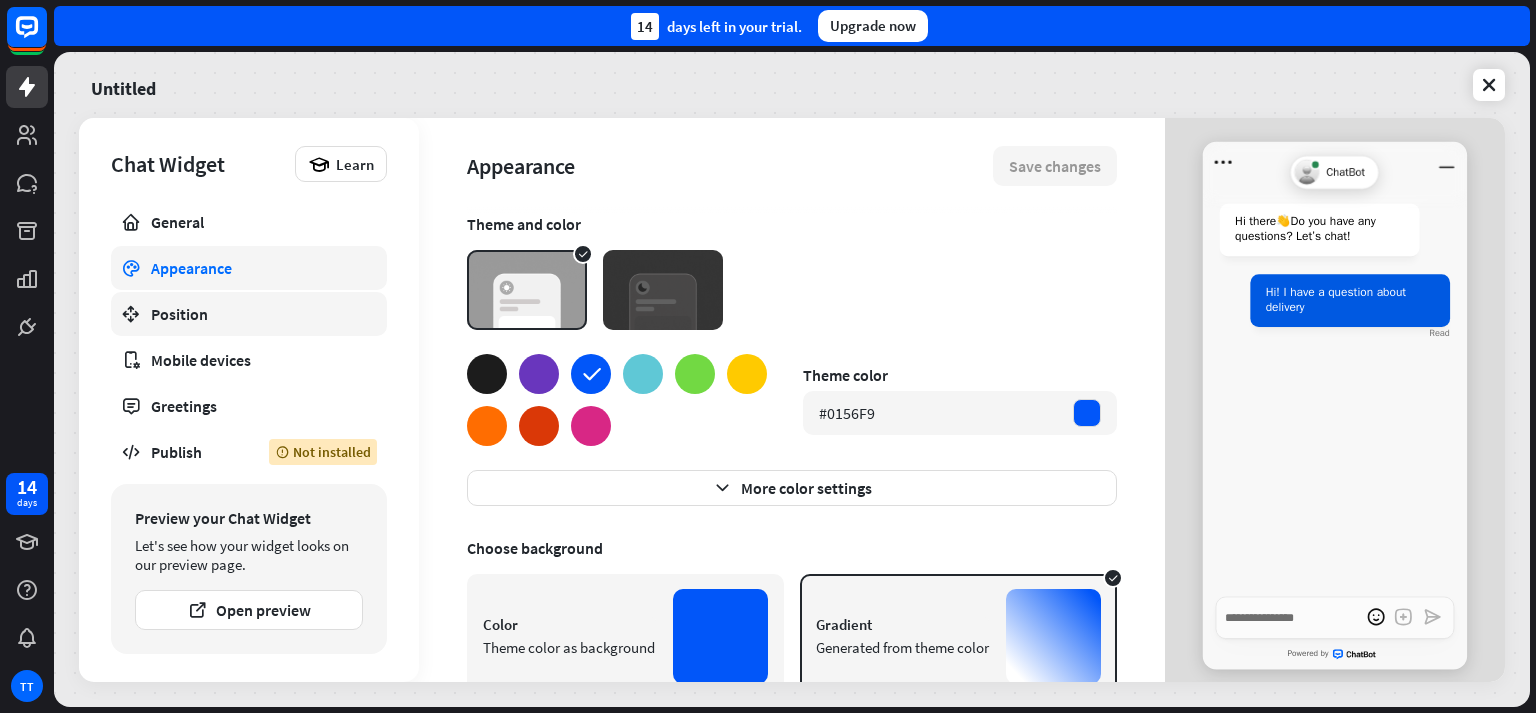 click on "Position" at bounding box center (249, 314) 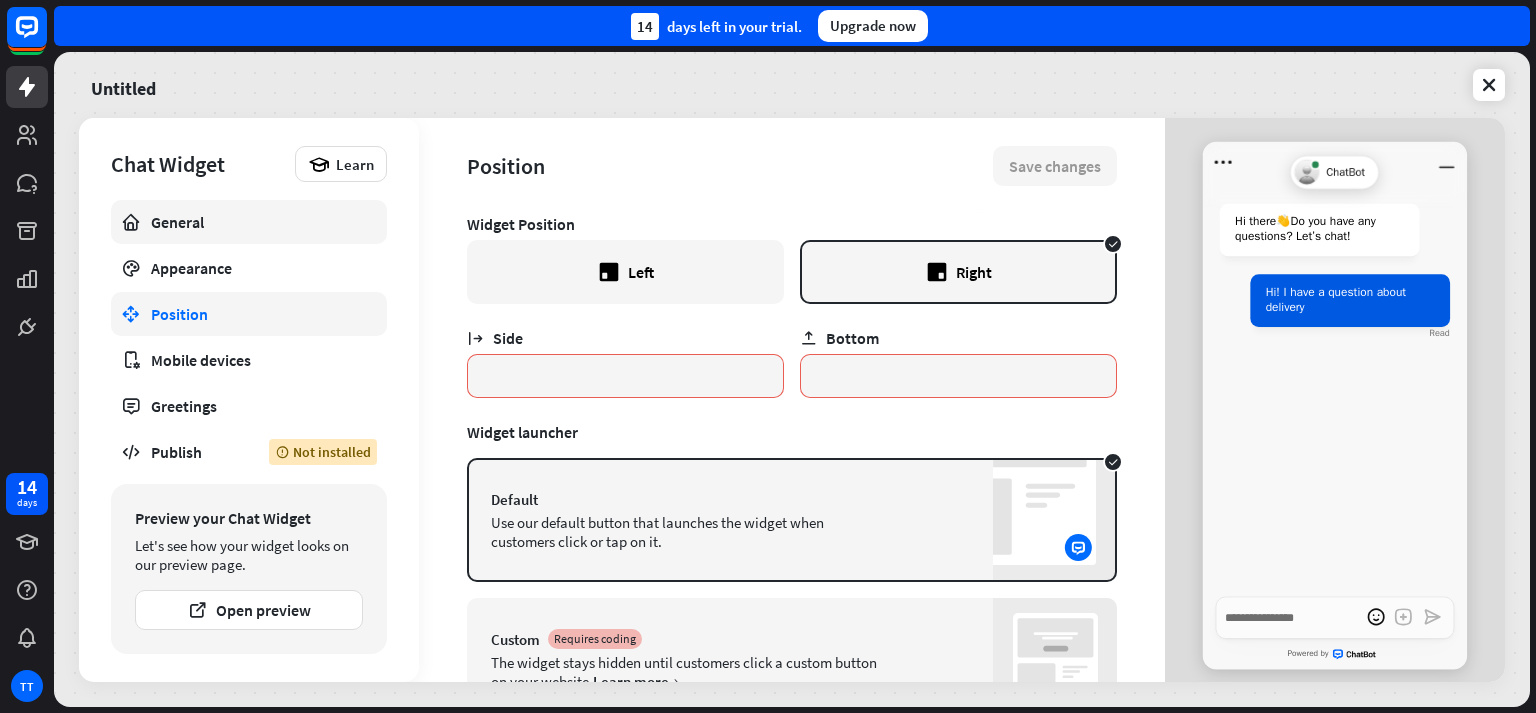 click on "General" at bounding box center [249, 222] 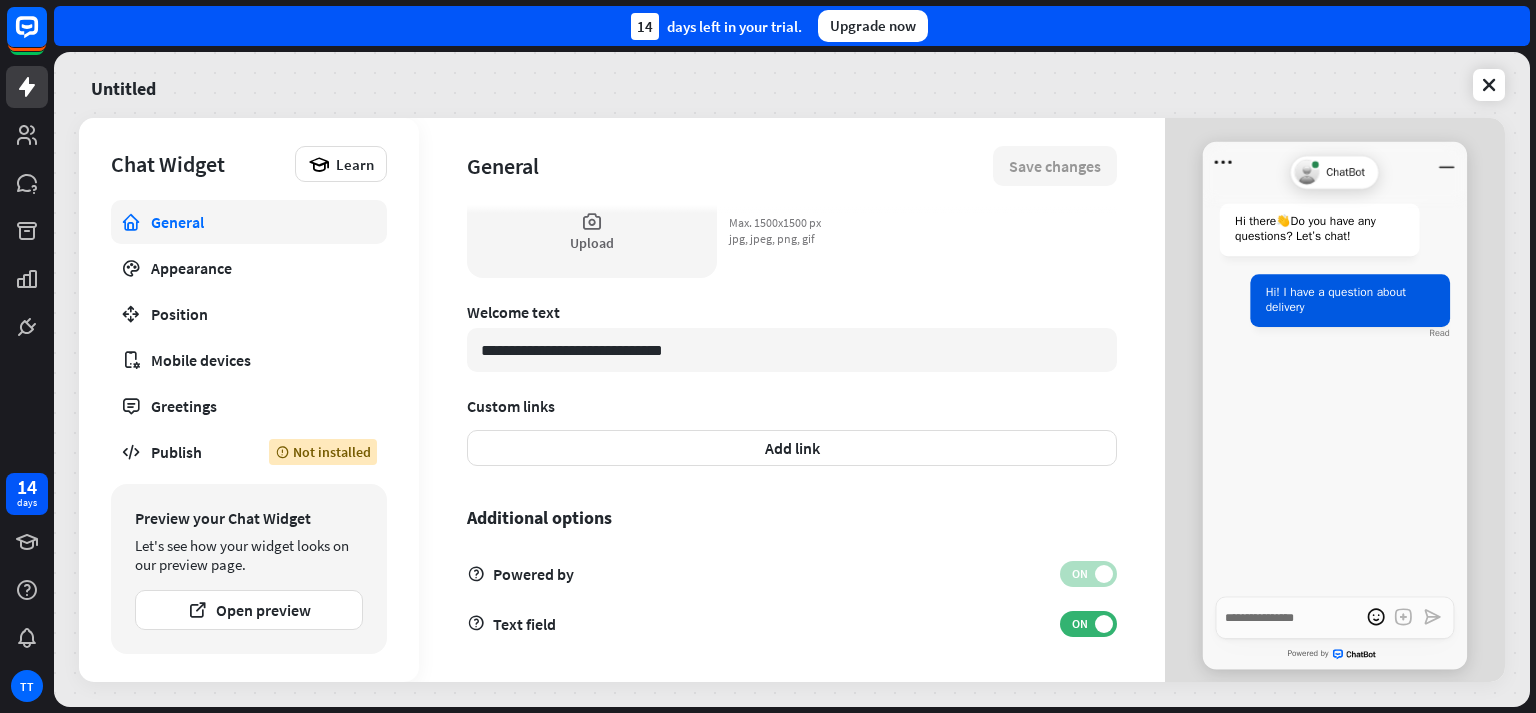 scroll, scrollTop: 0, scrollLeft: 0, axis: both 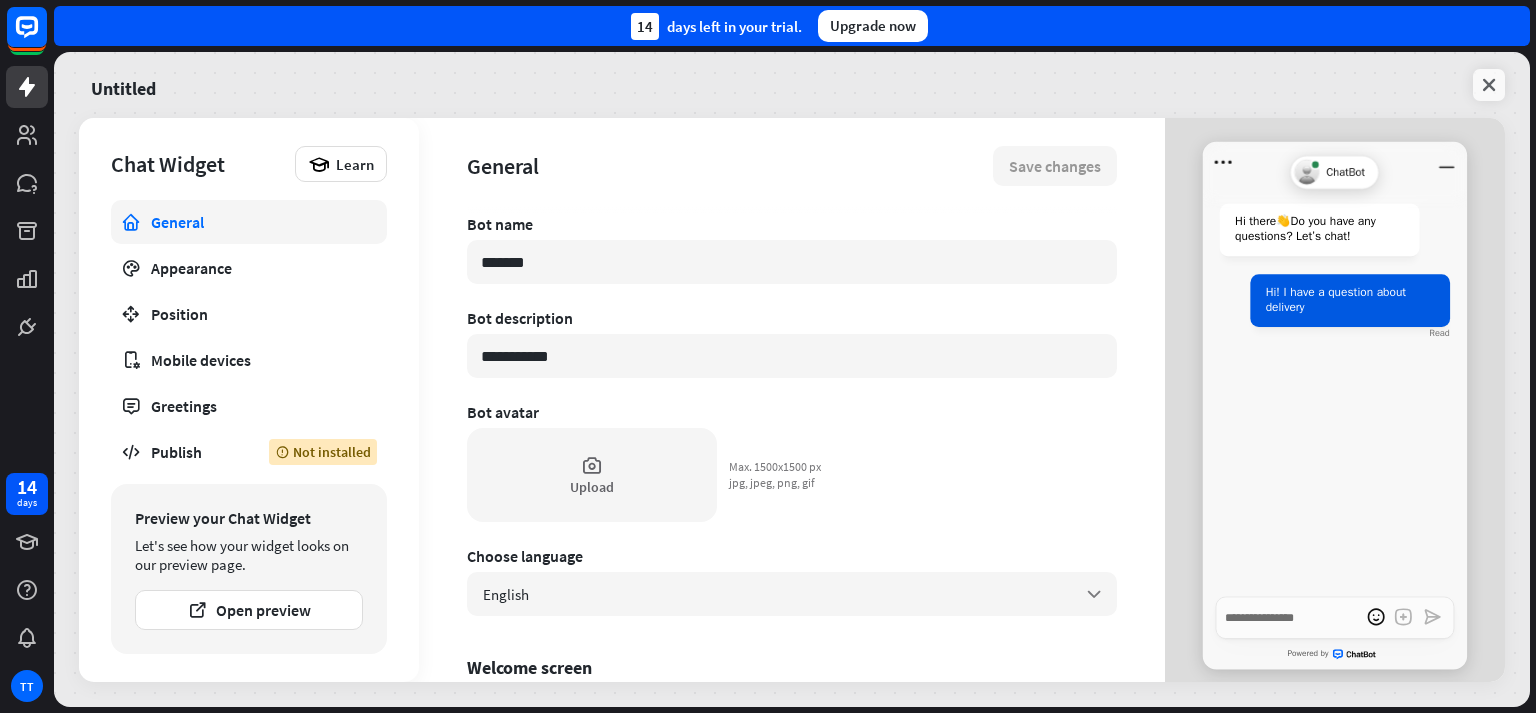 click at bounding box center (1489, 85) 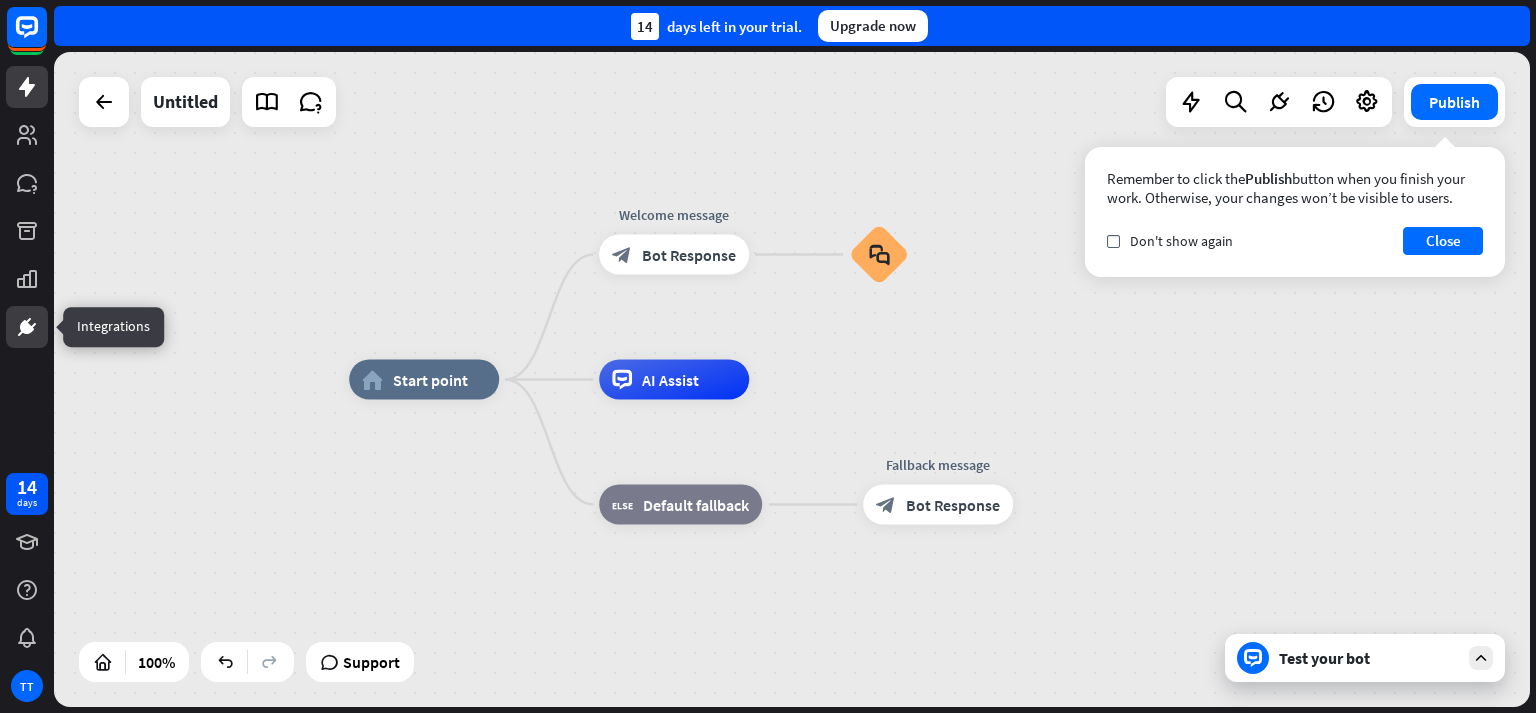 click 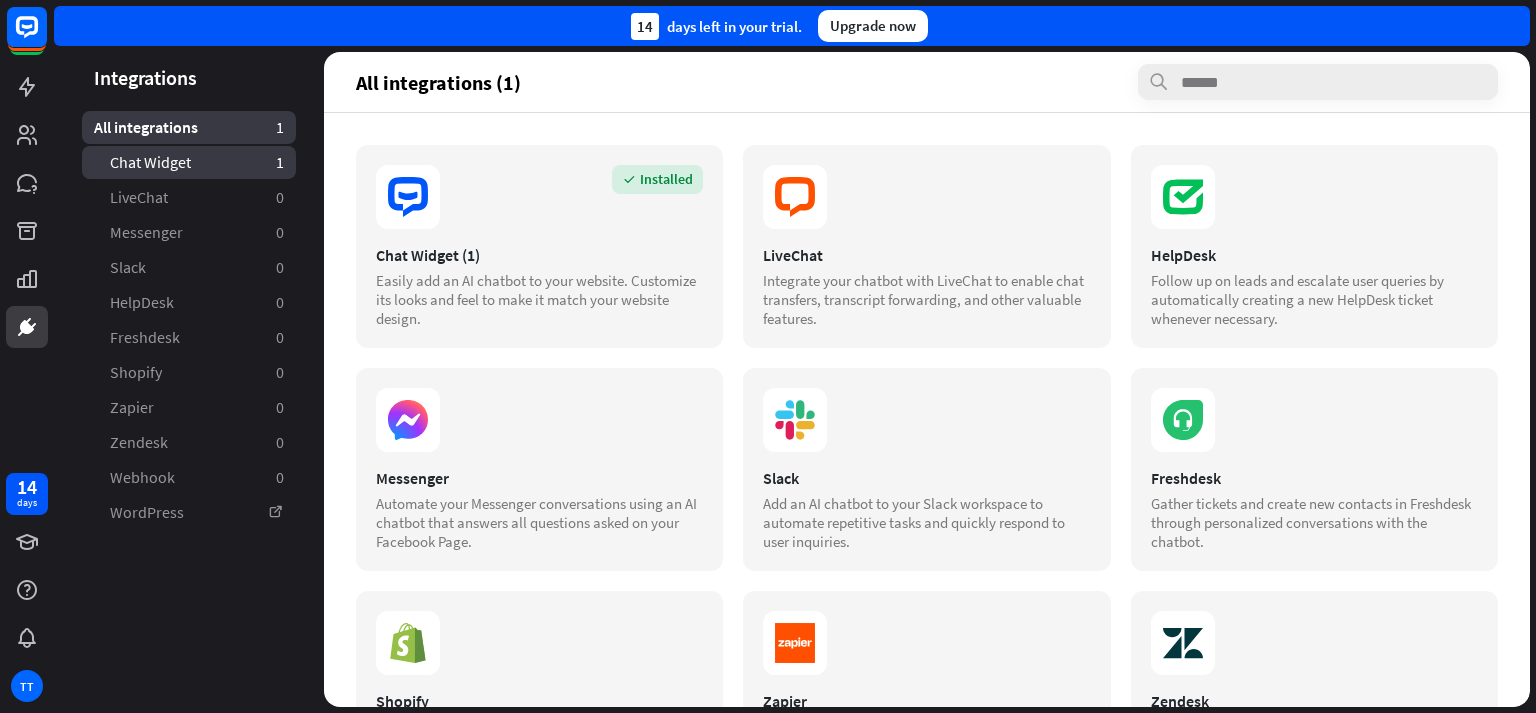 click on "Chat Widget" at bounding box center [150, 162] 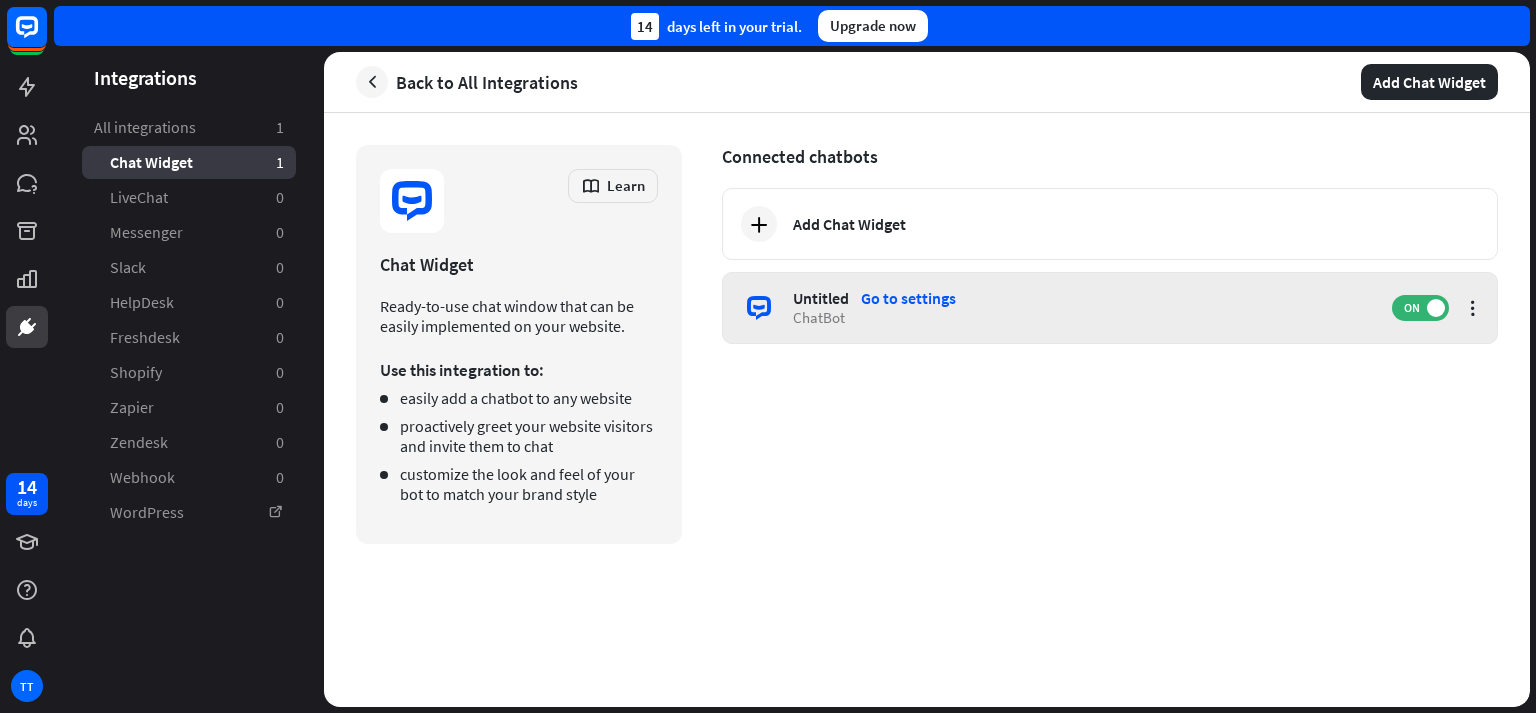 click on "Untitled   Go to settings" at bounding box center [1082, 298] 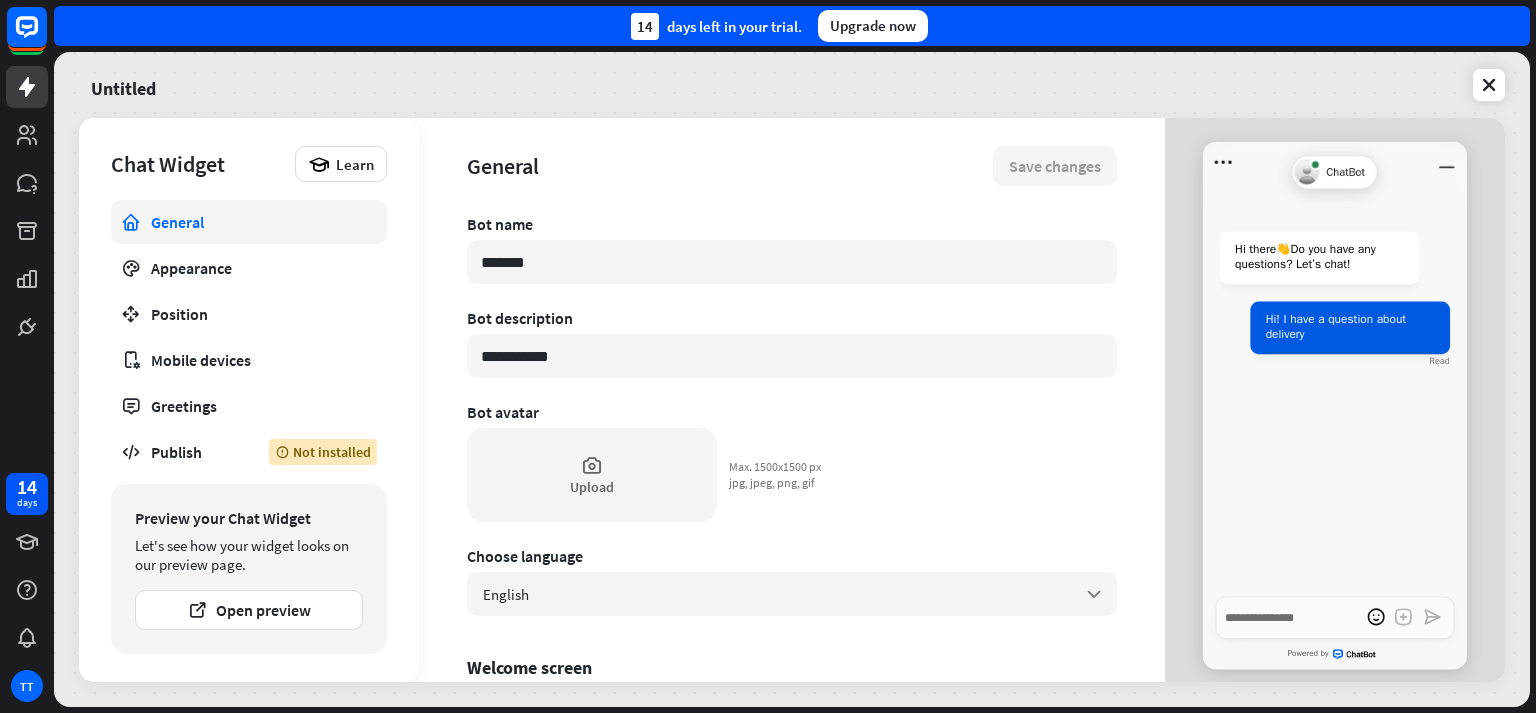type on "*" 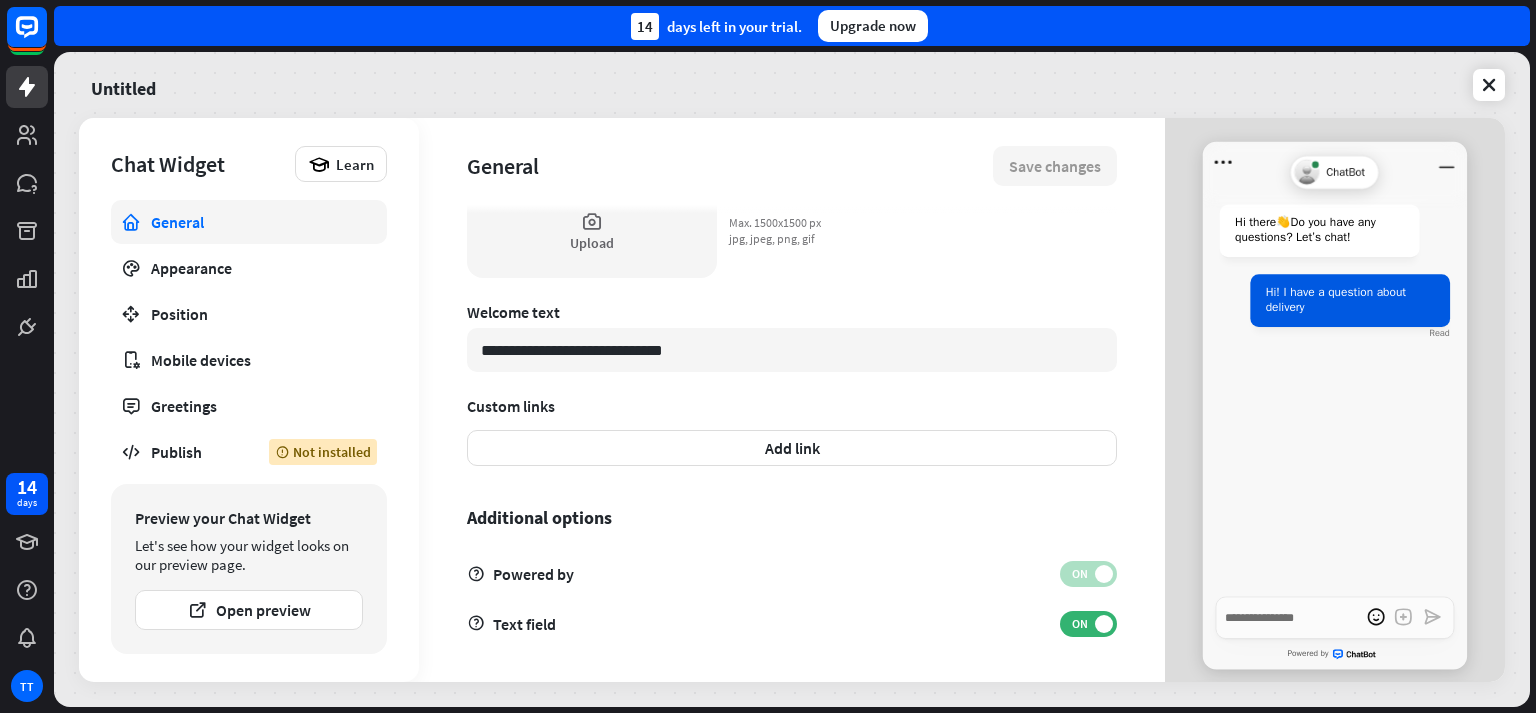 scroll, scrollTop: 0, scrollLeft: 0, axis: both 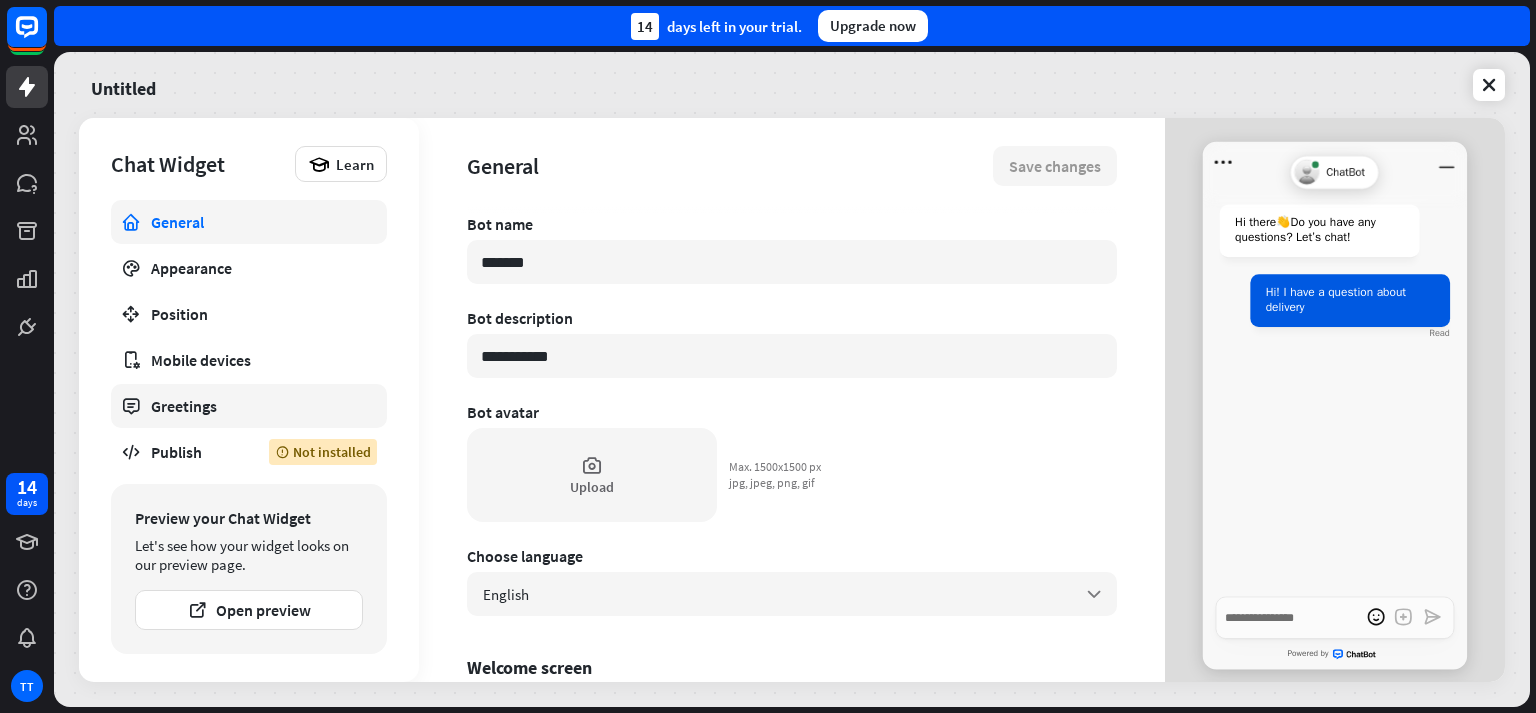 click on "Greetings" at bounding box center (249, 406) 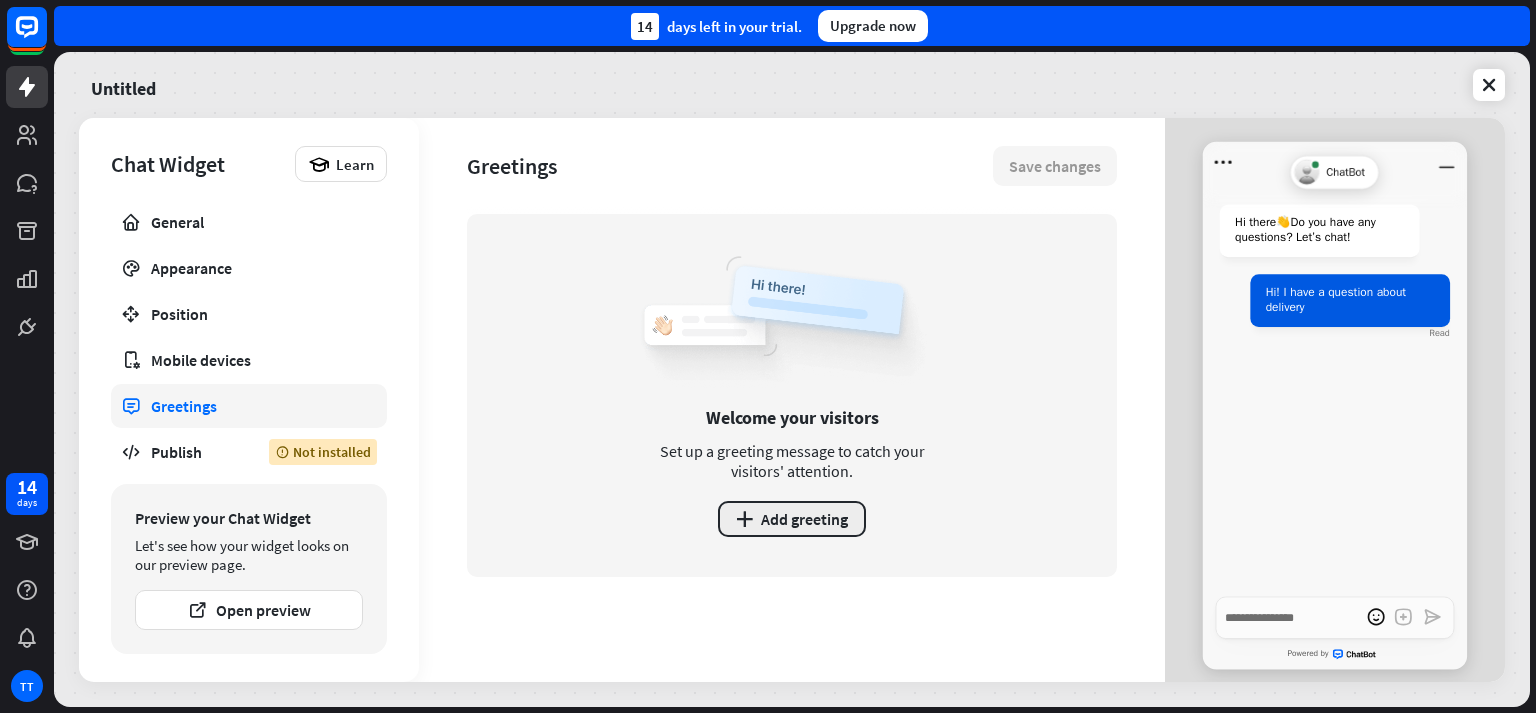 click on "plus
Add greeting" at bounding box center (792, 519) 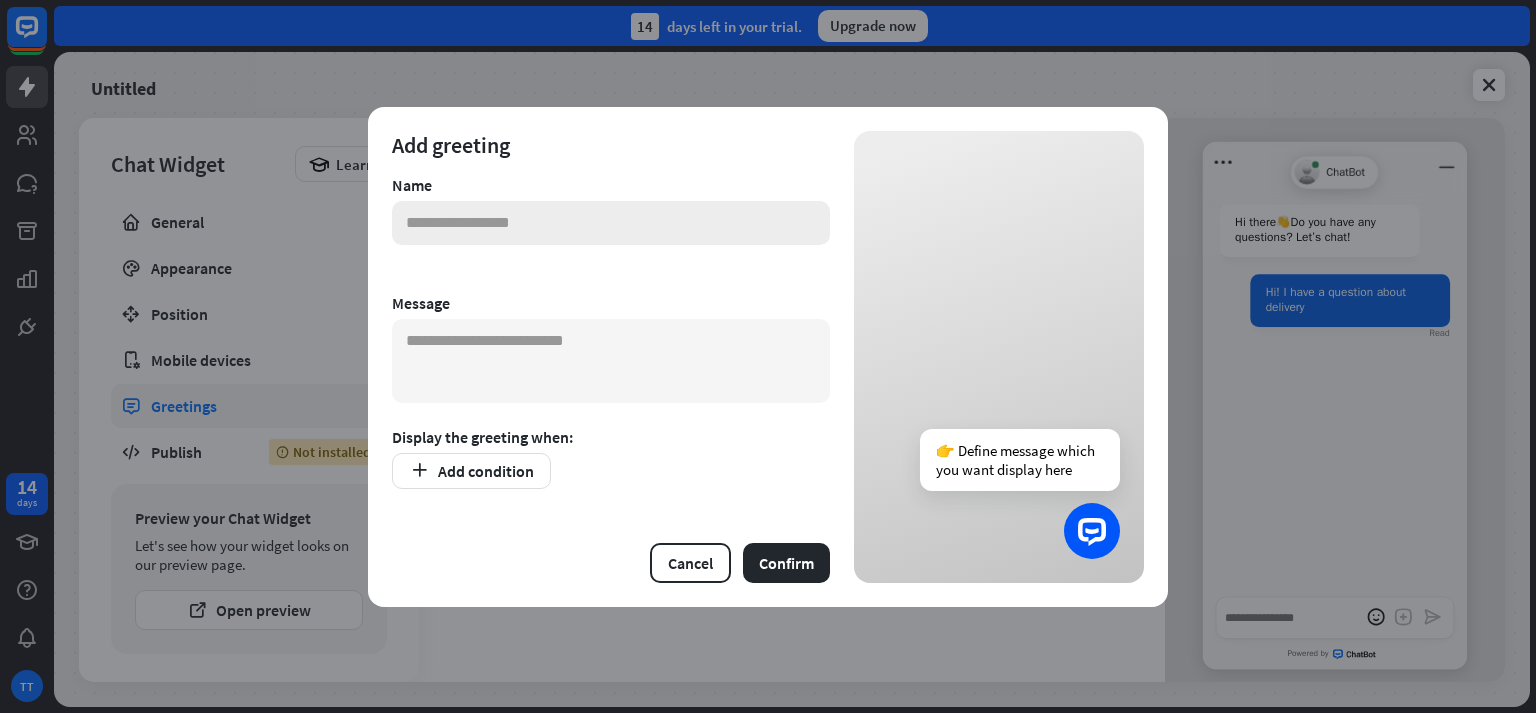 click at bounding box center (611, 223) 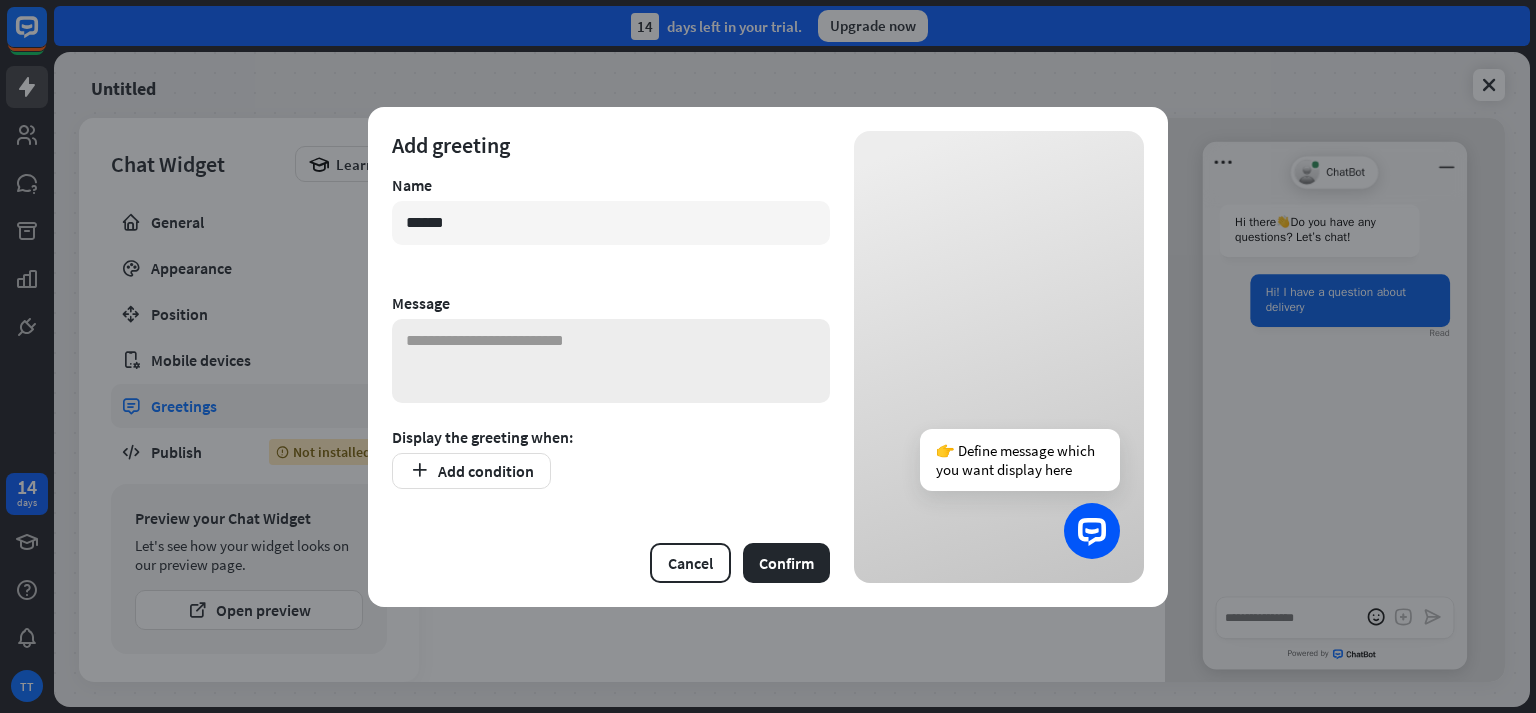 type on "******" 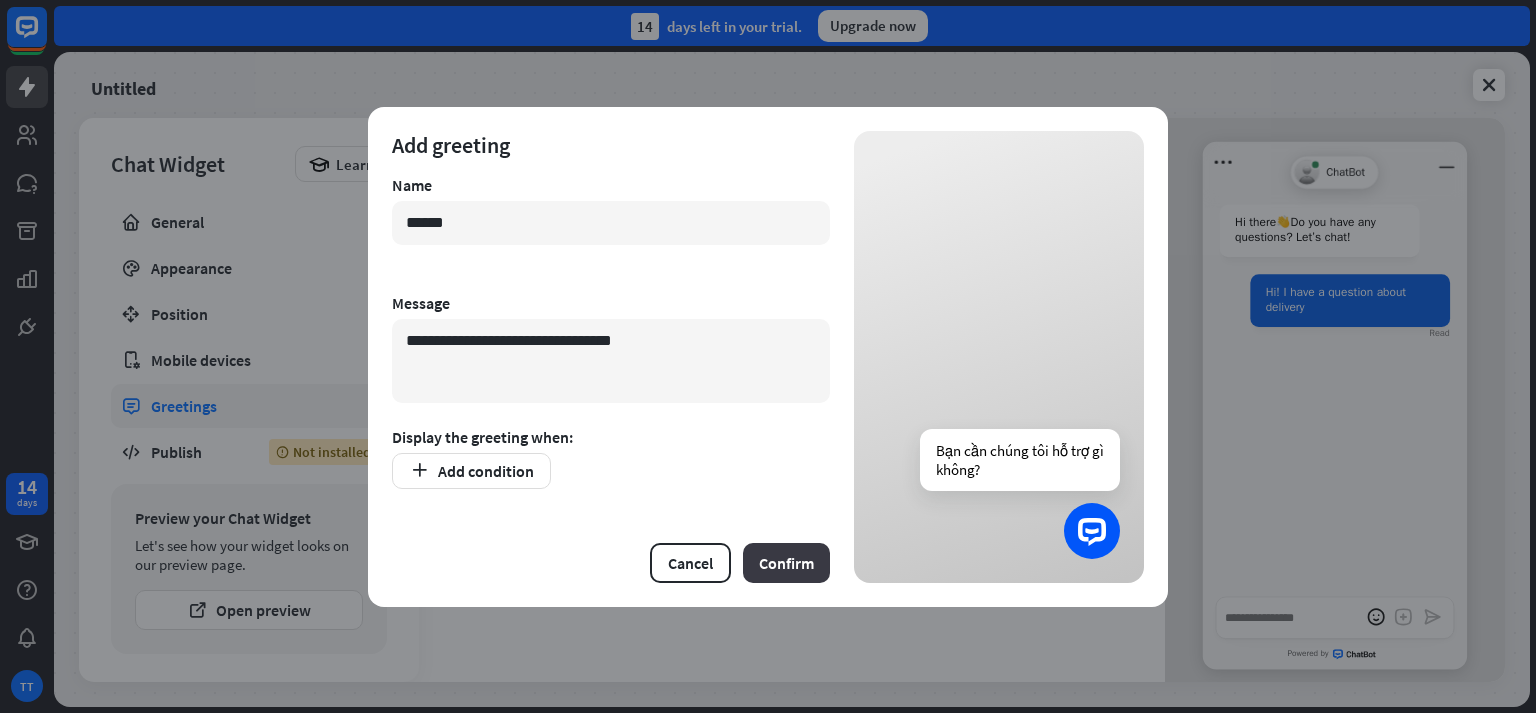 type on "**********" 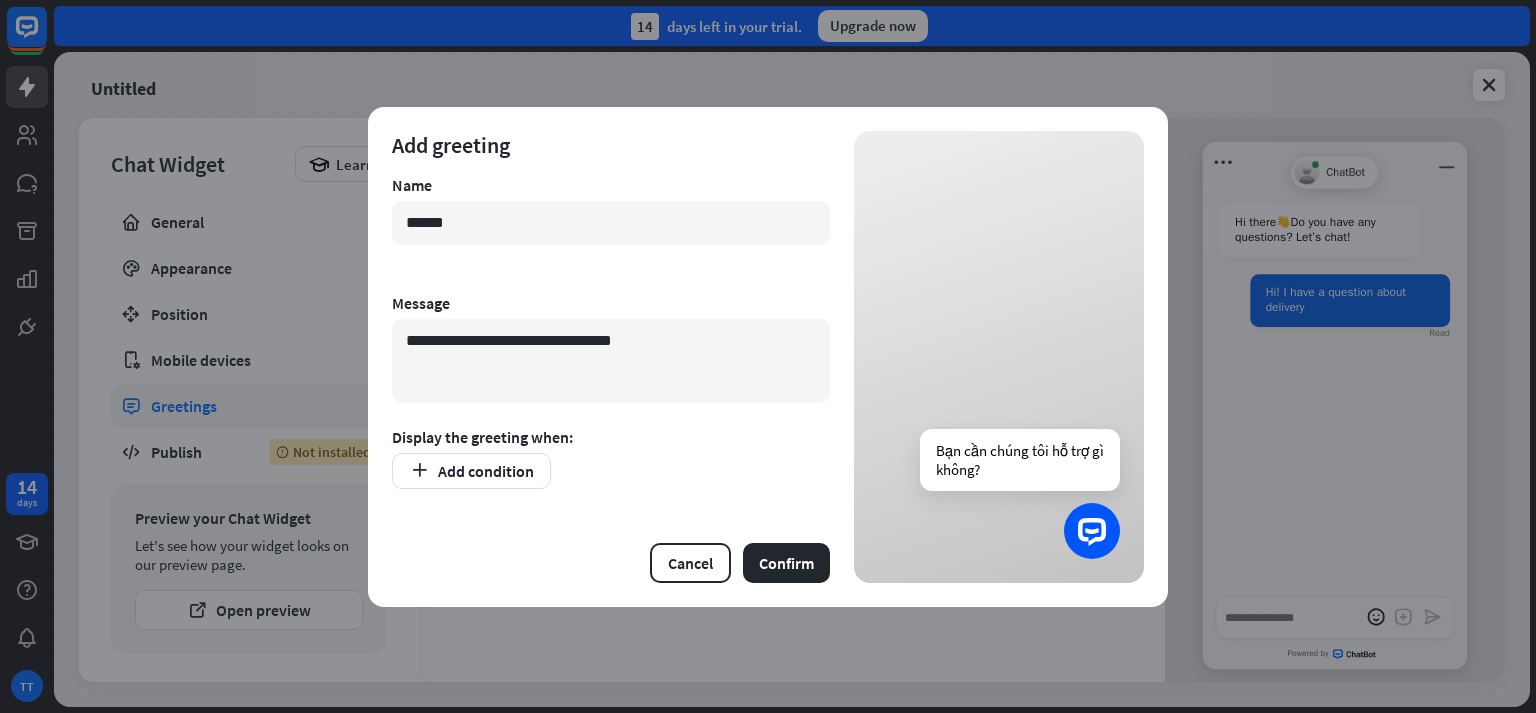 click on "**********" at bounding box center [611, 357] 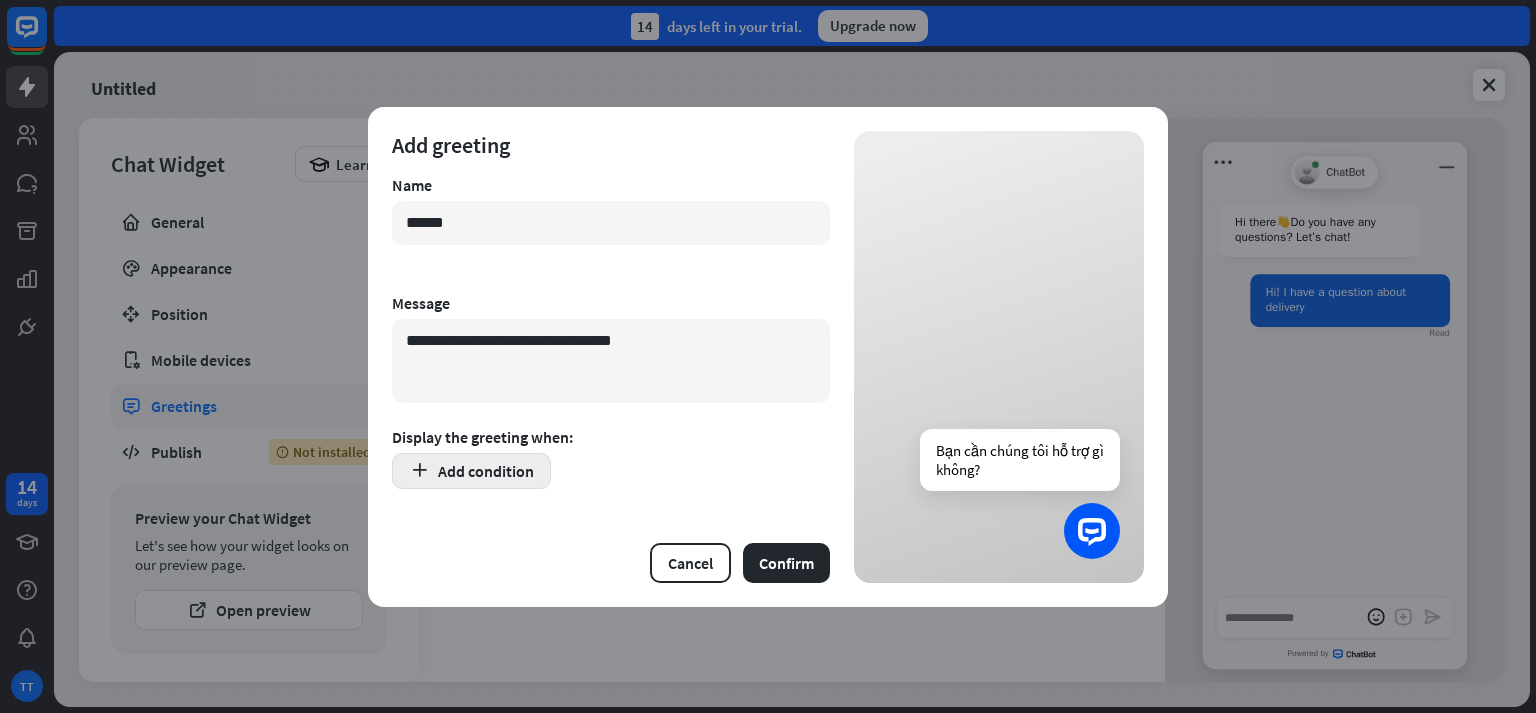 click on "Add condition" at bounding box center [471, 471] 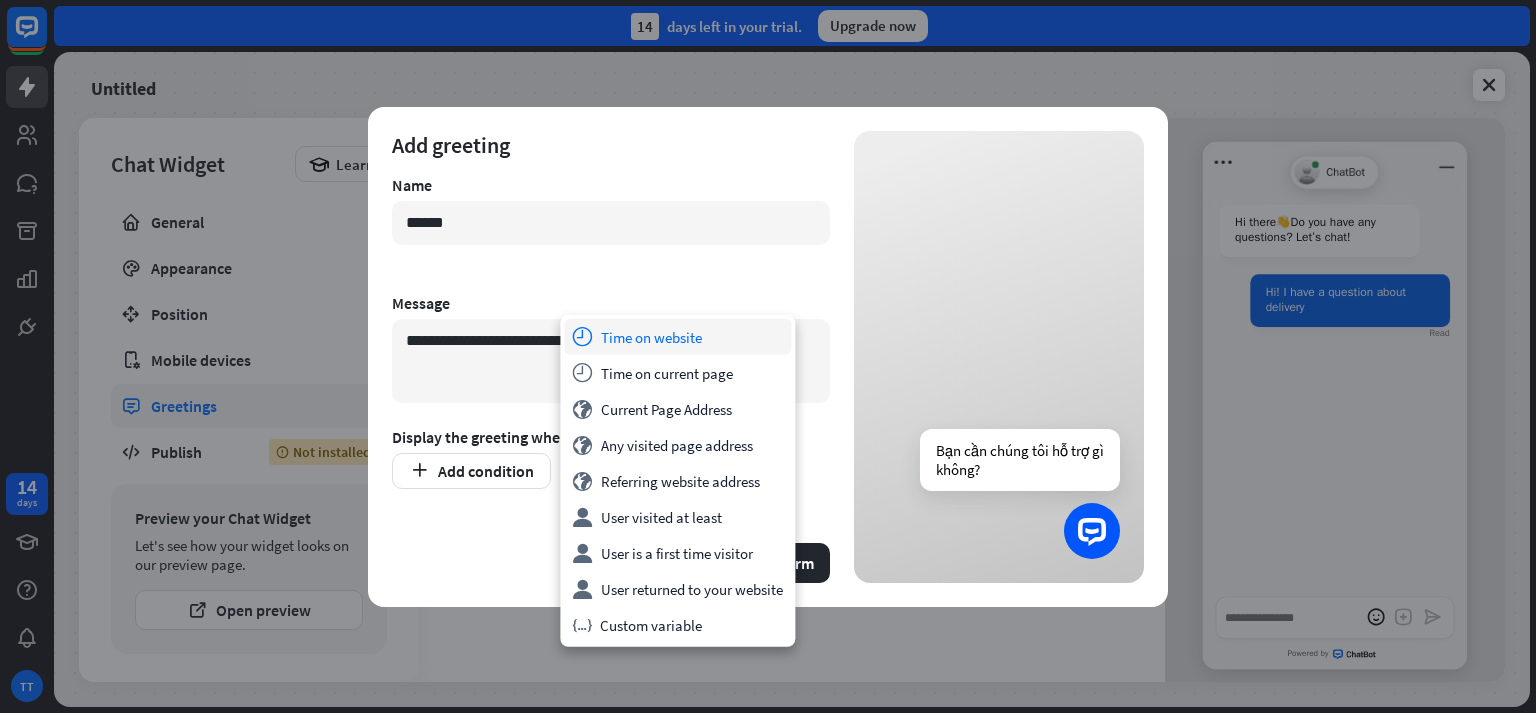 click on "time
Time on website" at bounding box center [677, 337] 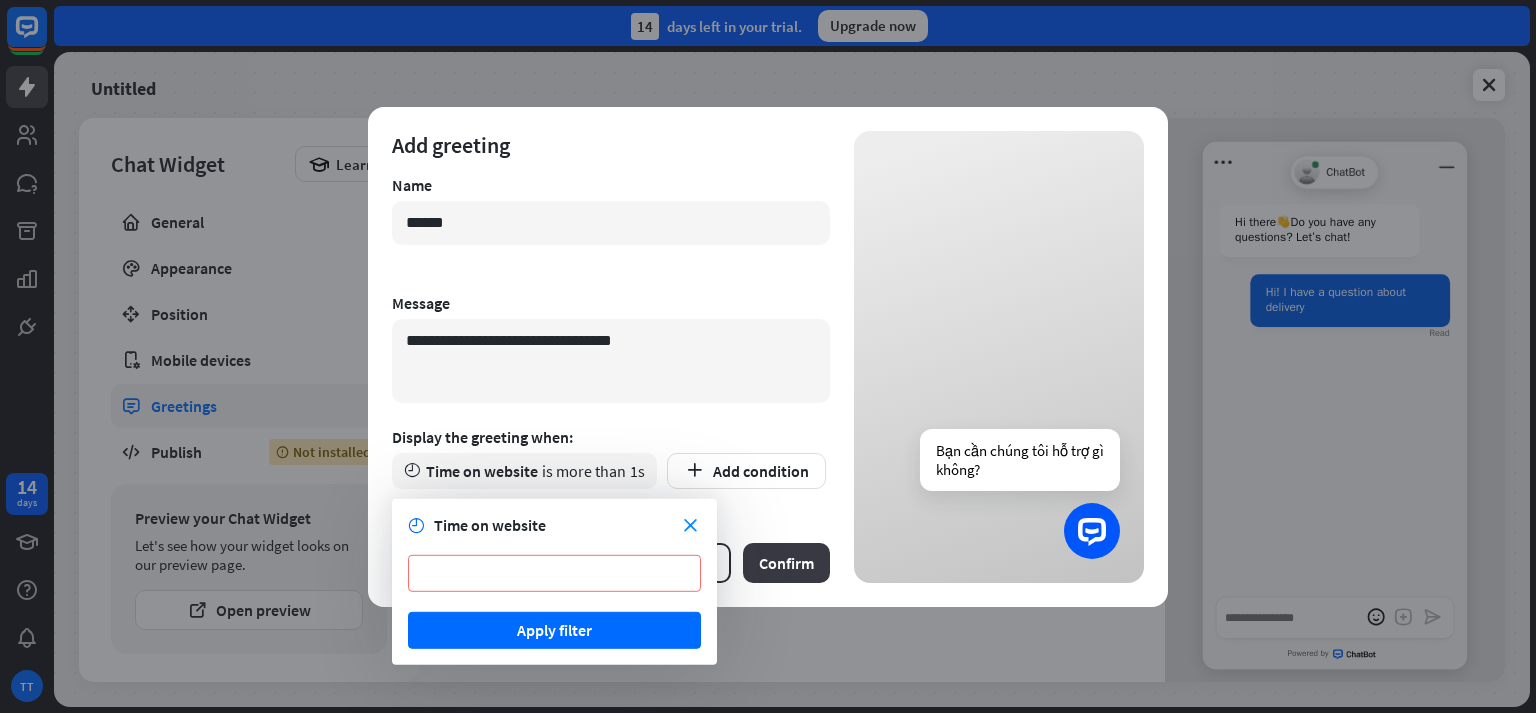 click on "Confirm" at bounding box center (786, 563) 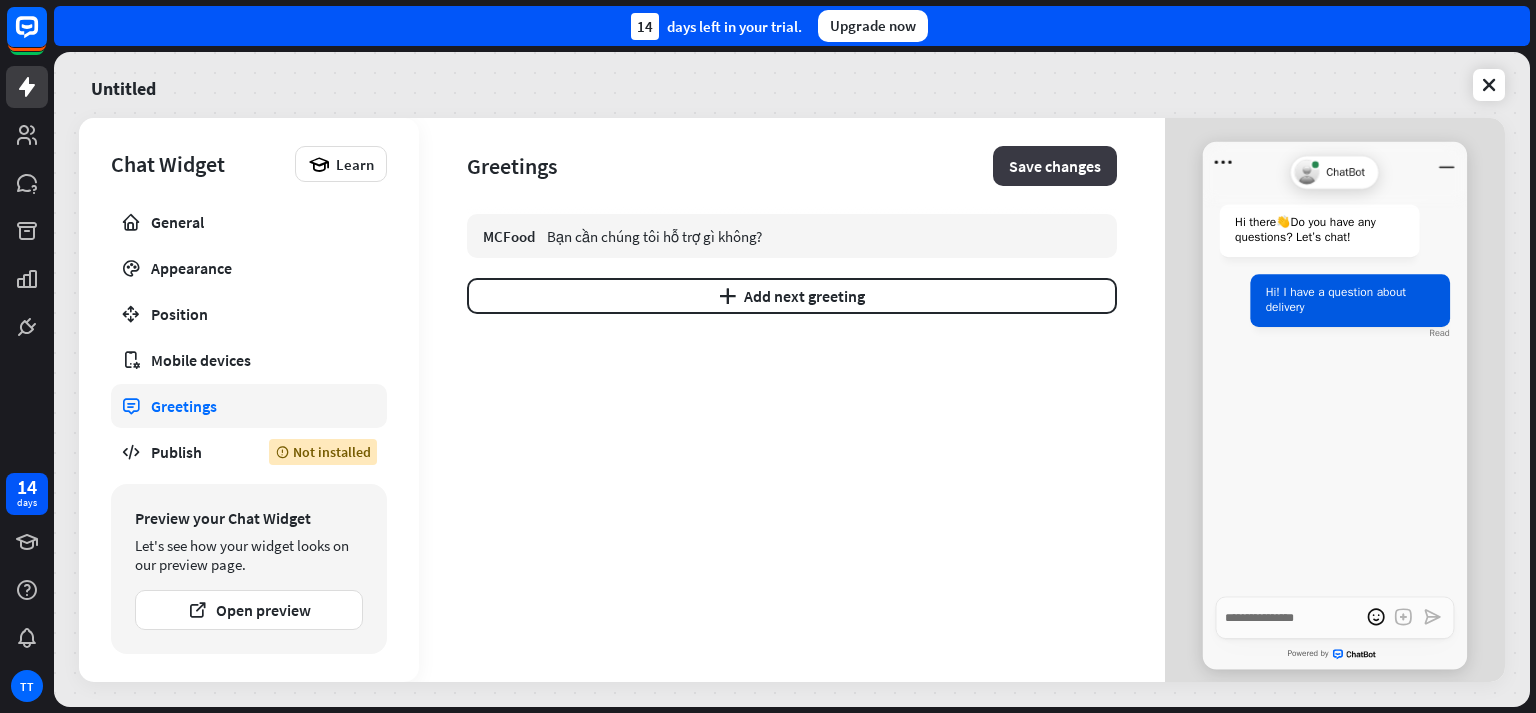 click on "Save changes" at bounding box center [1055, 166] 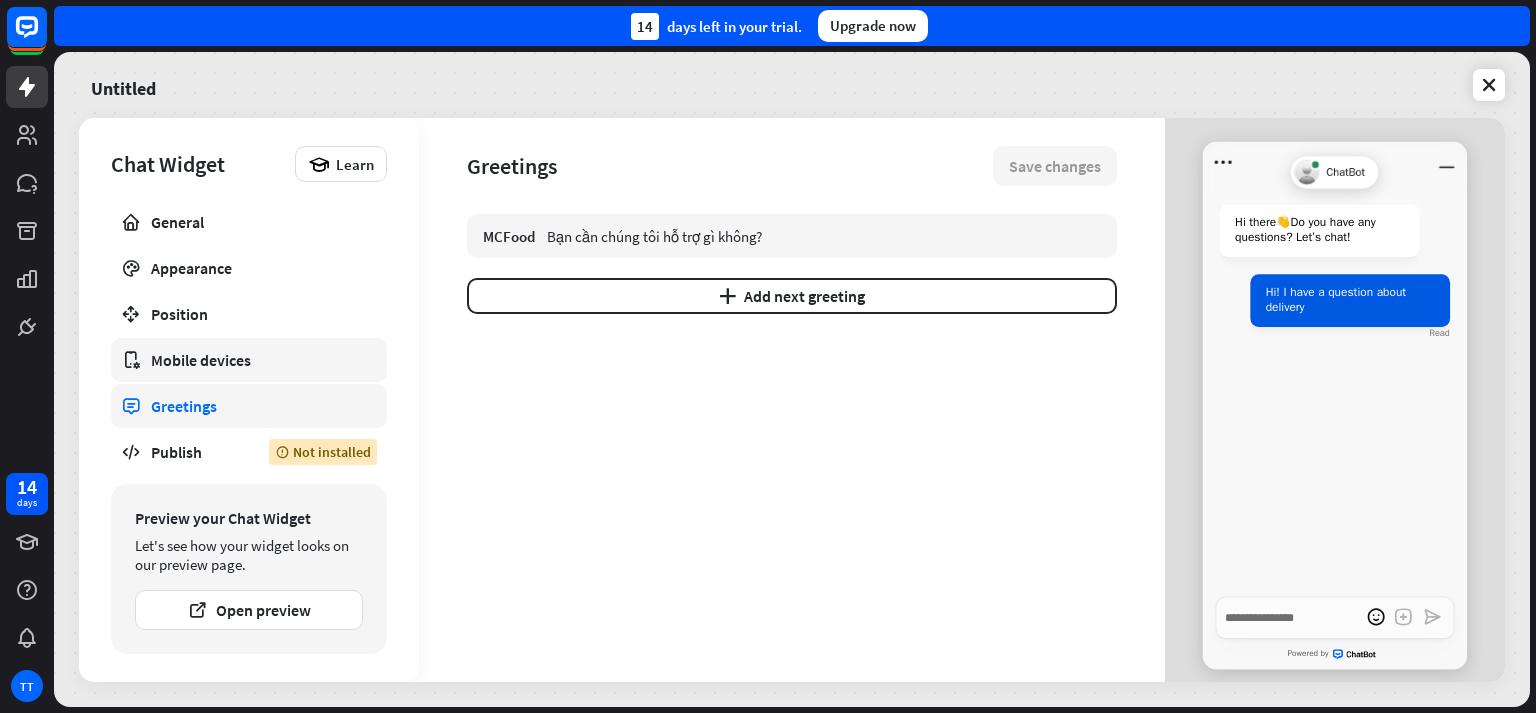 click on "Mobile devices" at bounding box center [249, 360] 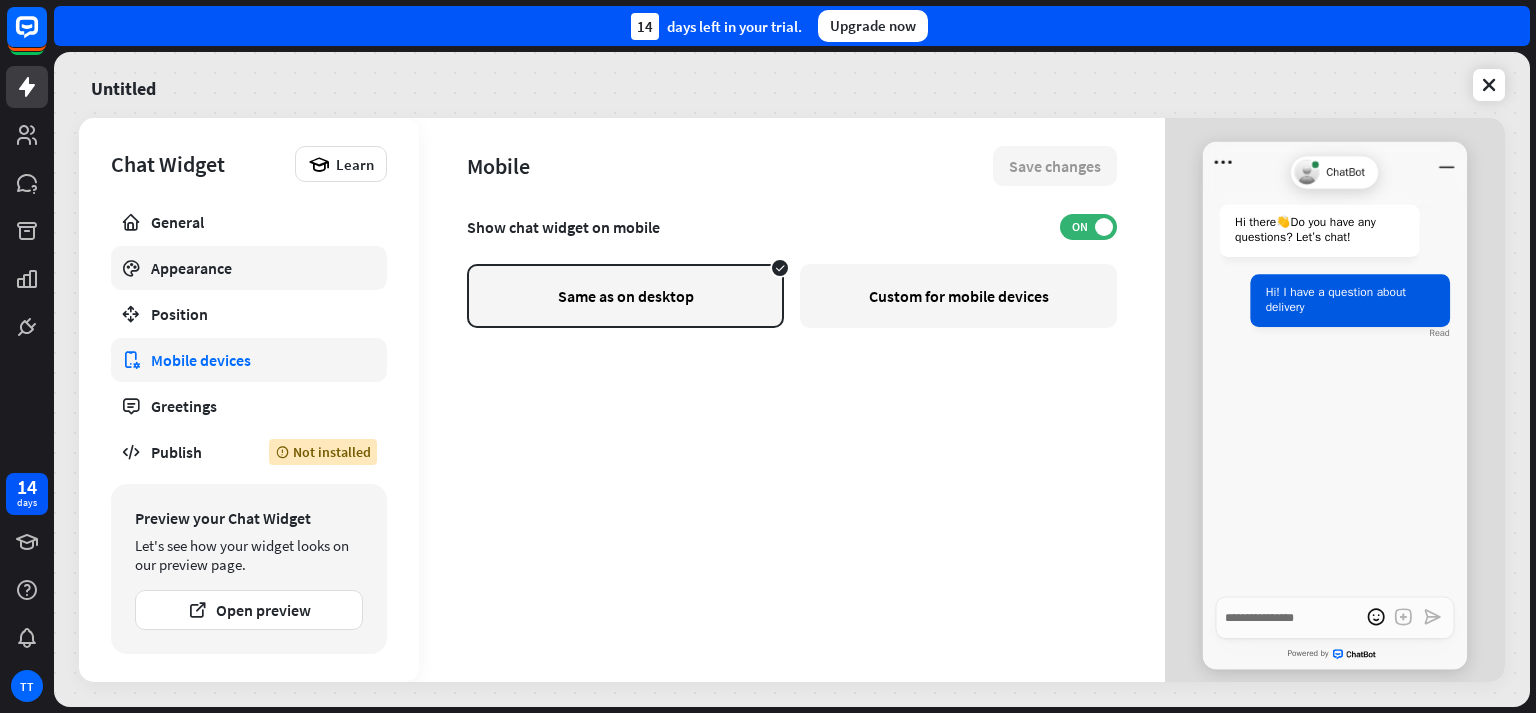 click on "Appearance" at bounding box center (249, 268) 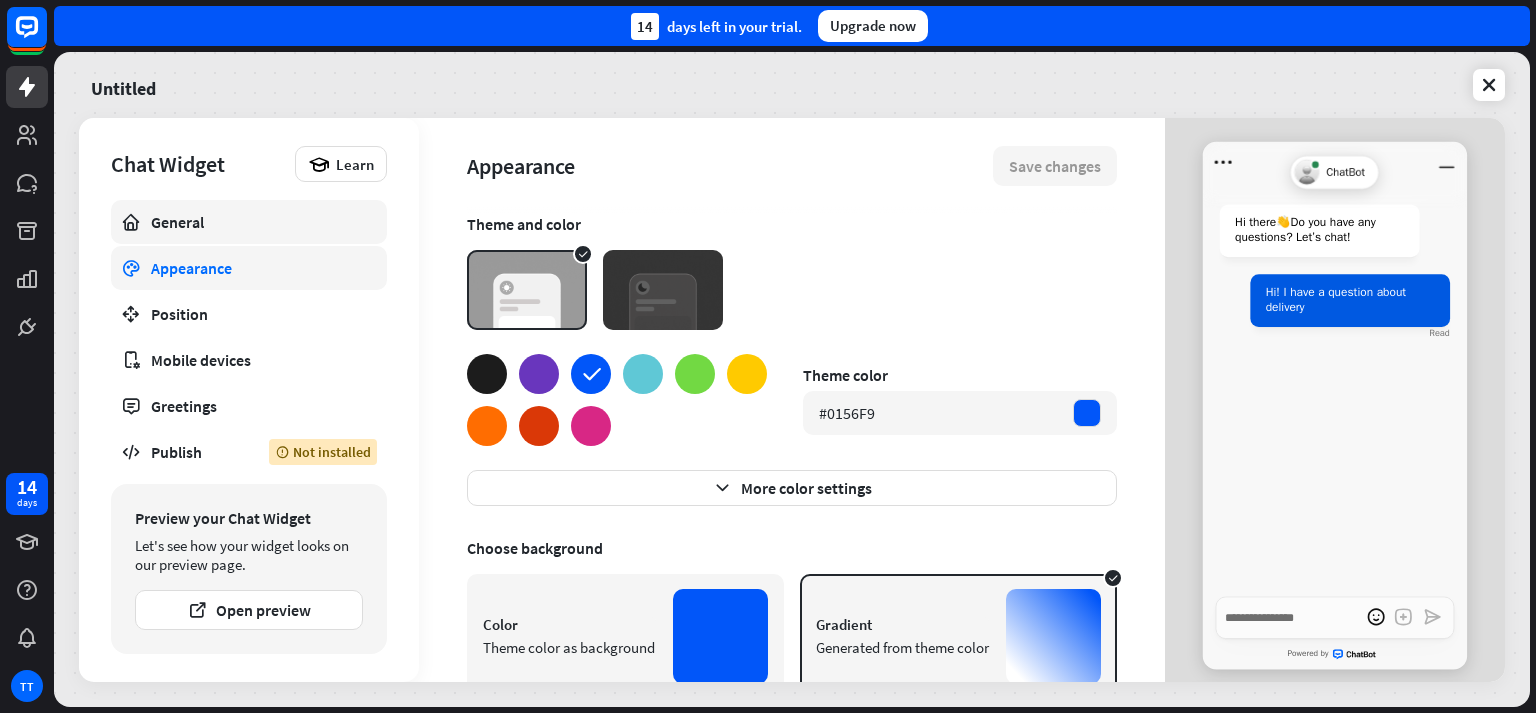 click on "General" at bounding box center (249, 222) 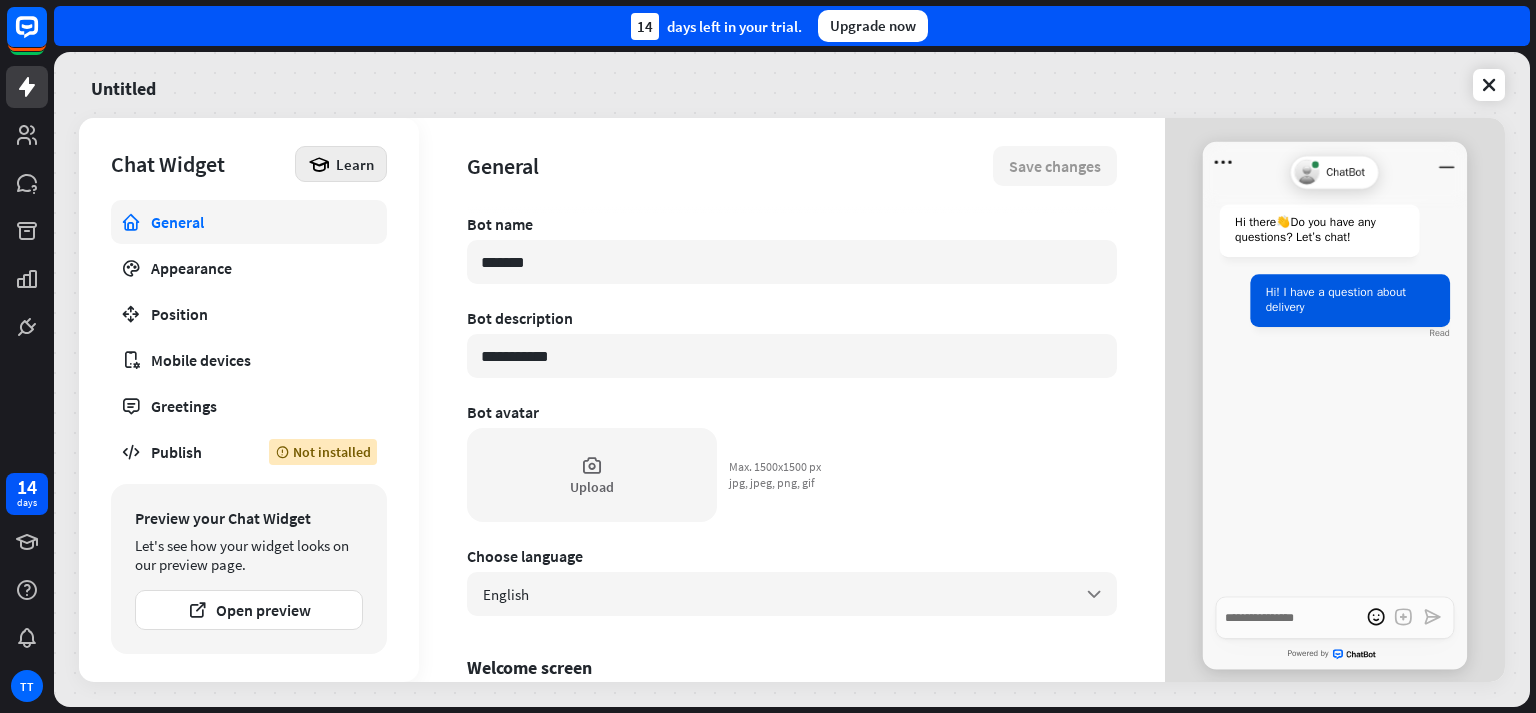 click at bounding box center (319, 164) 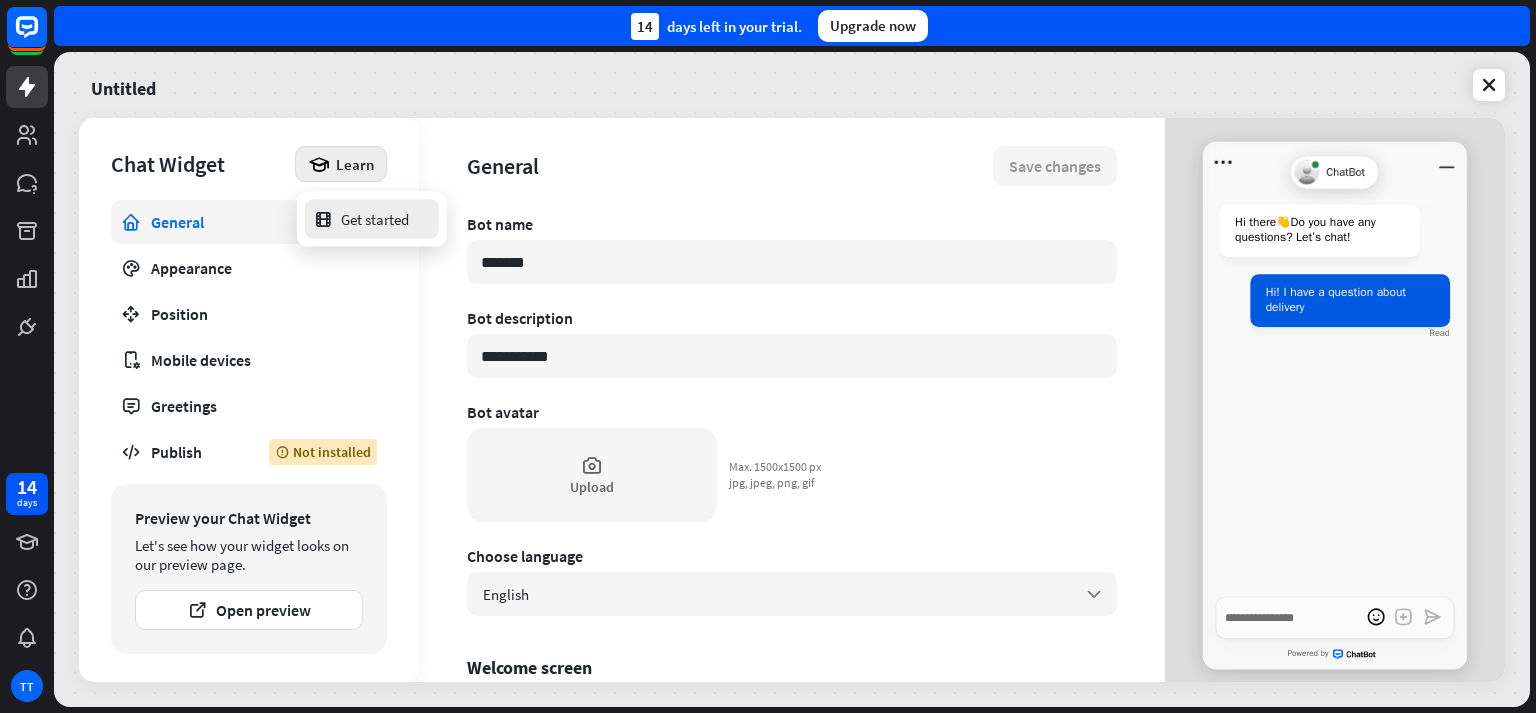 click at bounding box center (323, 219) 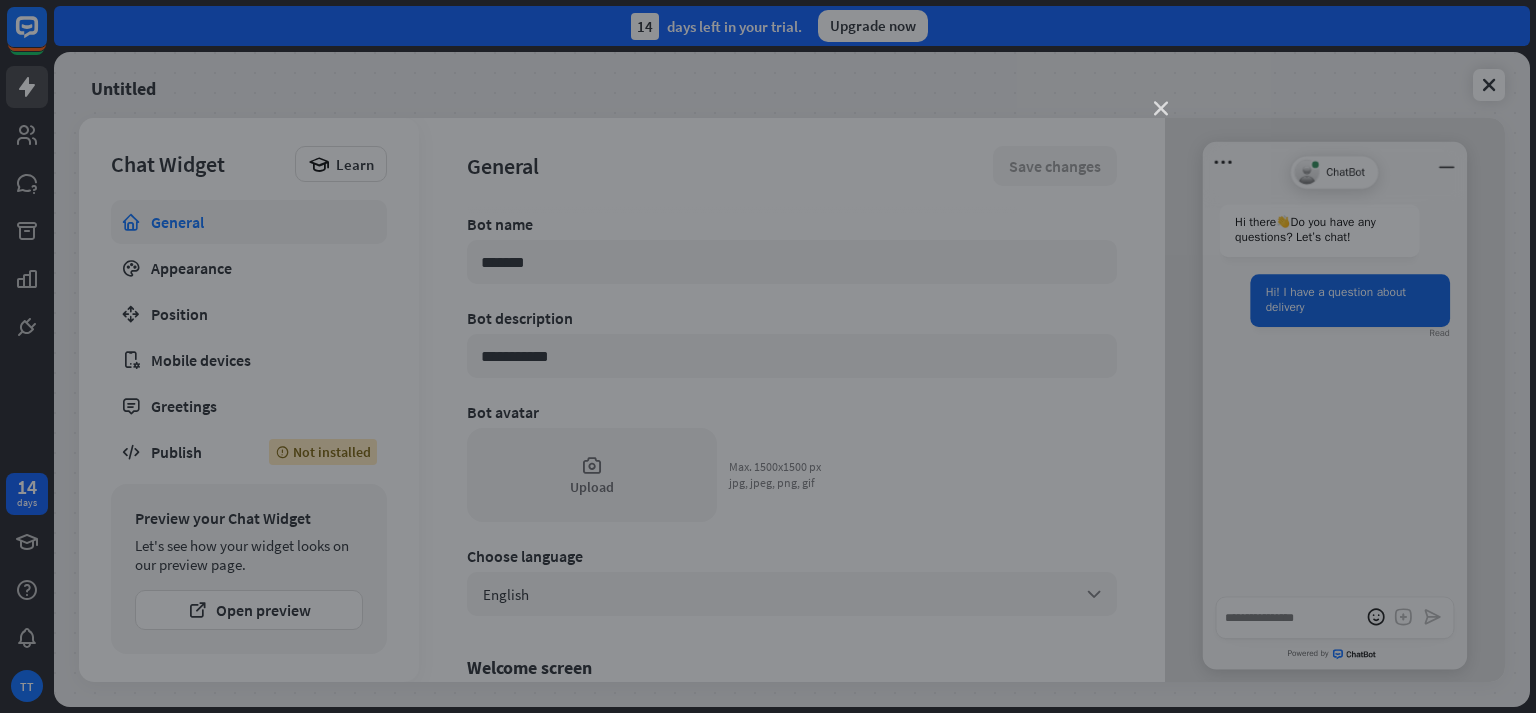 click on "close" at bounding box center (1161, 109) 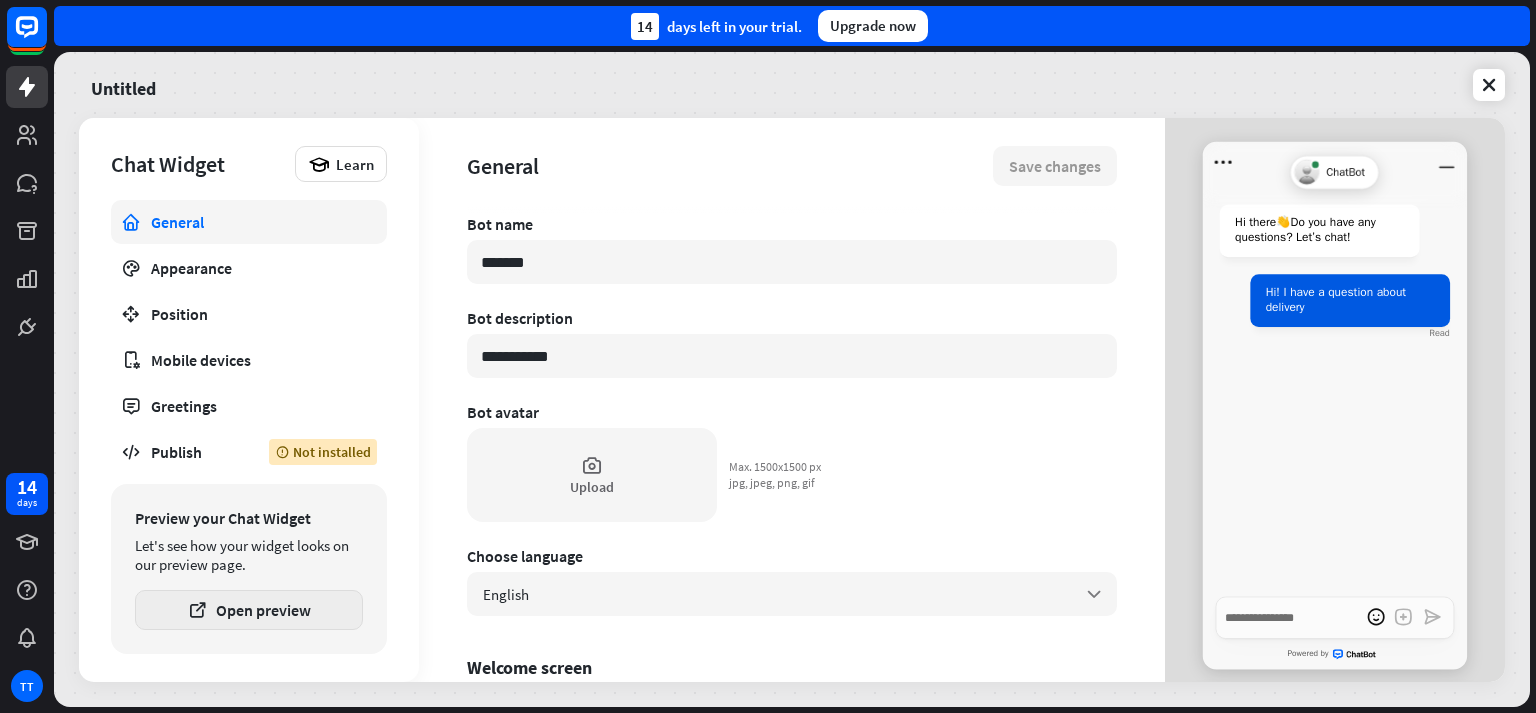 click on "Open preview" at bounding box center (249, 610) 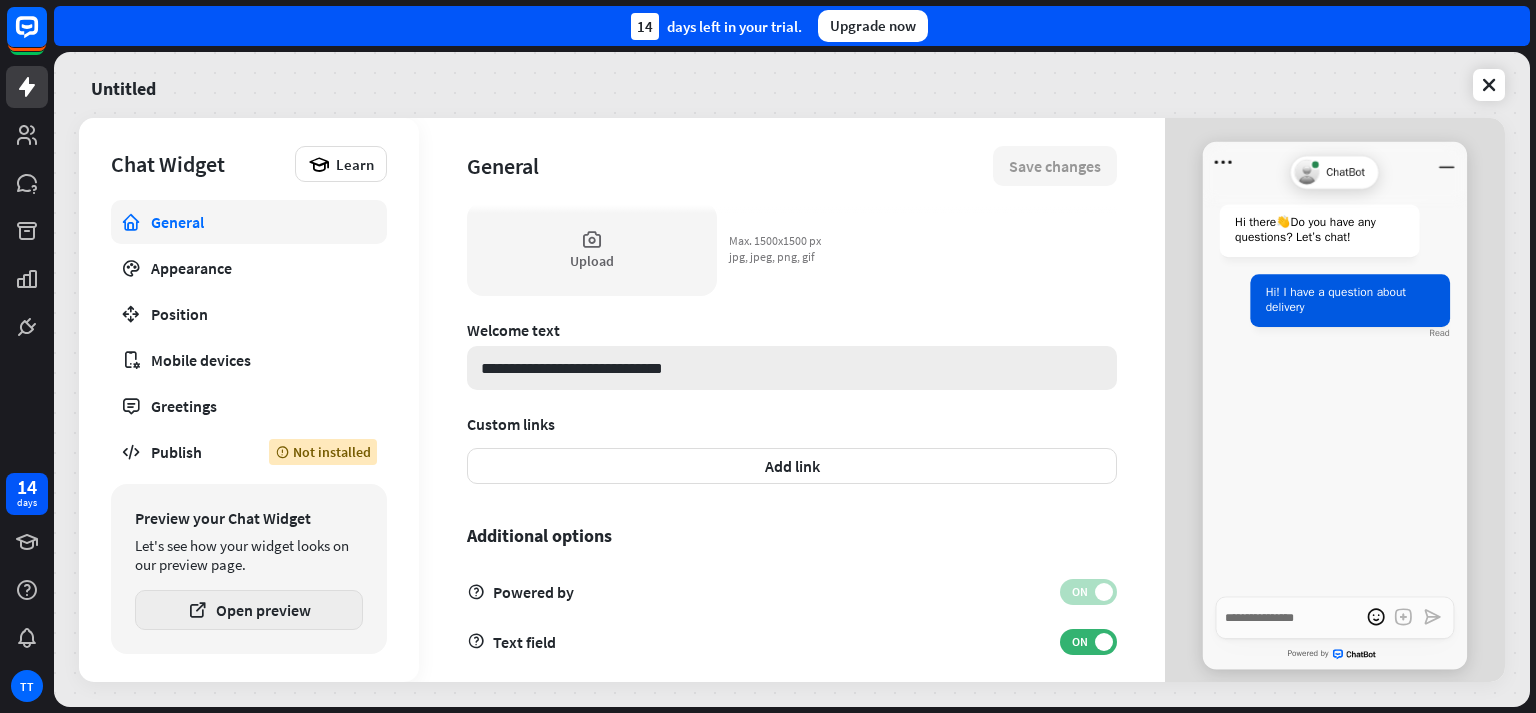 scroll, scrollTop: 603, scrollLeft: 0, axis: vertical 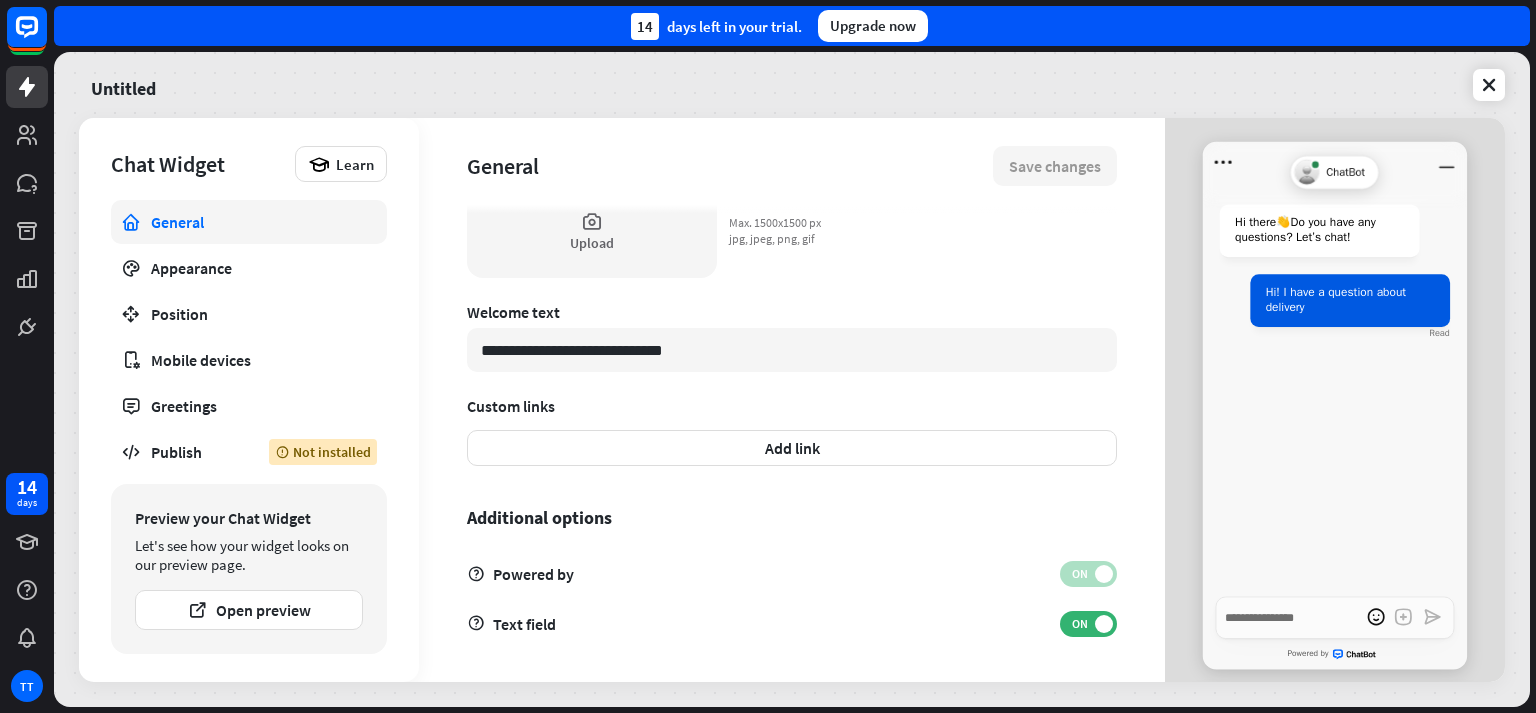 click at bounding box center [27, 87] 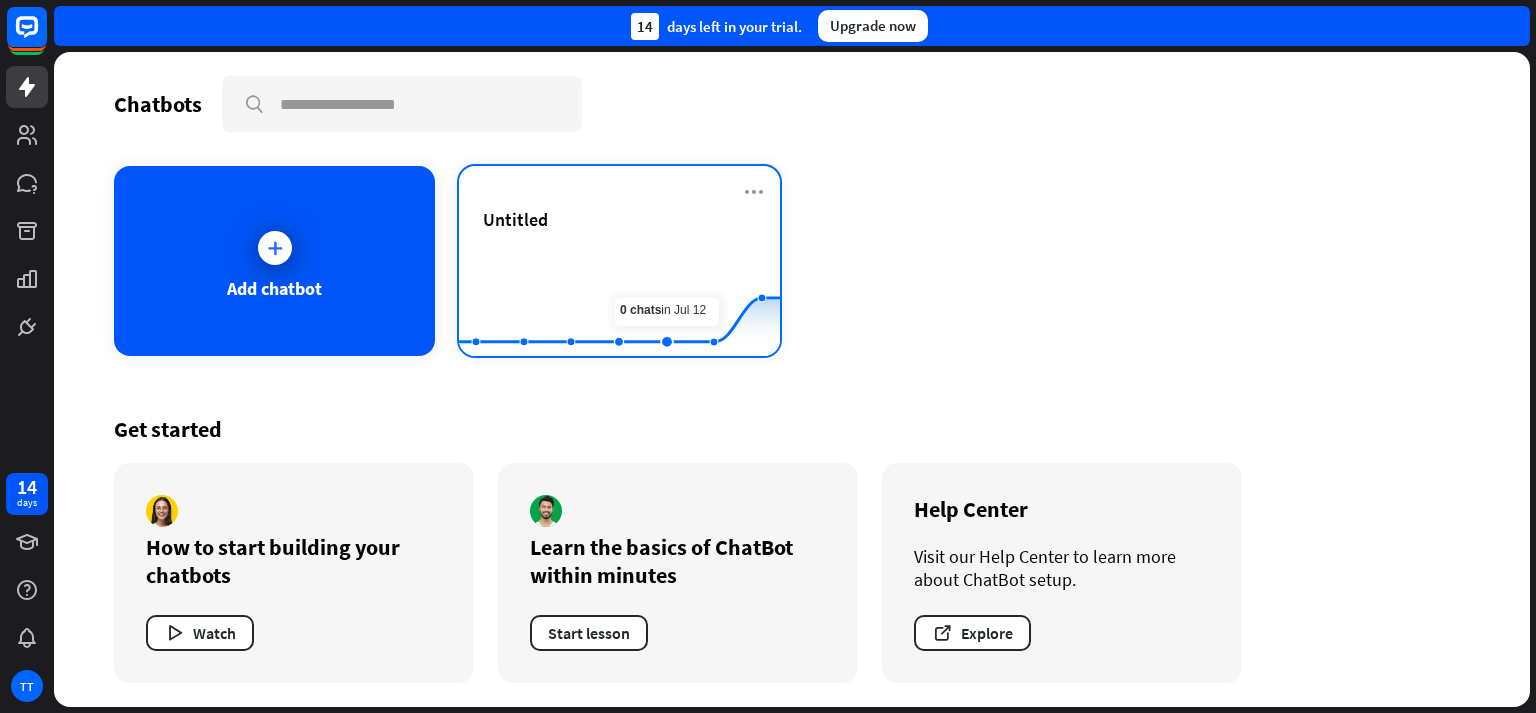 click 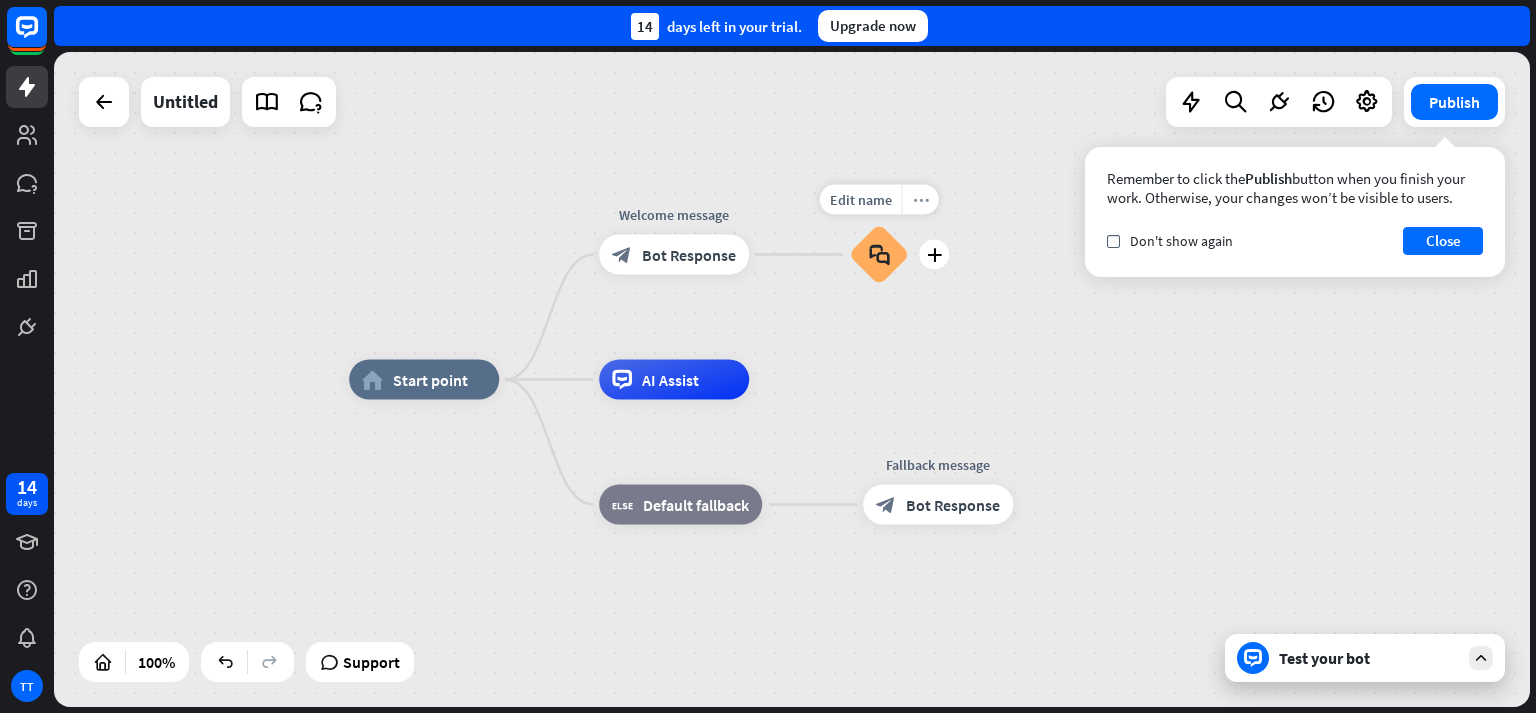 click on "more_horiz" at bounding box center [920, 200] 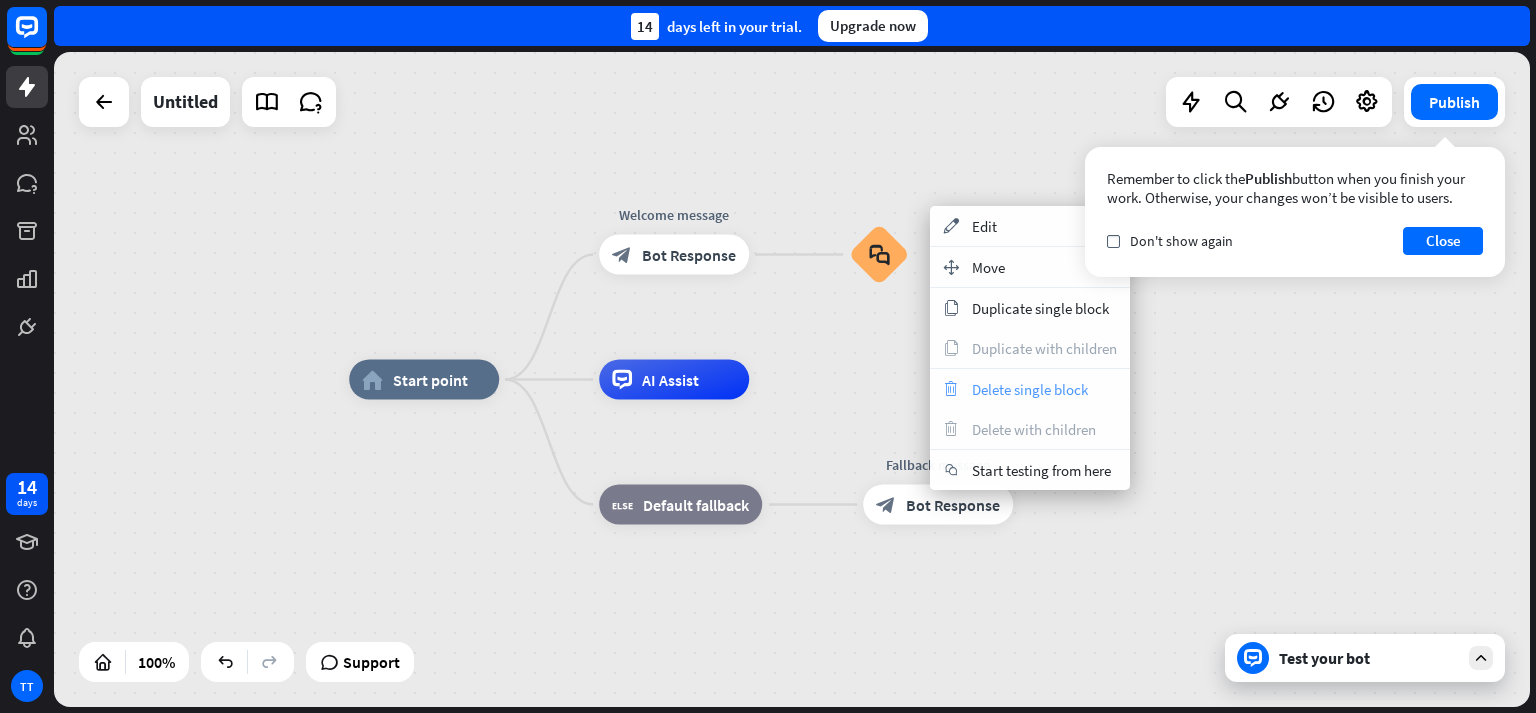 click on "Delete single block" at bounding box center [1030, 389] 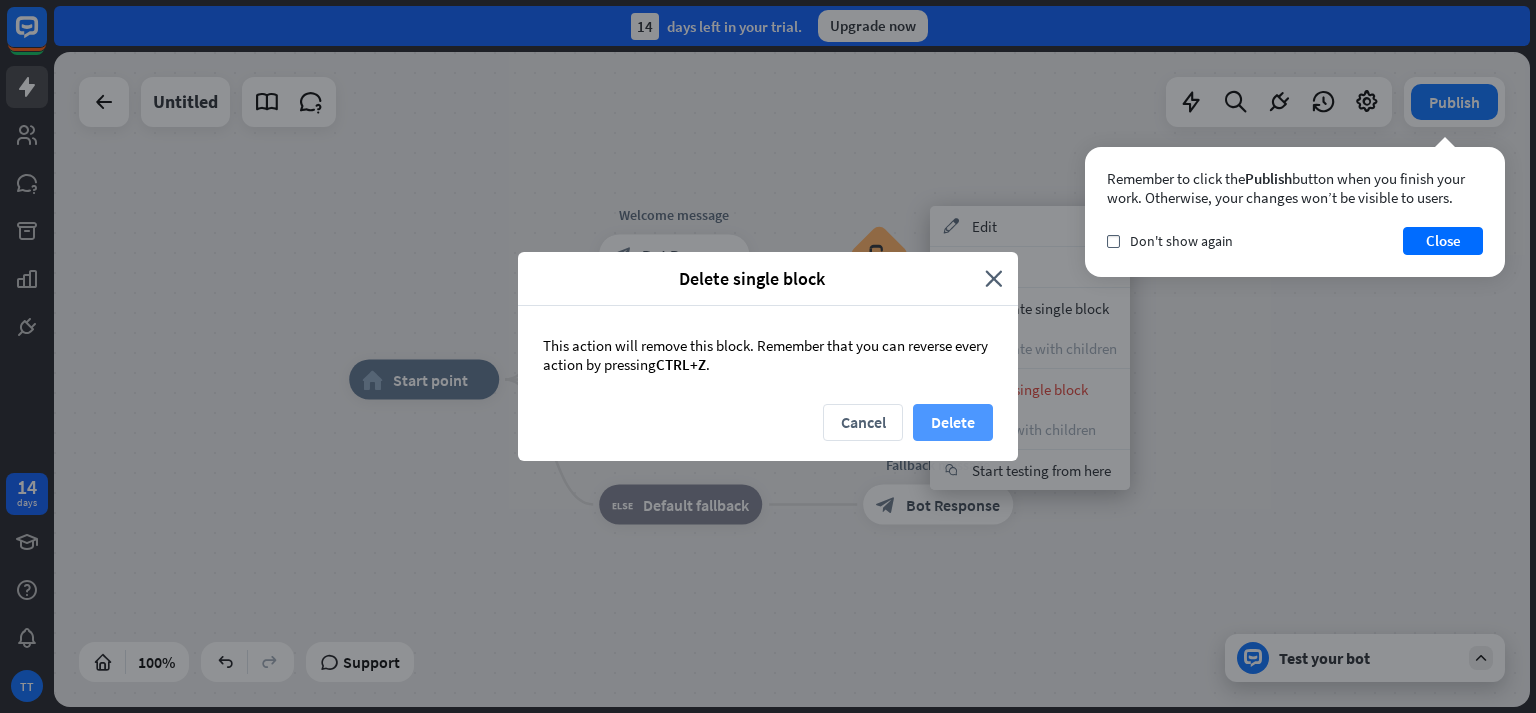 click on "Delete" at bounding box center [953, 422] 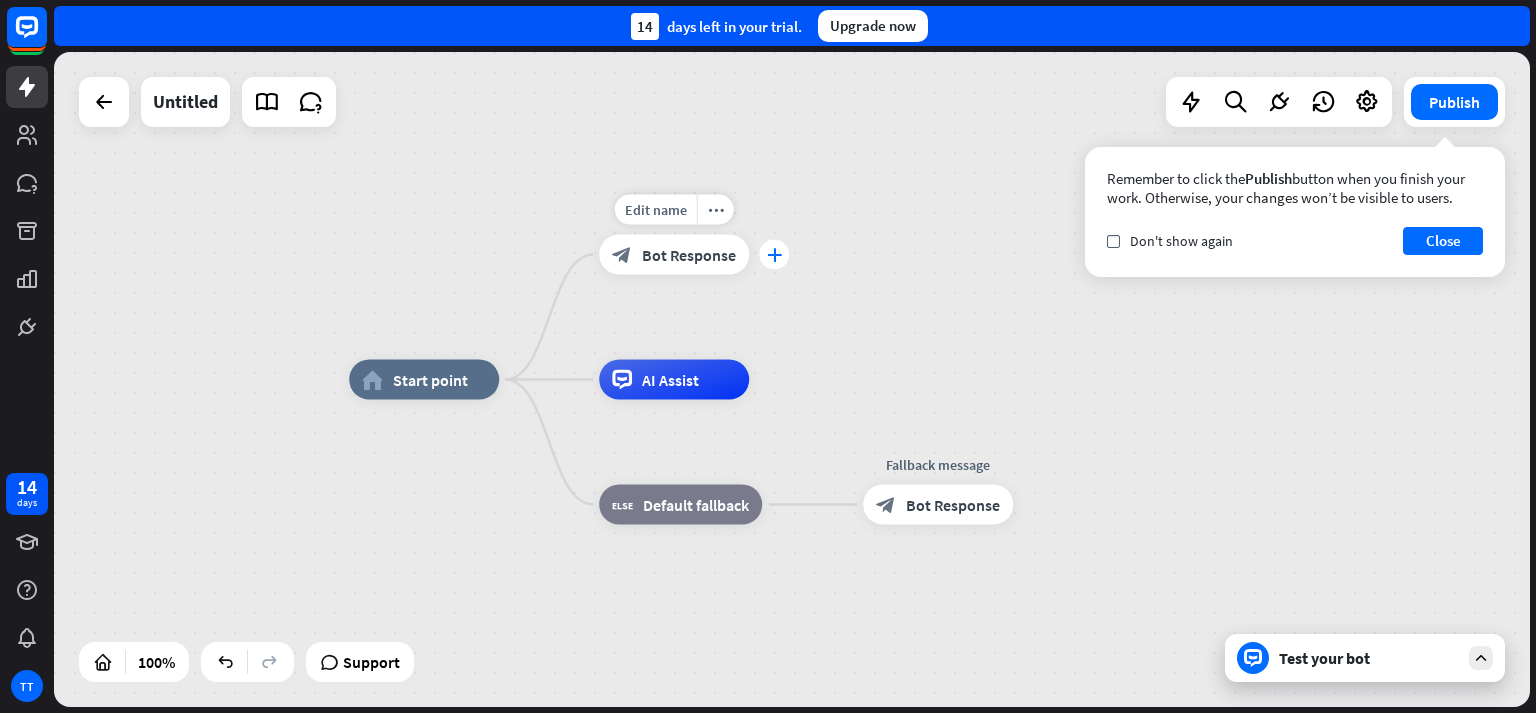 click on "plus" at bounding box center (774, 255) 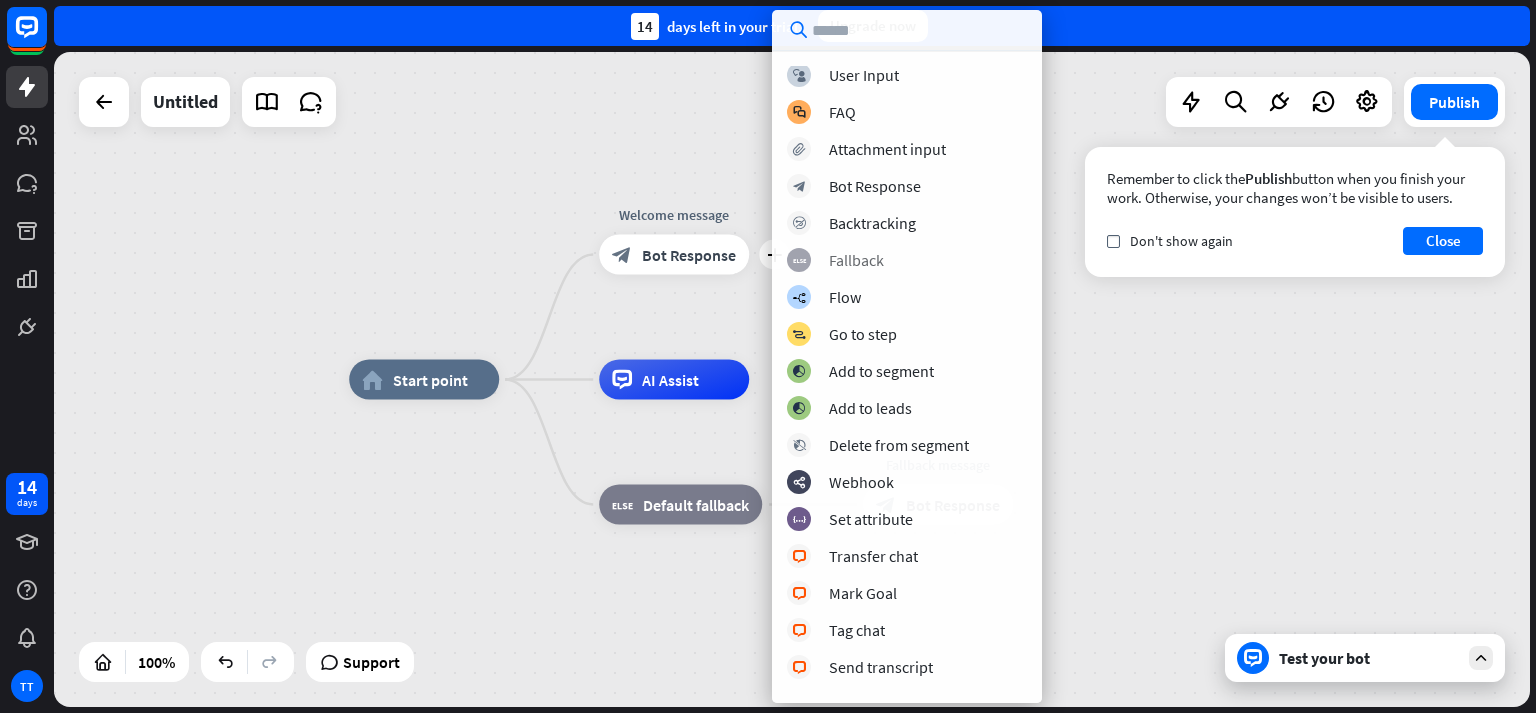 scroll, scrollTop: 0, scrollLeft: 0, axis: both 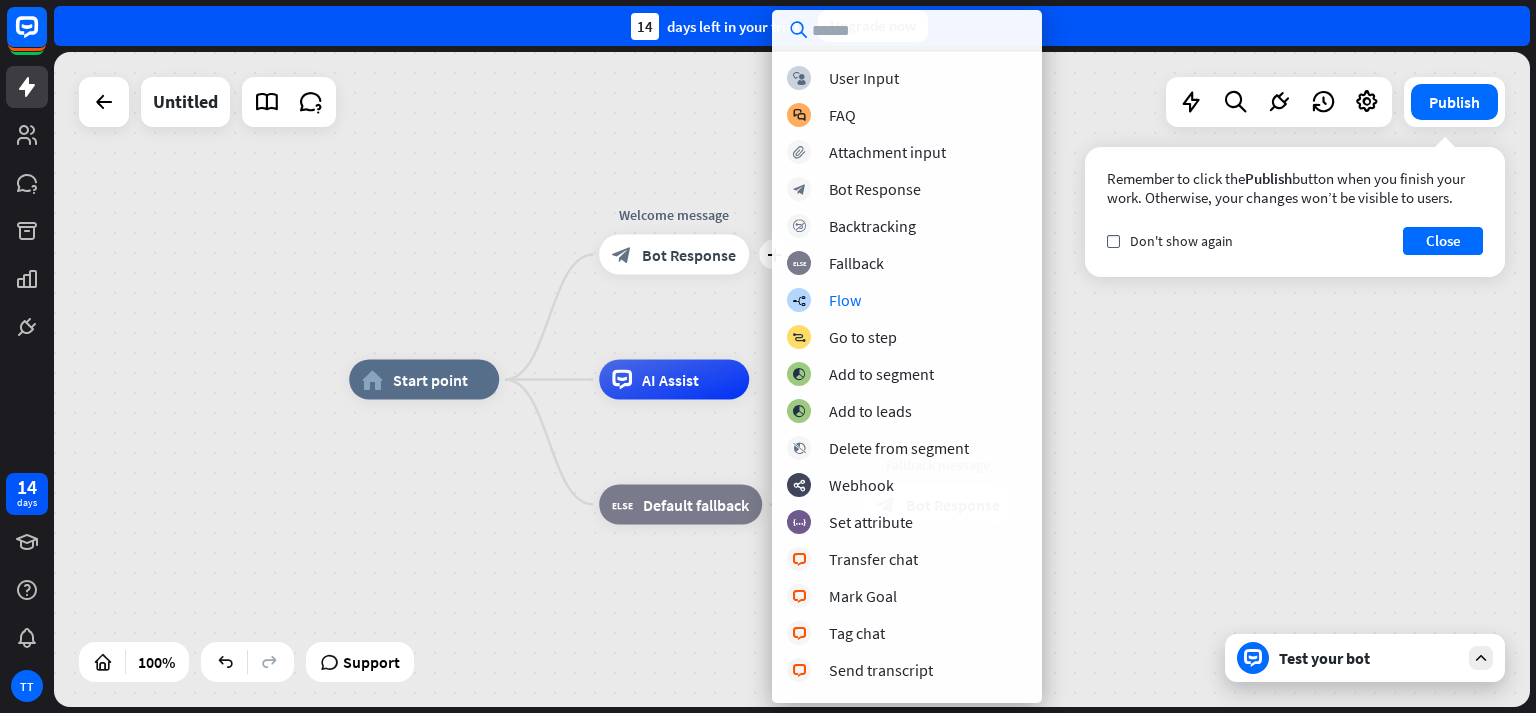 click on "home_2   Start point               plus   Welcome message   block_bot_response   Bot Response                     AI Assist                   block_fallback   Default fallback                 Fallback message   block_bot_response   Bot Response" at bounding box center (792, 379) 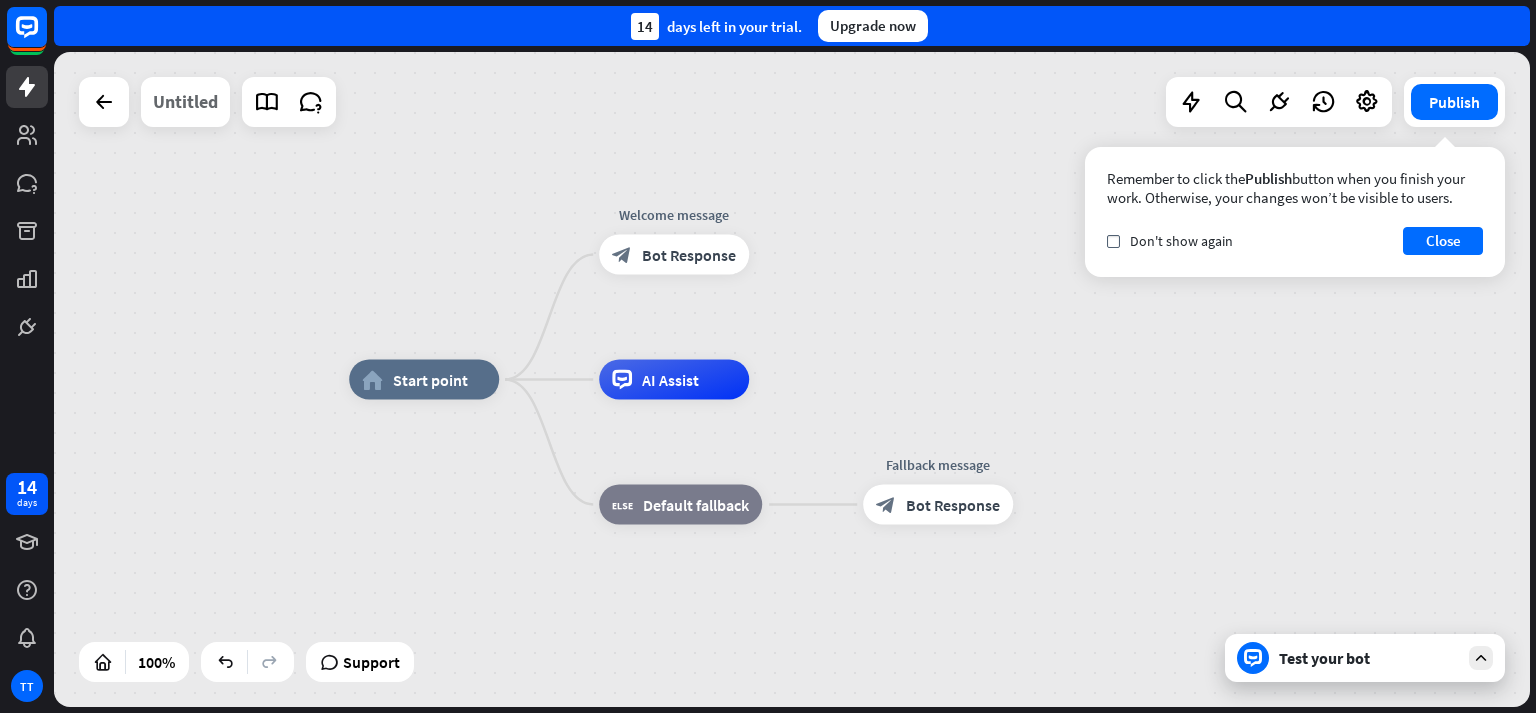 click on "Untitled" at bounding box center [185, 102] 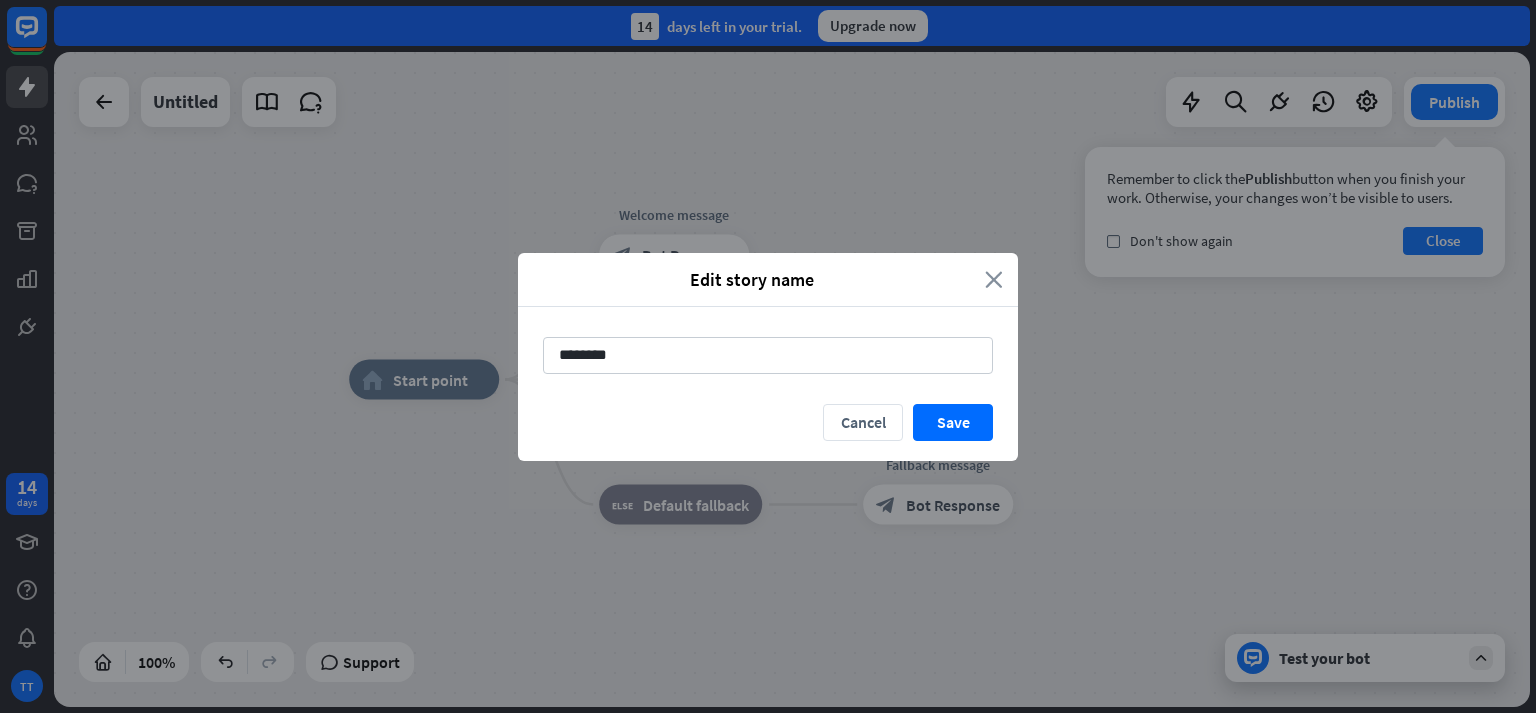 click on "Edit story name
close" at bounding box center [768, 280] 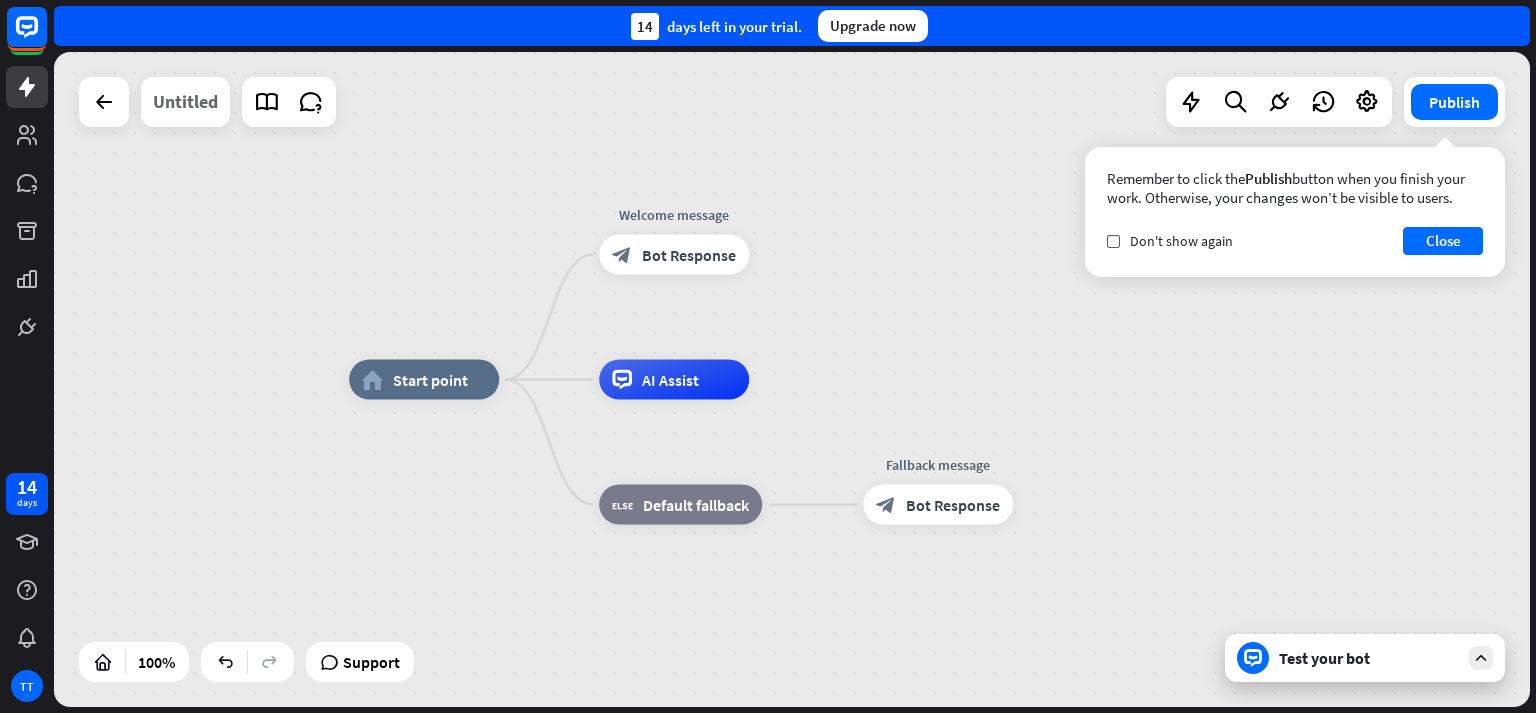 click on "Untitled" at bounding box center (185, 102) 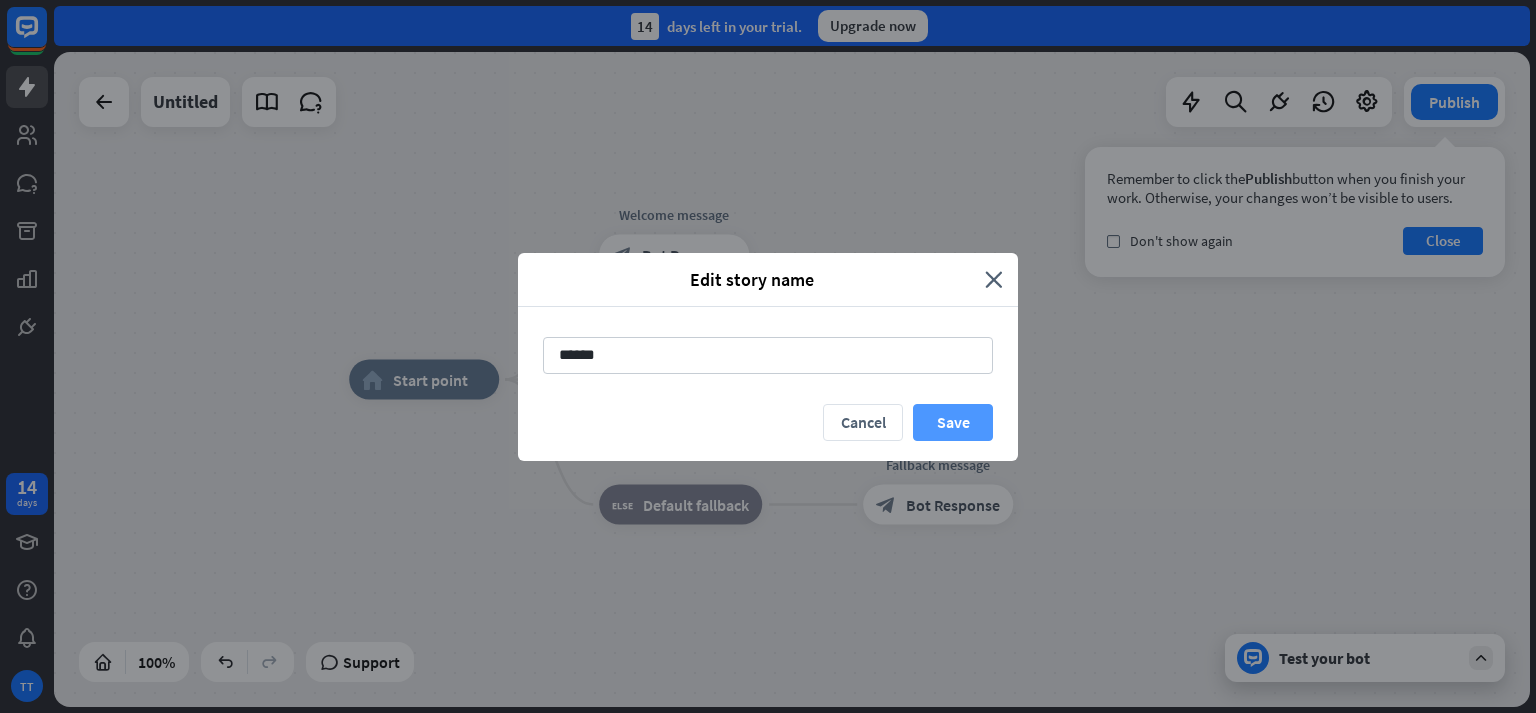 type on "******" 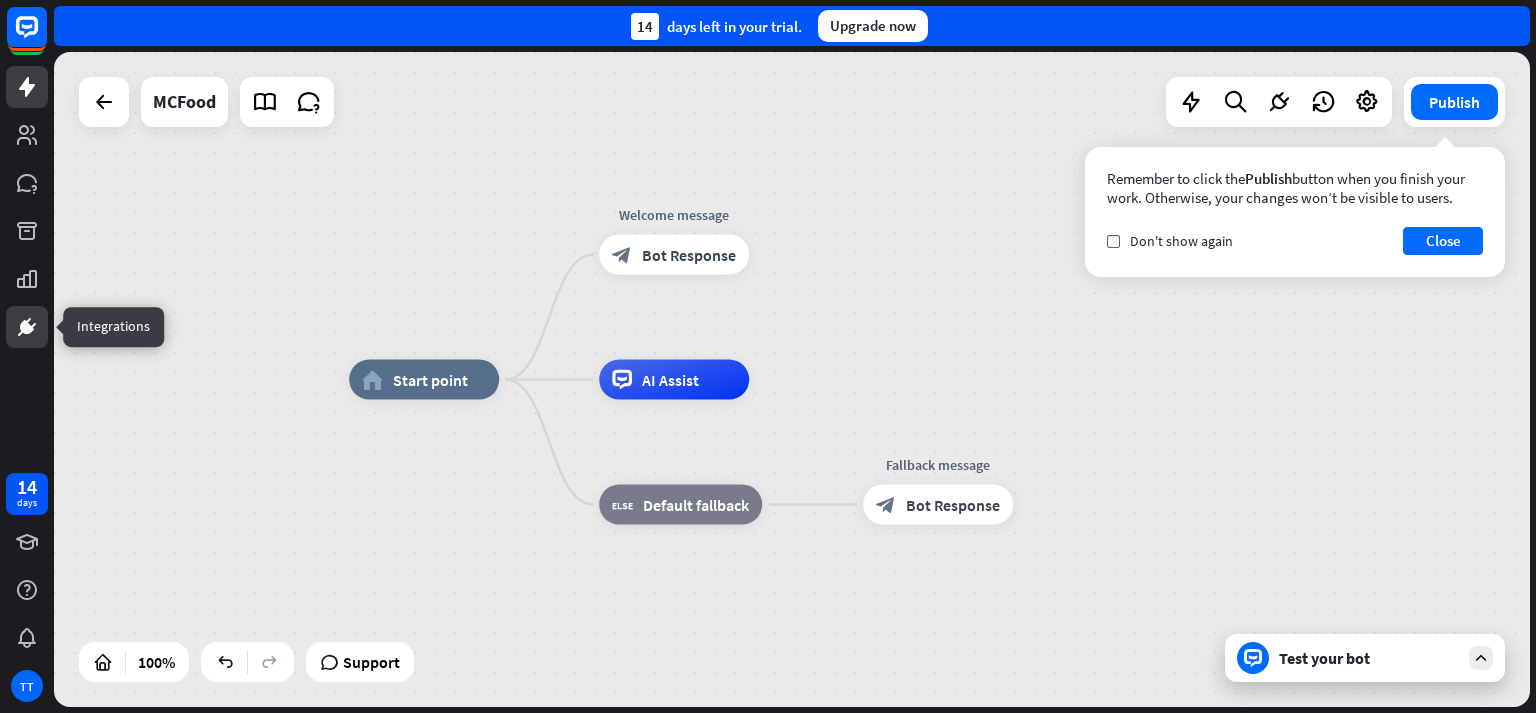 click 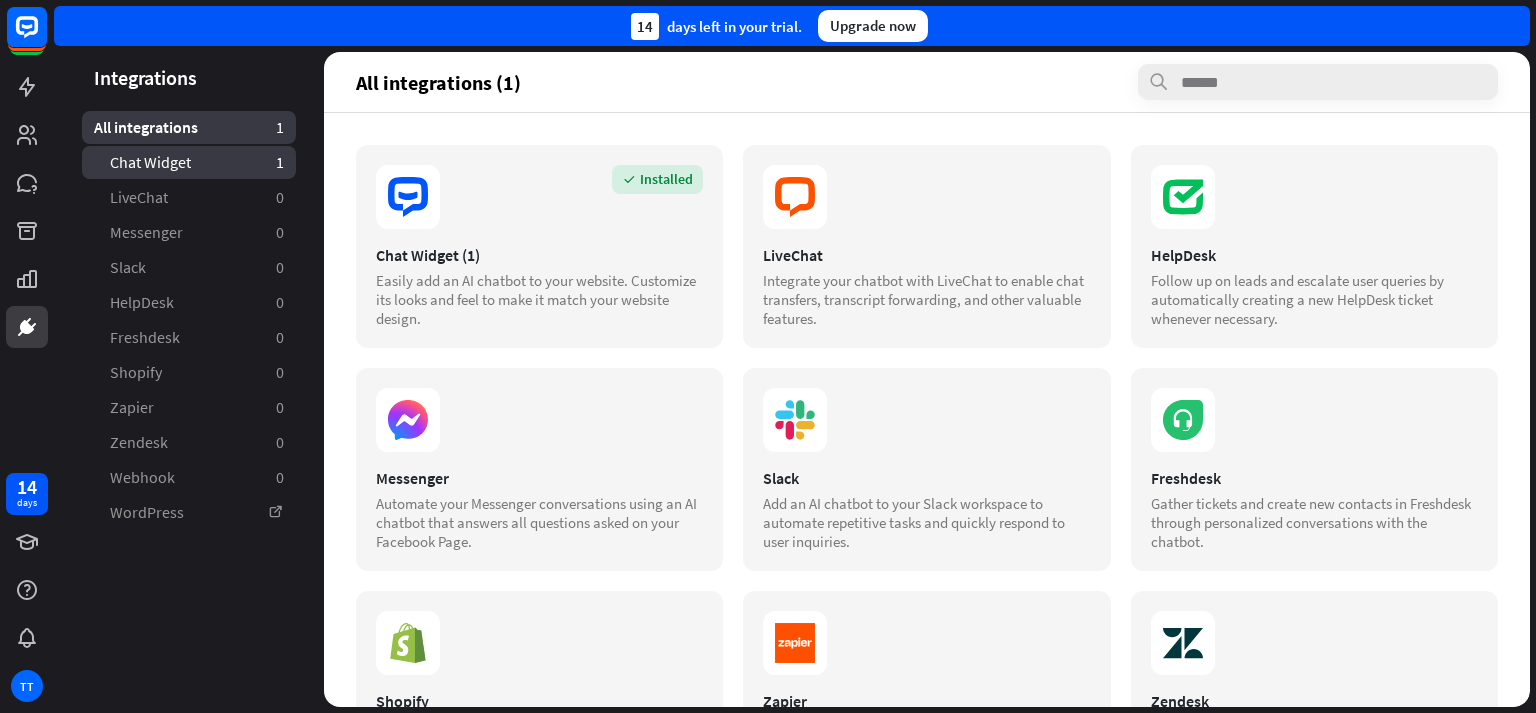 click on "Chat Widget
1" at bounding box center [189, 162] 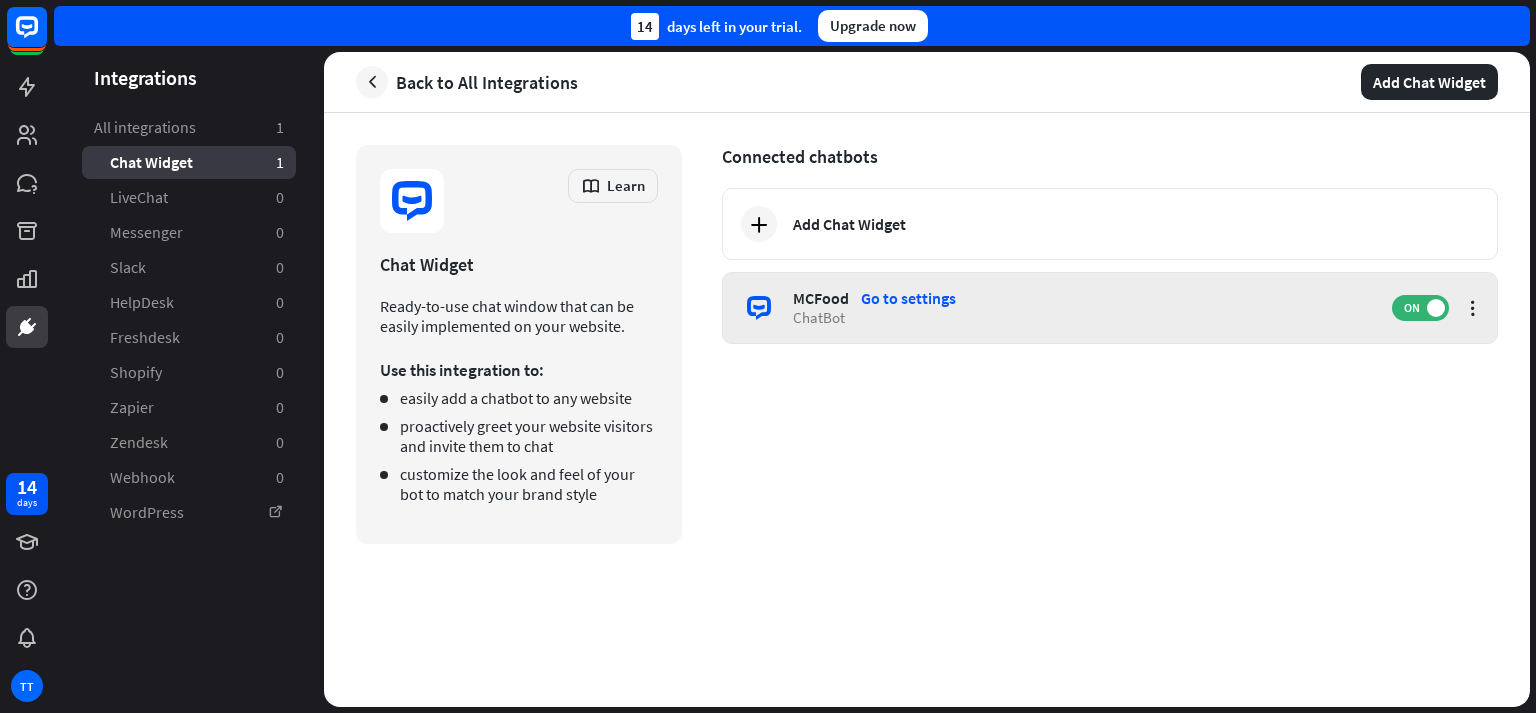 click on "ChatBot" at bounding box center [1082, 317] 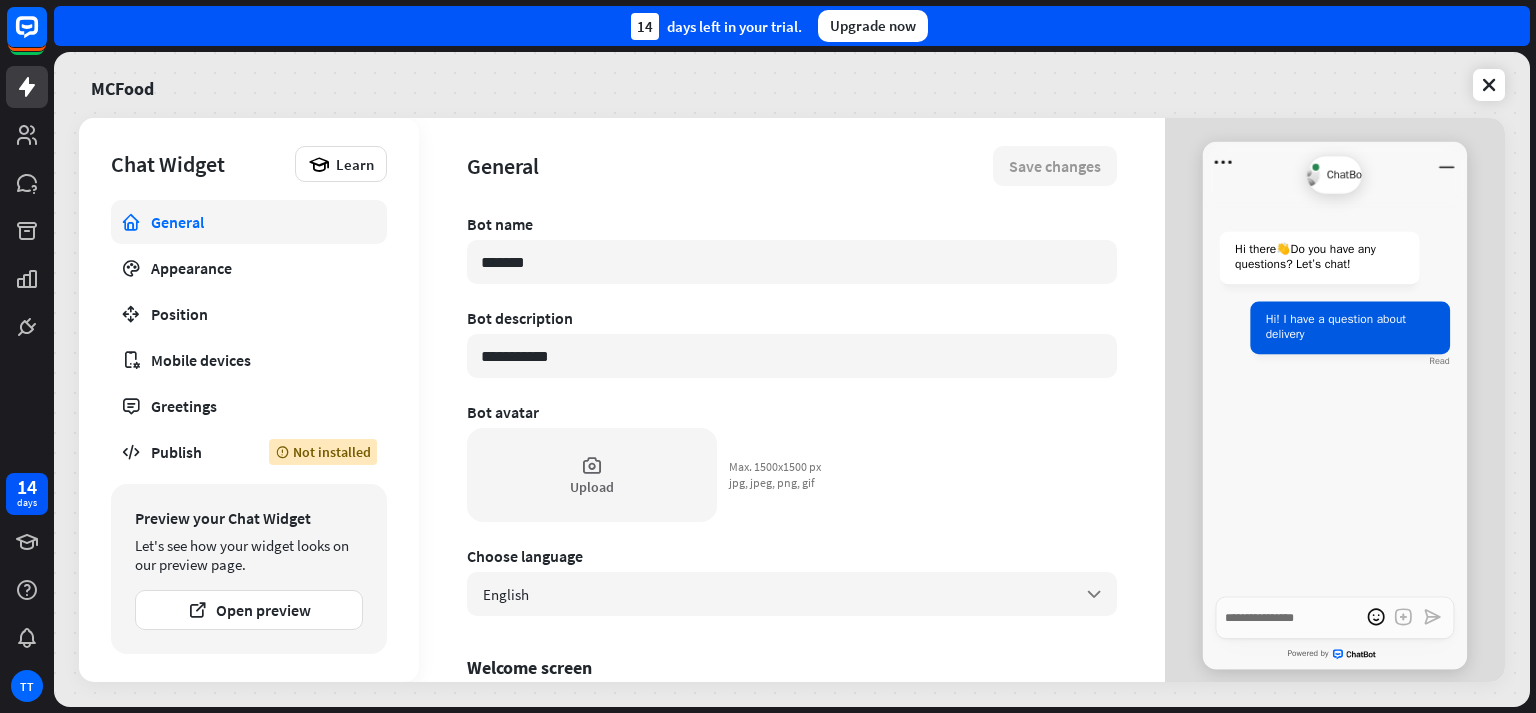 type on "*" 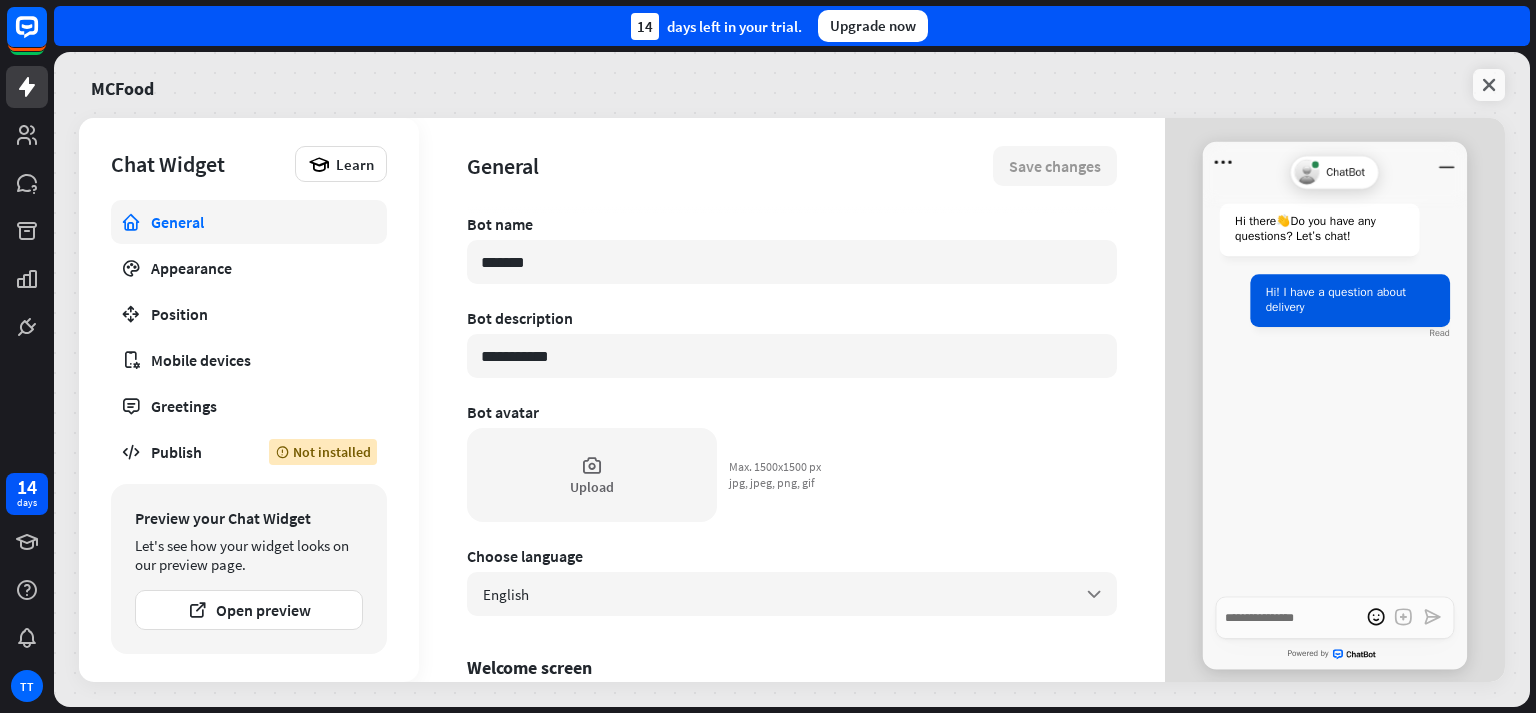 click at bounding box center [1489, 85] 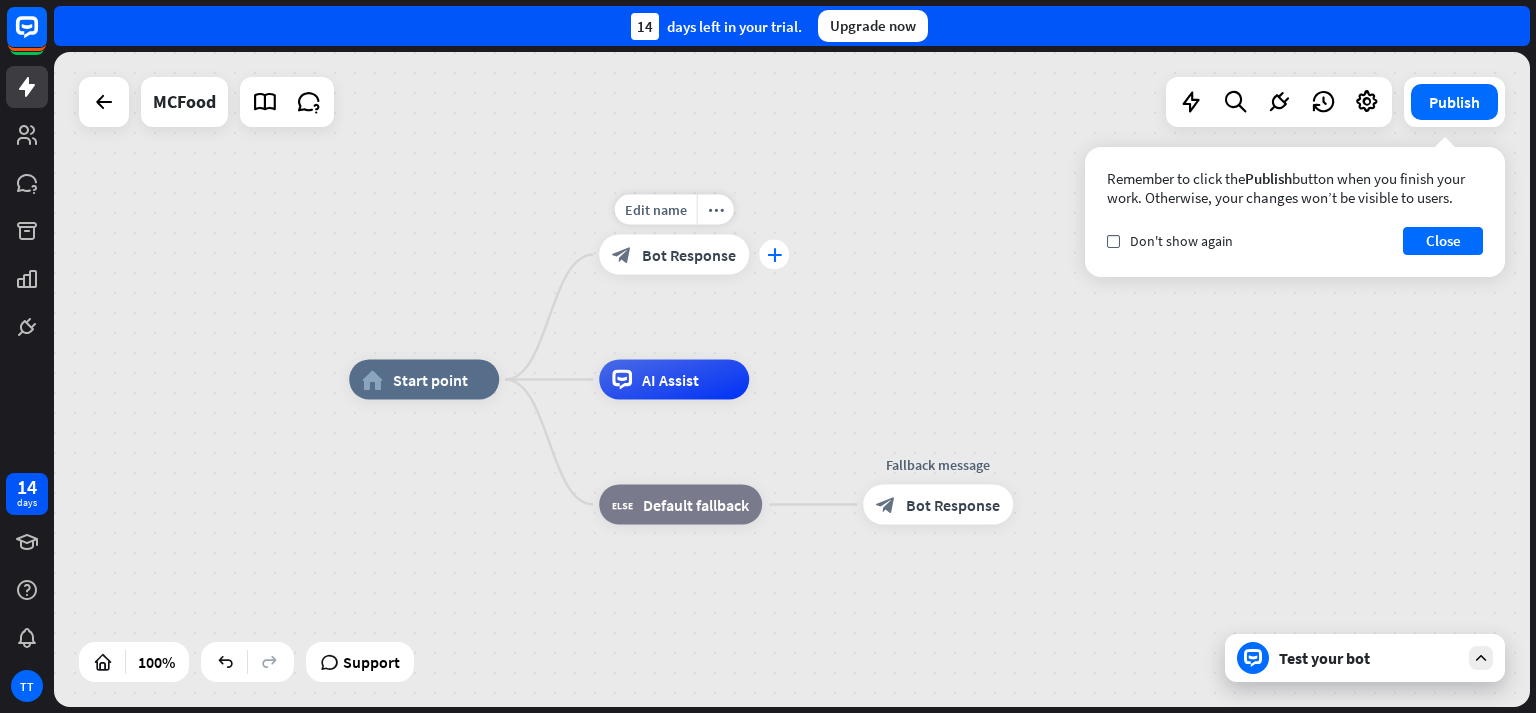 click on "plus" at bounding box center [774, 255] 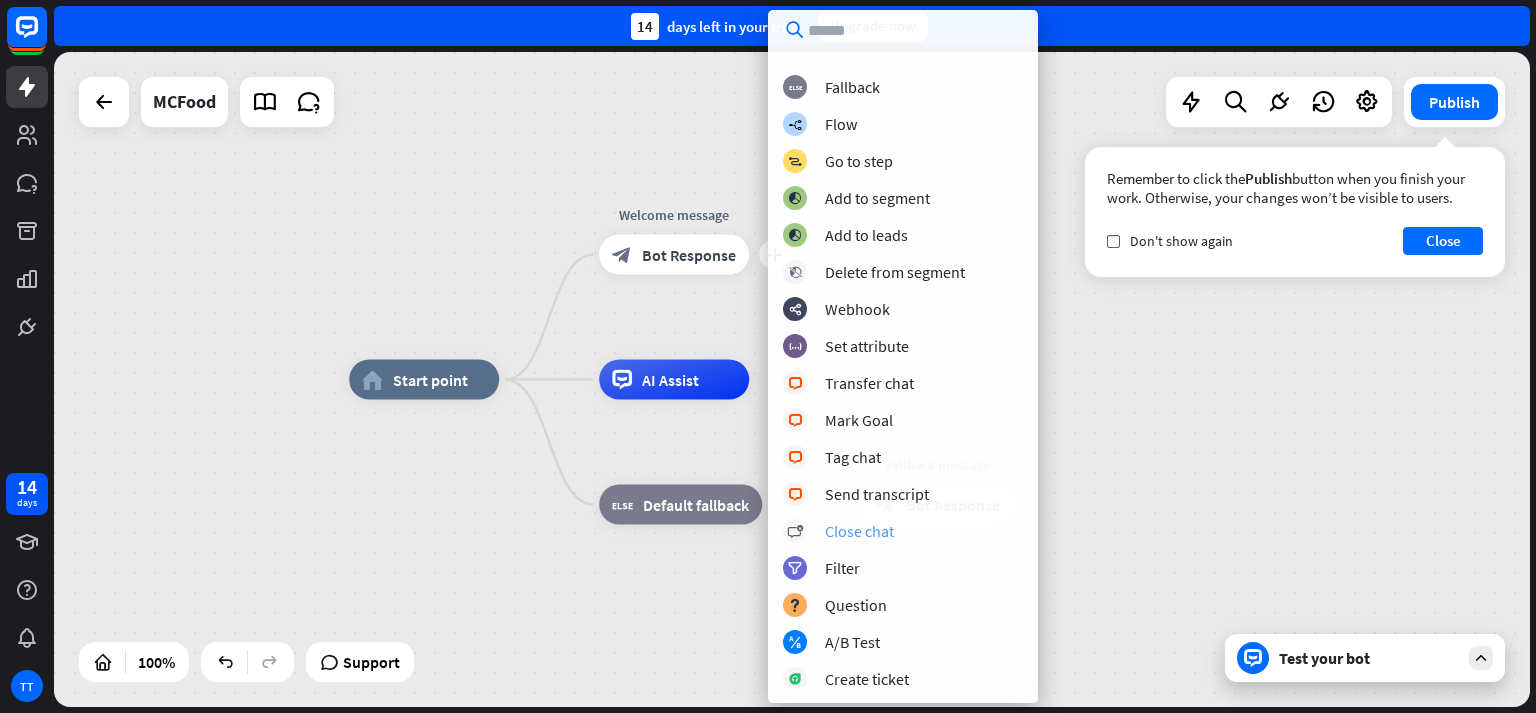scroll, scrollTop: 0, scrollLeft: 0, axis: both 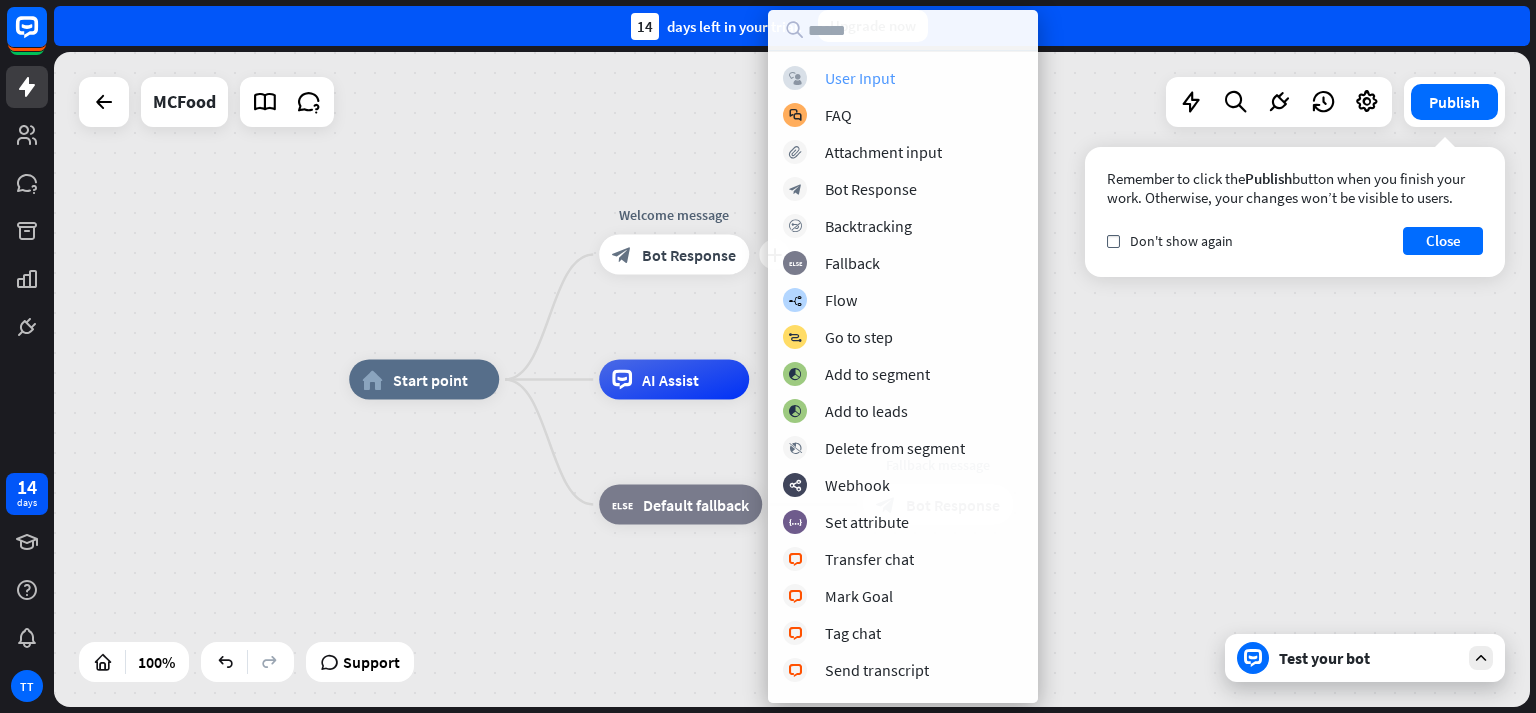 click on "User Input" at bounding box center (860, 78) 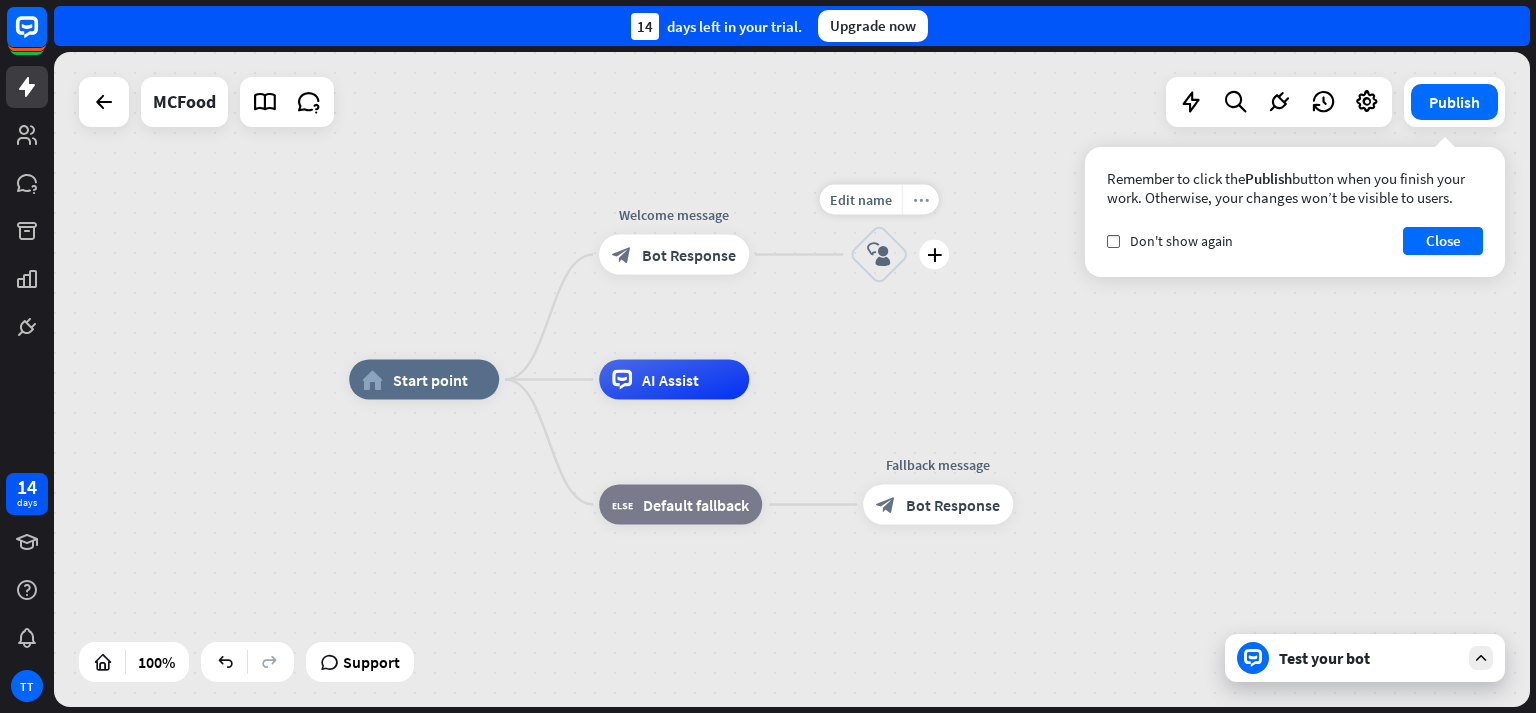 click on "more_horiz" at bounding box center [921, 199] 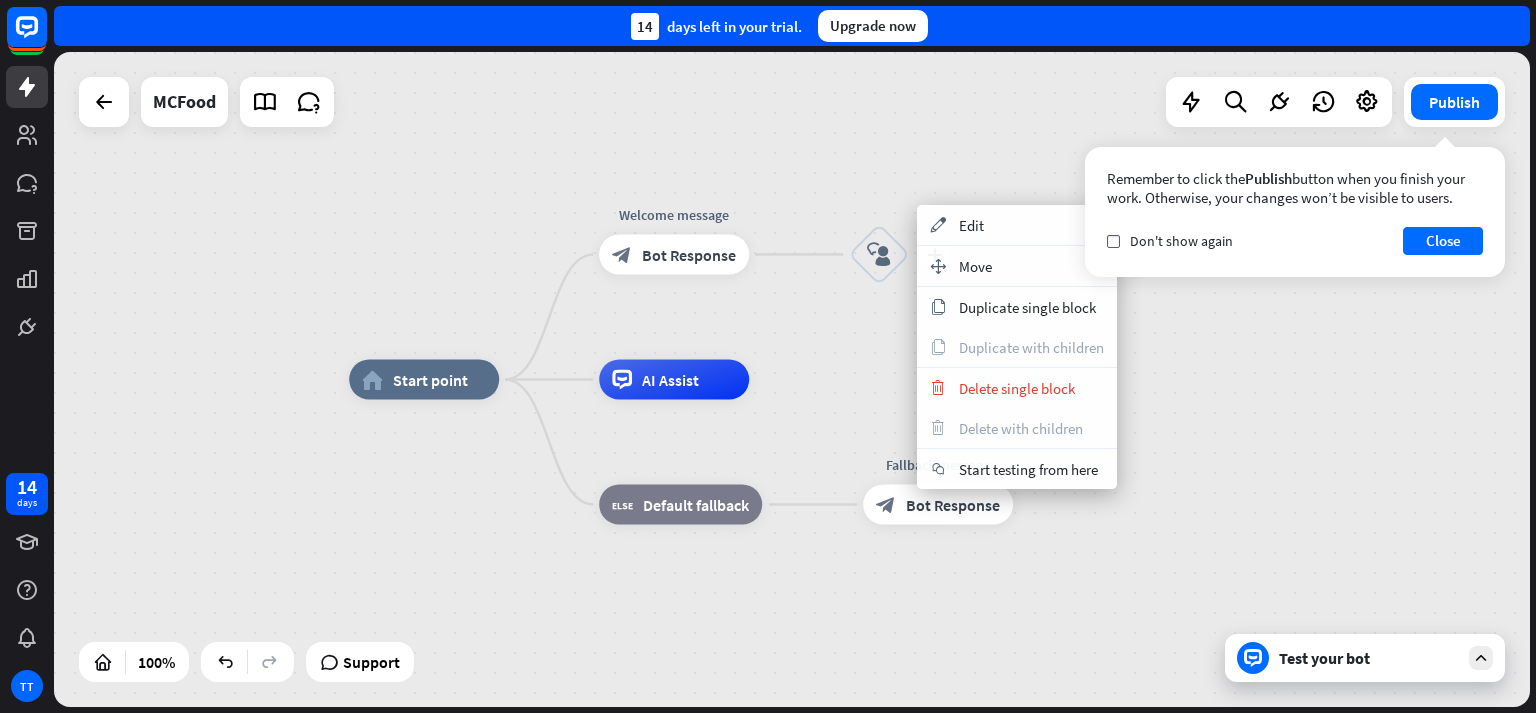 click on "block_user_input" at bounding box center [879, 255] 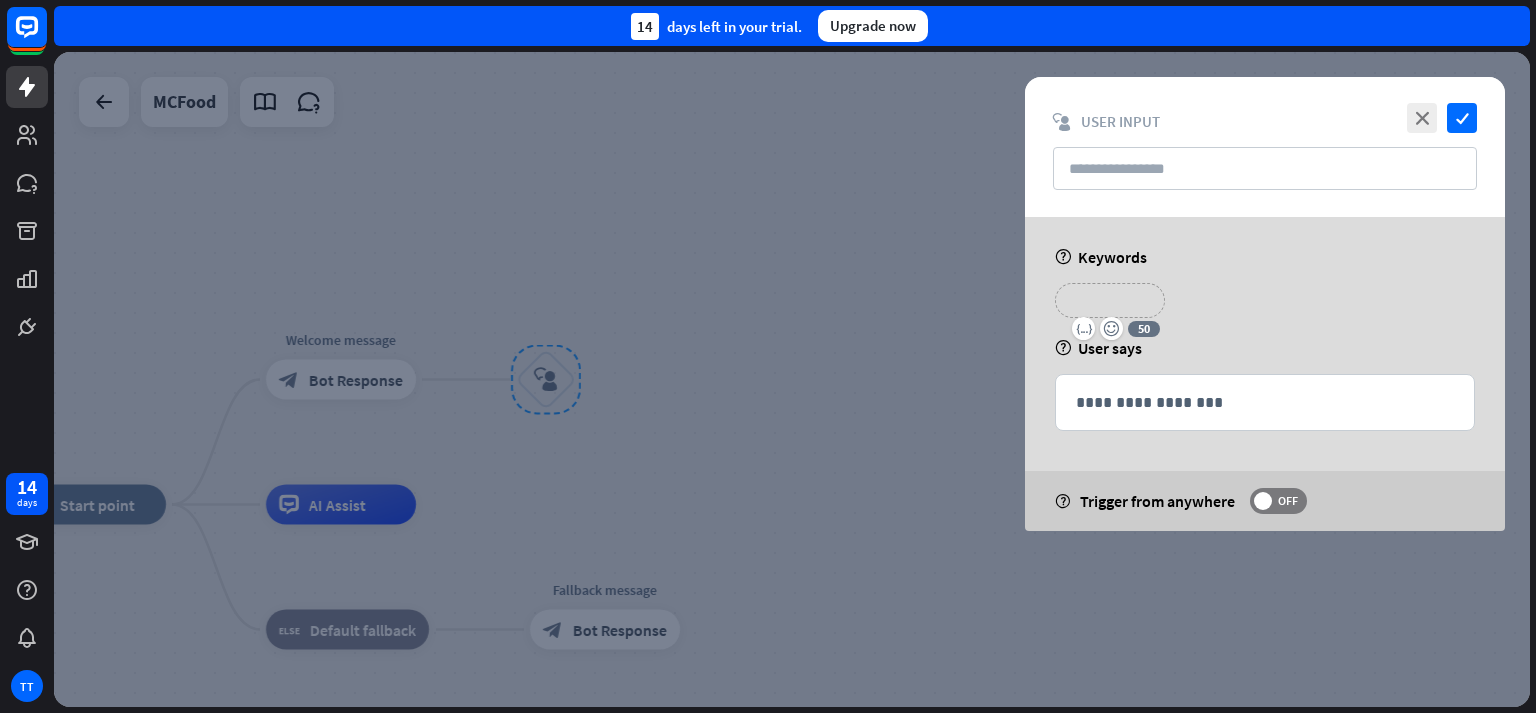click on "**********" at bounding box center [1110, 300] 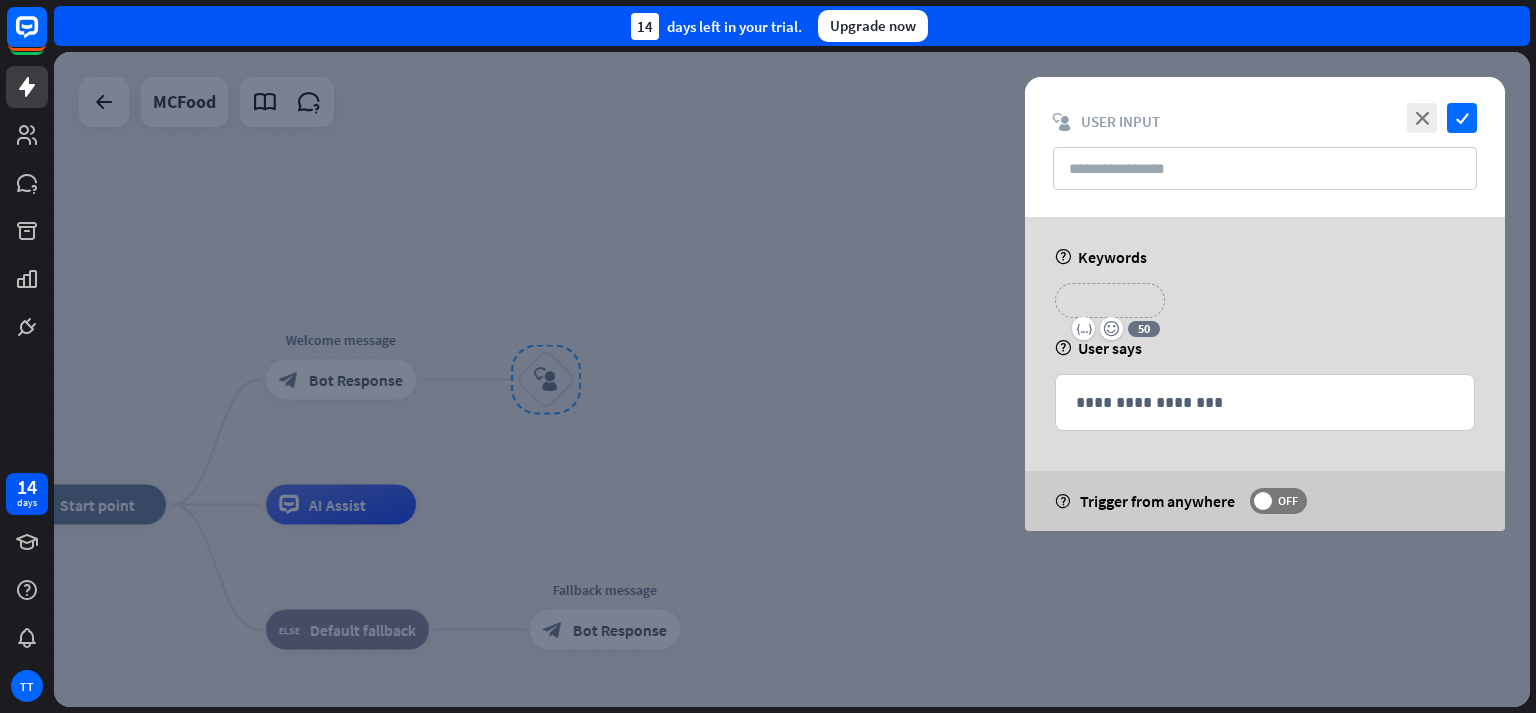 type 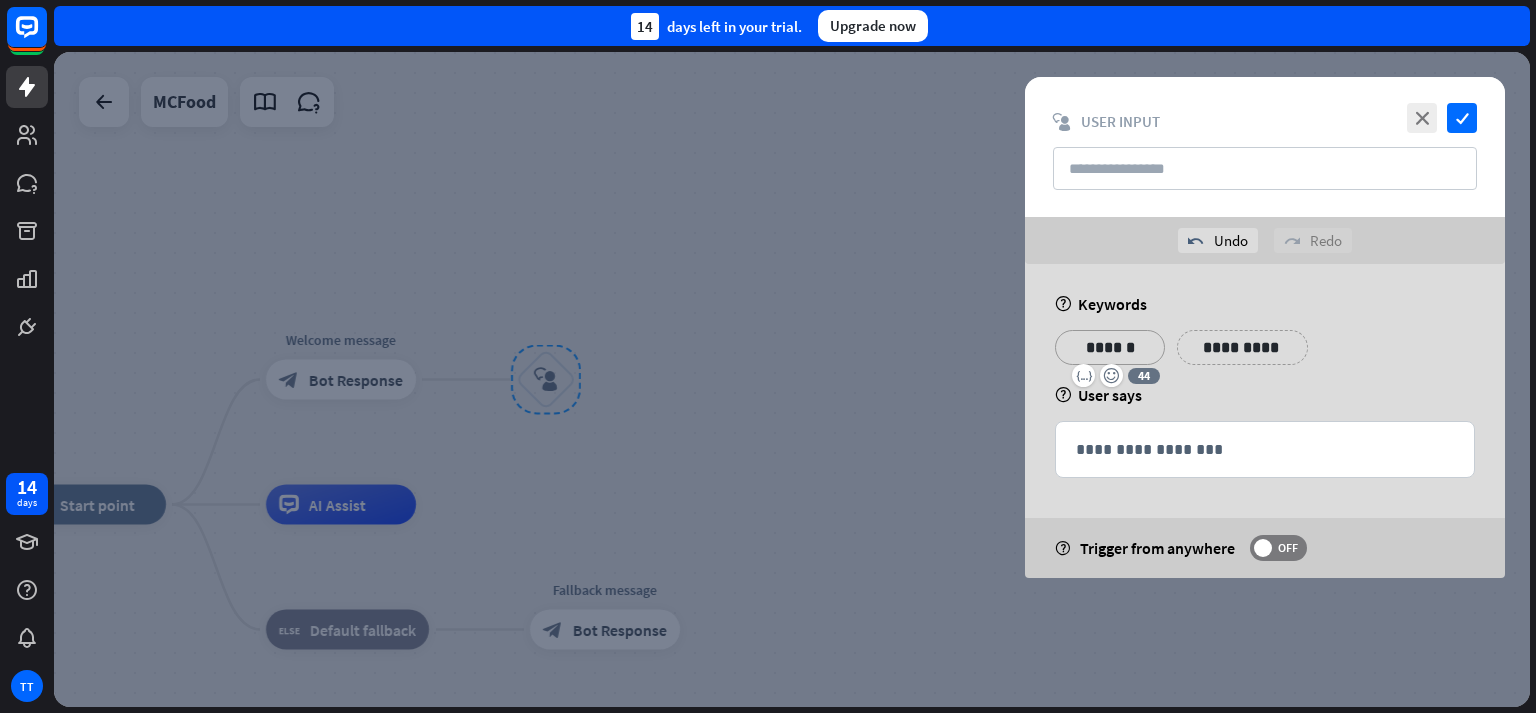 click on "**********" at bounding box center [1242, 347] 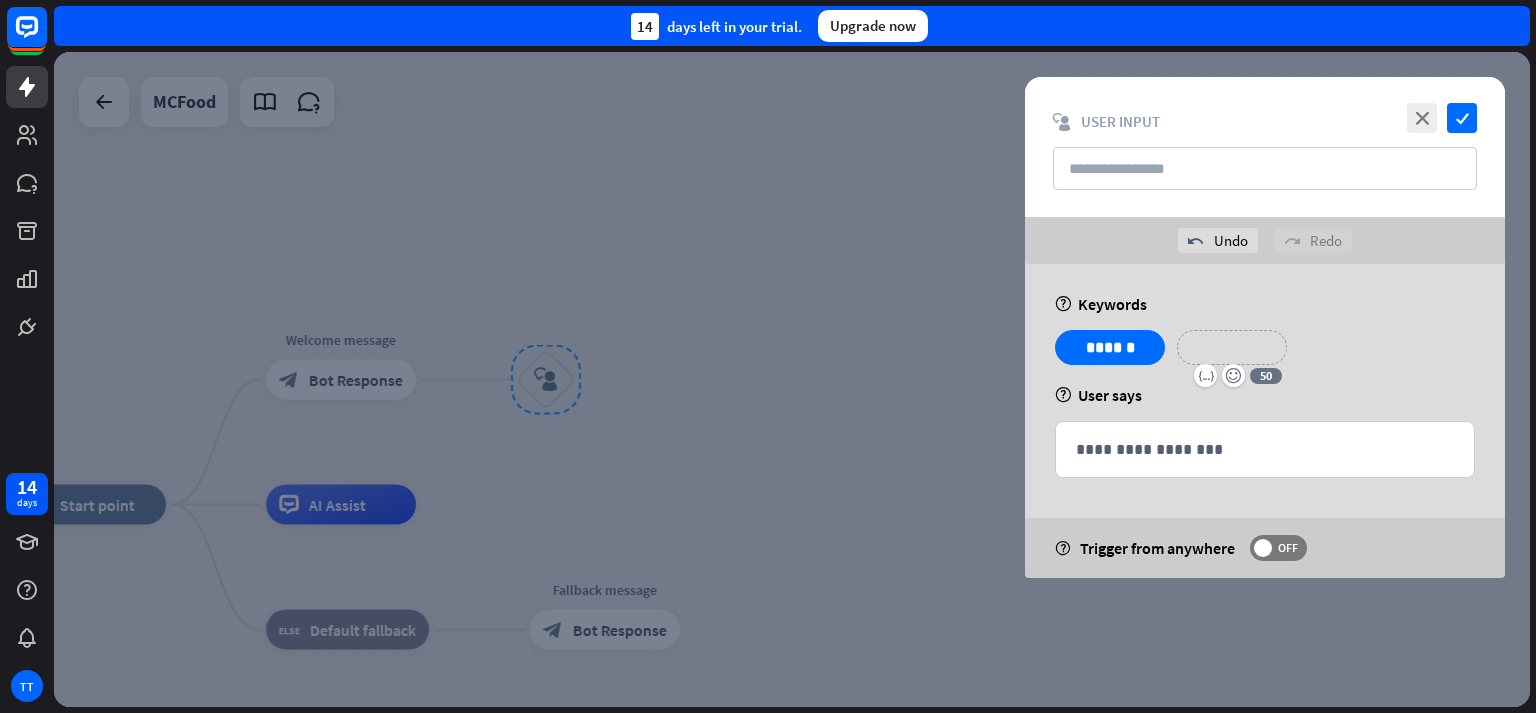 type 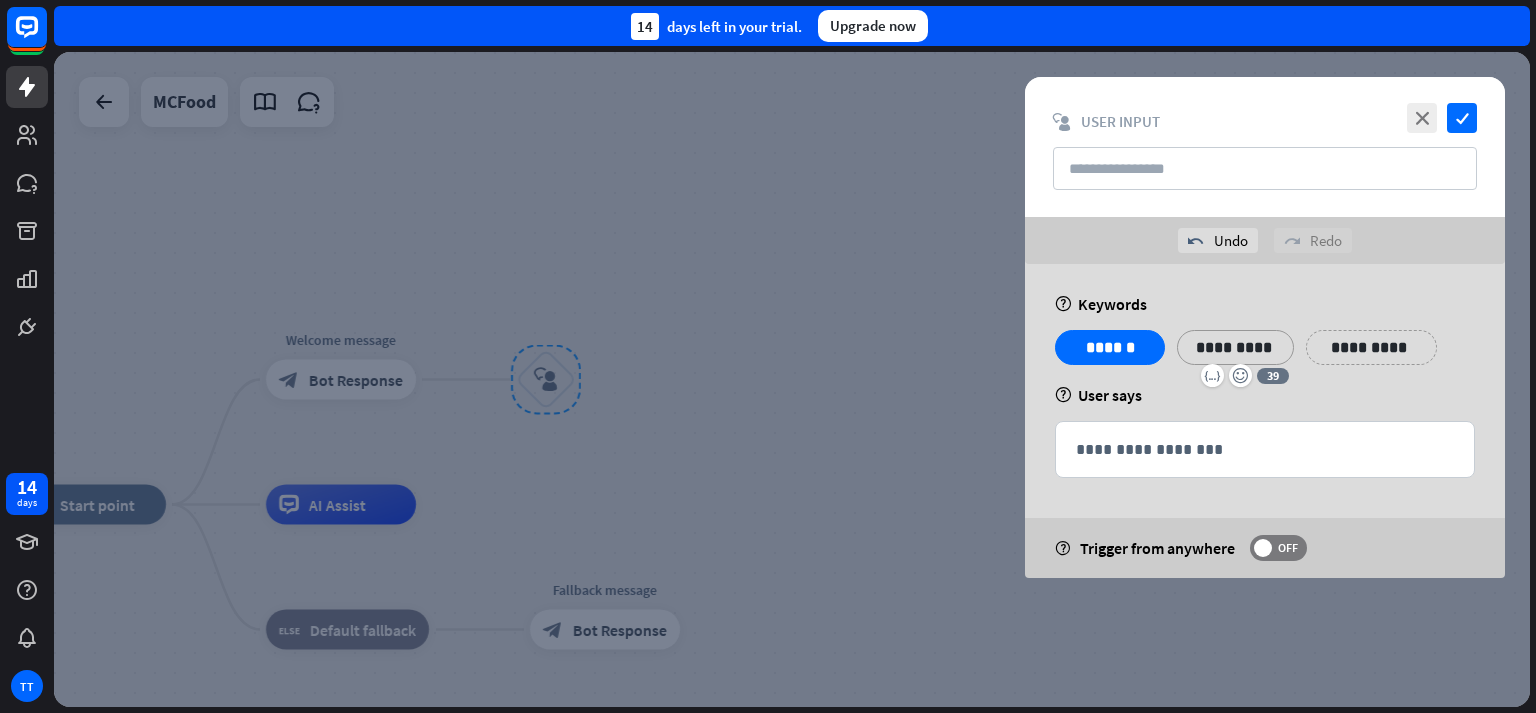 click on "**********" at bounding box center (1265, 421) 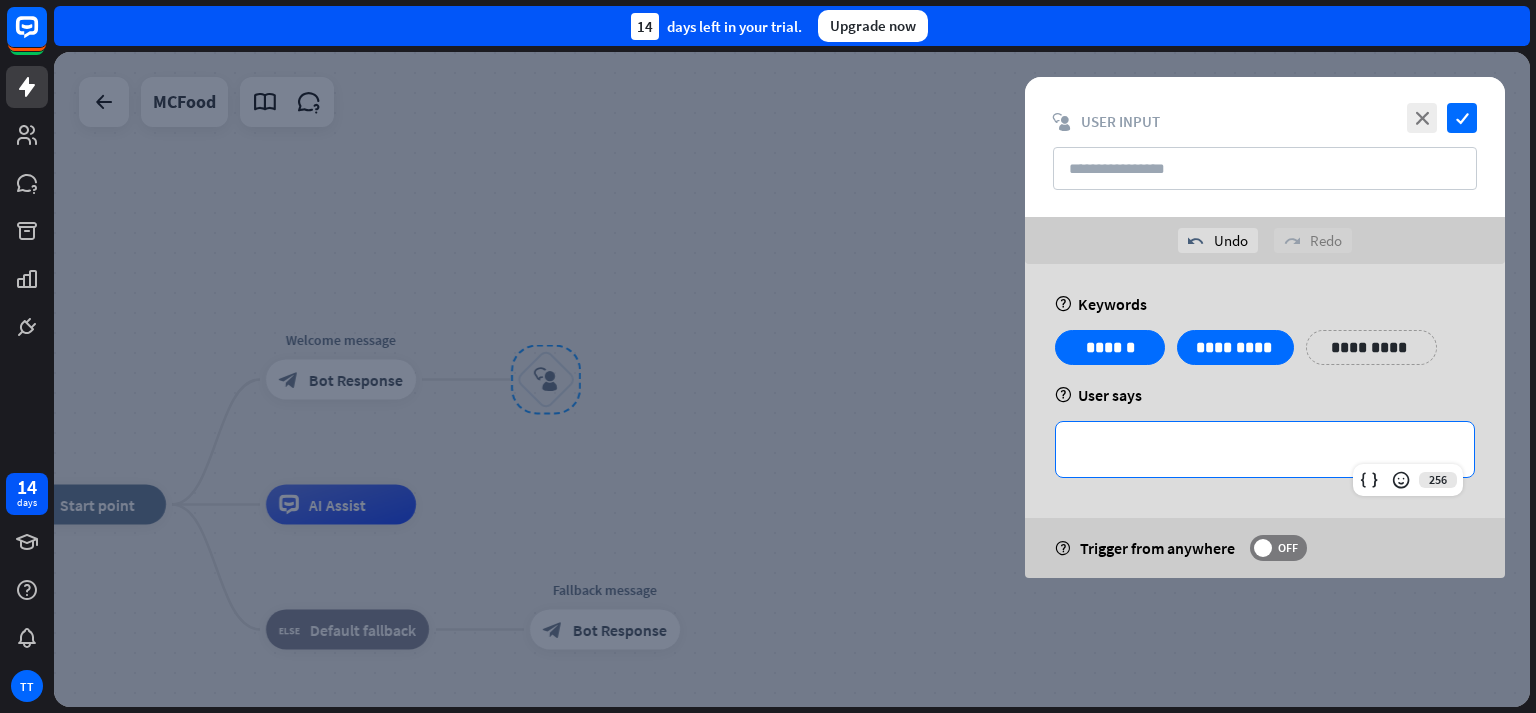 click on "**********" at bounding box center (1265, 449) 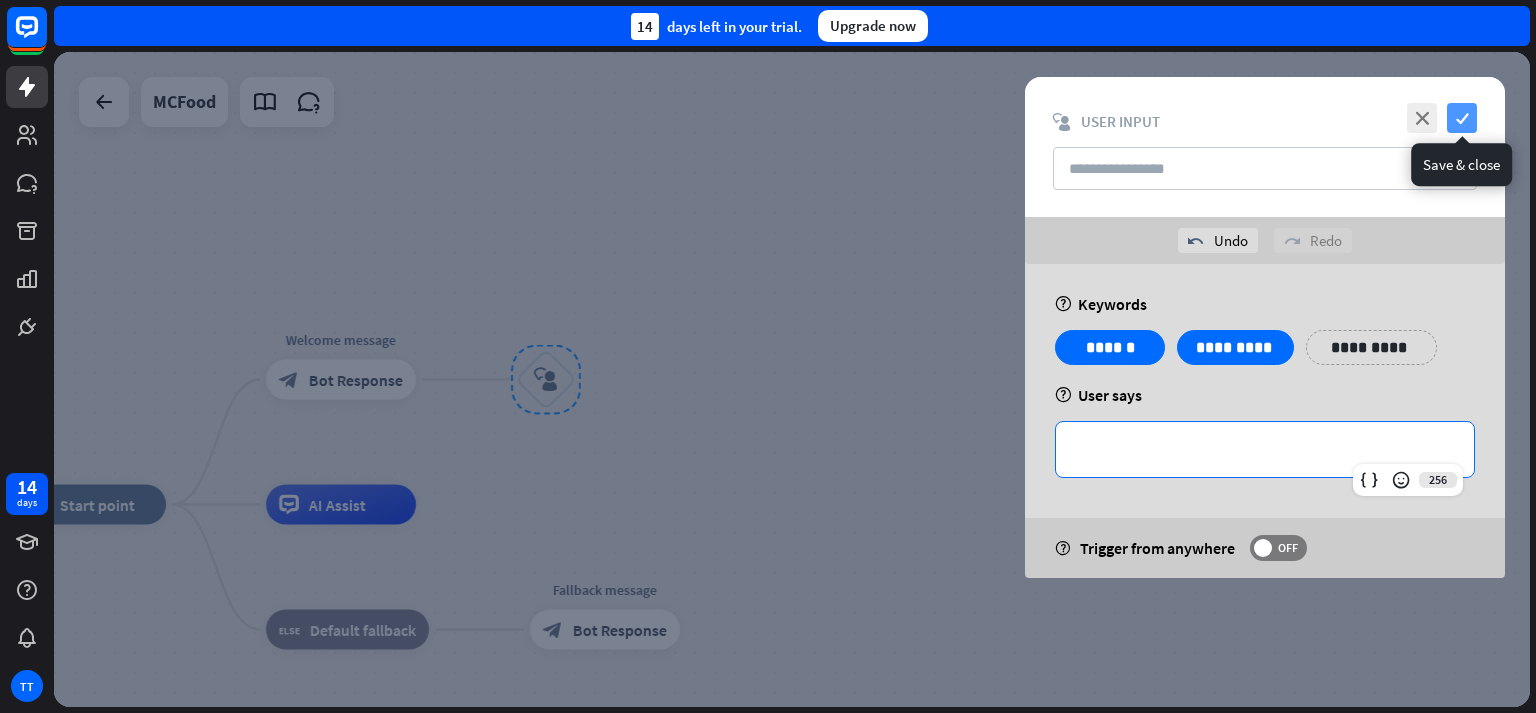 click on "check" at bounding box center [1462, 118] 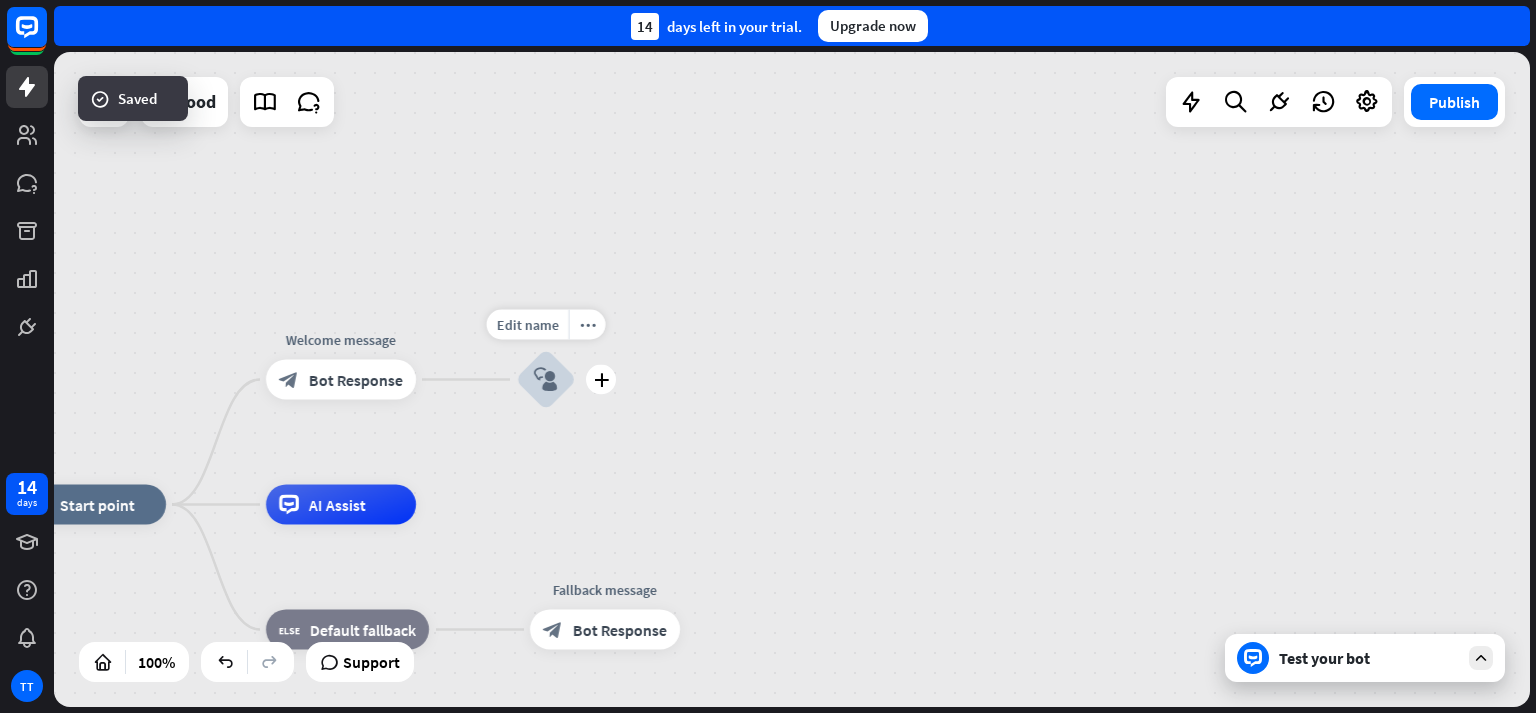 click on "block_user_input" at bounding box center (546, 380) 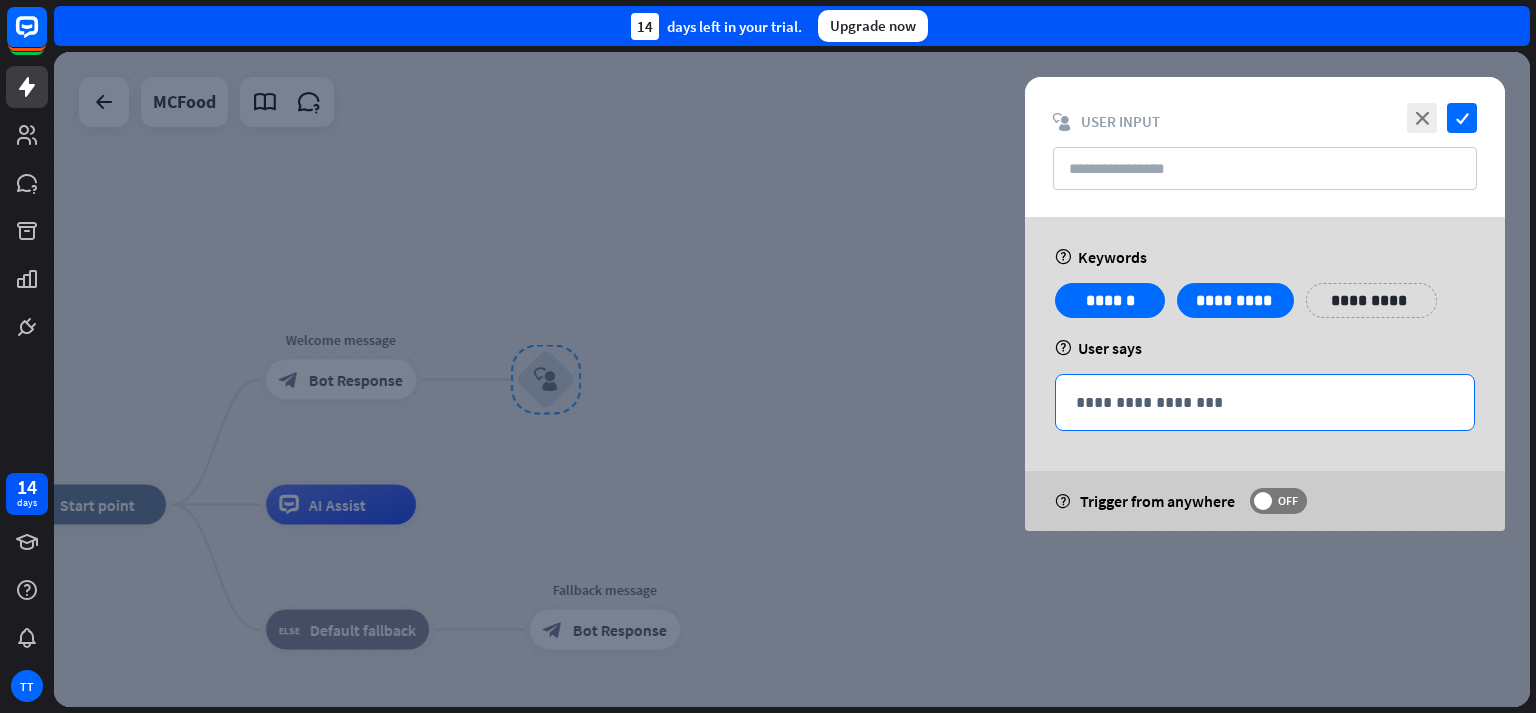 click on "**********" at bounding box center (1265, 402) 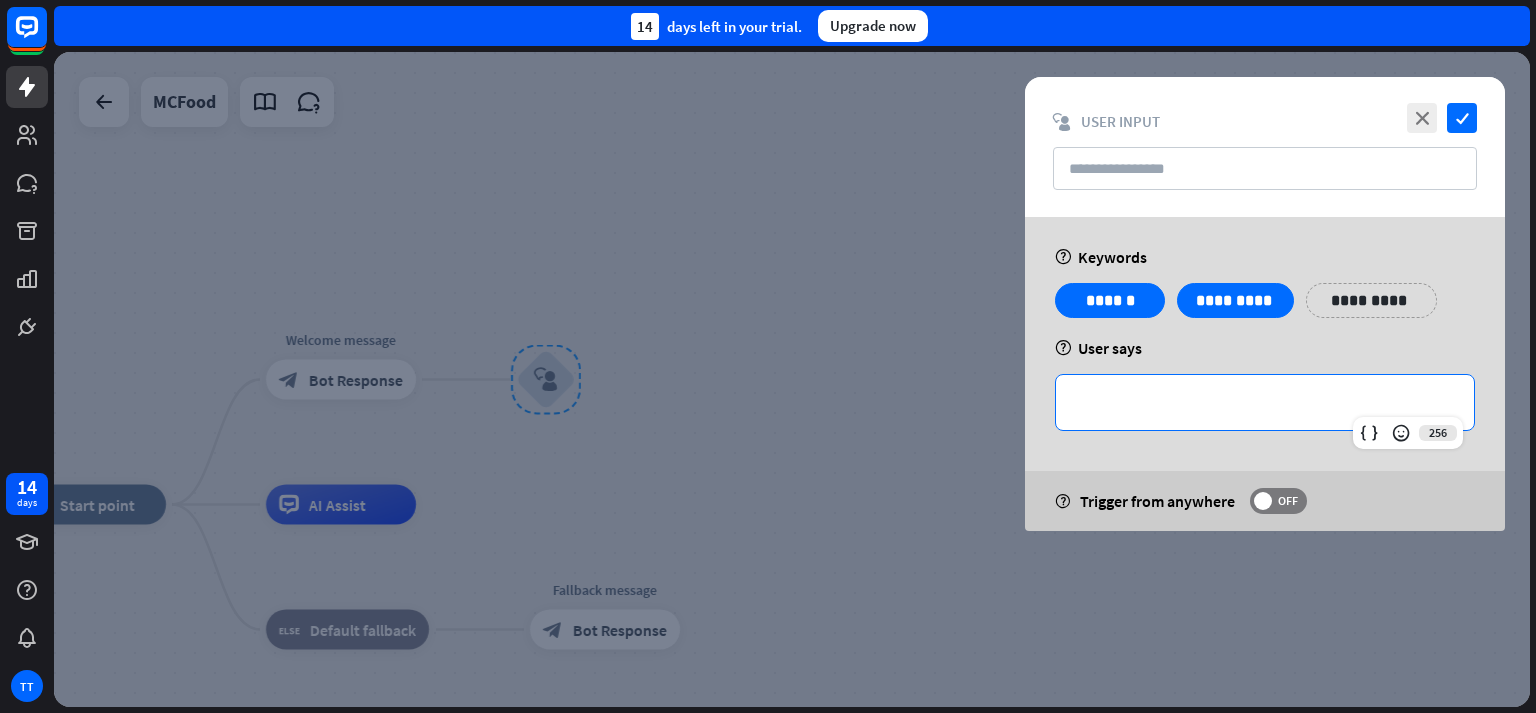 type 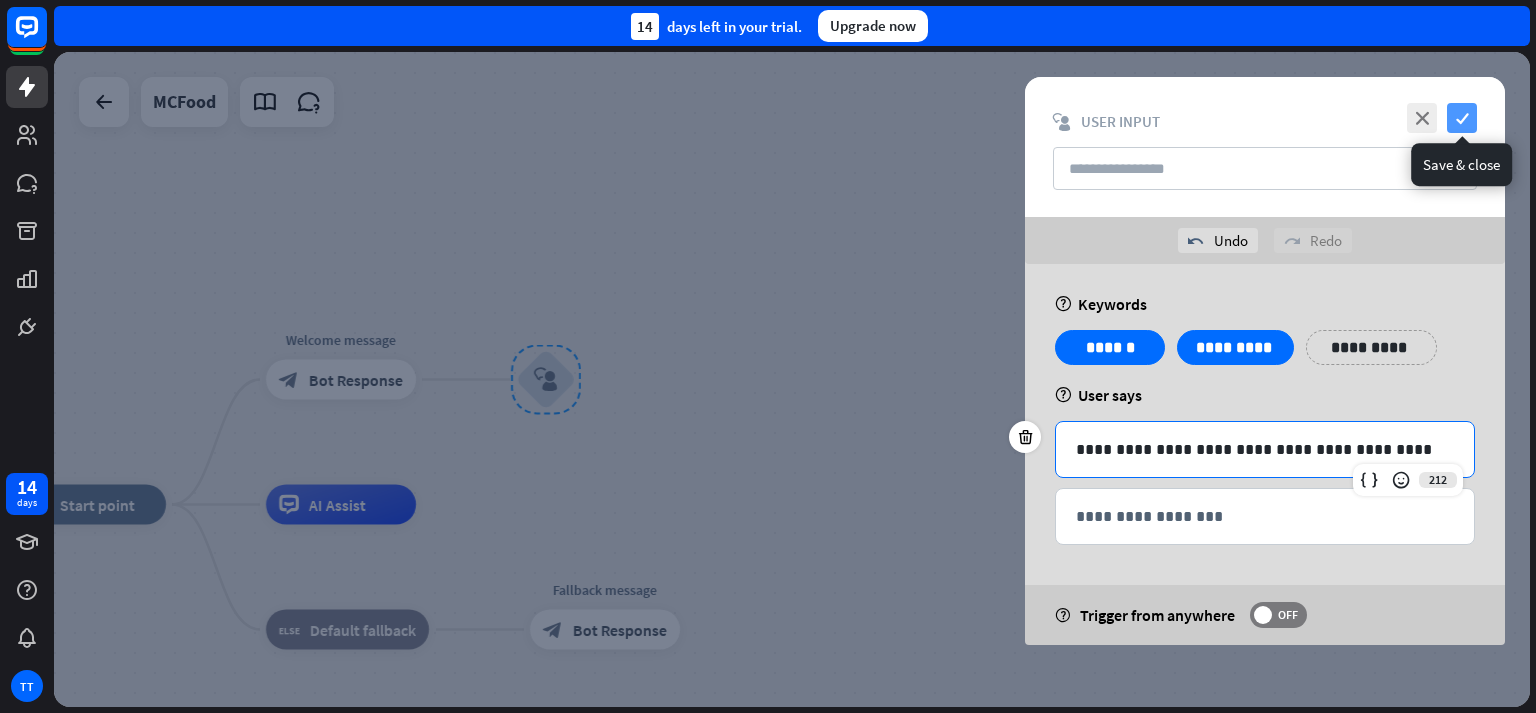 click on "check" at bounding box center (1462, 118) 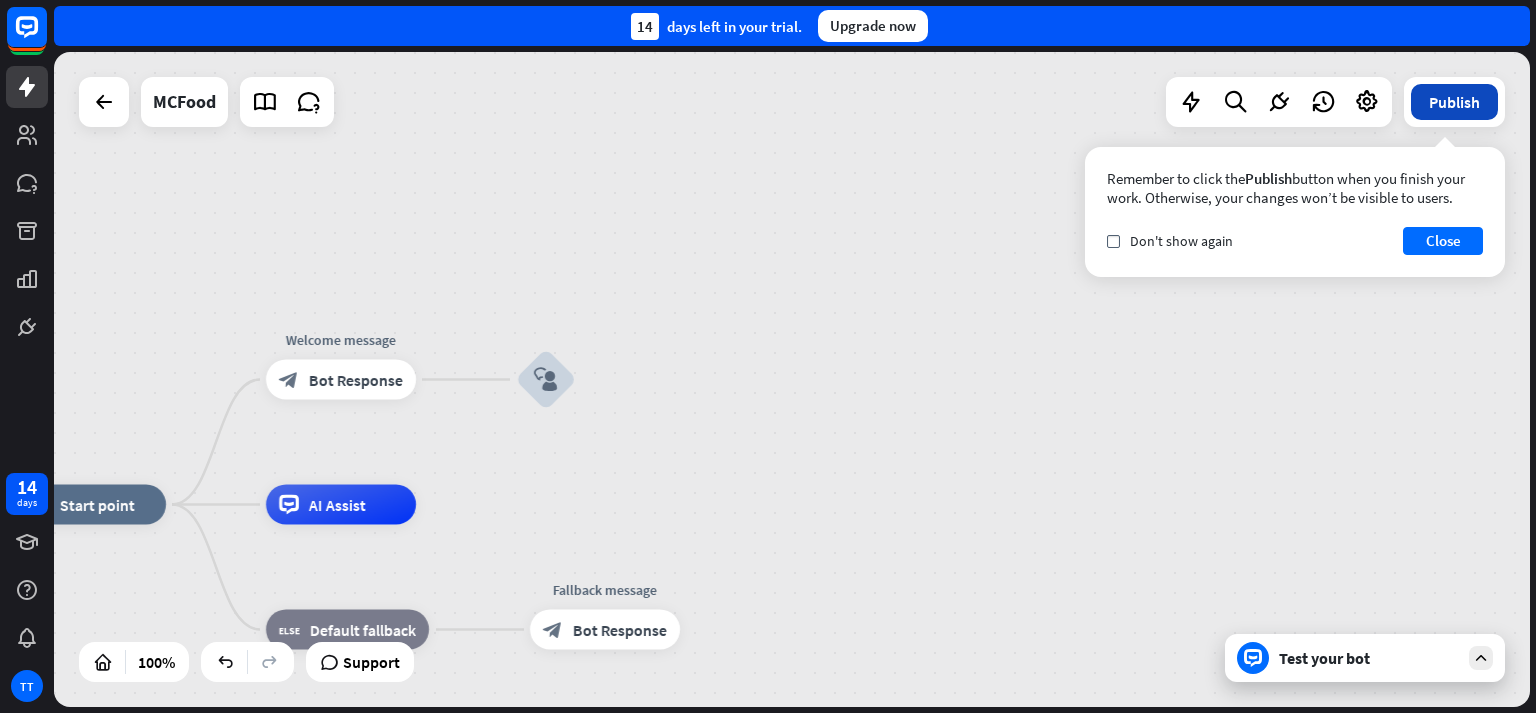 click on "Publish" at bounding box center [1454, 102] 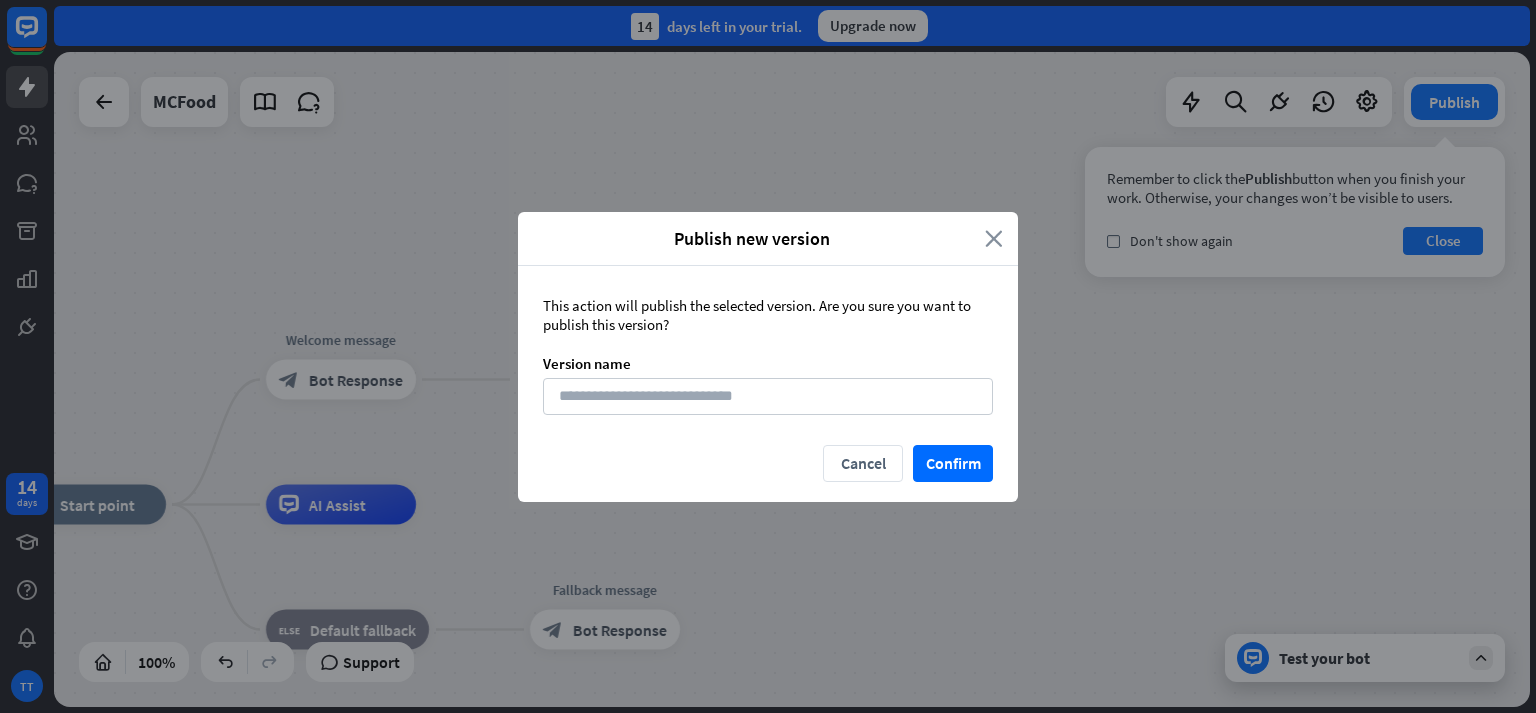 click on "close" at bounding box center (994, 238) 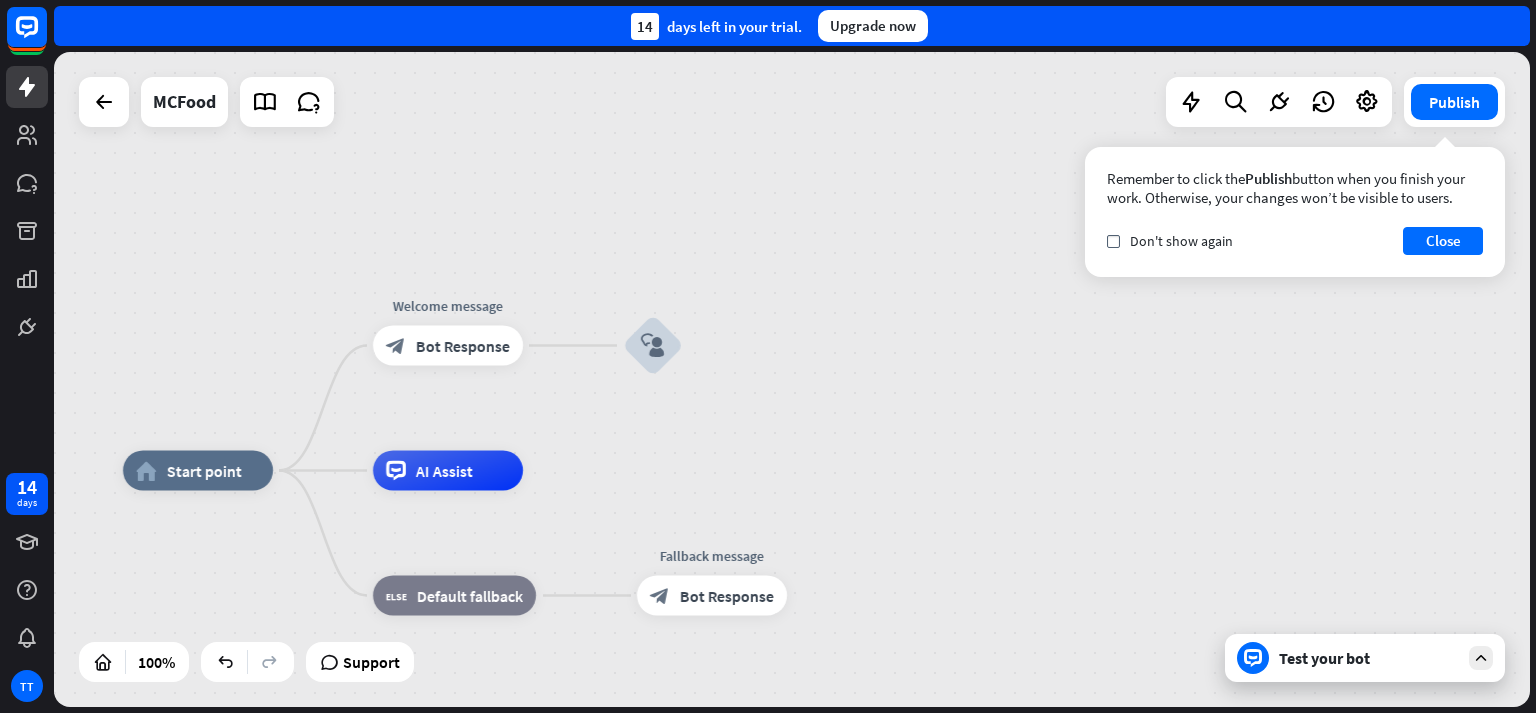 drag, startPoint x: 887, startPoint y: 313, endPoint x: 1041, endPoint y: 259, distance: 163.19313 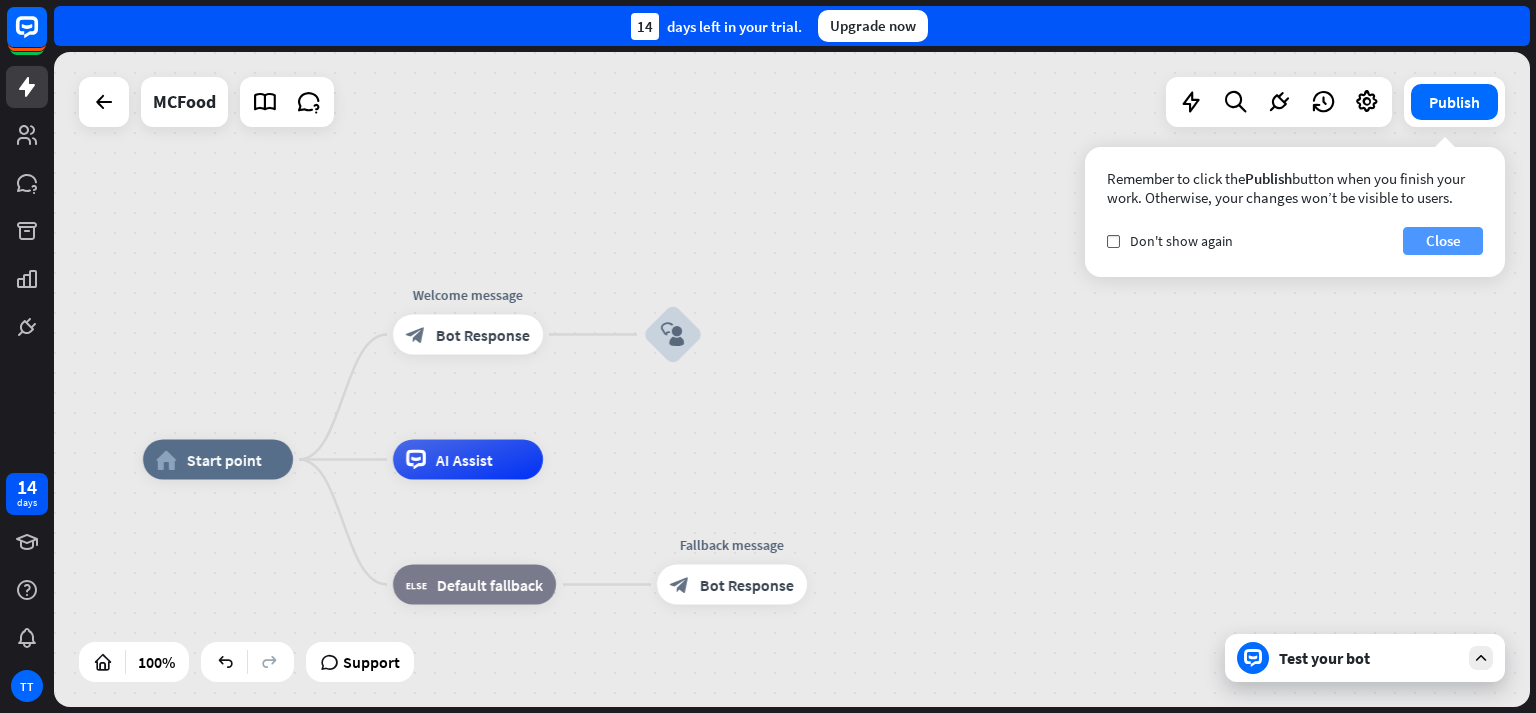click on "Close" at bounding box center (1443, 241) 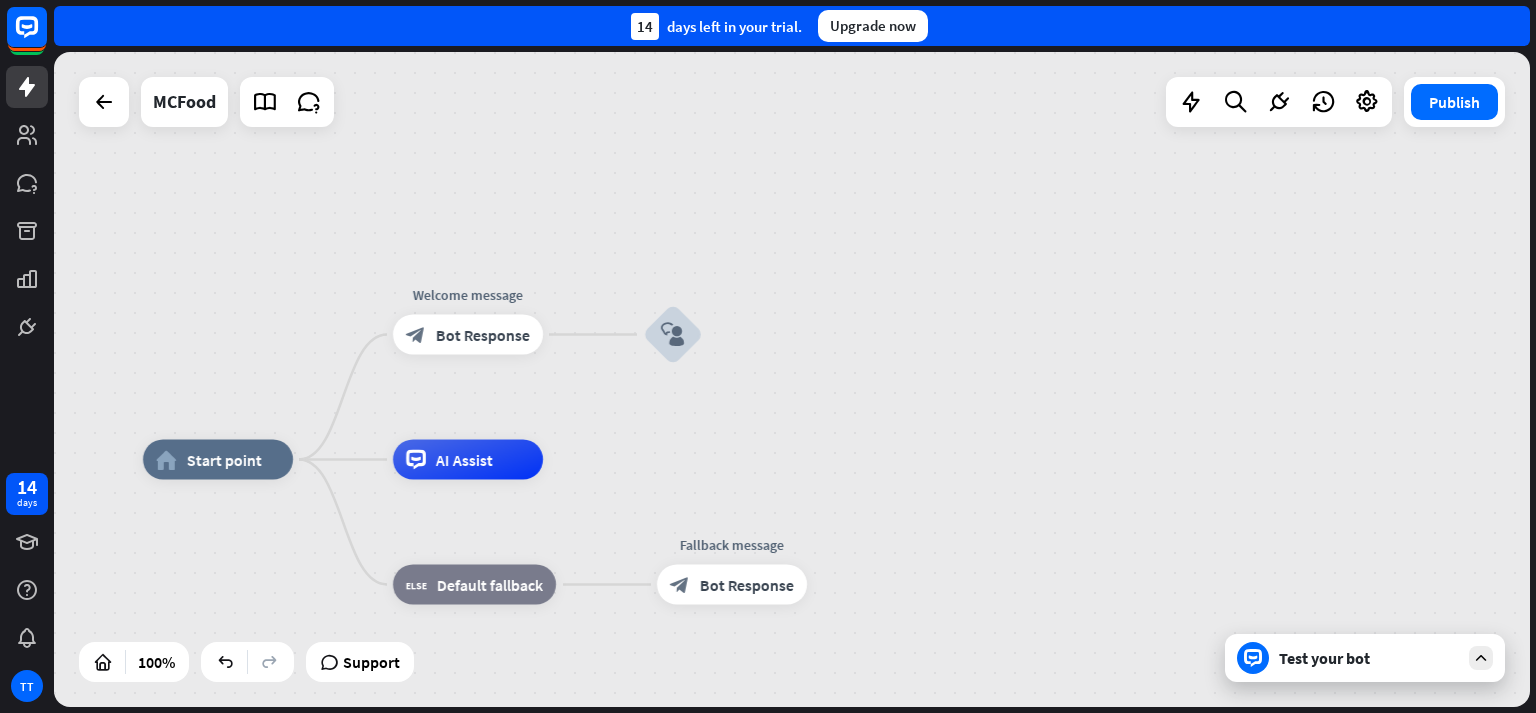 click on "Test your bot" at bounding box center (1369, 658) 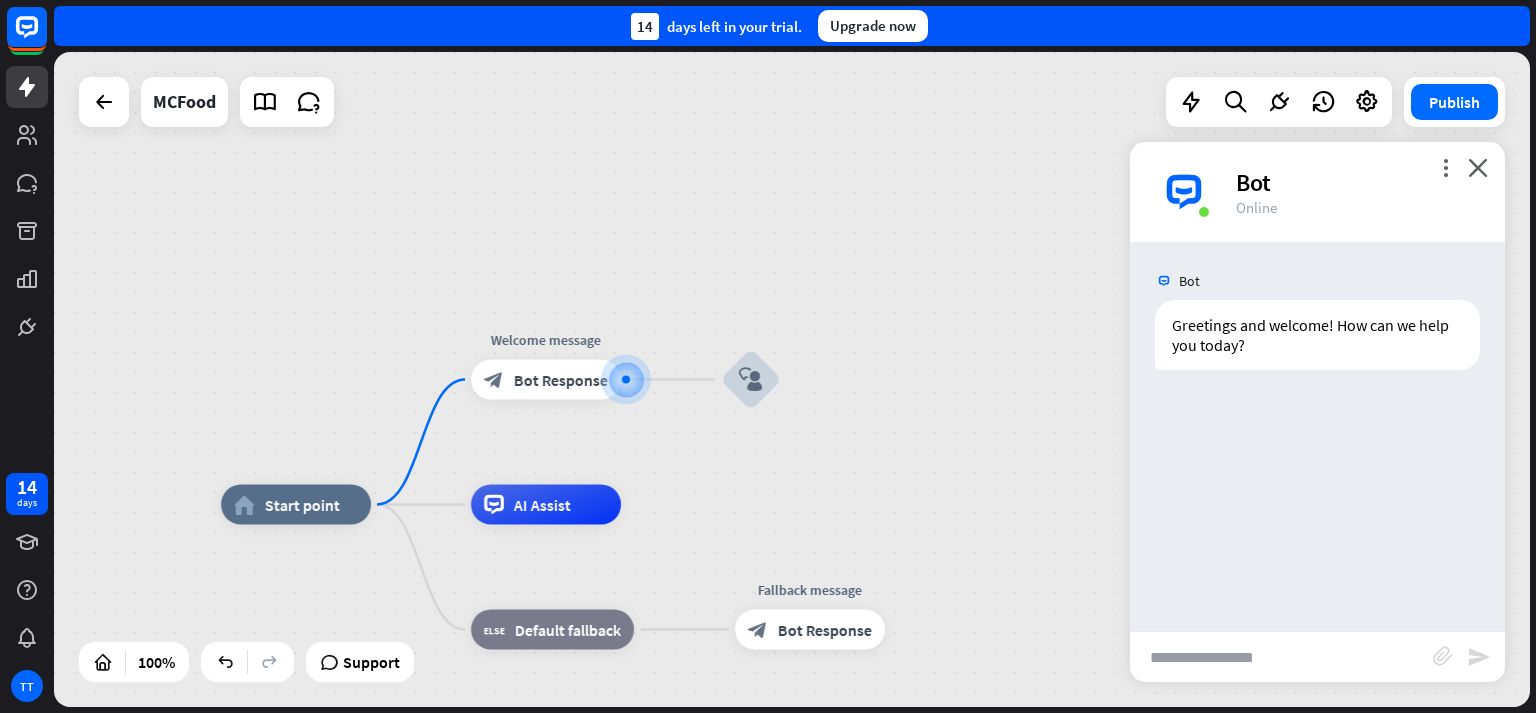 click at bounding box center (1281, 657) 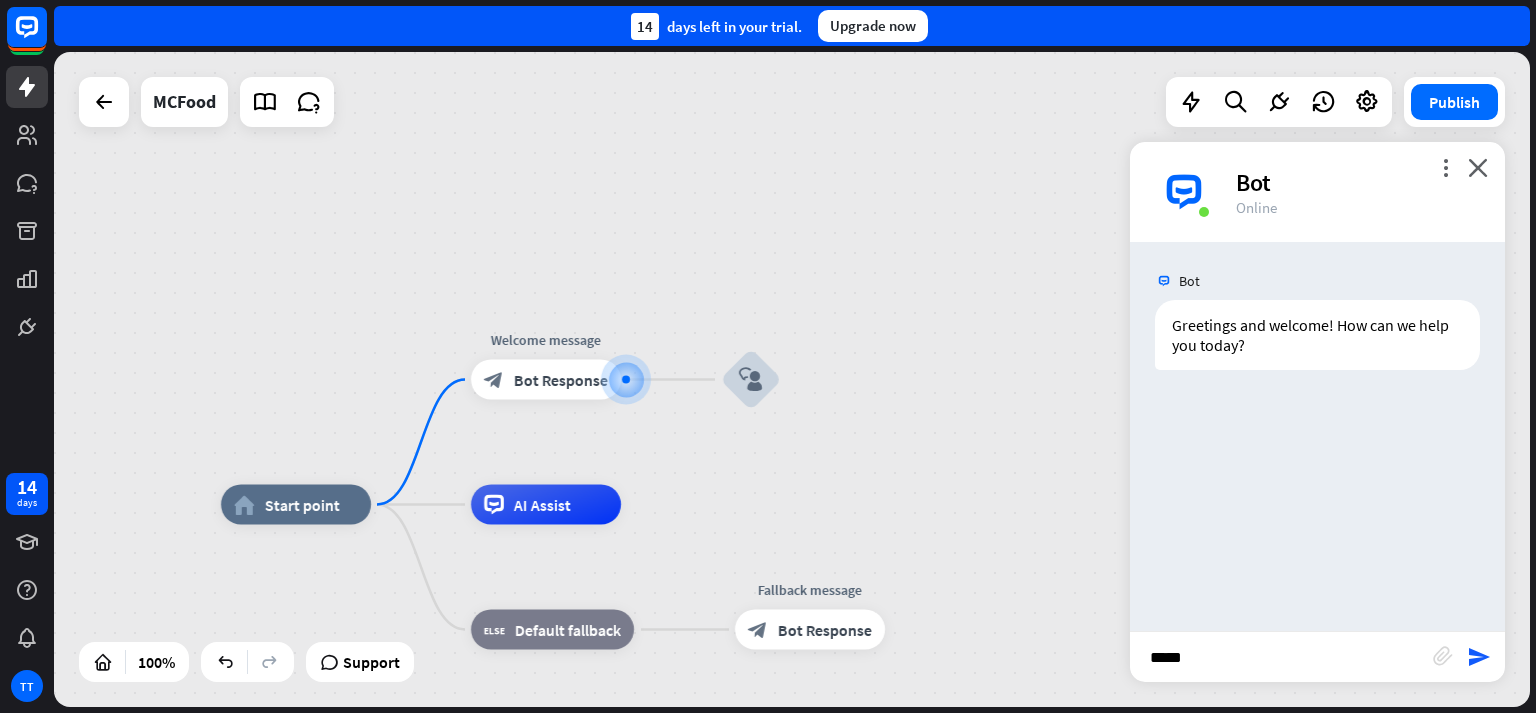 type on "******" 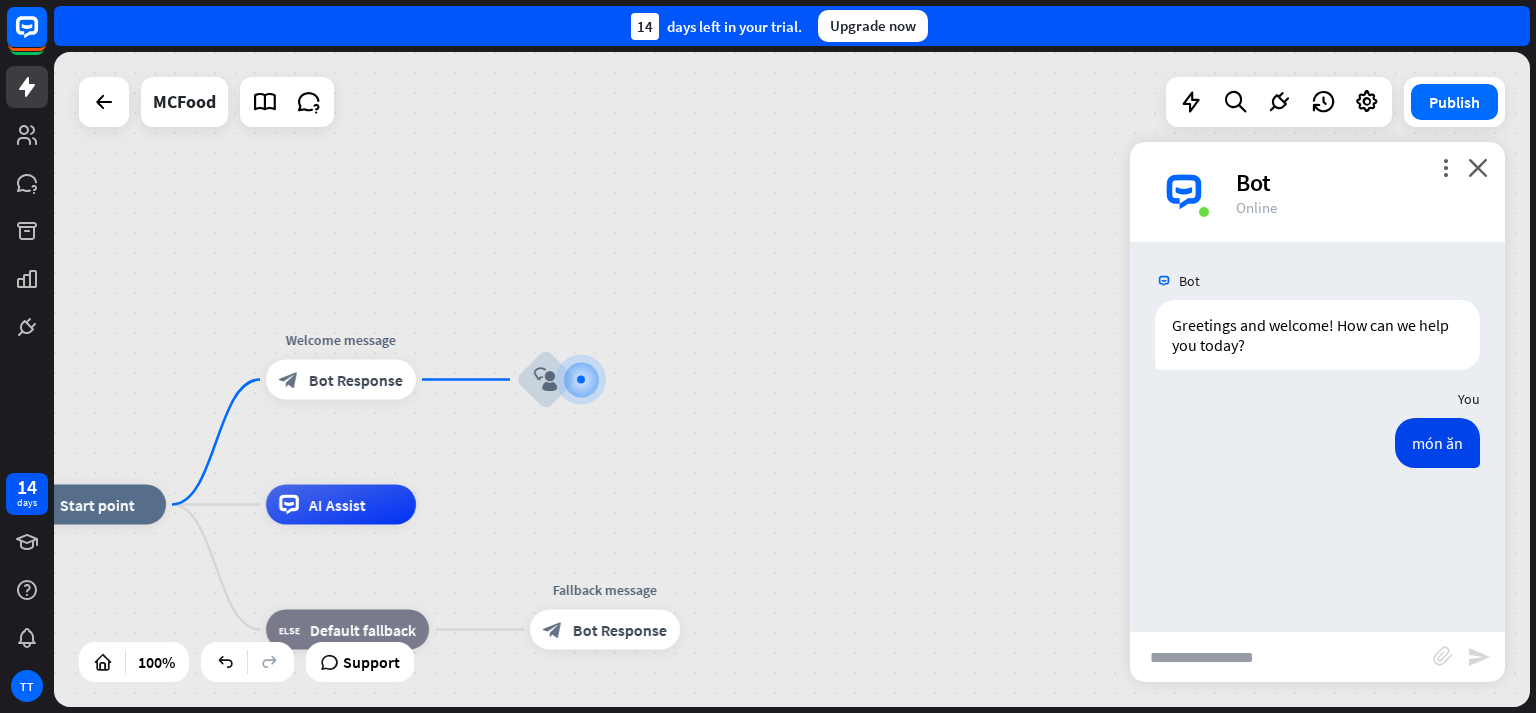 type on "*" 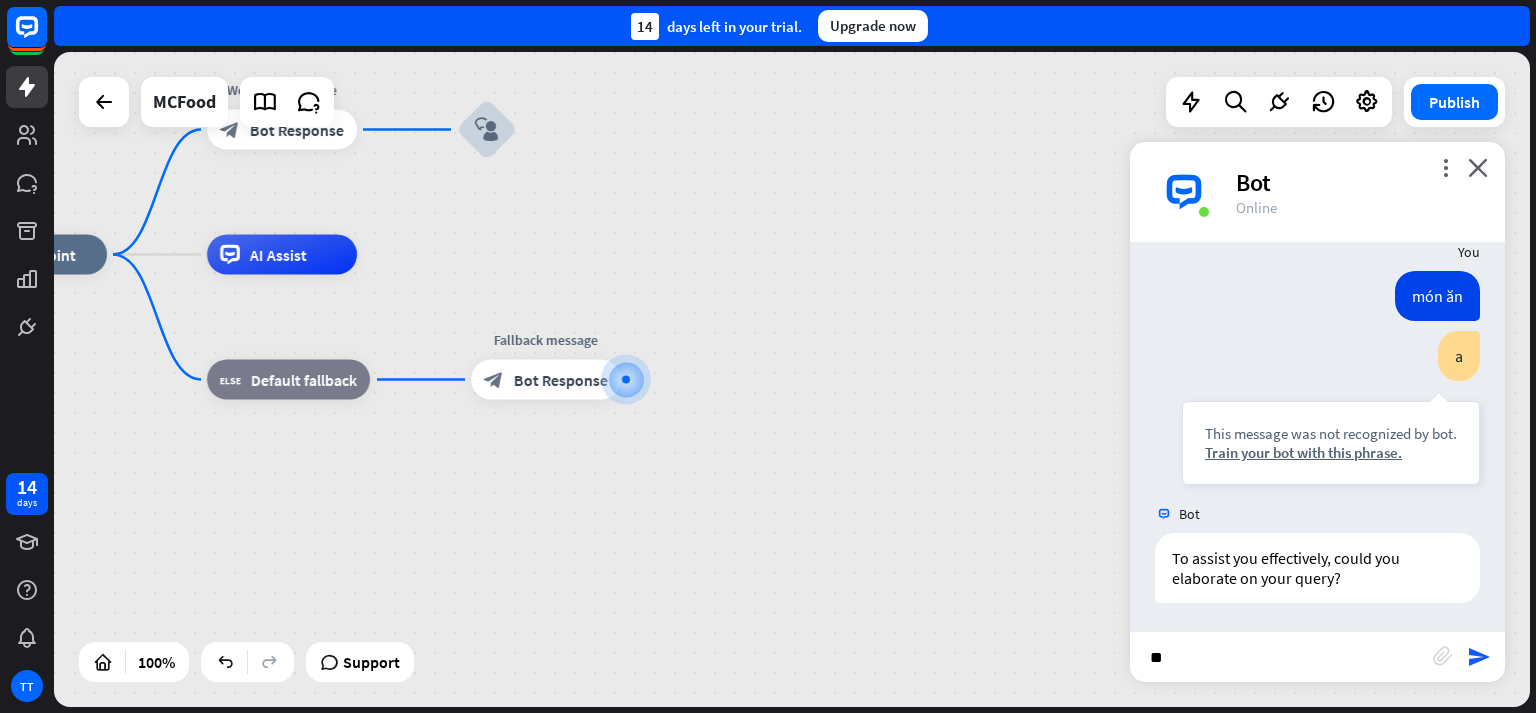 scroll, scrollTop: 148, scrollLeft: 0, axis: vertical 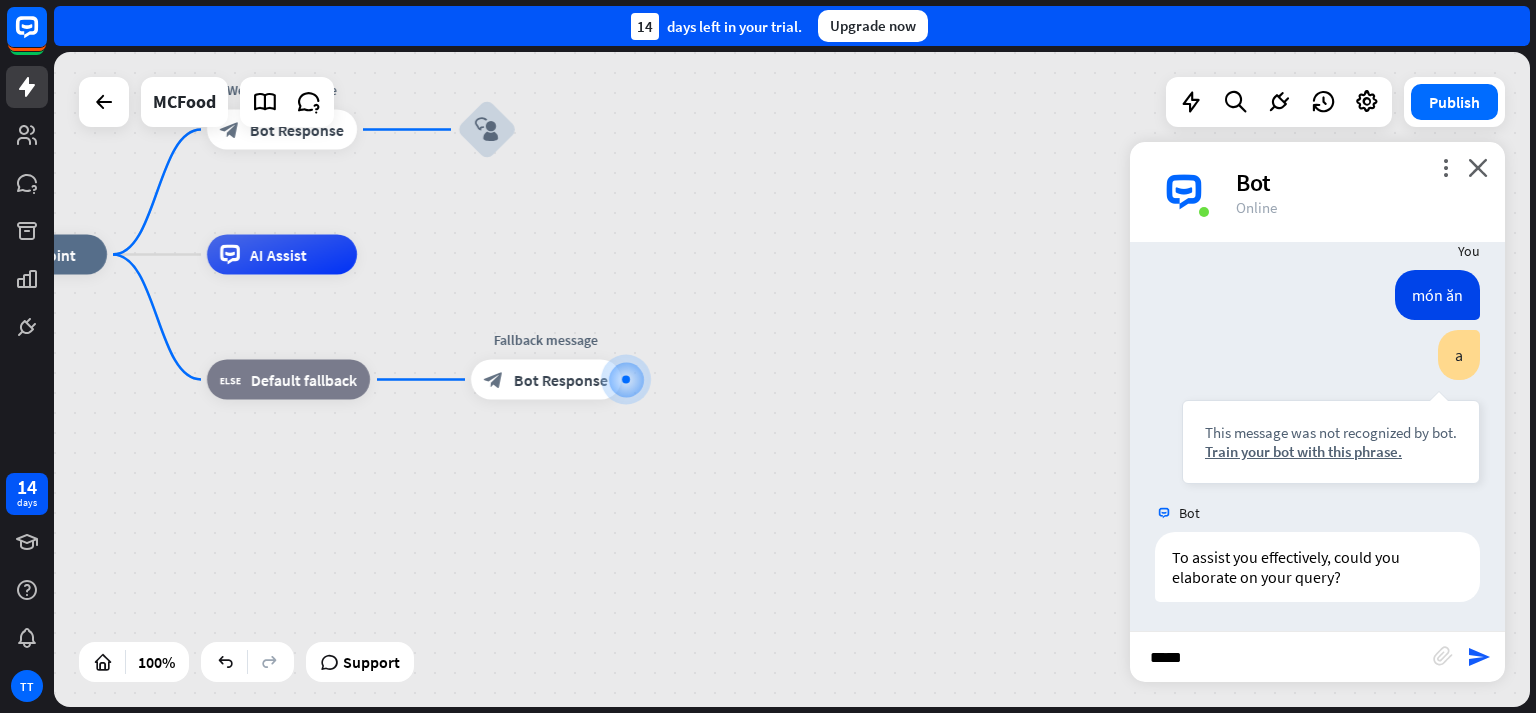 type on "******" 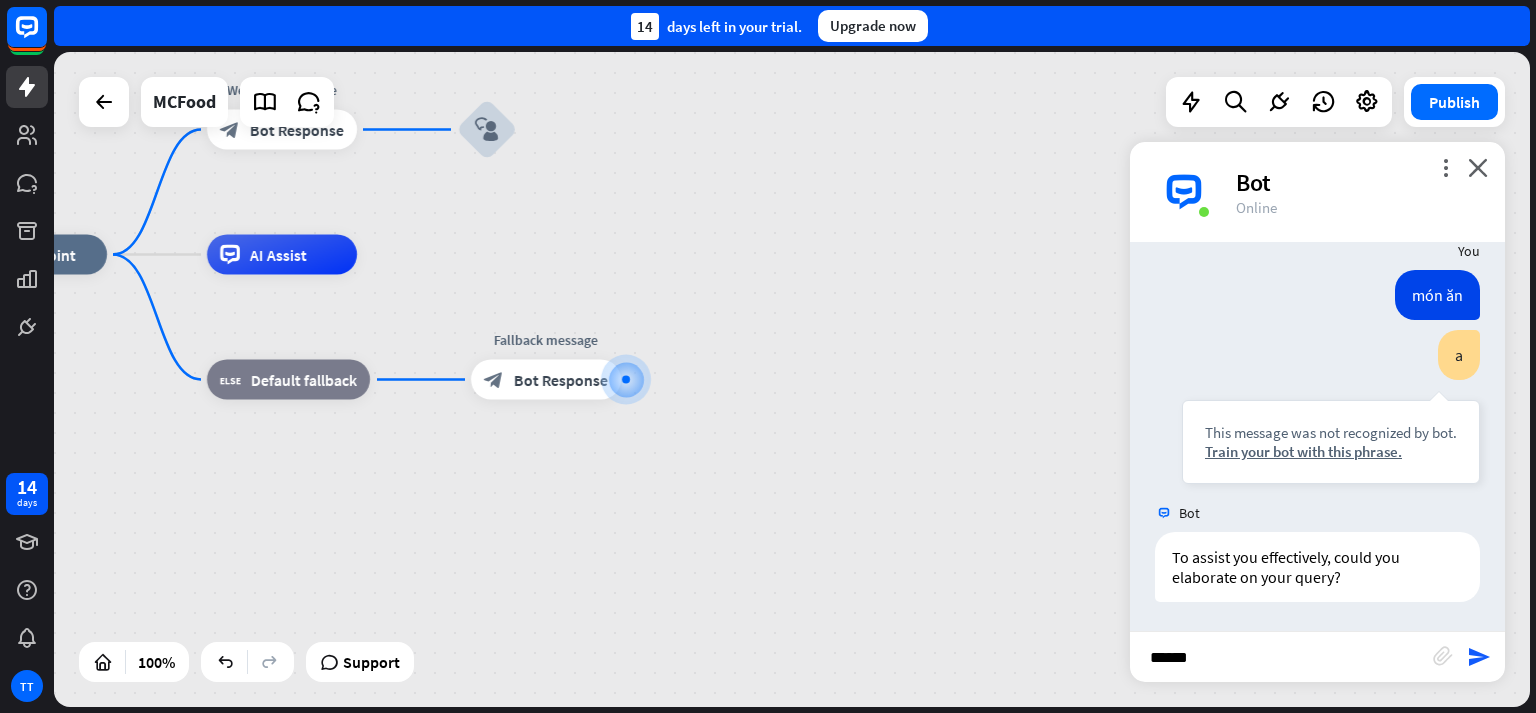 type 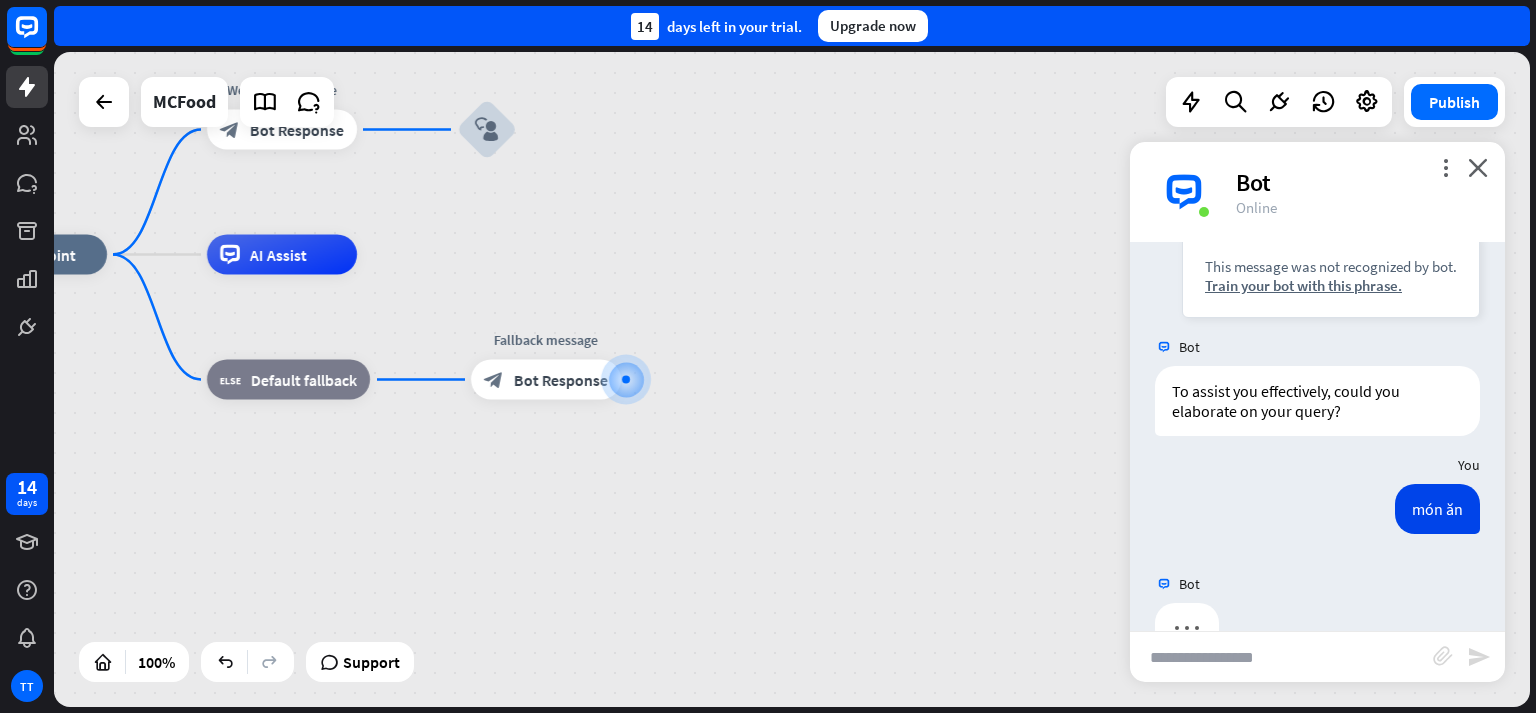 scroll, scrollTop: 246, scrollLeft: 0, axis: vertical 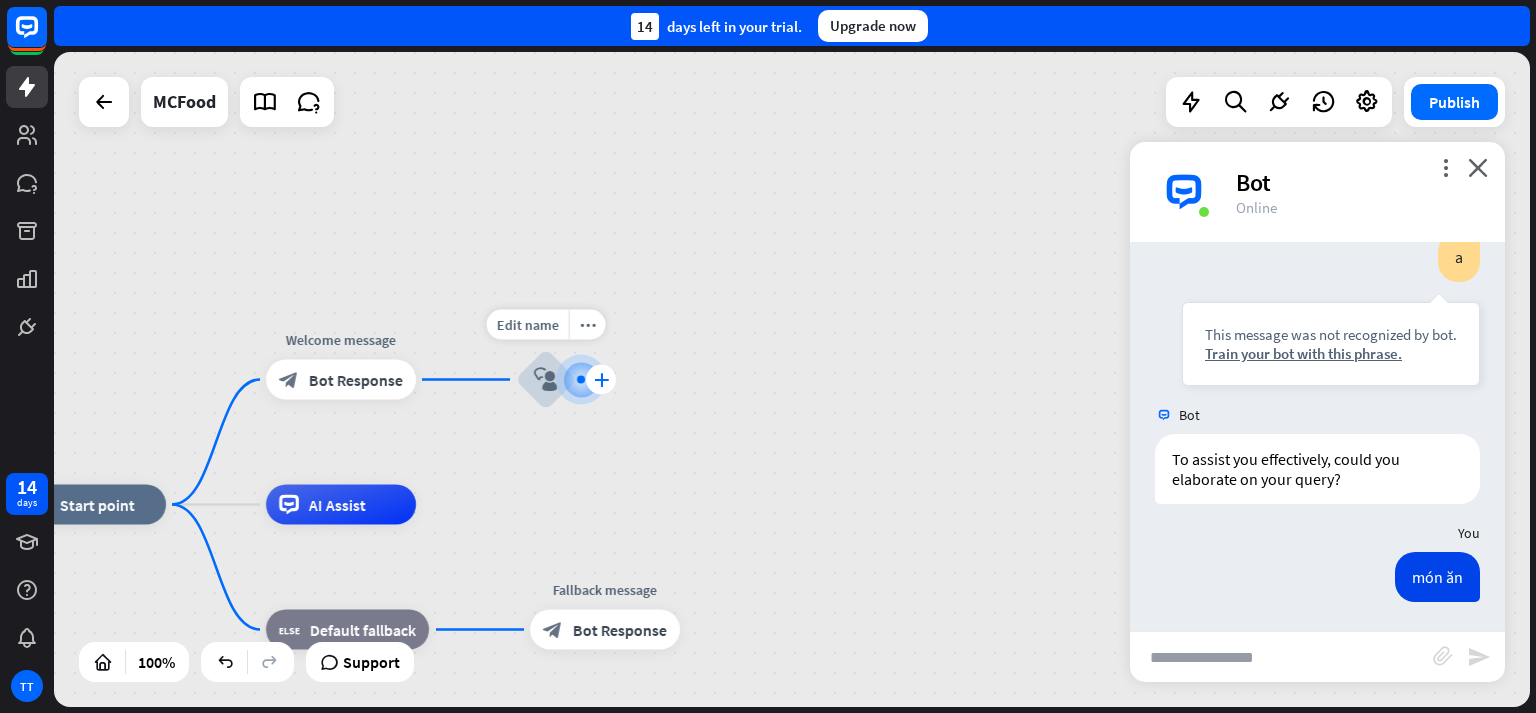 click on "plus" at bounding box center [601, 380] 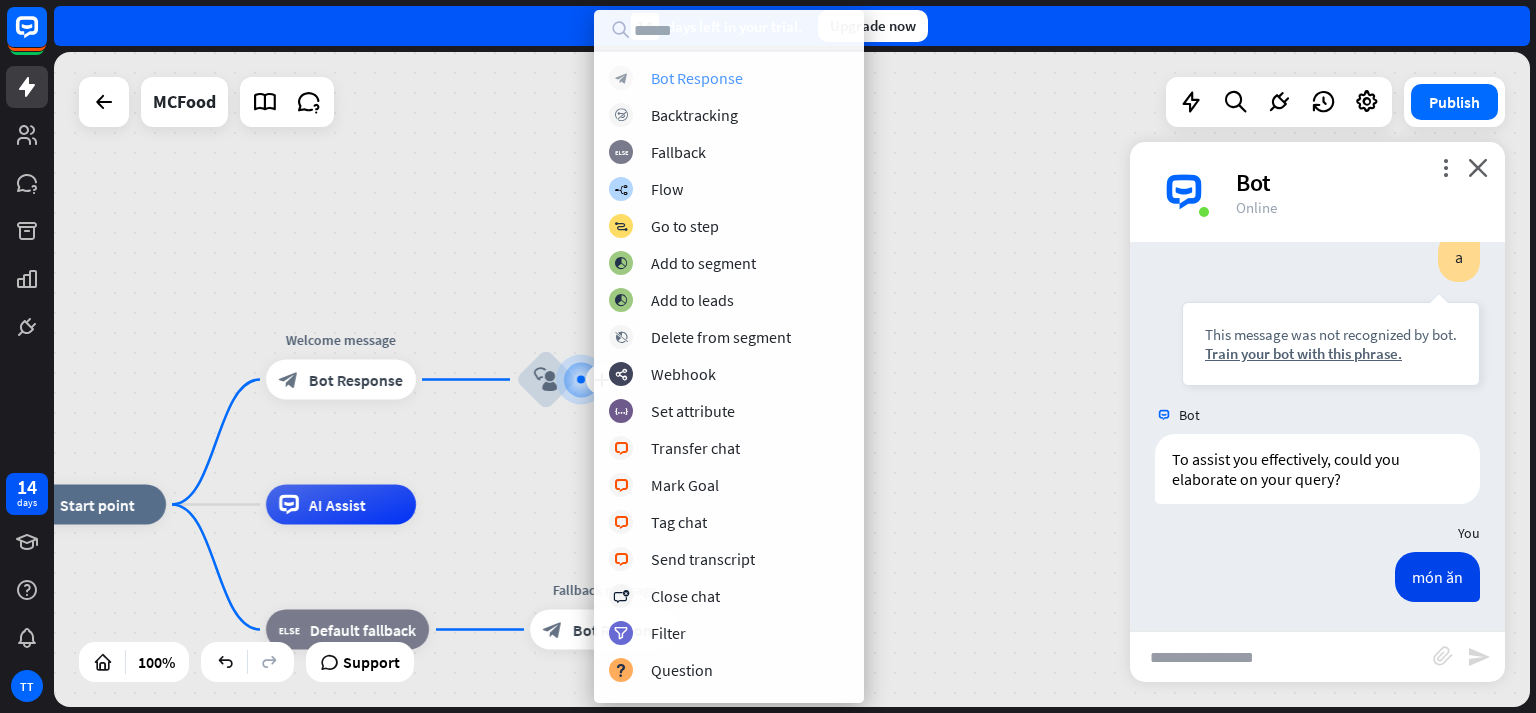 click on "Bot Response" at bounding box center (697, 78) 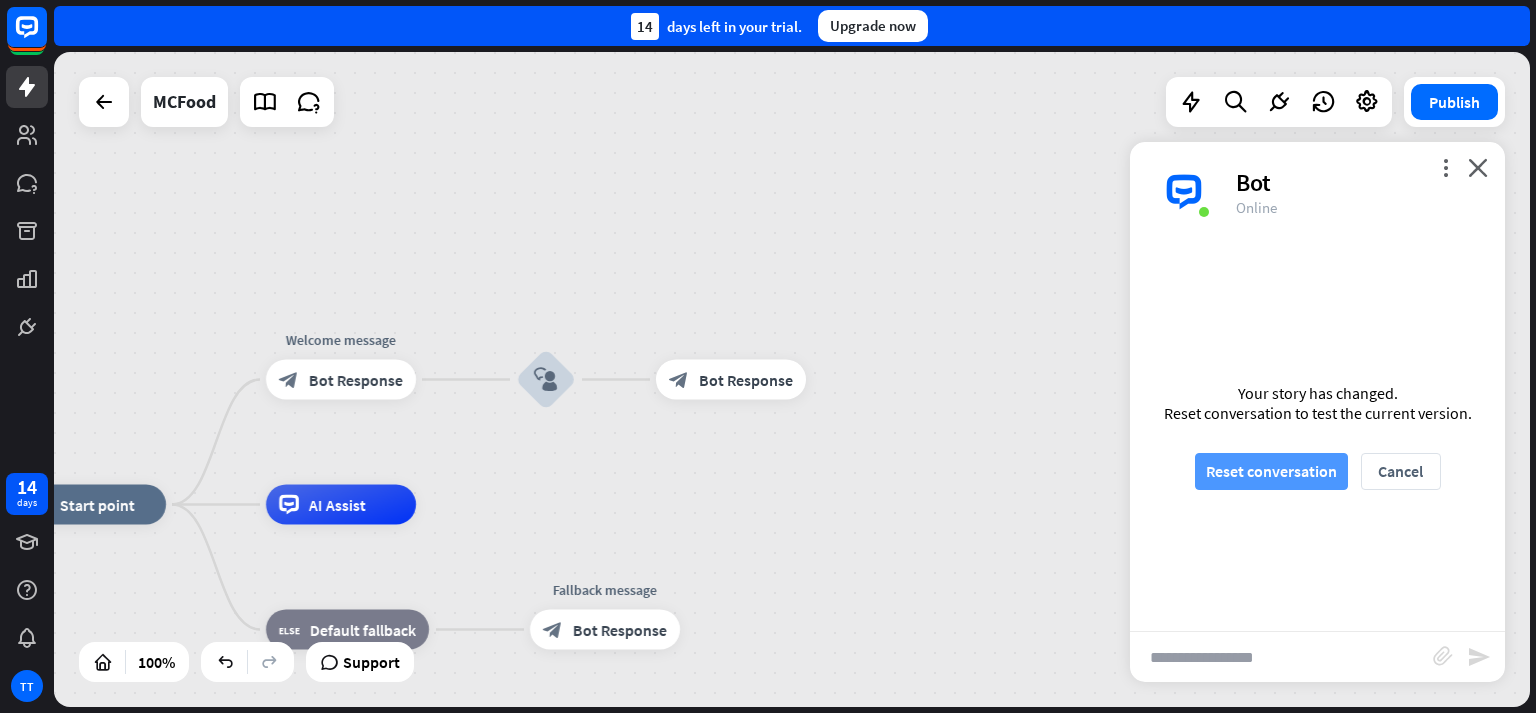 click on "Reset conversation" at bounding box center [1271, 471] 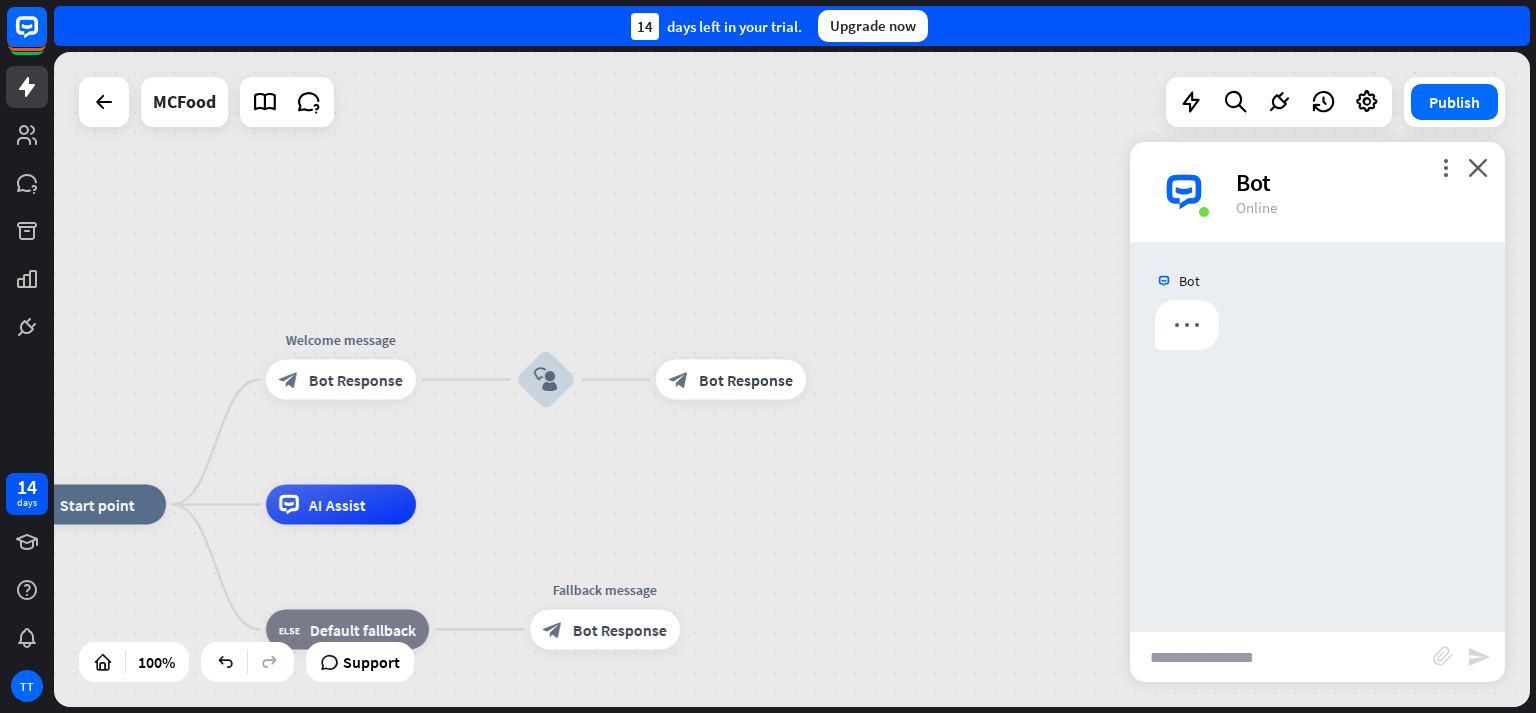 scroll, scrollTop: 0, scrollLeft: 0, axis: both 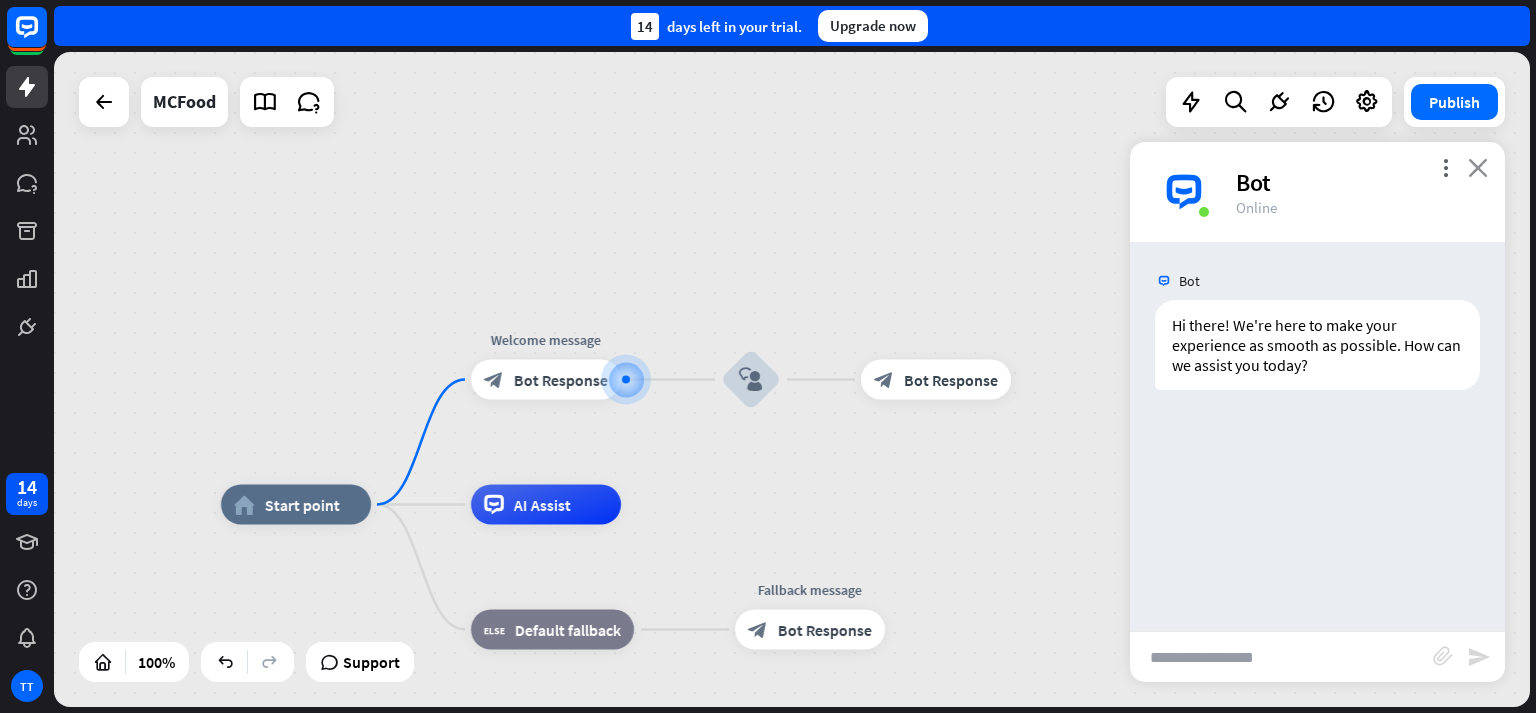click on "close" at bounding box center (1478, 167) 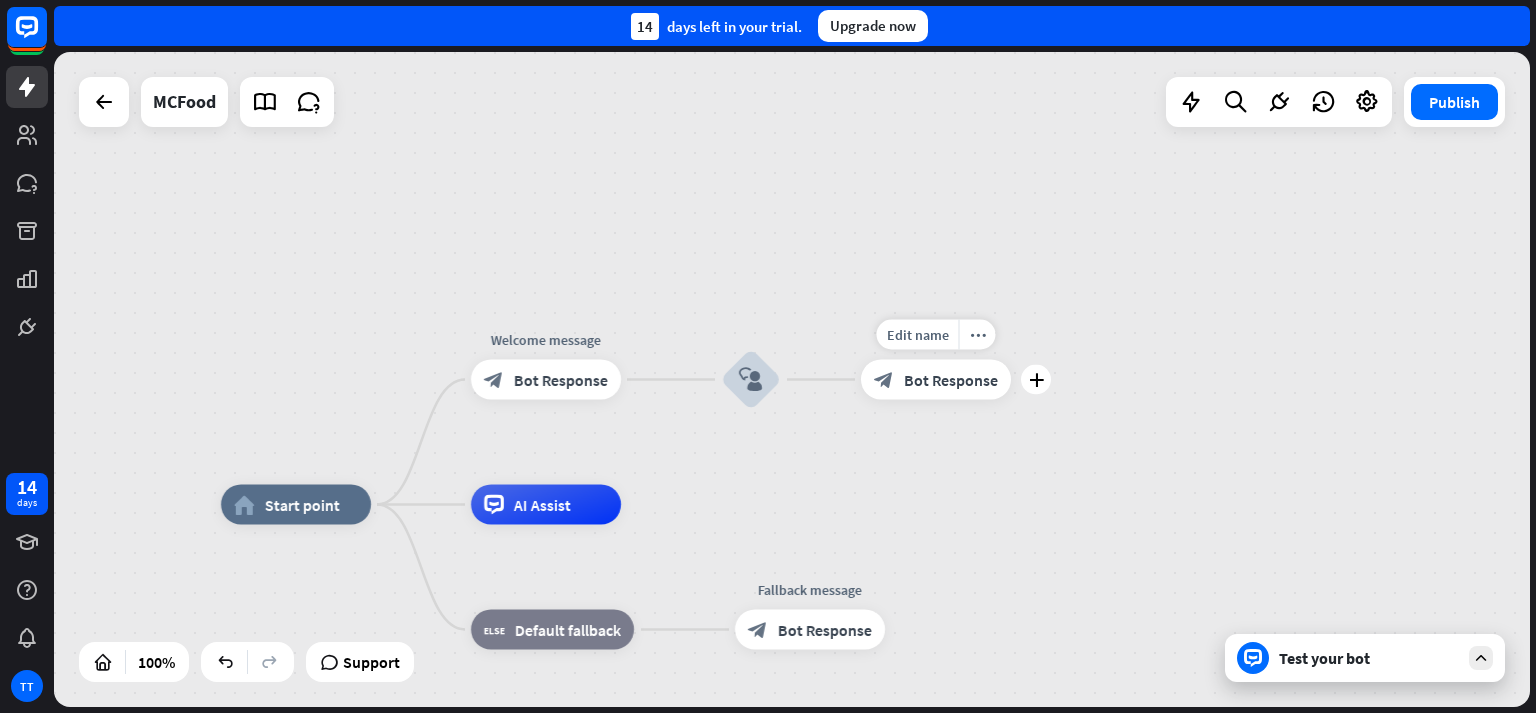 click on "block_bot_response   Bot Response" at bounding box center [936, 380] 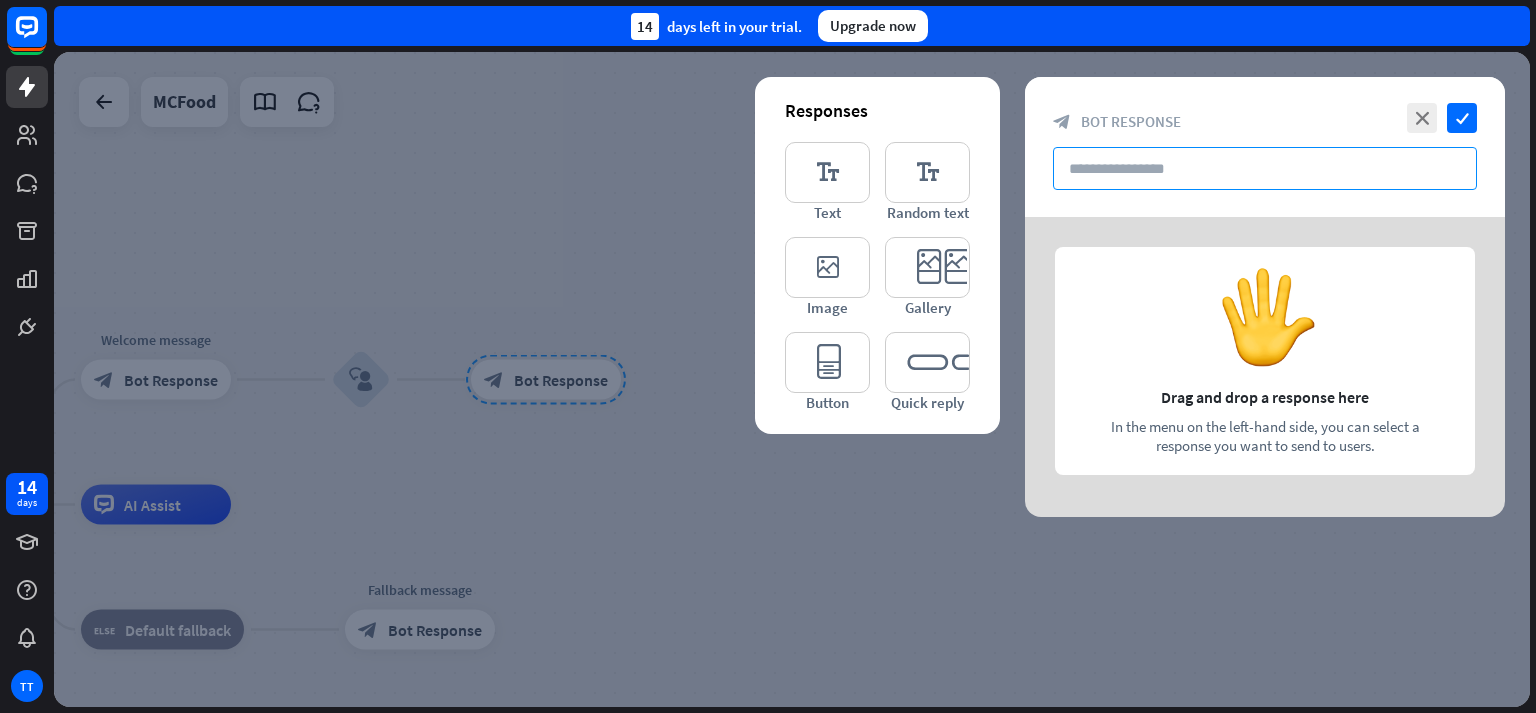 click at bounding box center [1265, 168] 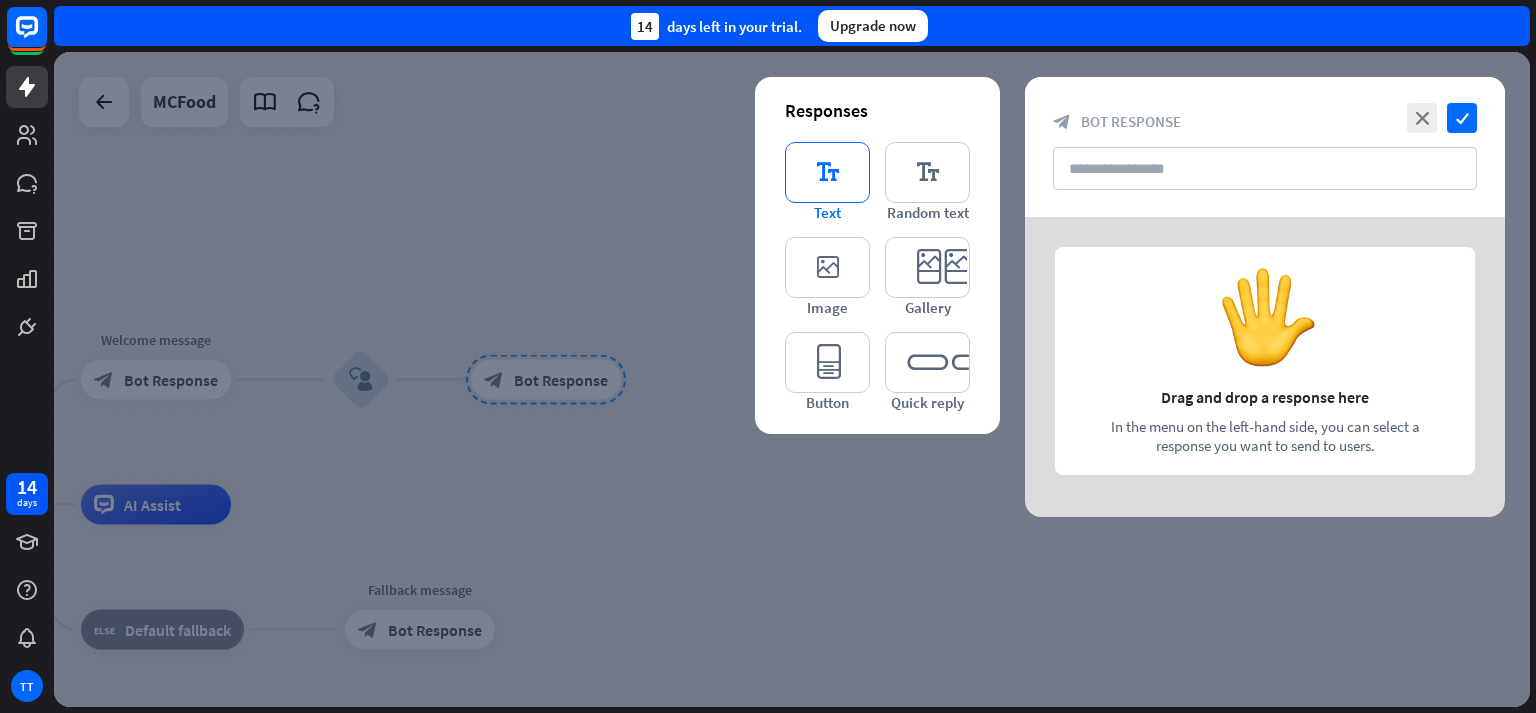 click on "editor_text" at bounding box center (827, 172) 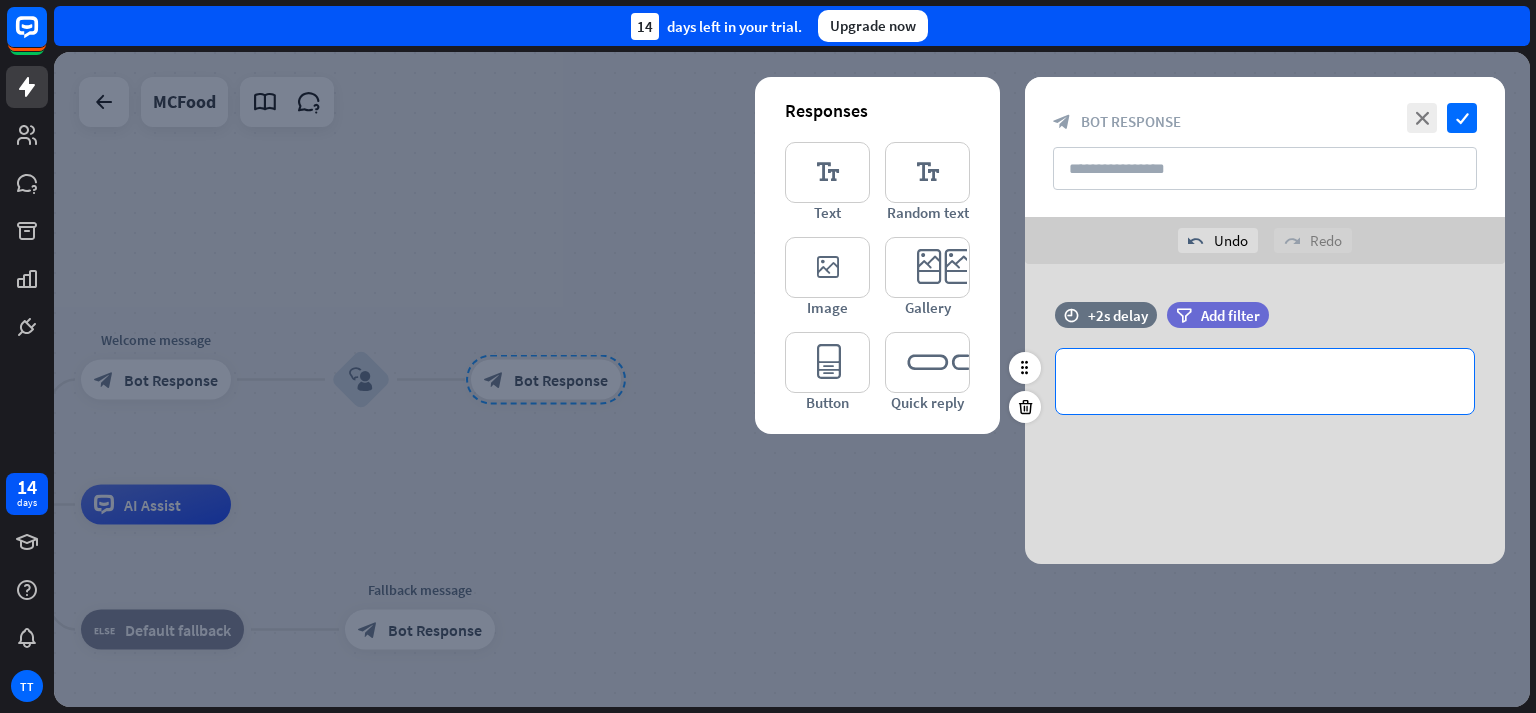 click on "**********" at bounding box center [1265, 381] 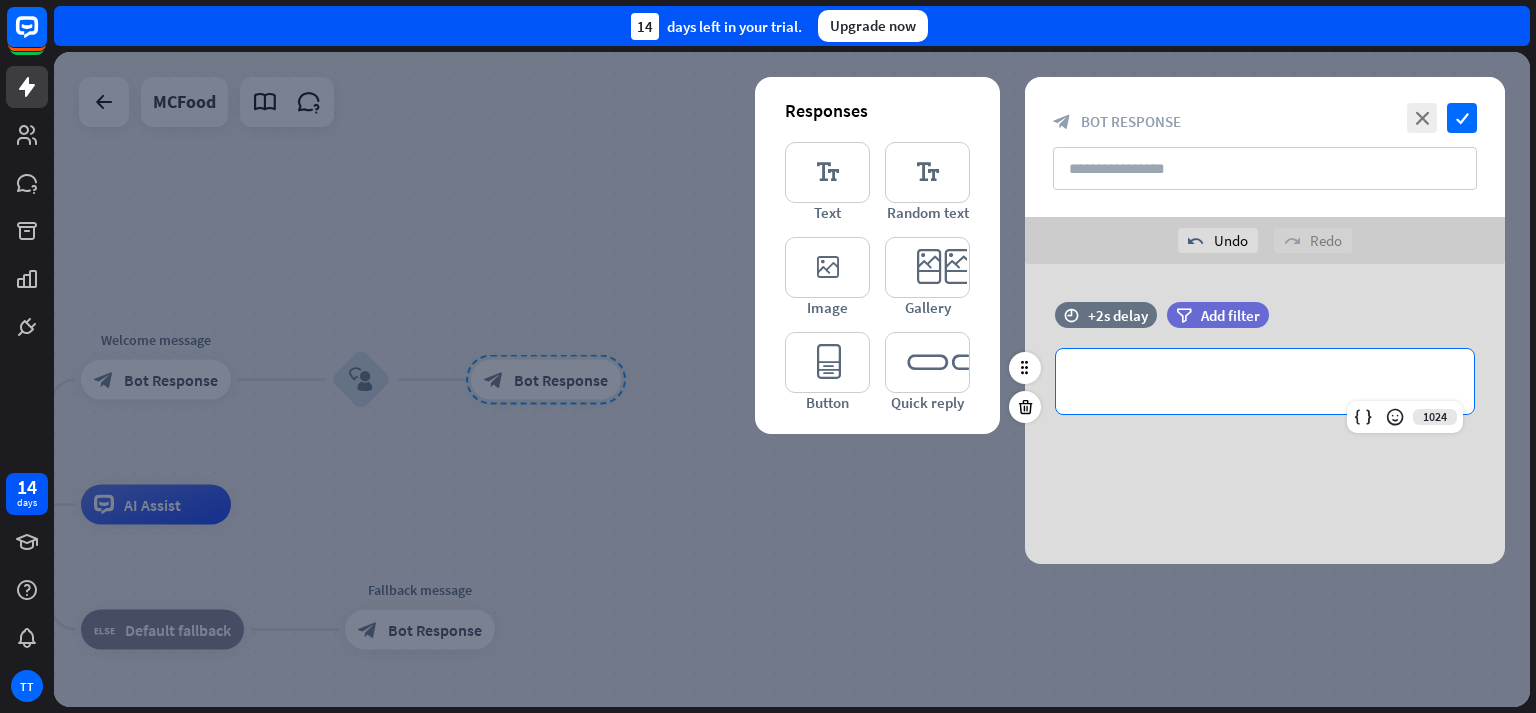 type 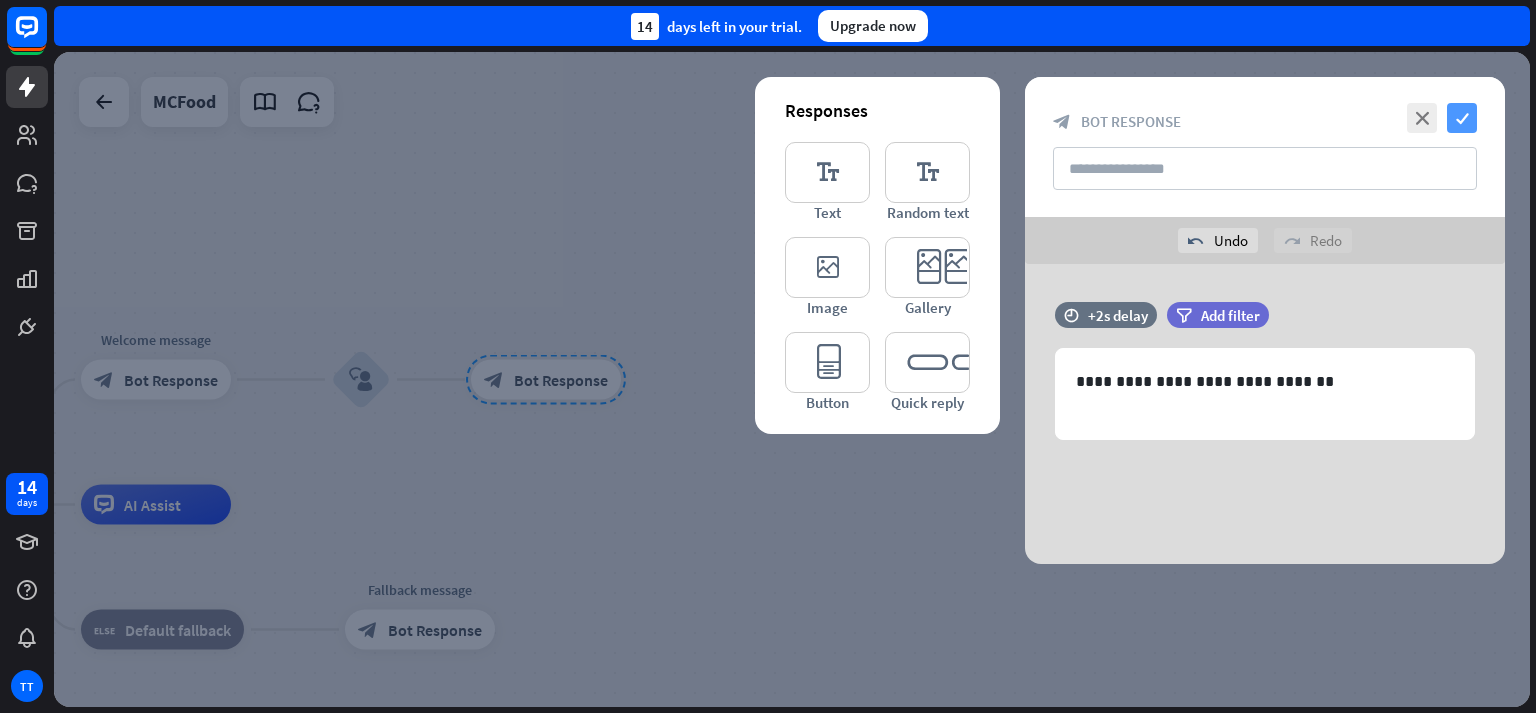 click on "check" at bounding box center [1462, 118] 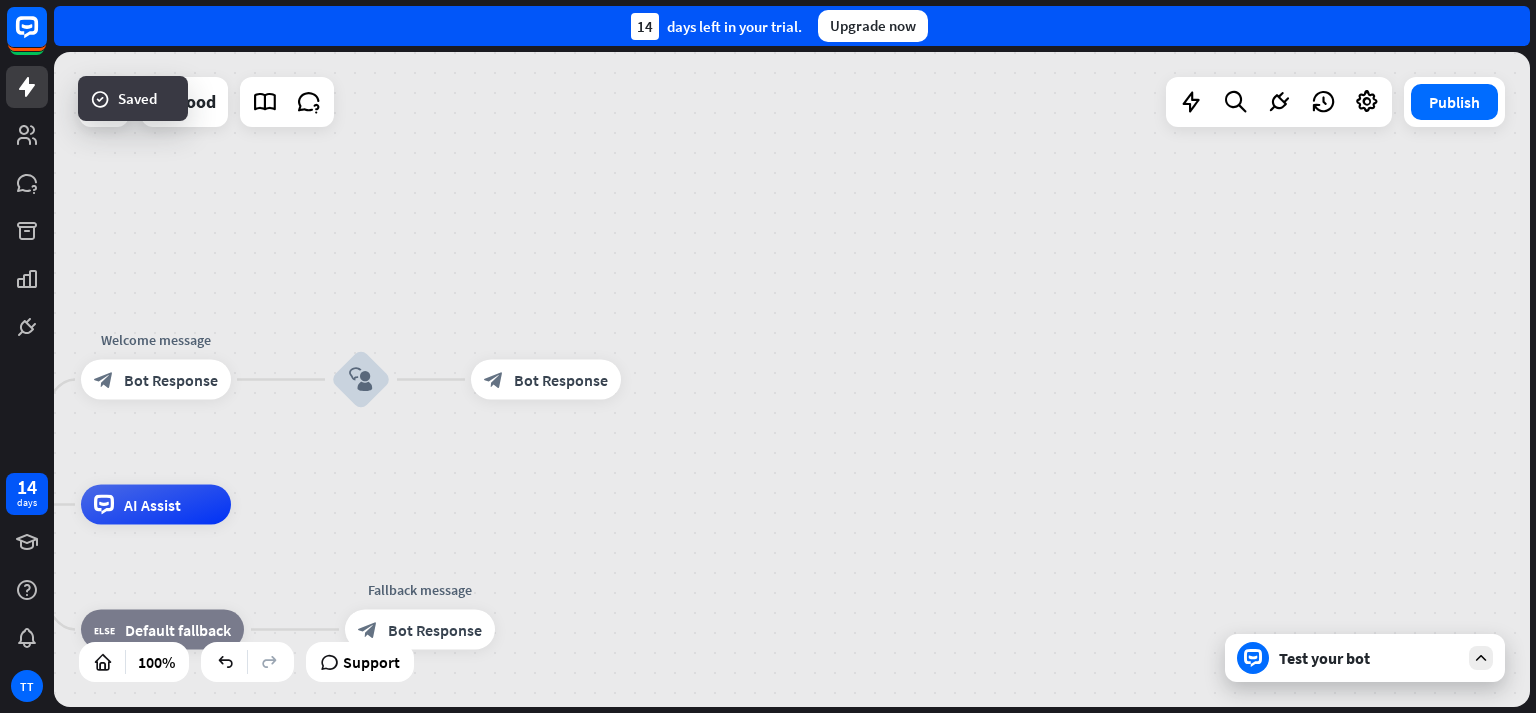 click on "Test your bot" at bounding box center (1369, 658) 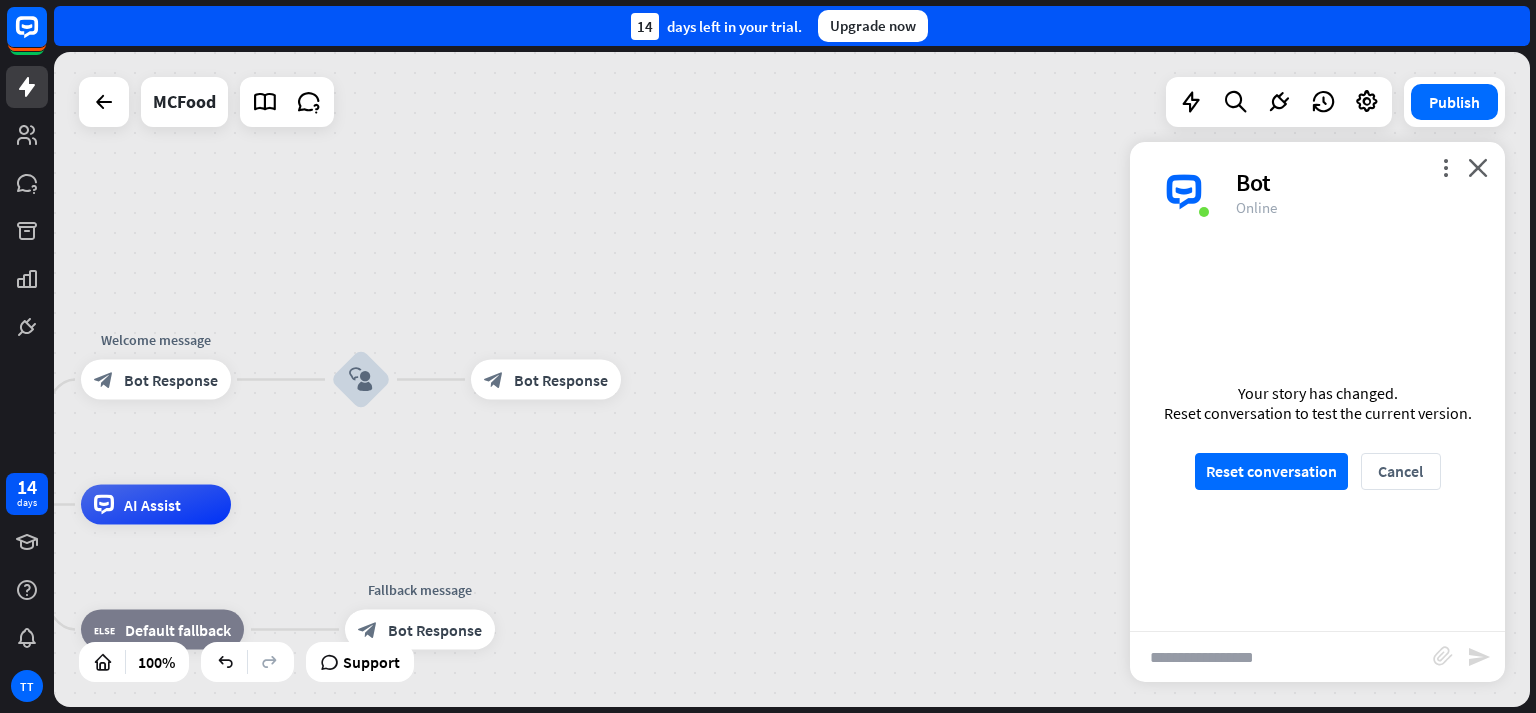 click at bounding box center [1281, 657] 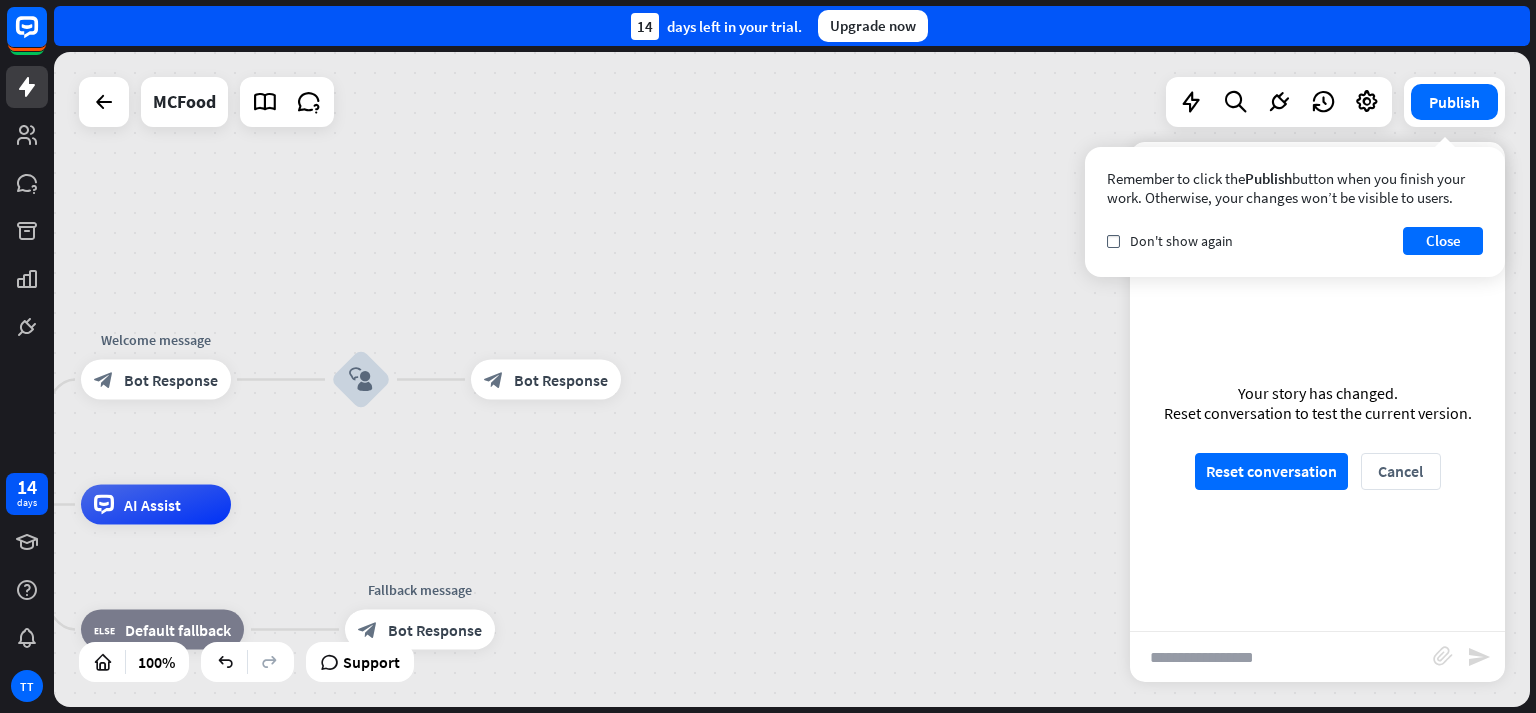 click on "Your story has changed.
Reset conversation to test the current version.
Reset conversation
Cancel" at bounding box center (1317, 436) 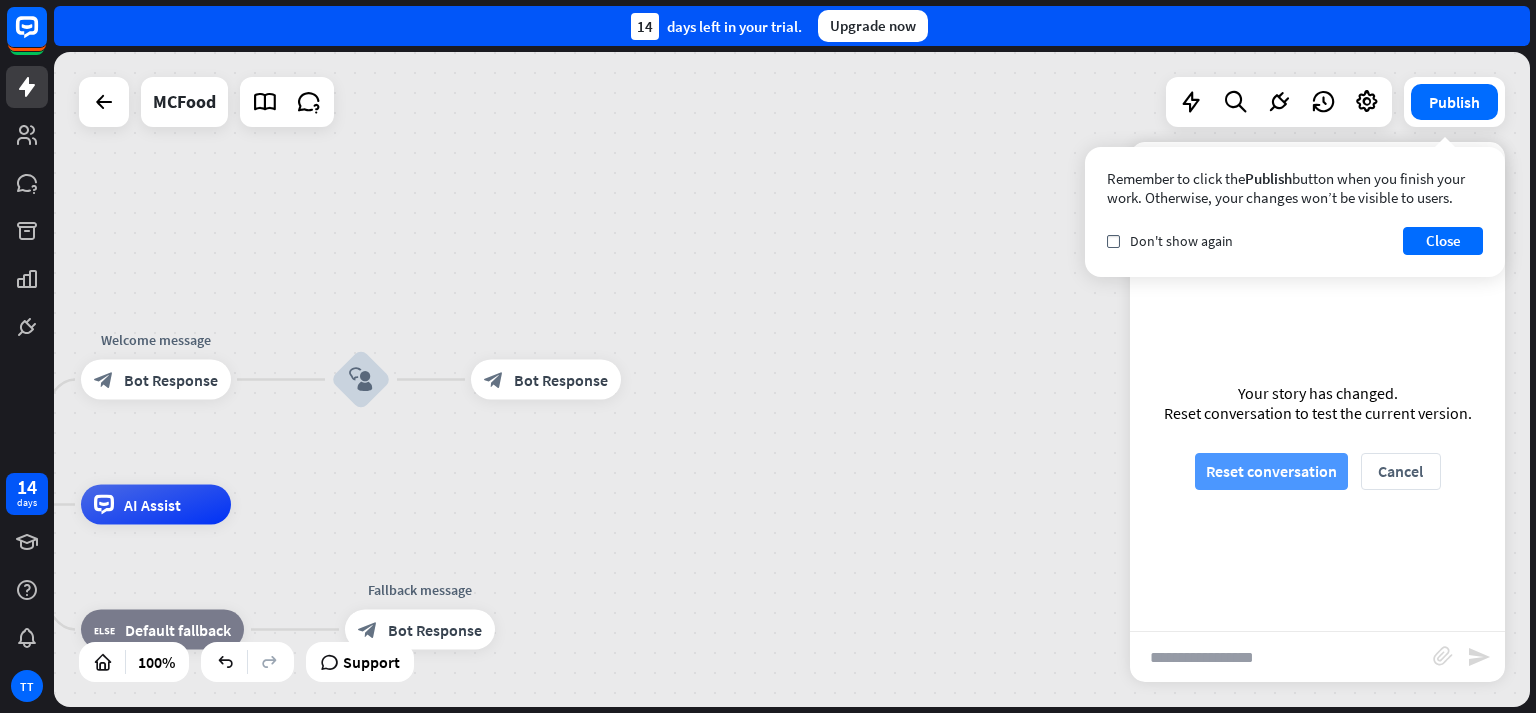 click on "Reset conversation" at bounding box center [1271, 471] 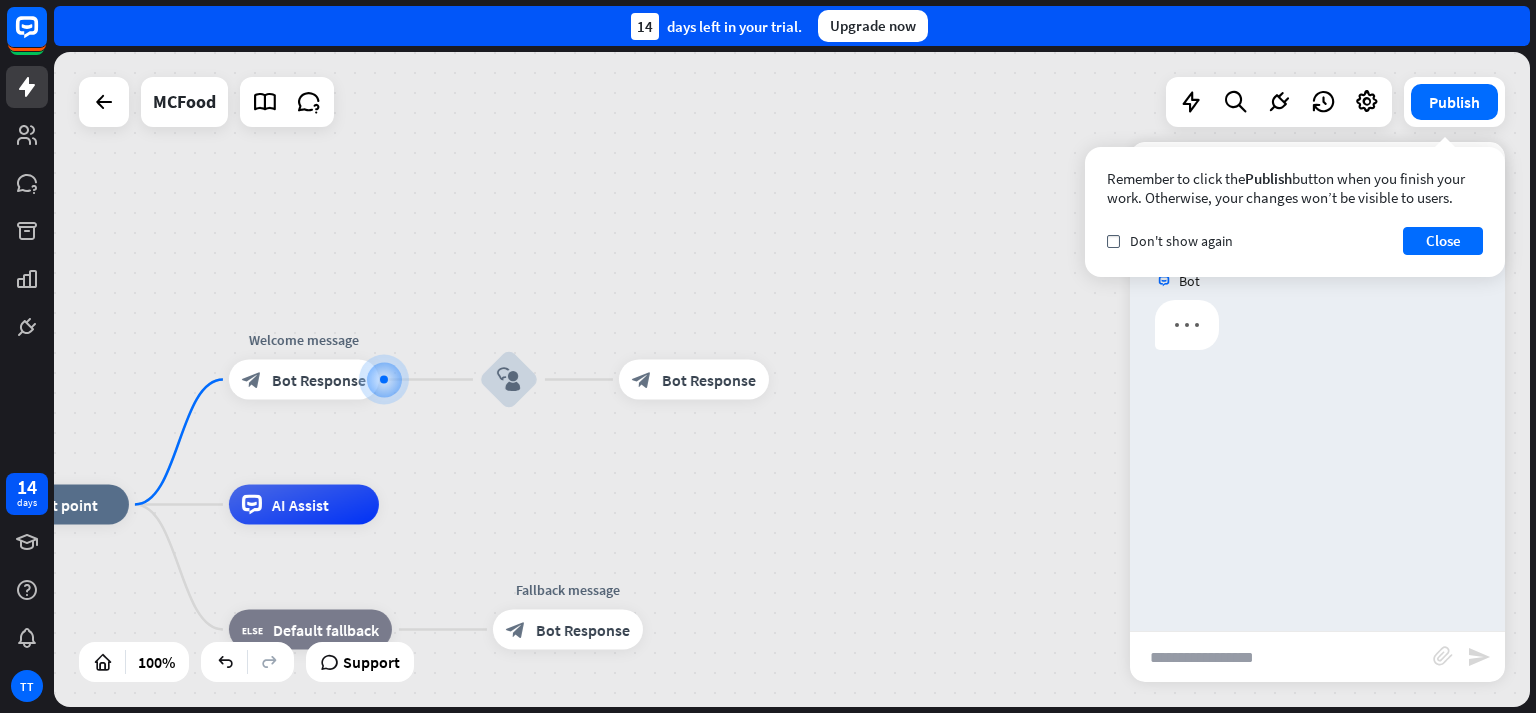 click at bounding box center (1281, 657) 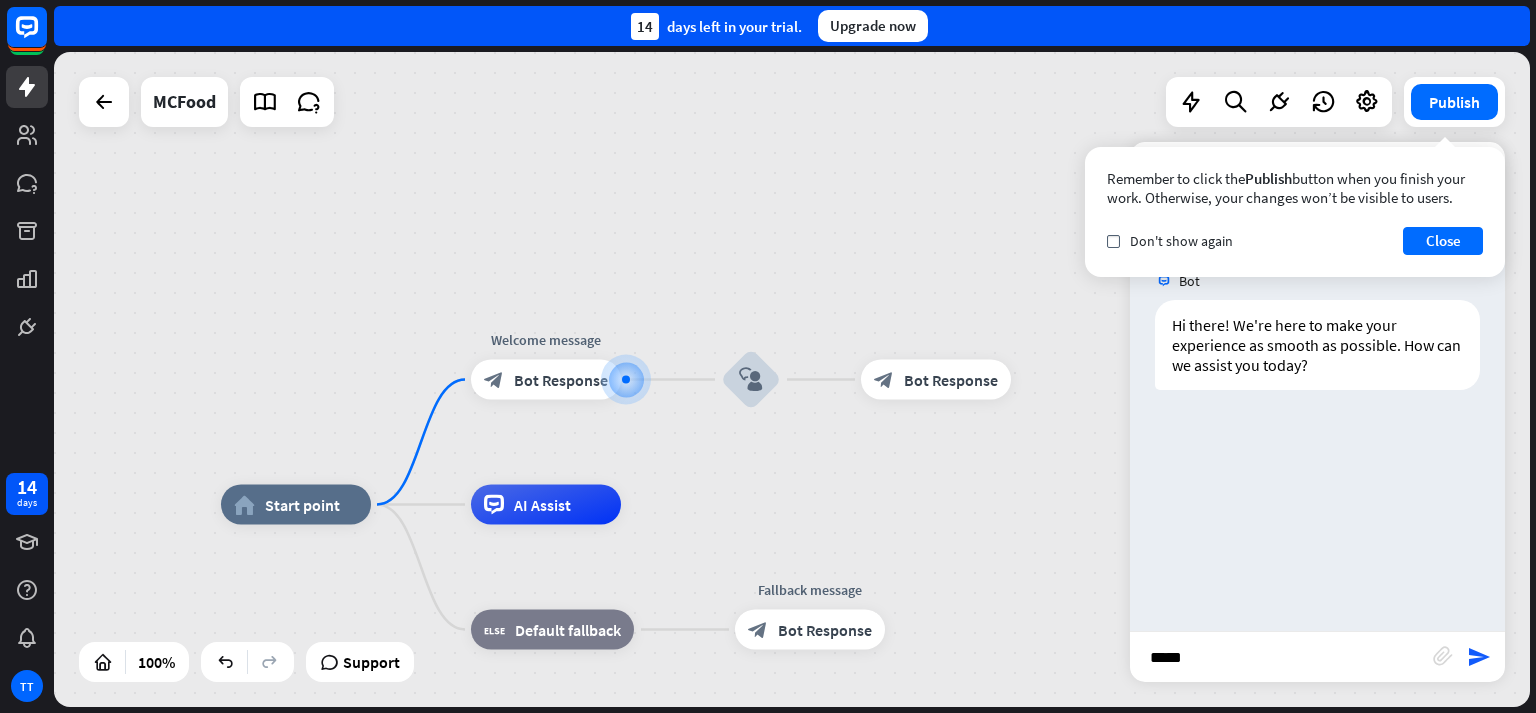 type on "******" 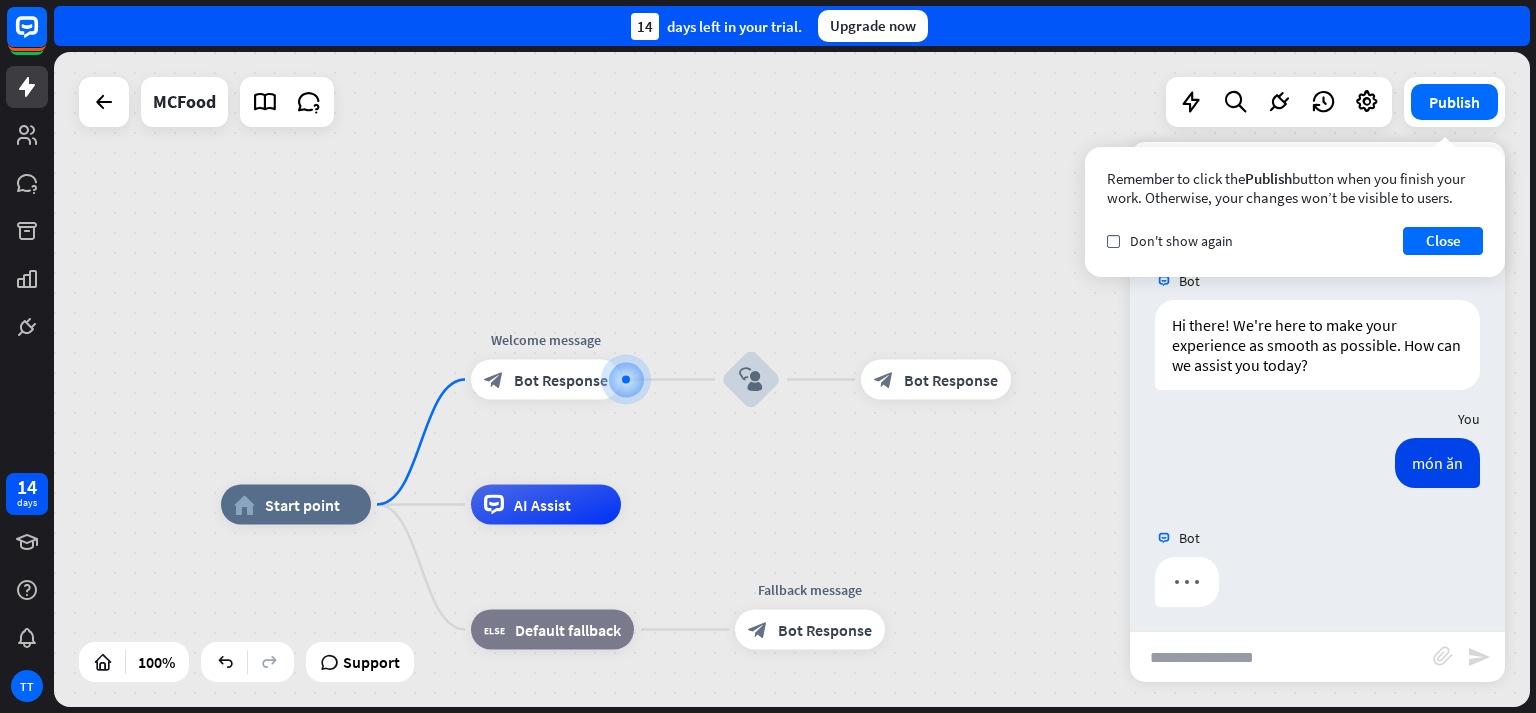 scroll, scrollTop: 0, scrollLeft: 0, axis: both 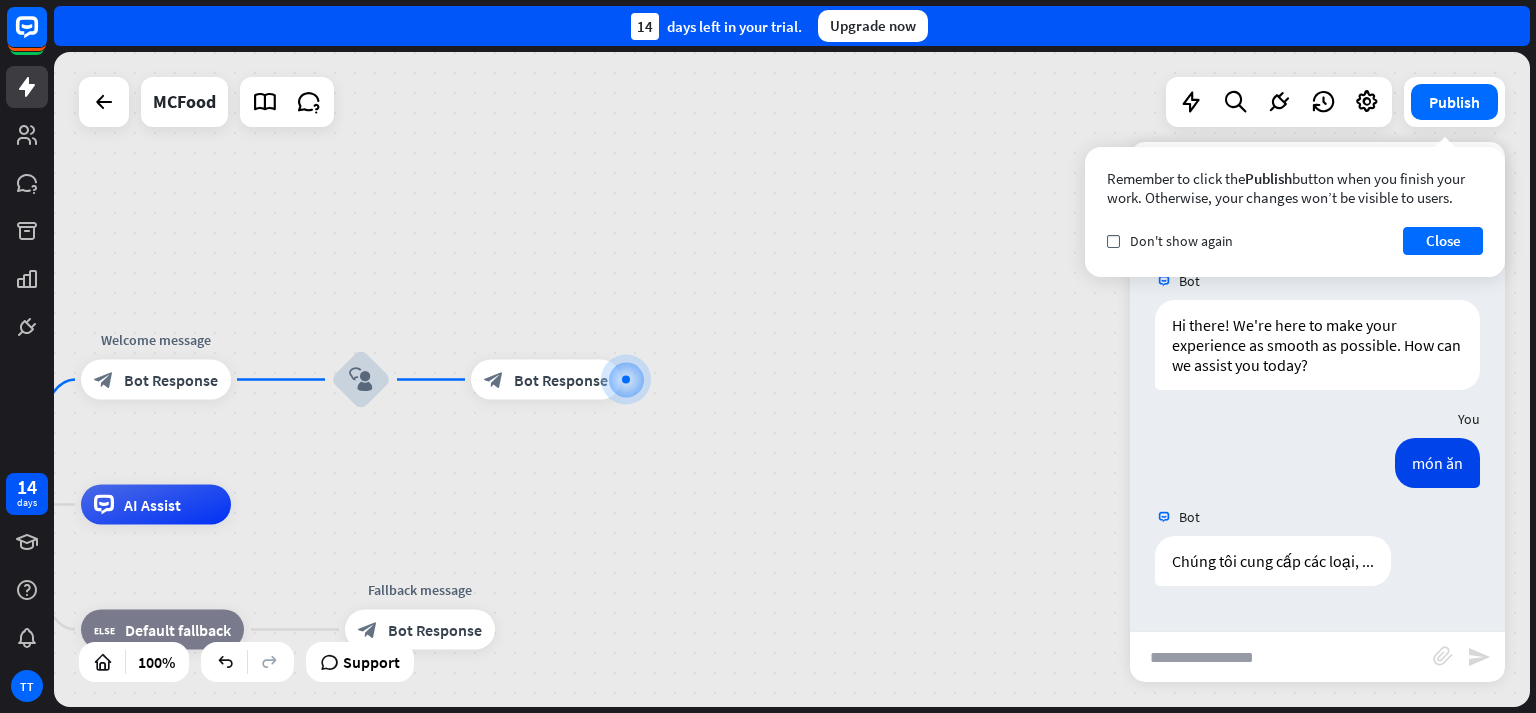 click at bounding box center (1281, 657) 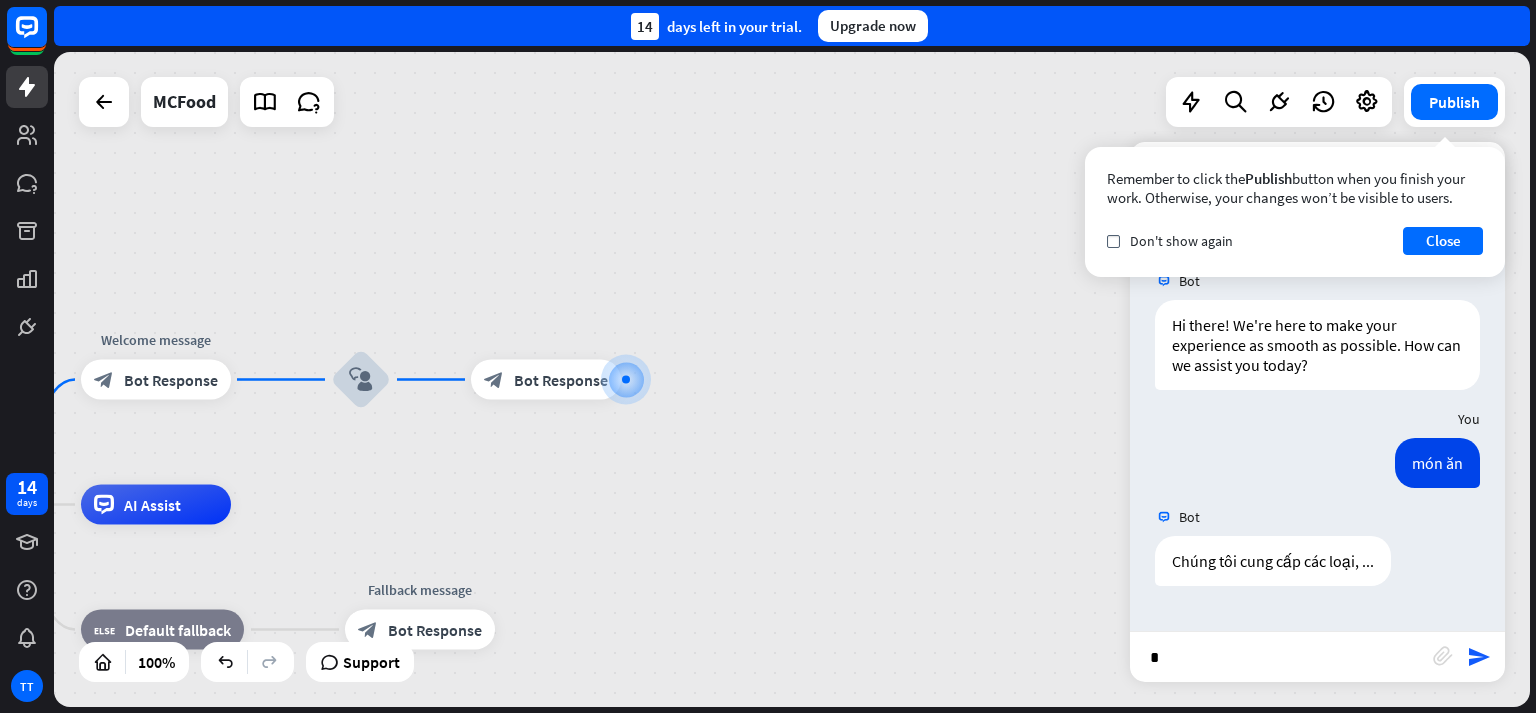 type on "**" 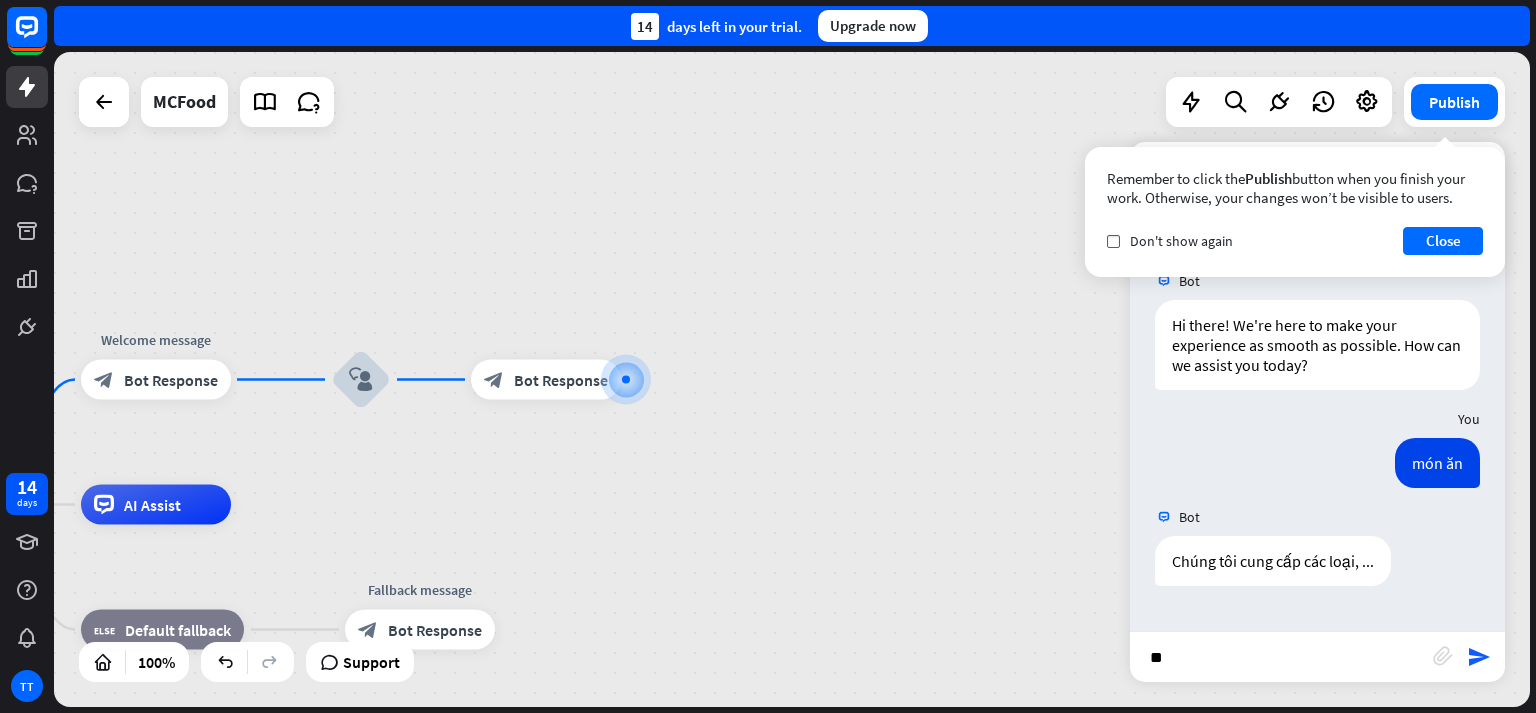 type 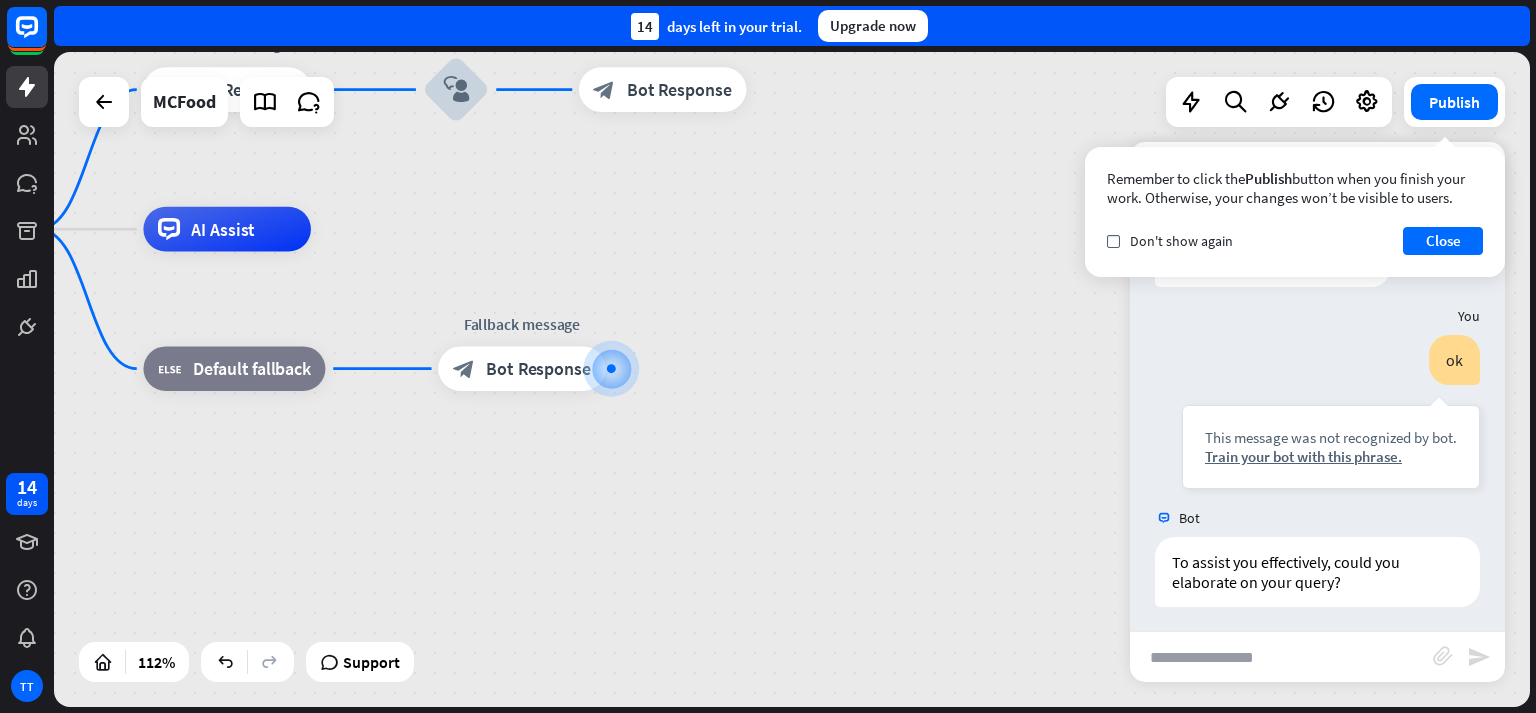 scroll, scrollTop: 304, scrollLeft: 0, axis: vertical 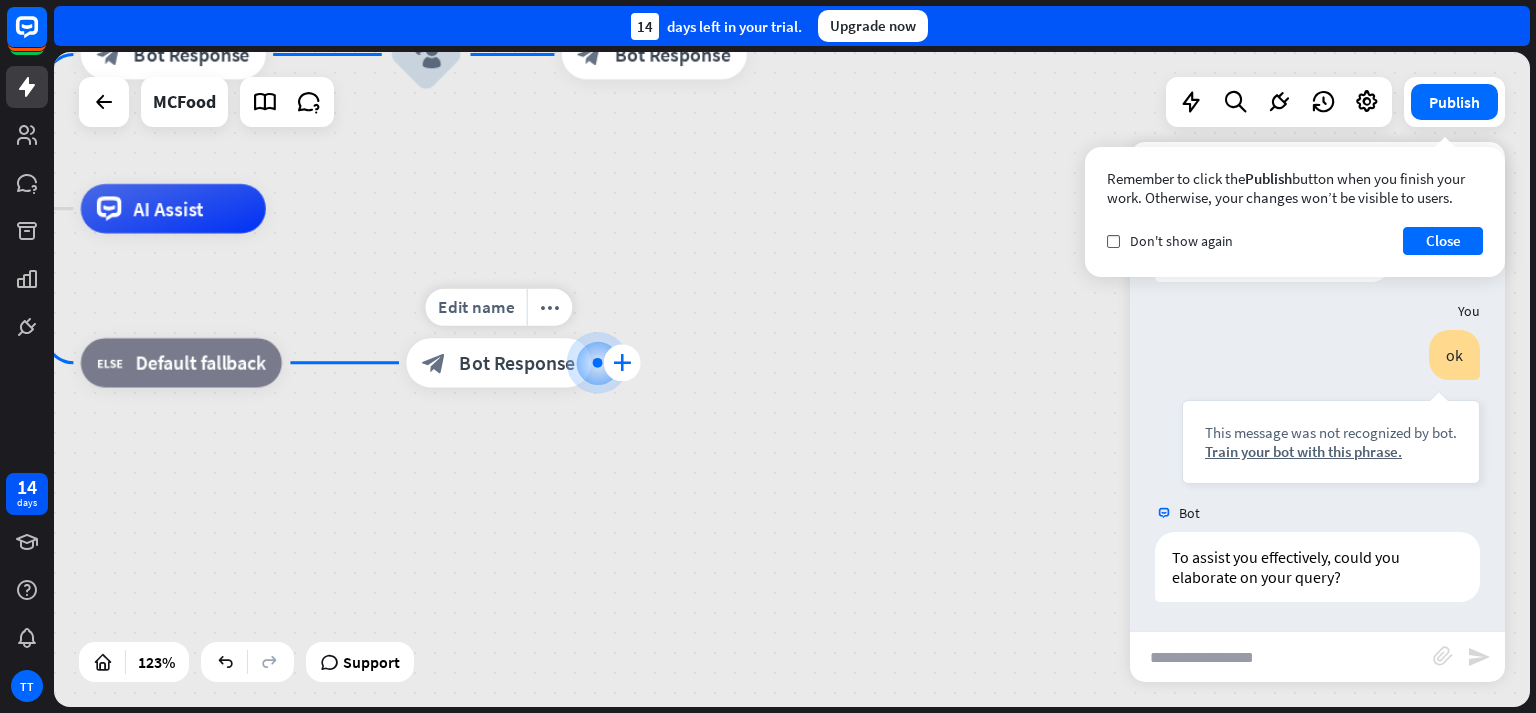 click on "plus" at bounding box center (622, 362) 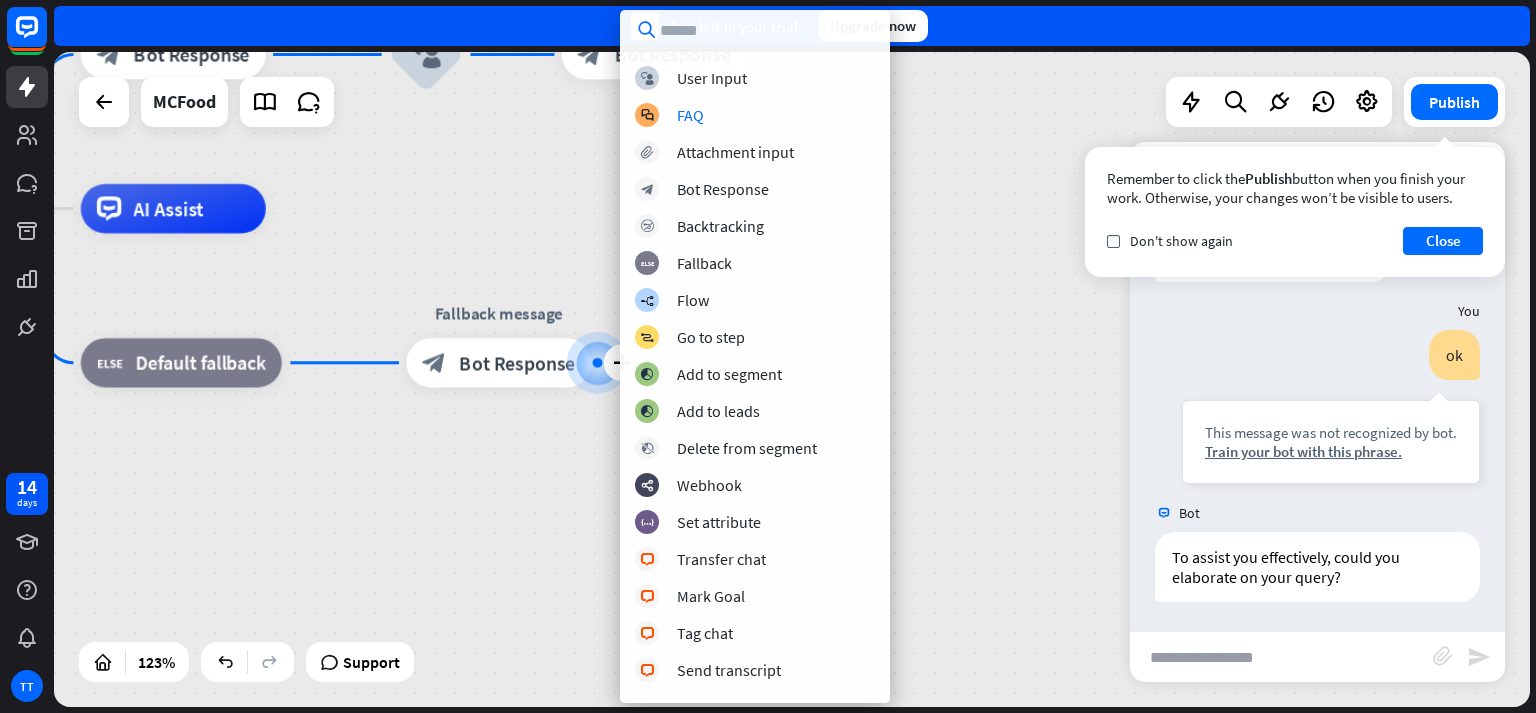 click on "home_2   Start point                 Welcome message   block_bot_response   Bot Response                   block_user_input                   block_bot_response   Bot Response                     AI Assist                   block_fallback   Default fallback               plus   Fallback message   block_bot_response   Bot Response" at bounding box center (792, 379) 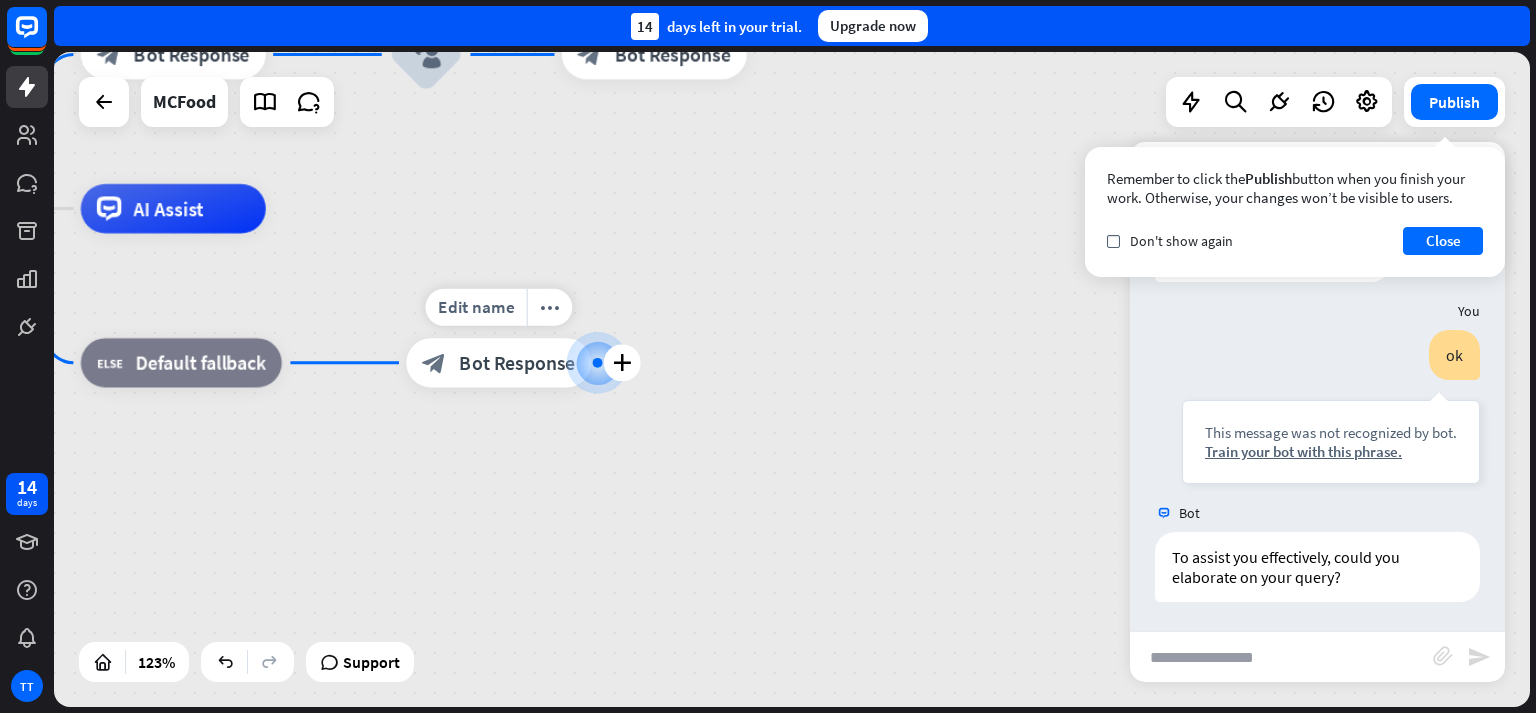 click on "Edit name   more_horiz         plus   Fallback message   block_bot_response   Bot Response" at bounding box center (498, 362) 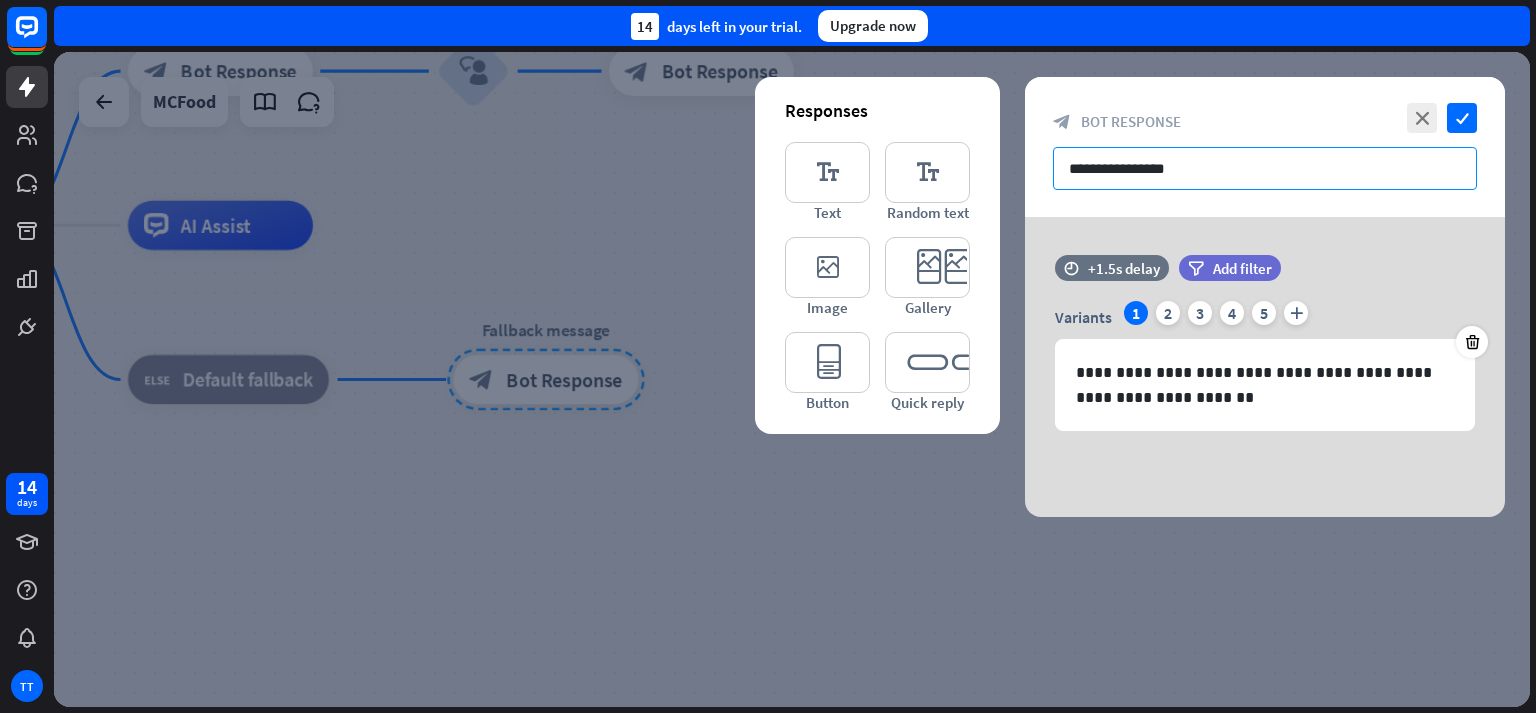 click on "**********" at bounding box center [1265, 168] 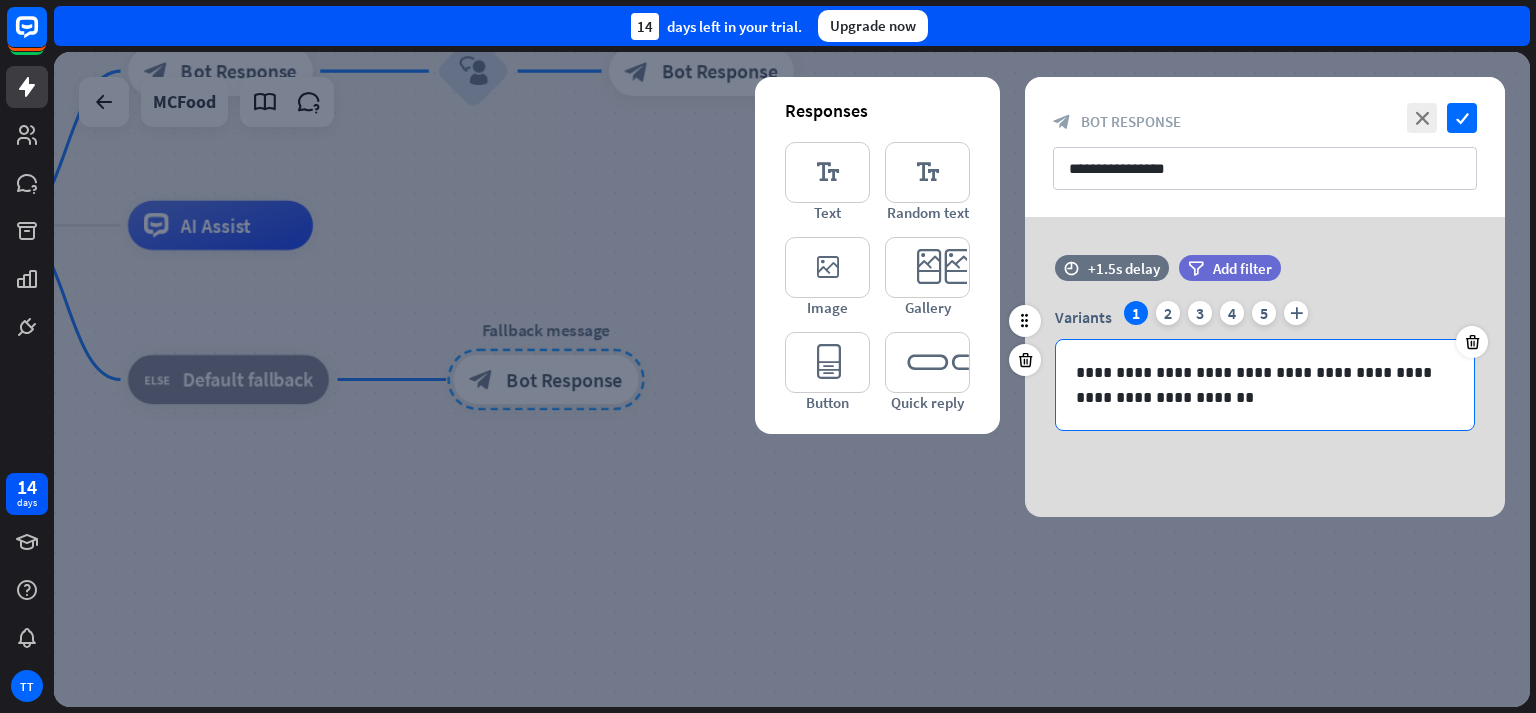 click on "**********" at bounding box center [1265, 385] 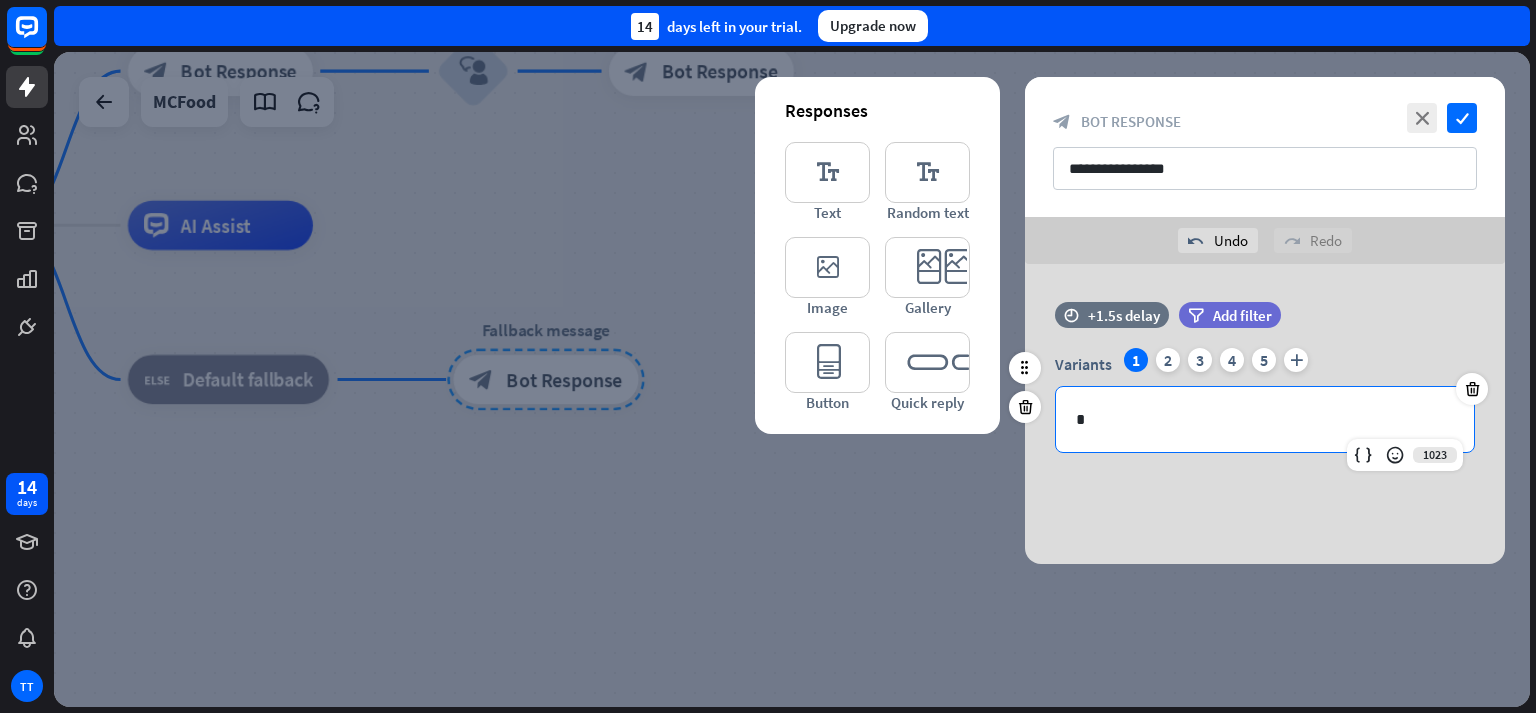 type 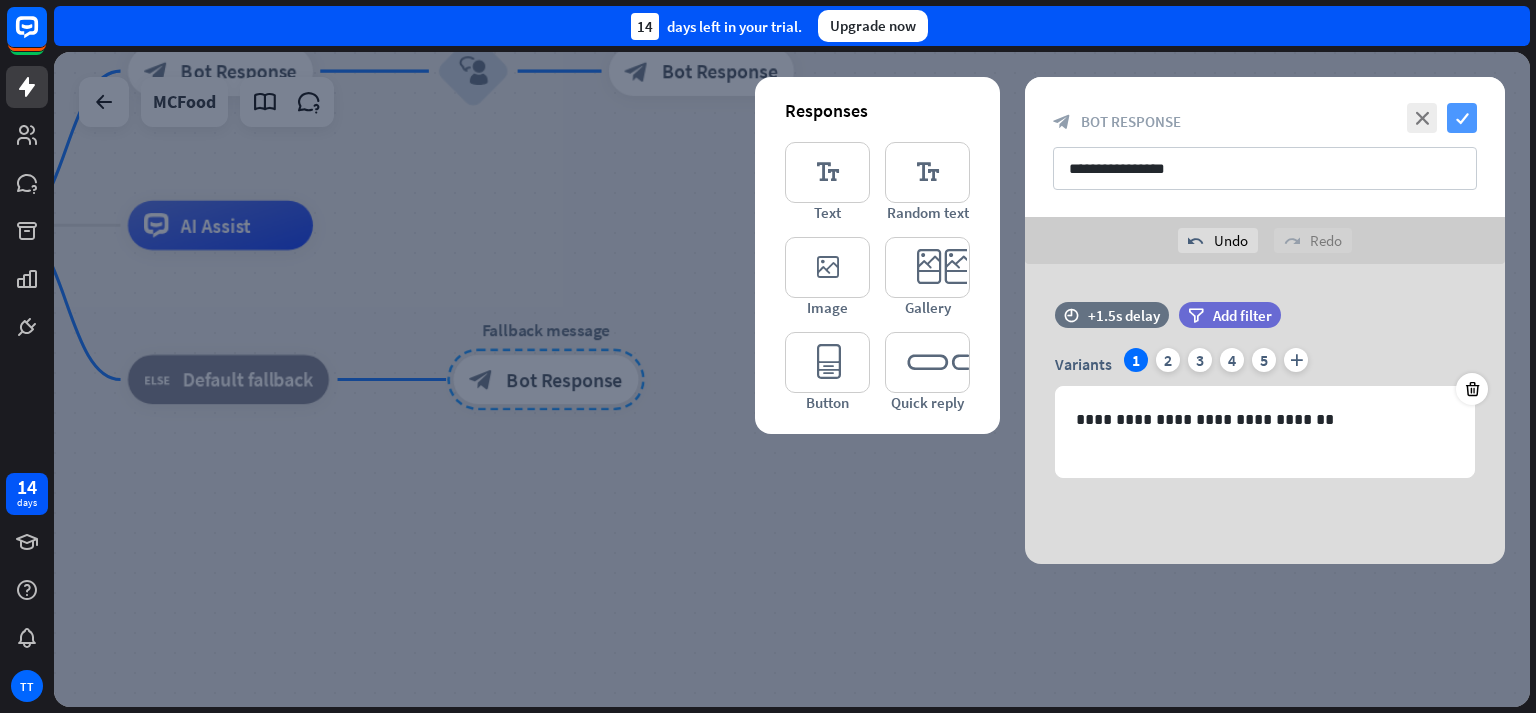 click on "check" at bounding box center (1462, 118) 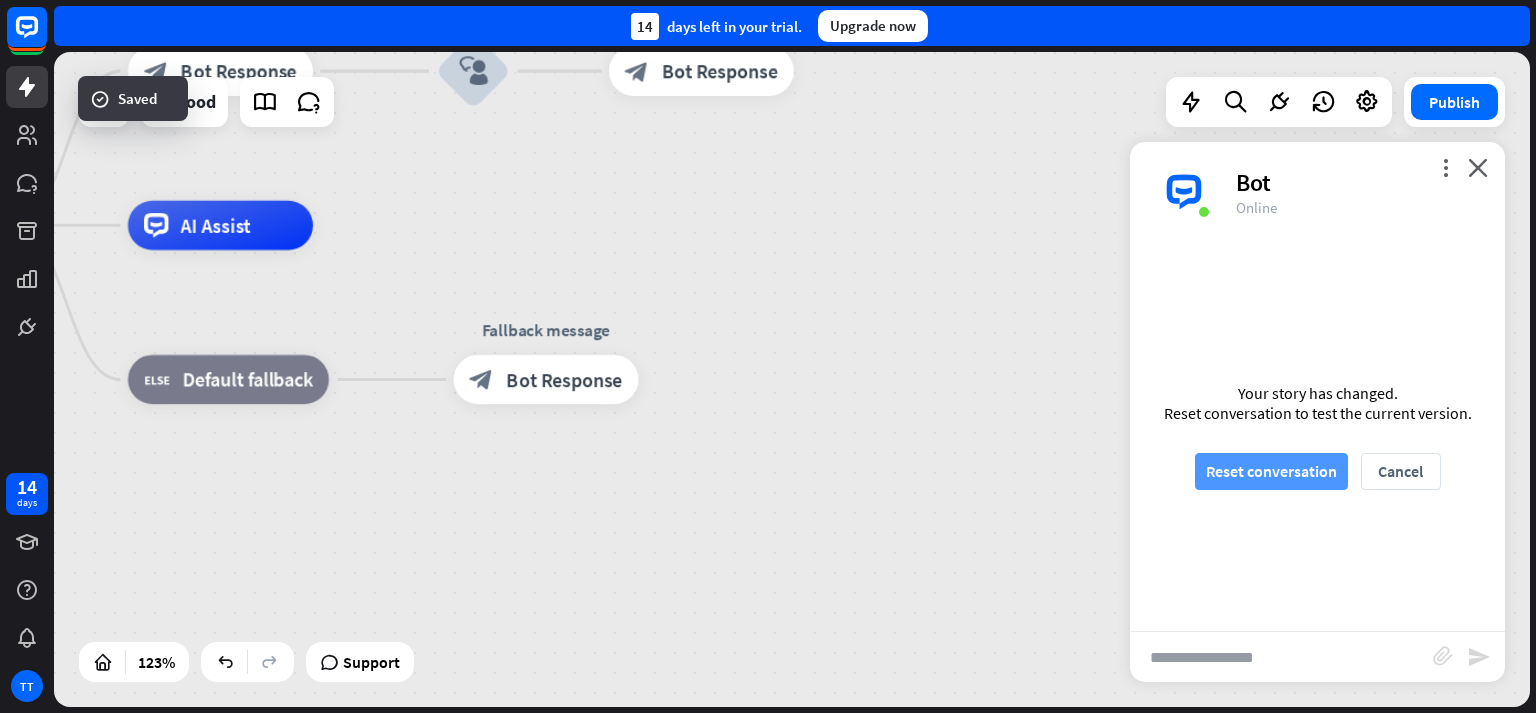 click on "Reset conversation" at bounding box center (1271, 471) 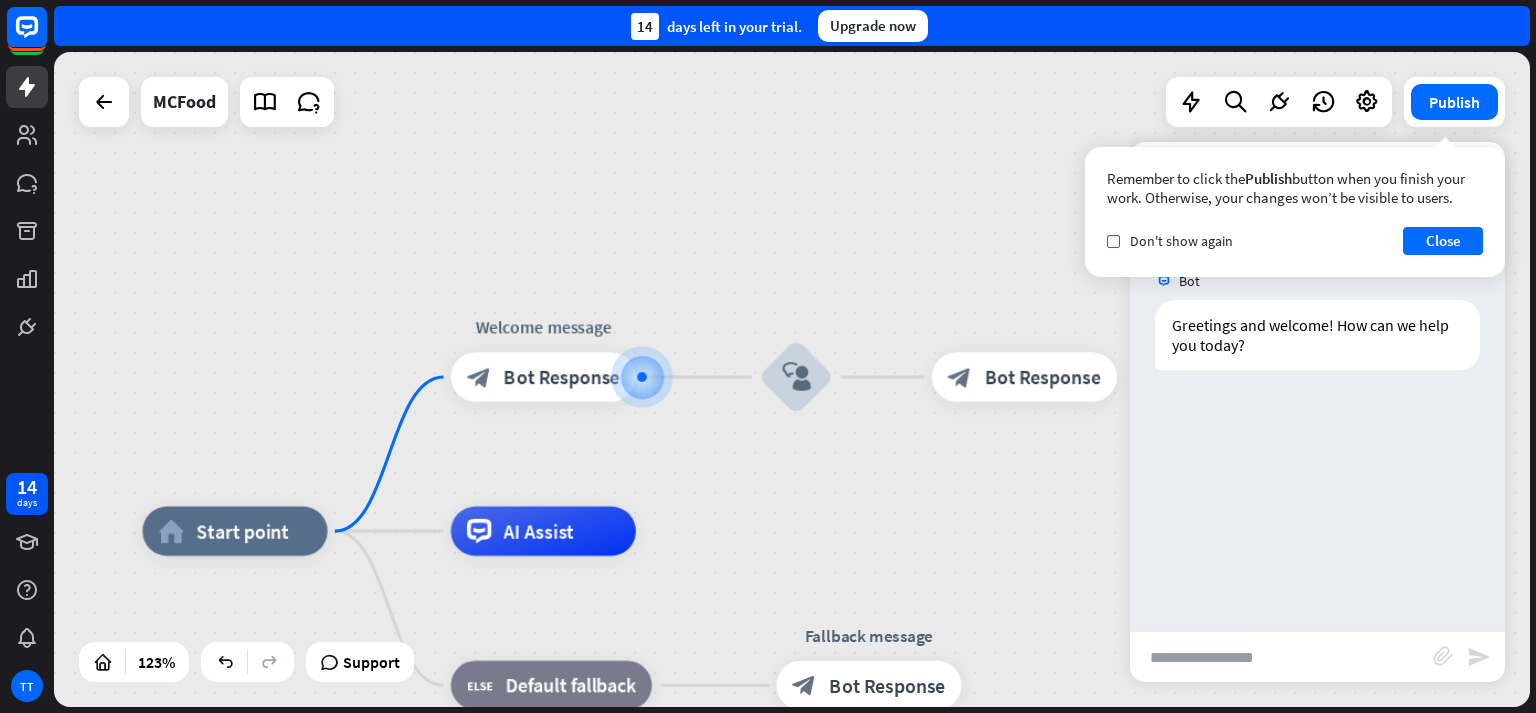 click at bounding box center (1281, 657) 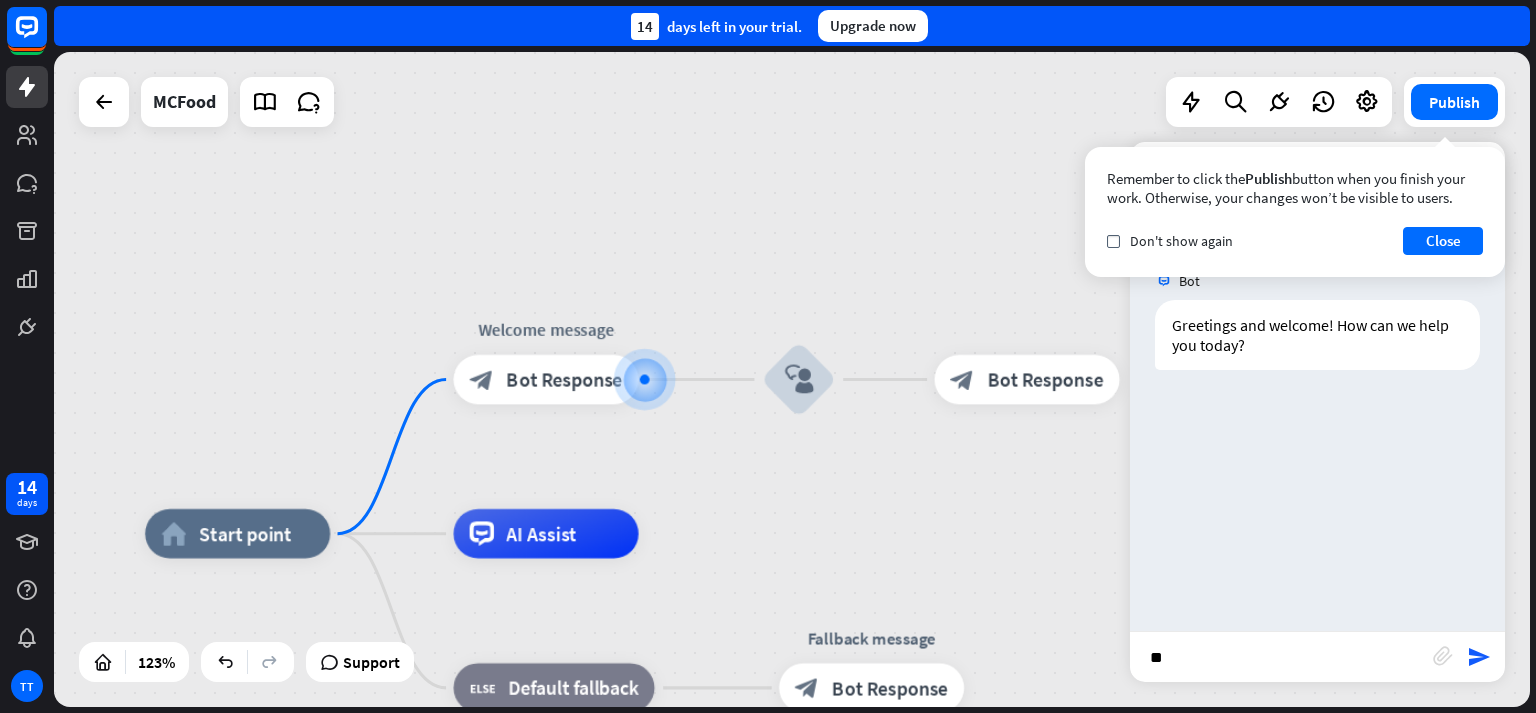 type on "*" 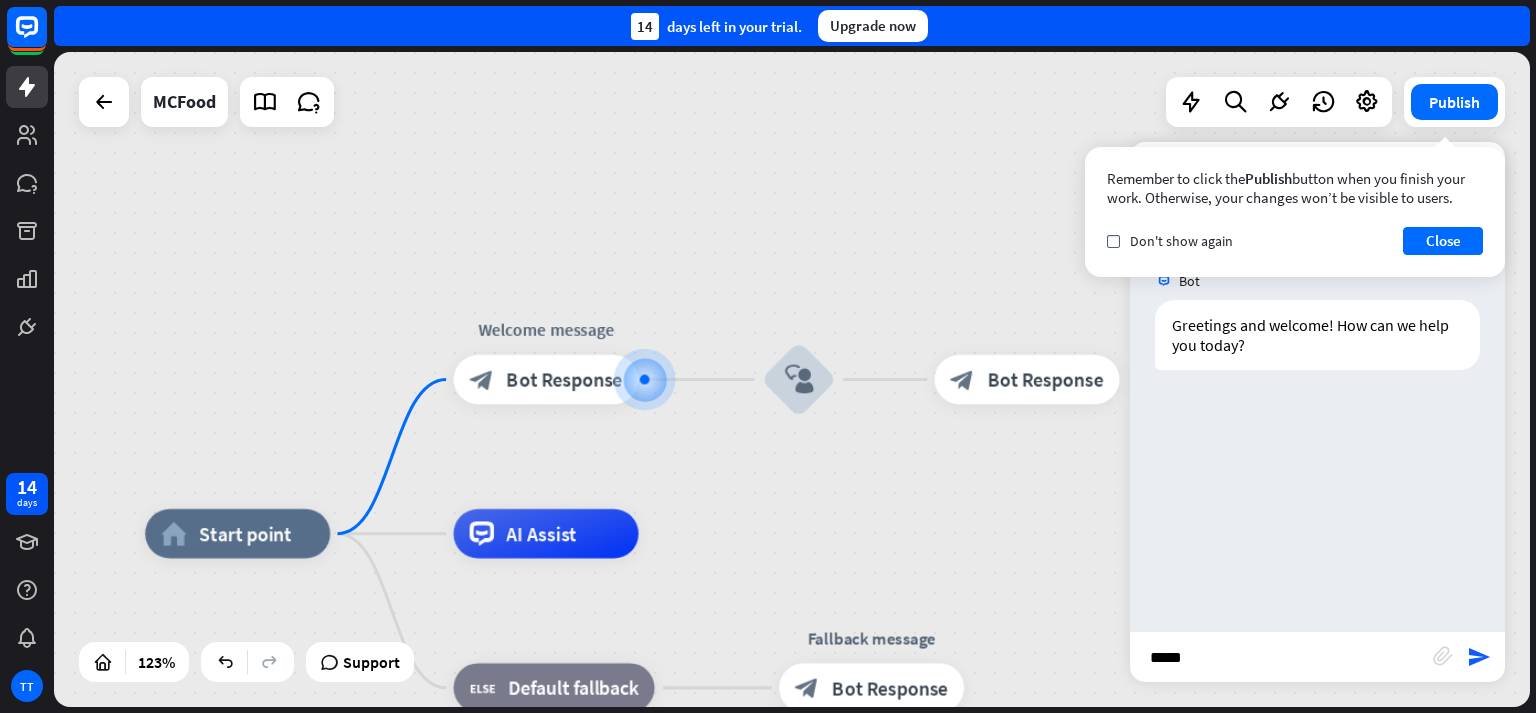 type on "******" 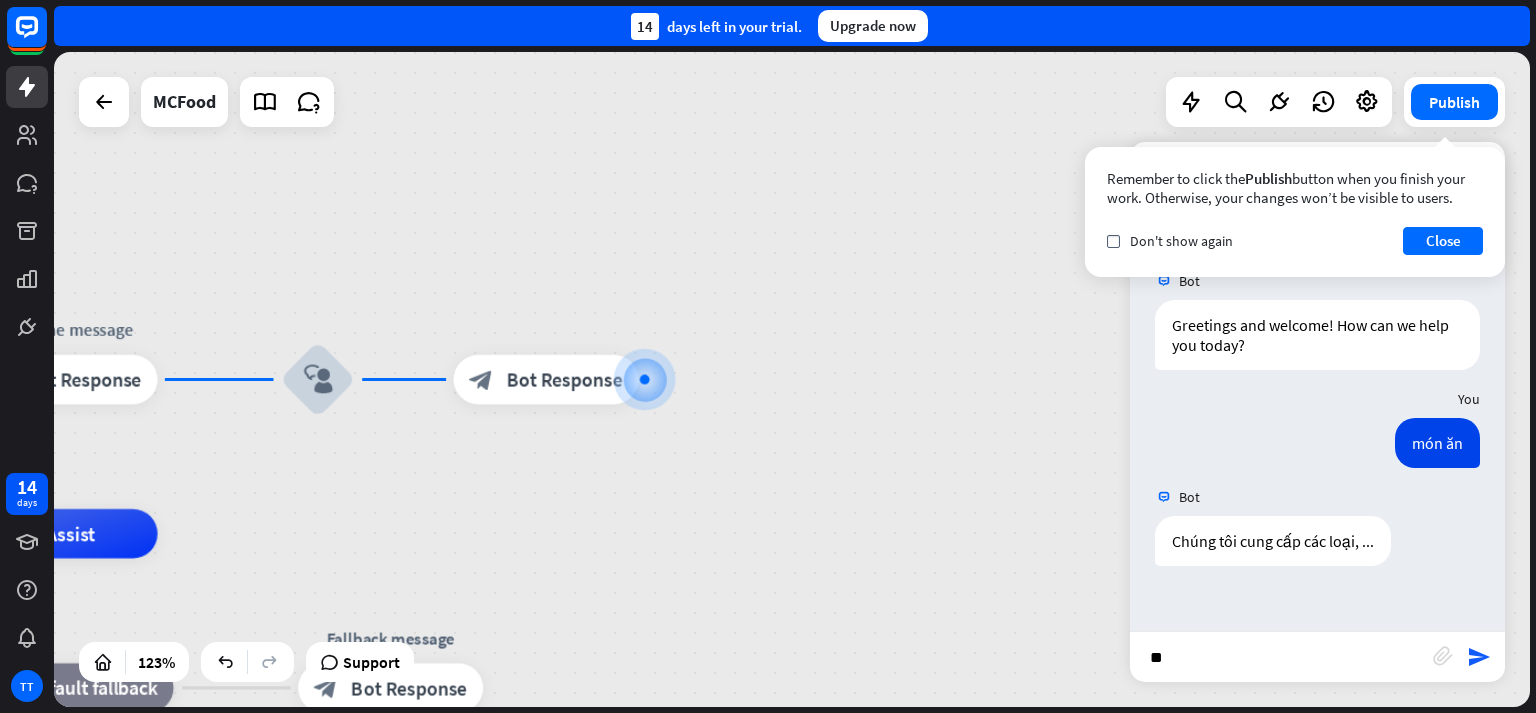 type on "*" 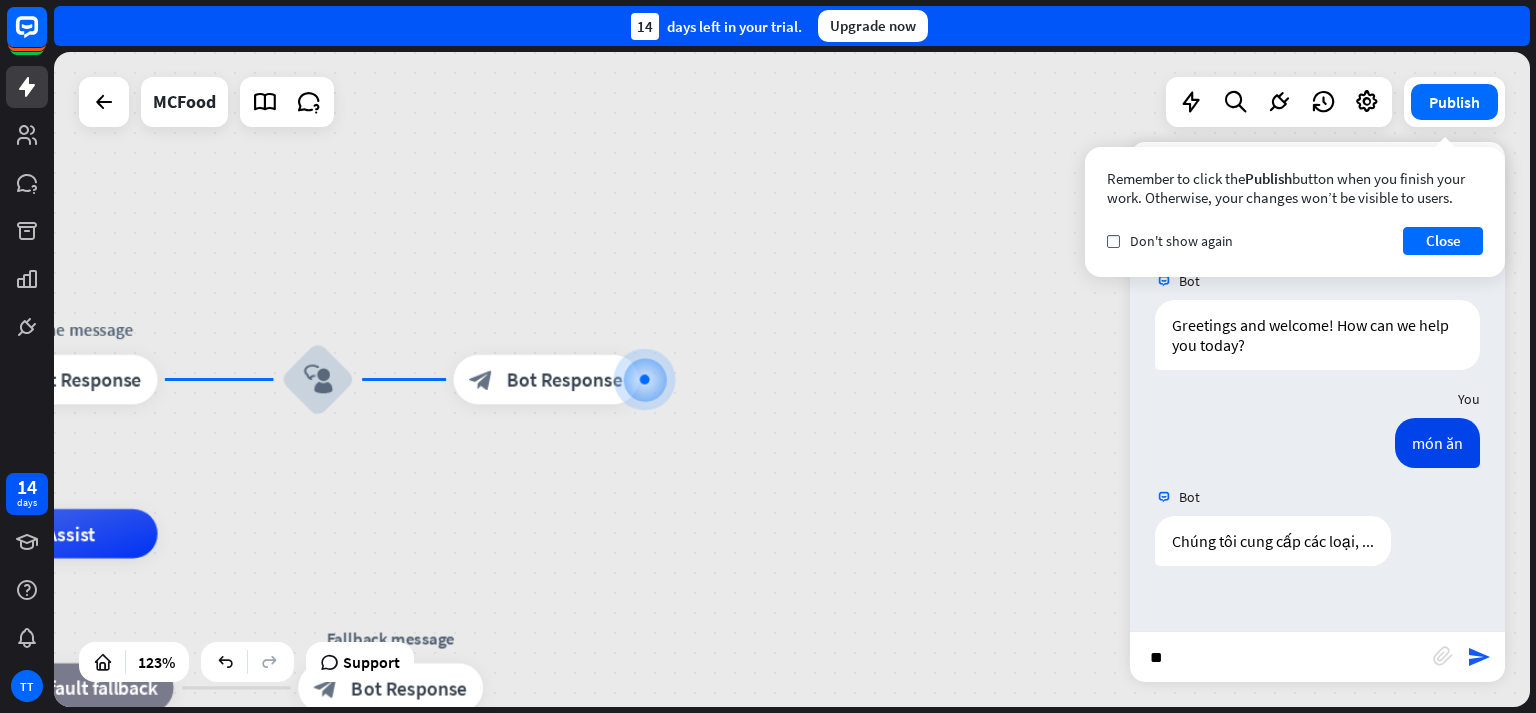 type on "*" 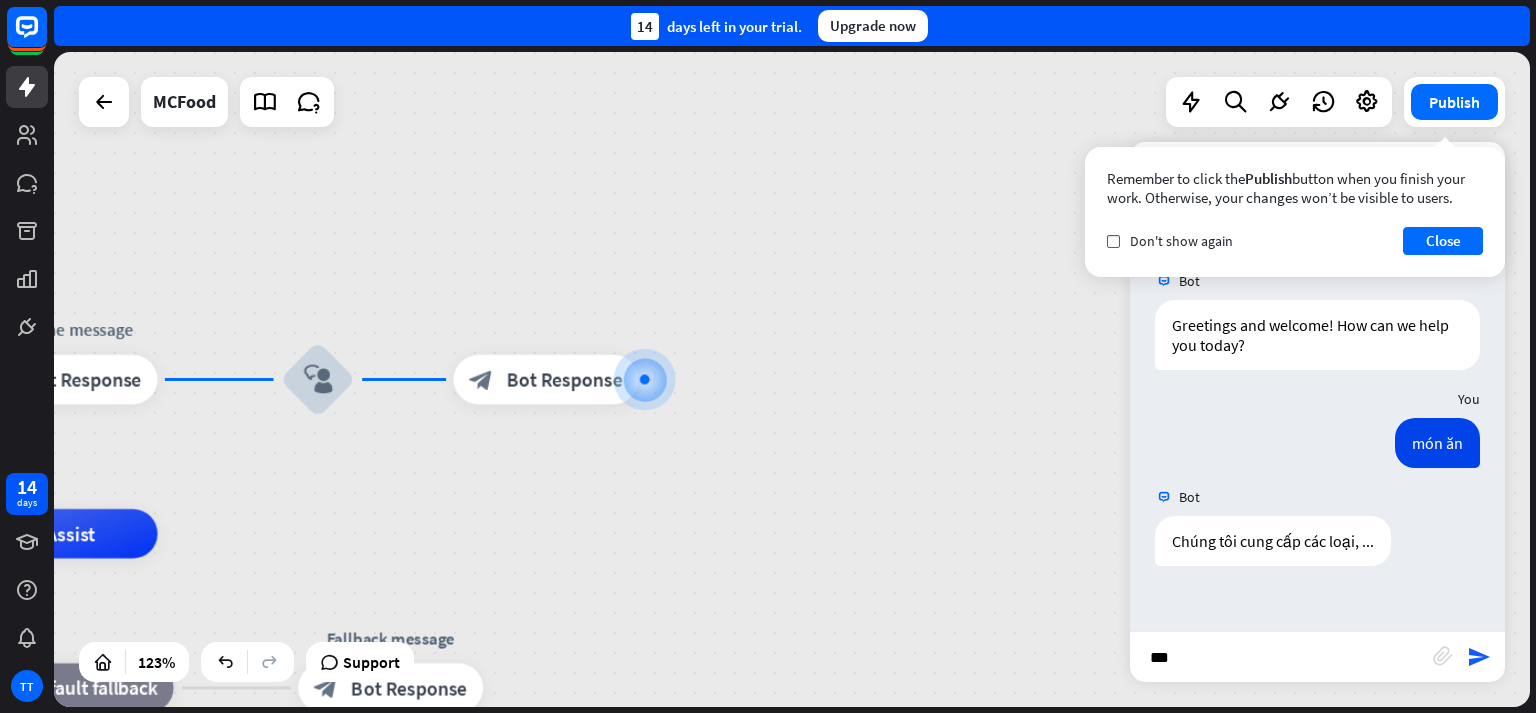 type on "****" 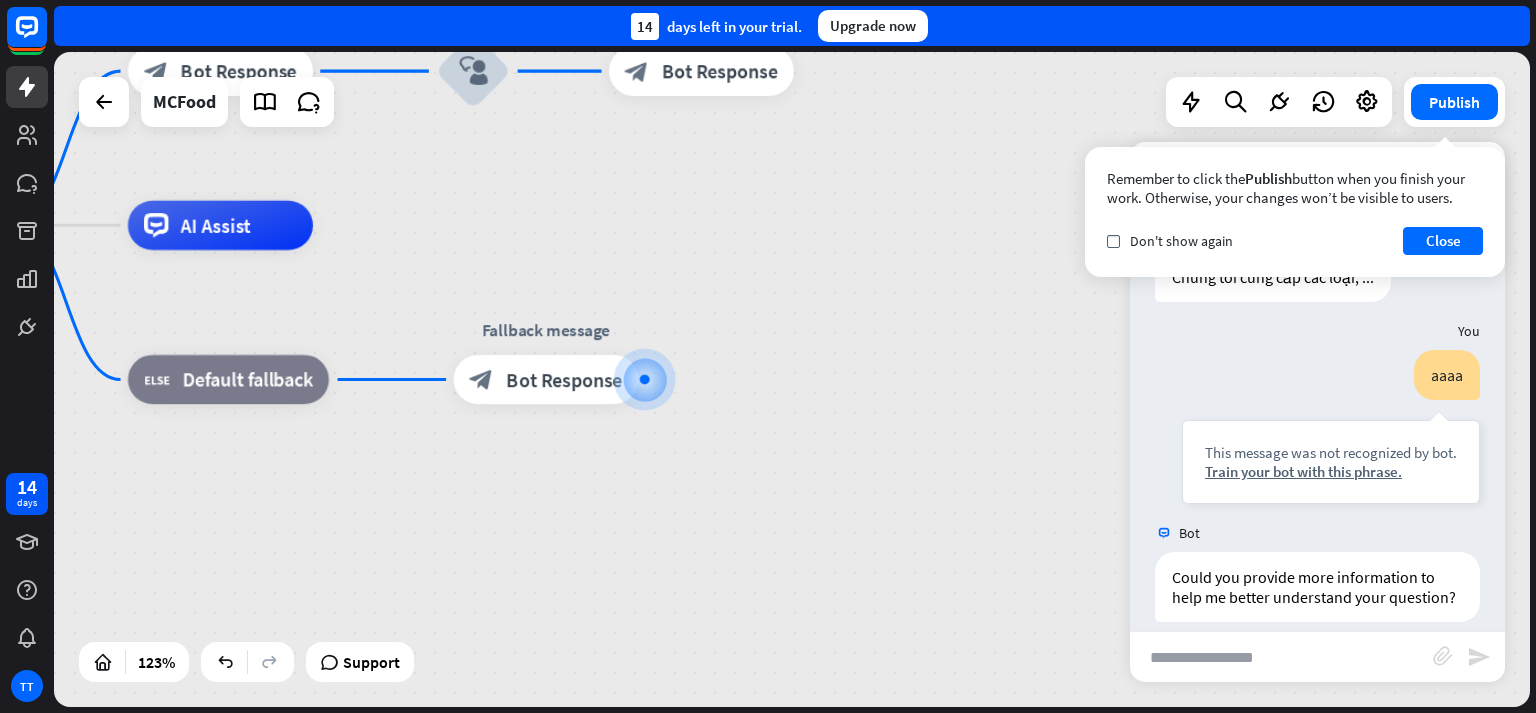scroll, scrollTop: 304, scrollLeft: 0, axis: vertical 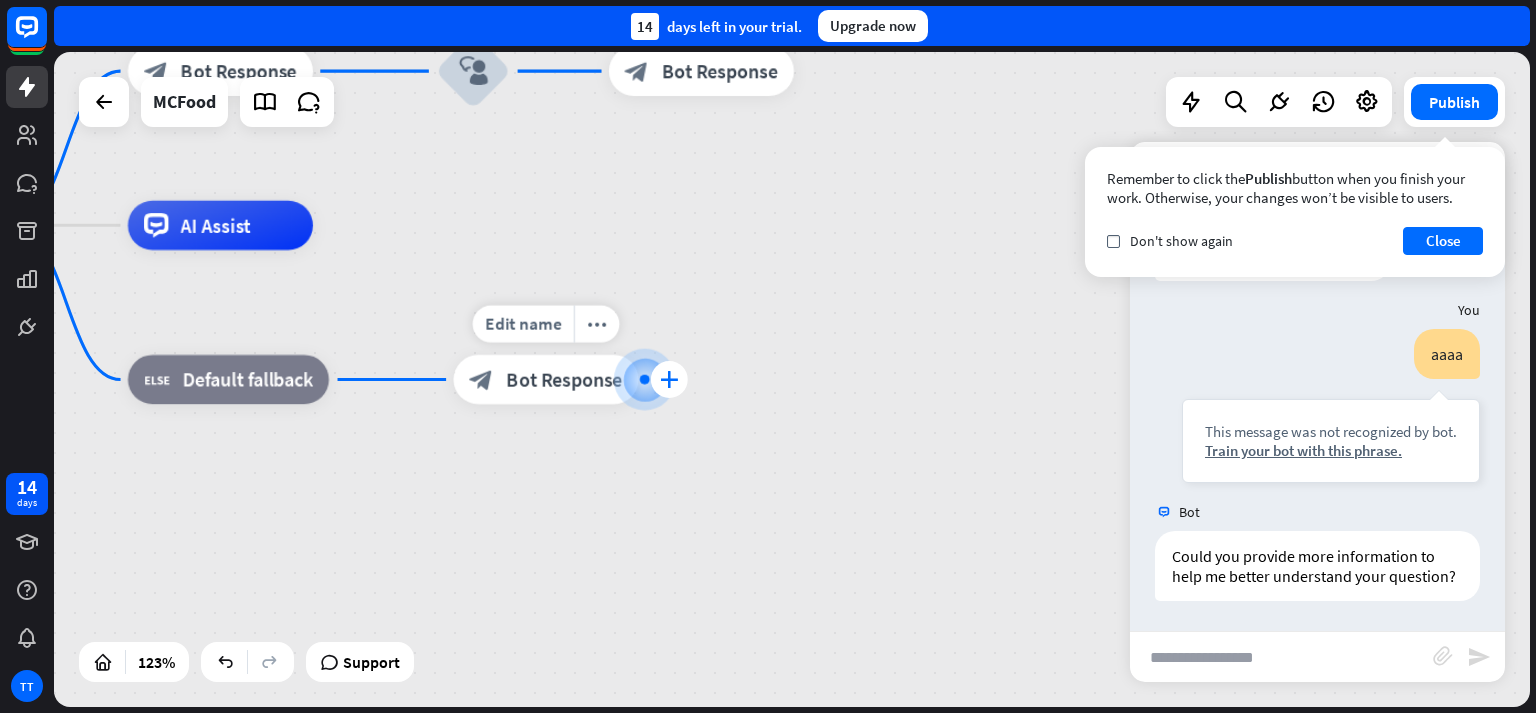 click on "plus" at bounding box center (669, 379) 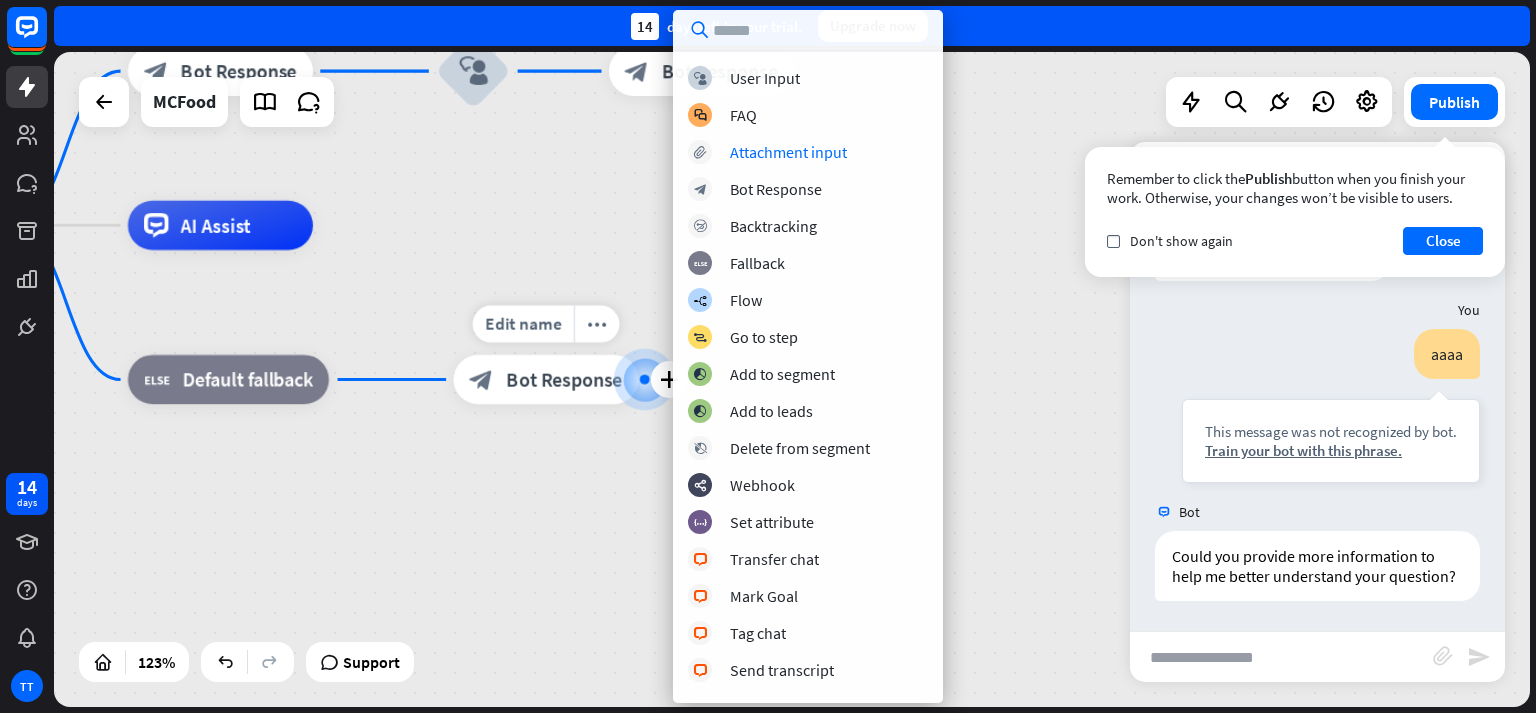click on "Edit name   more_horiz         plus   Fallback message   block_bot_response   Bot Response" at bounding box center (546, 379) 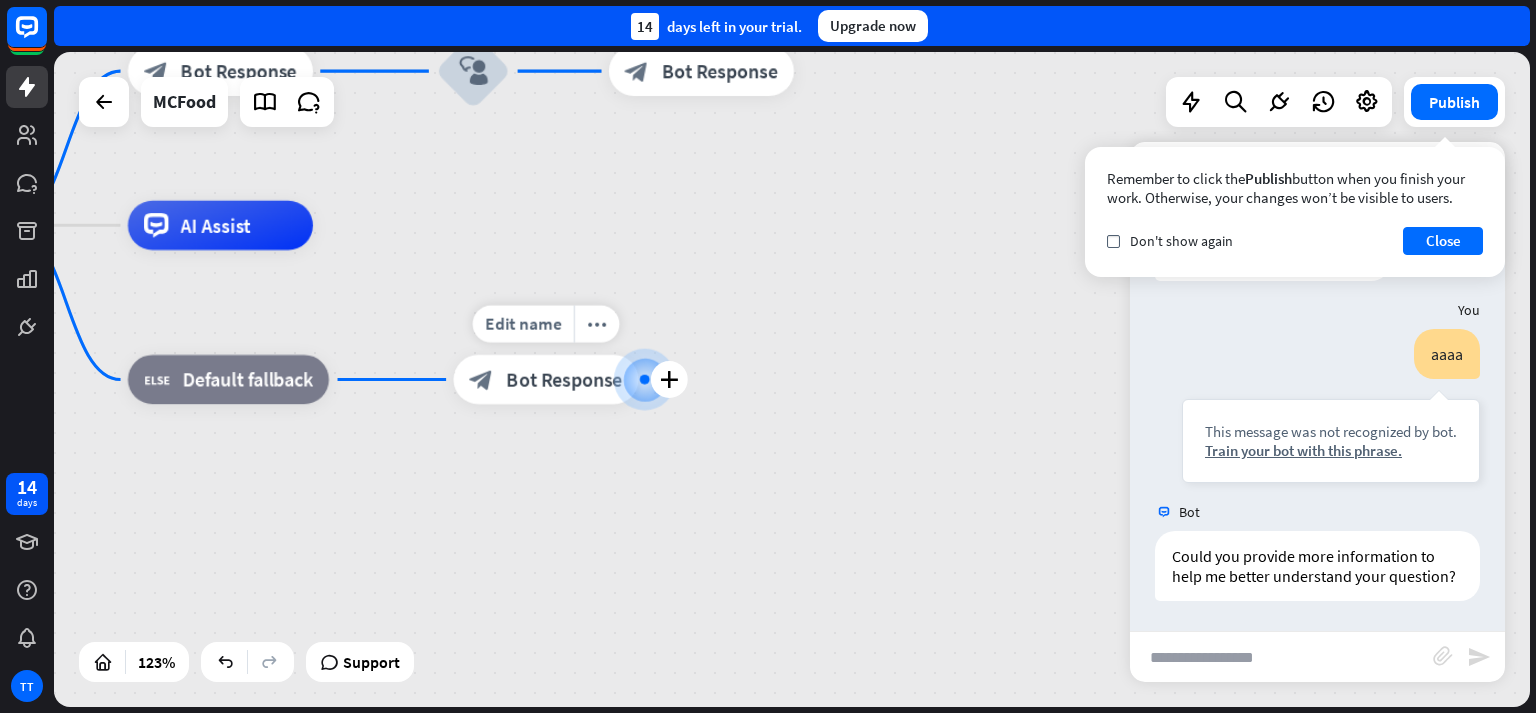click on "Bot Response" at bounding box center [565, 379] 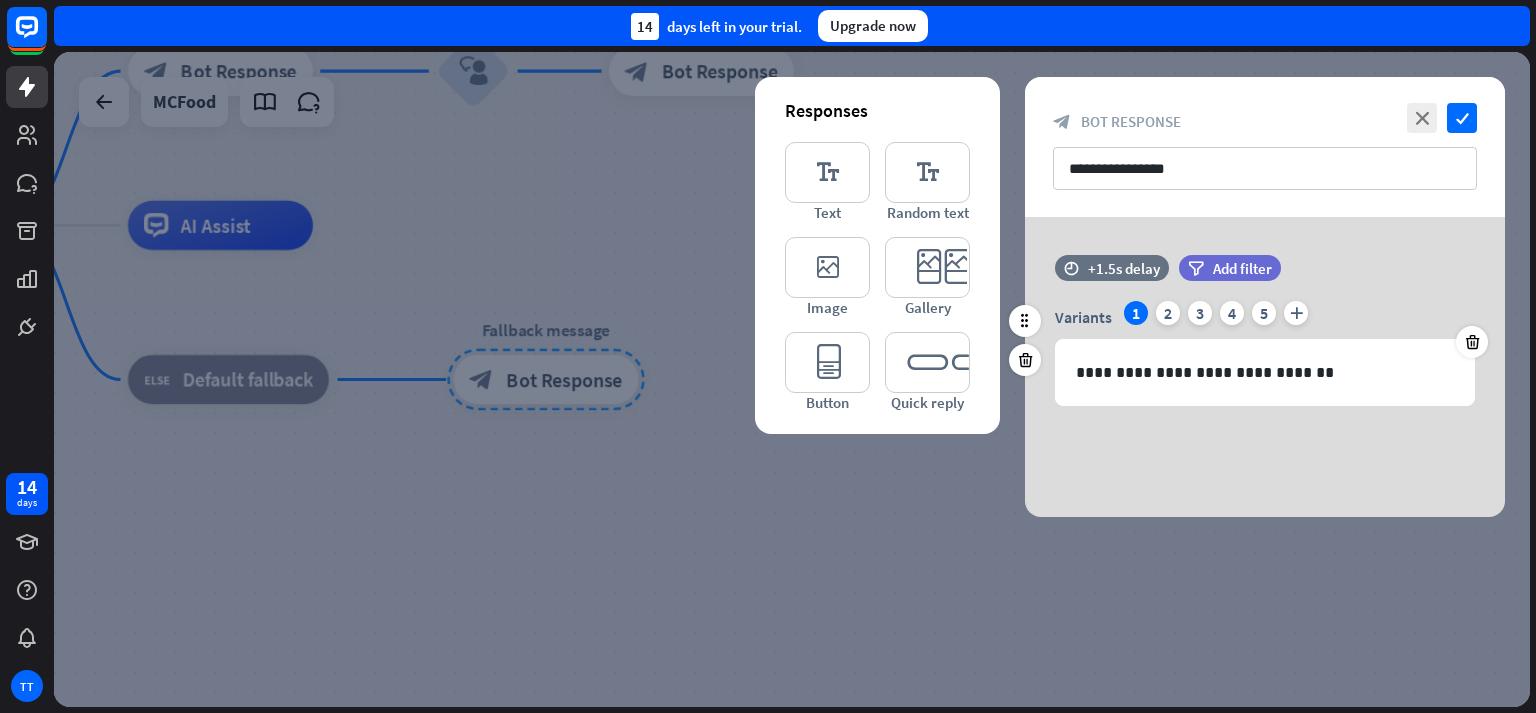 click on "time   +1.5s delay" at bounding box center (1112, 278) 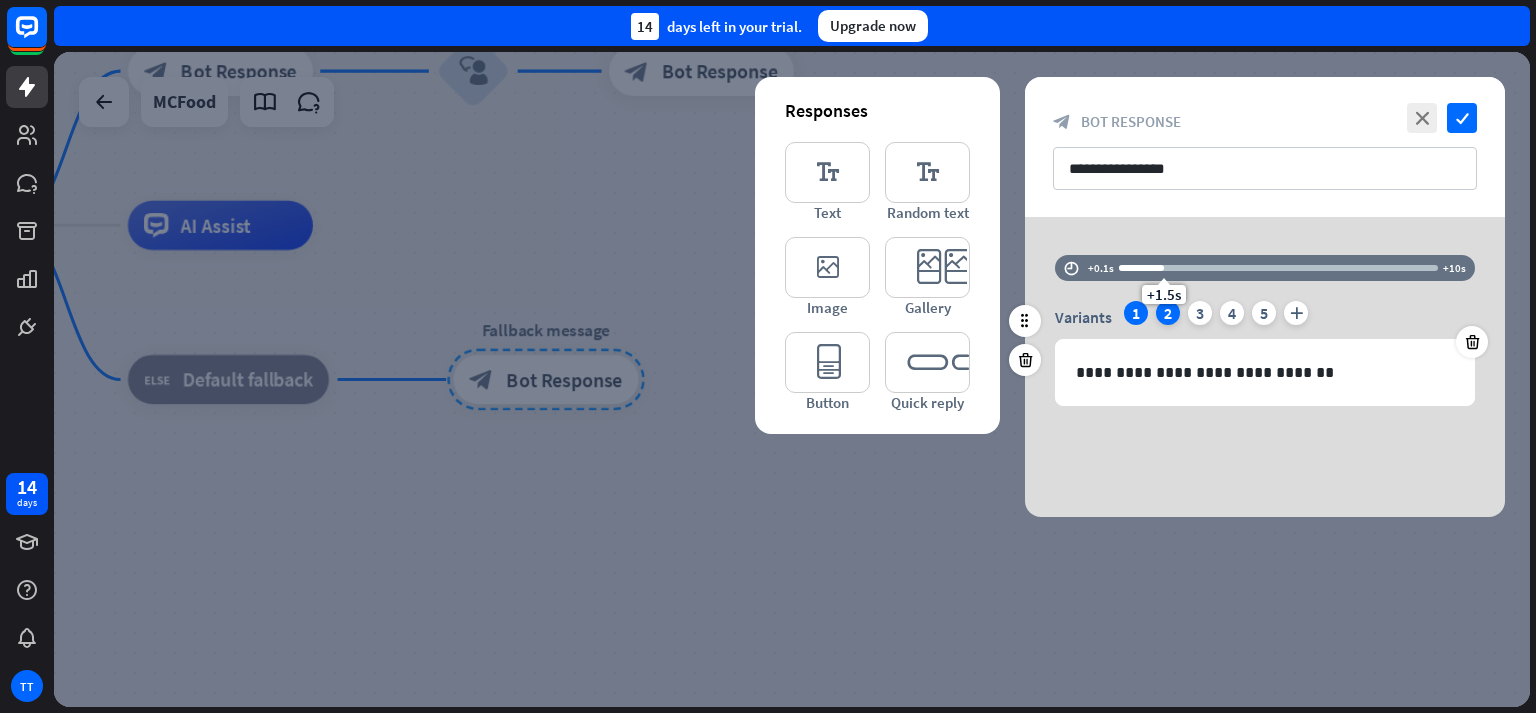 click on "2" at bounding box center [1168, 313] 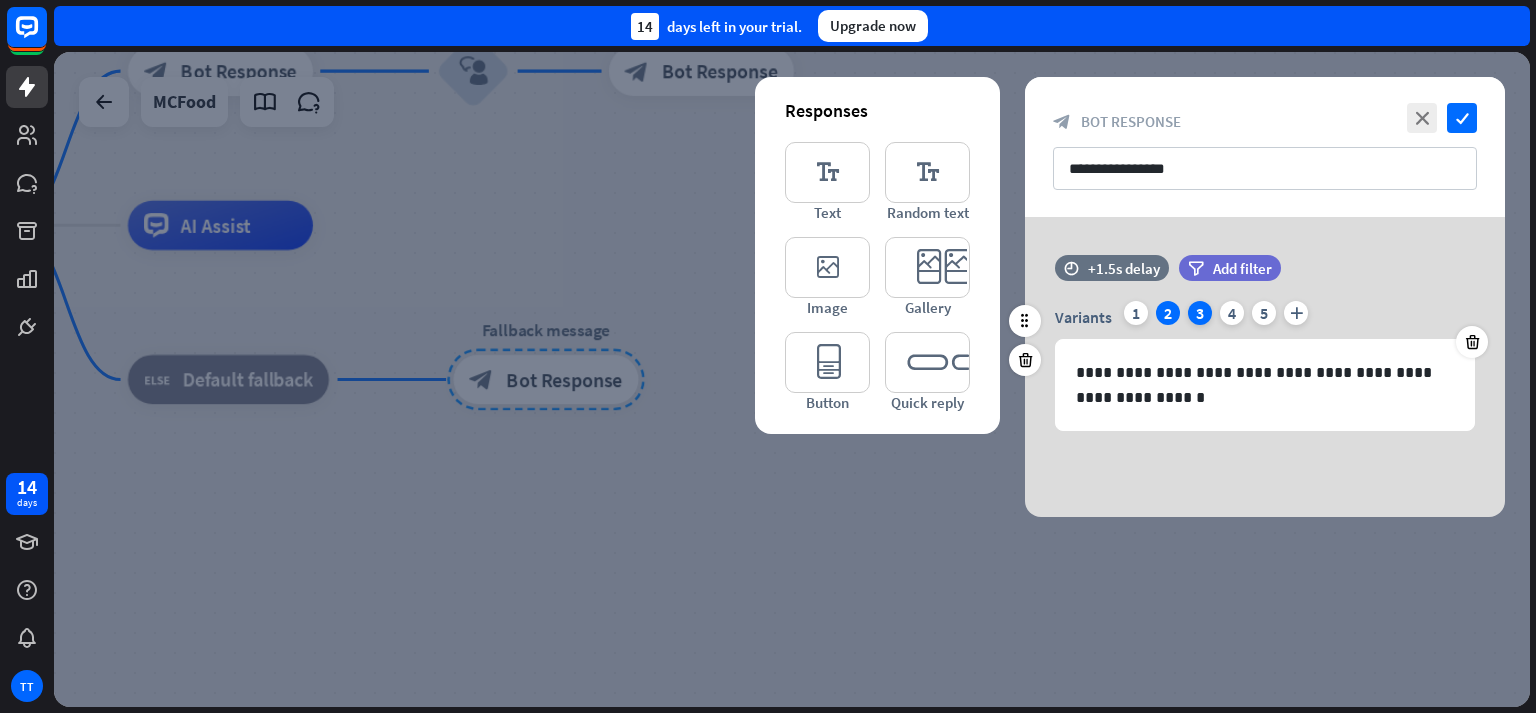 click on "3" at bounding box center [1200, 313] 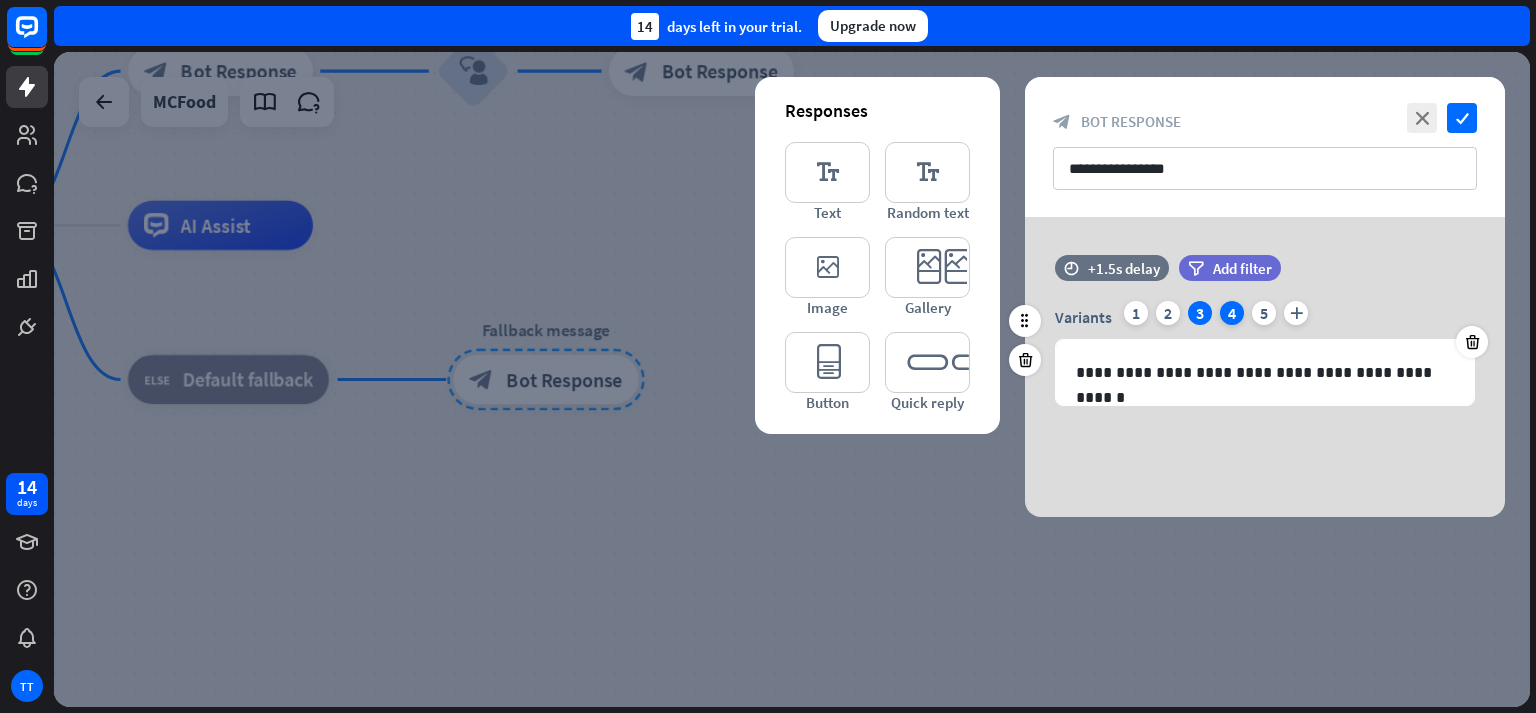 click on "4" at bounding box center (1232, 313) 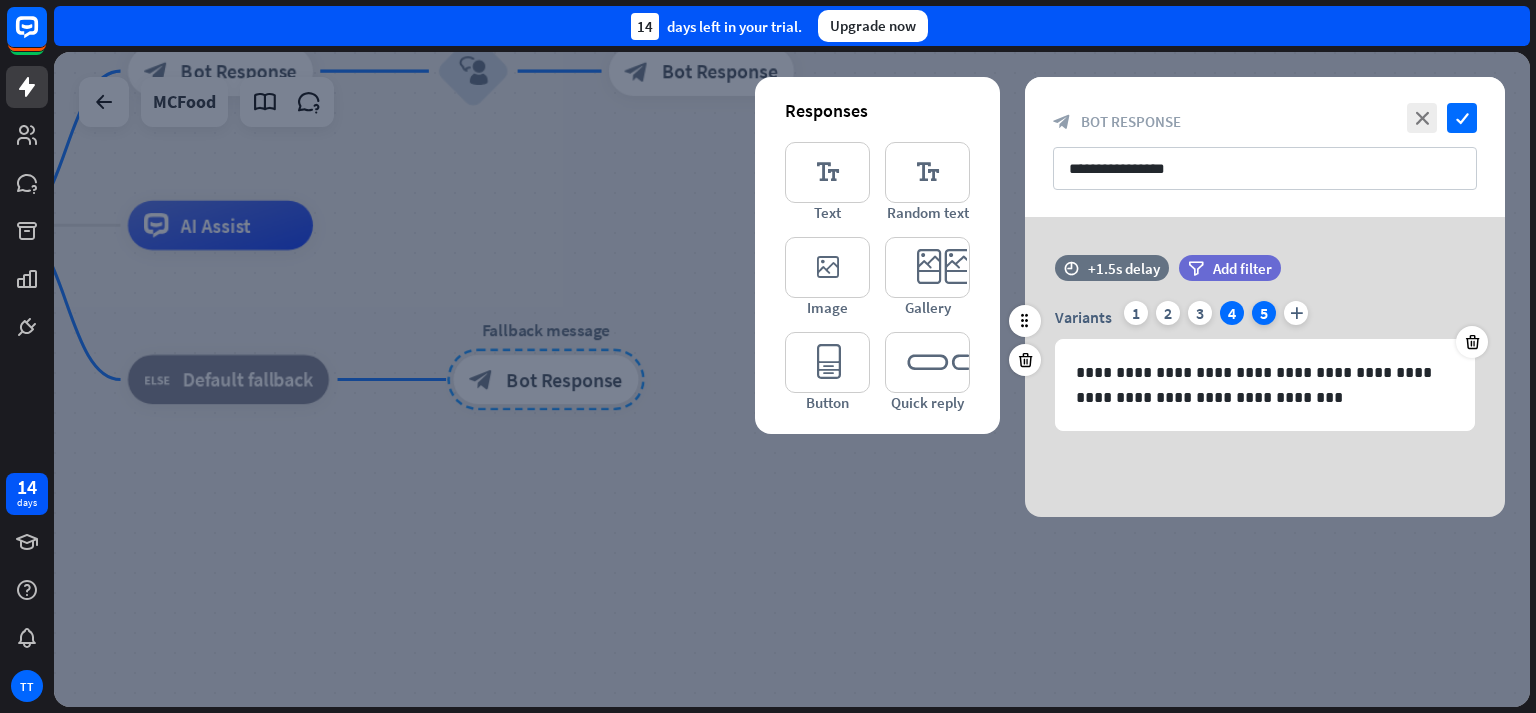 click on "5" at bounding box center [1264, 313] 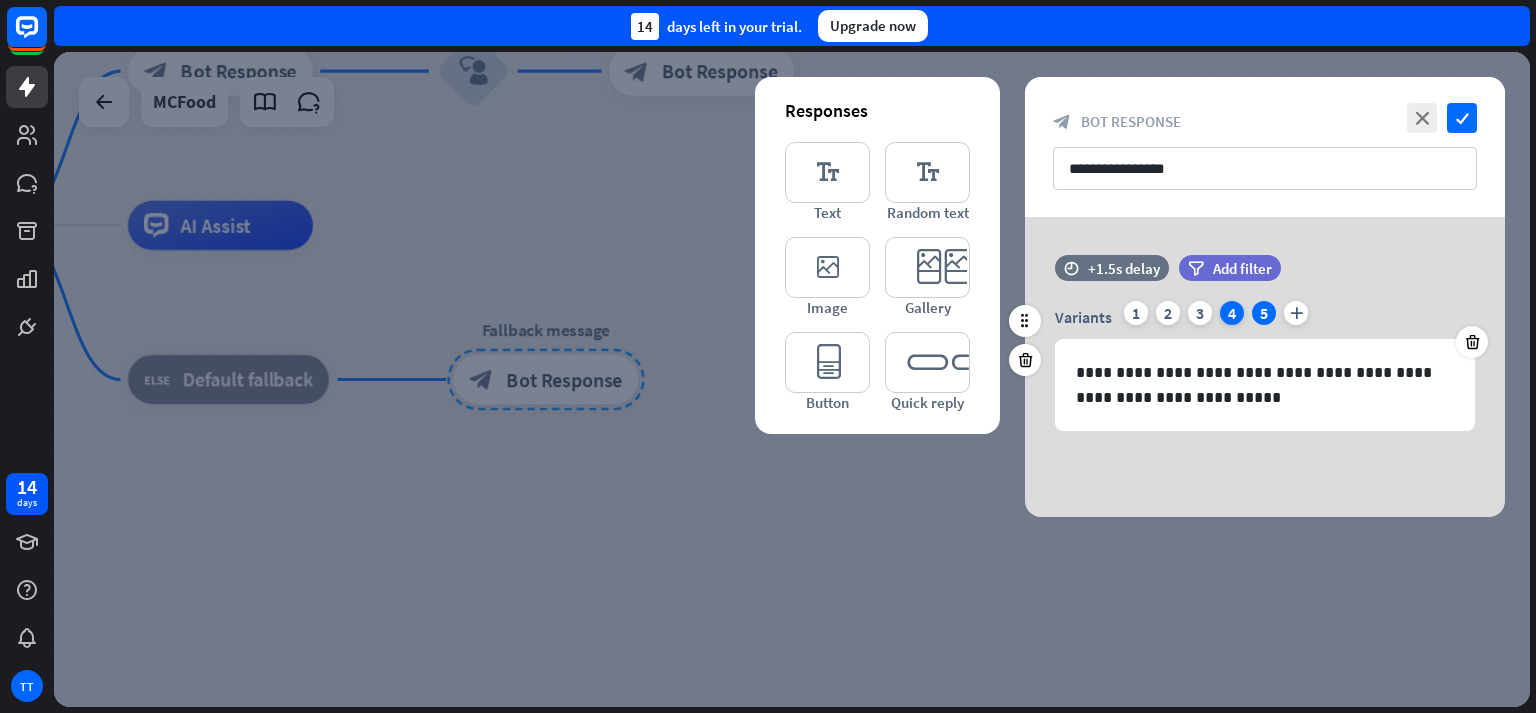 click on "4" at bounding box center (1232, 313) 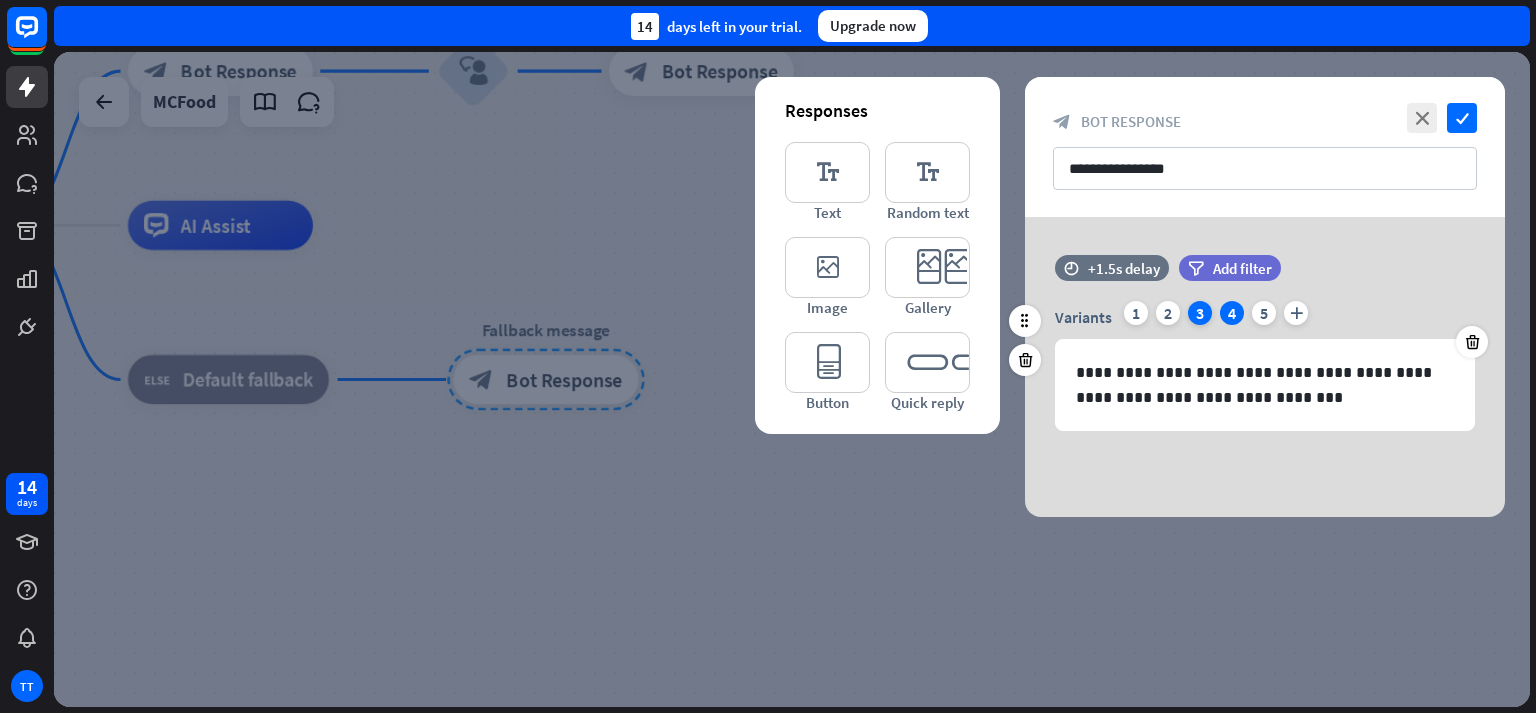 click on "3" at bounding box center (1200, 313) 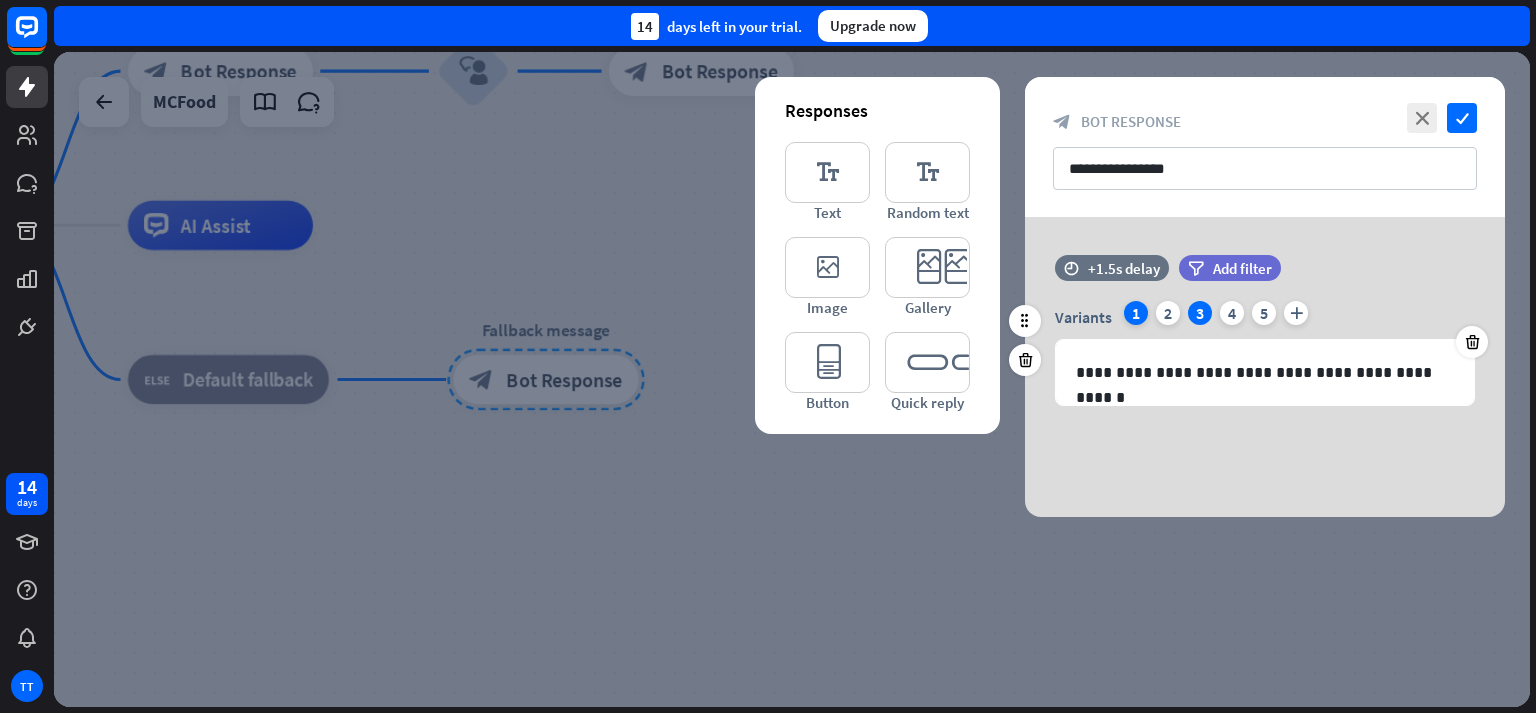 click on "1" at bounding box center [1136, 313] 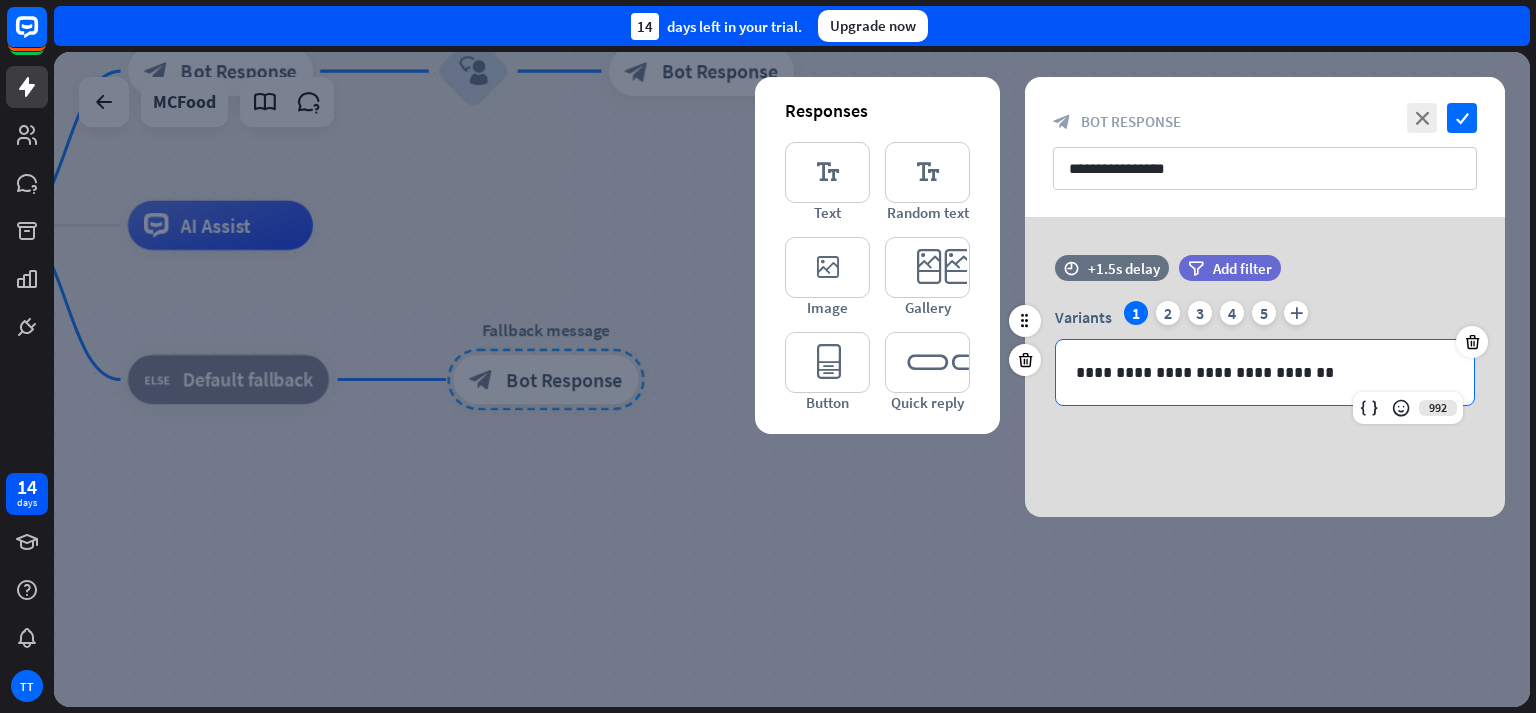 click on "**********" at bounding box center [1265, 372] 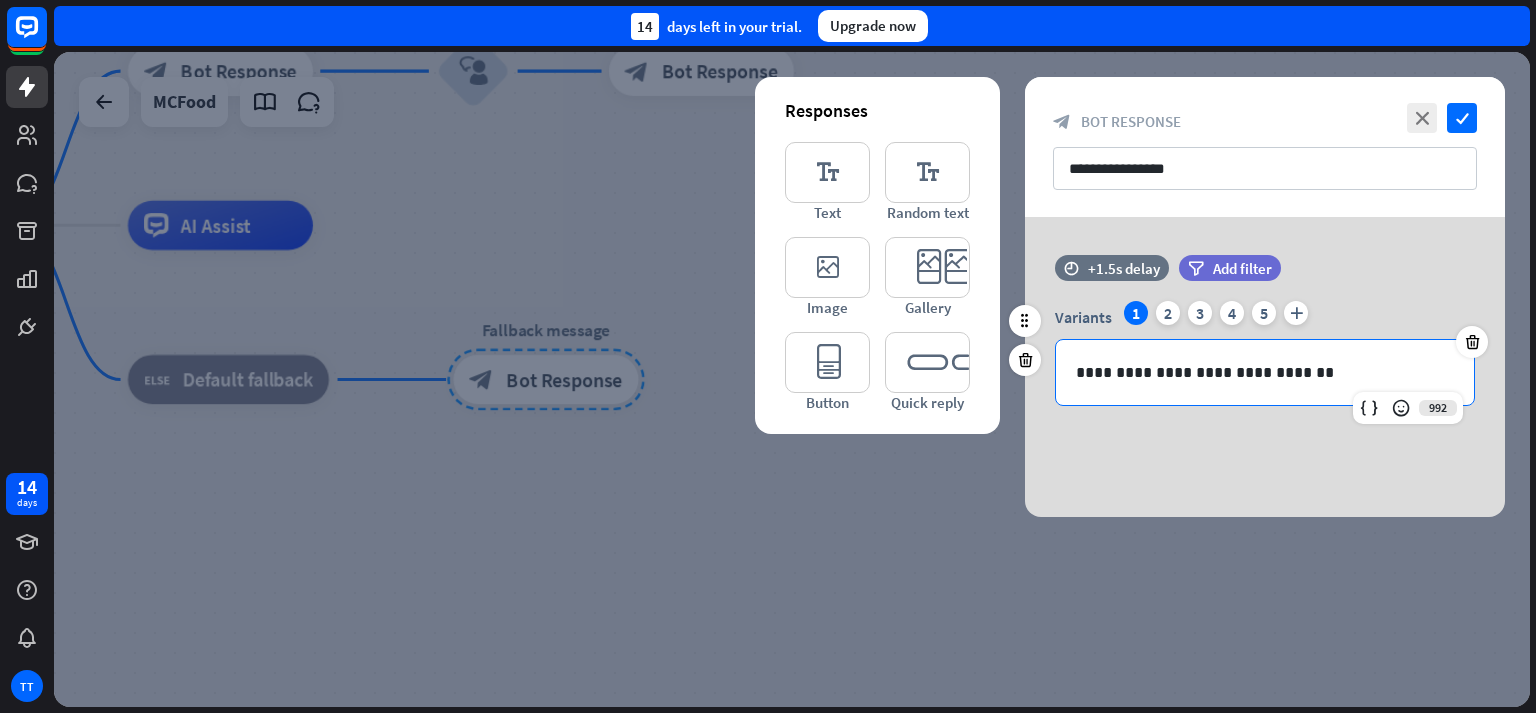 click on "**********" at bounding box center (1265, 372) 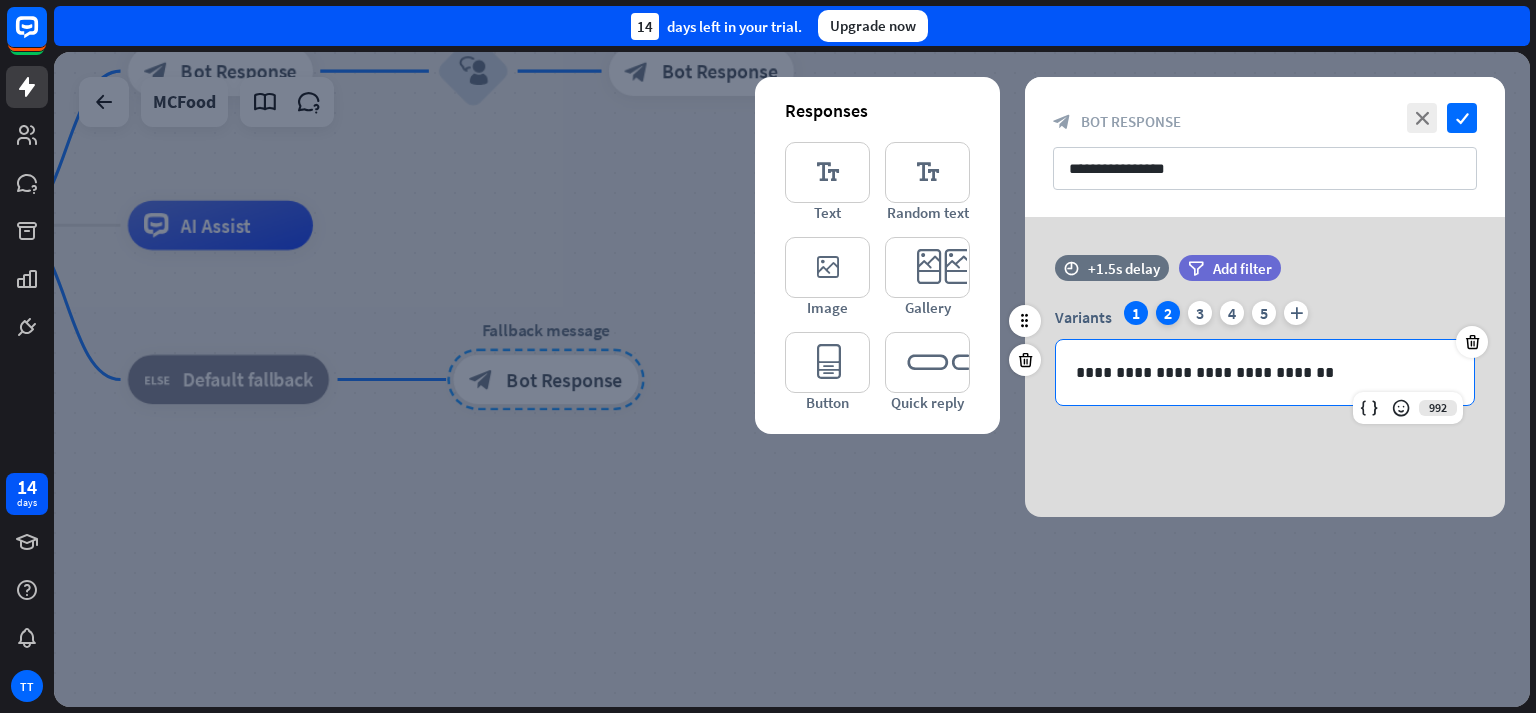click on "2" at bounding box center [1168, 313] 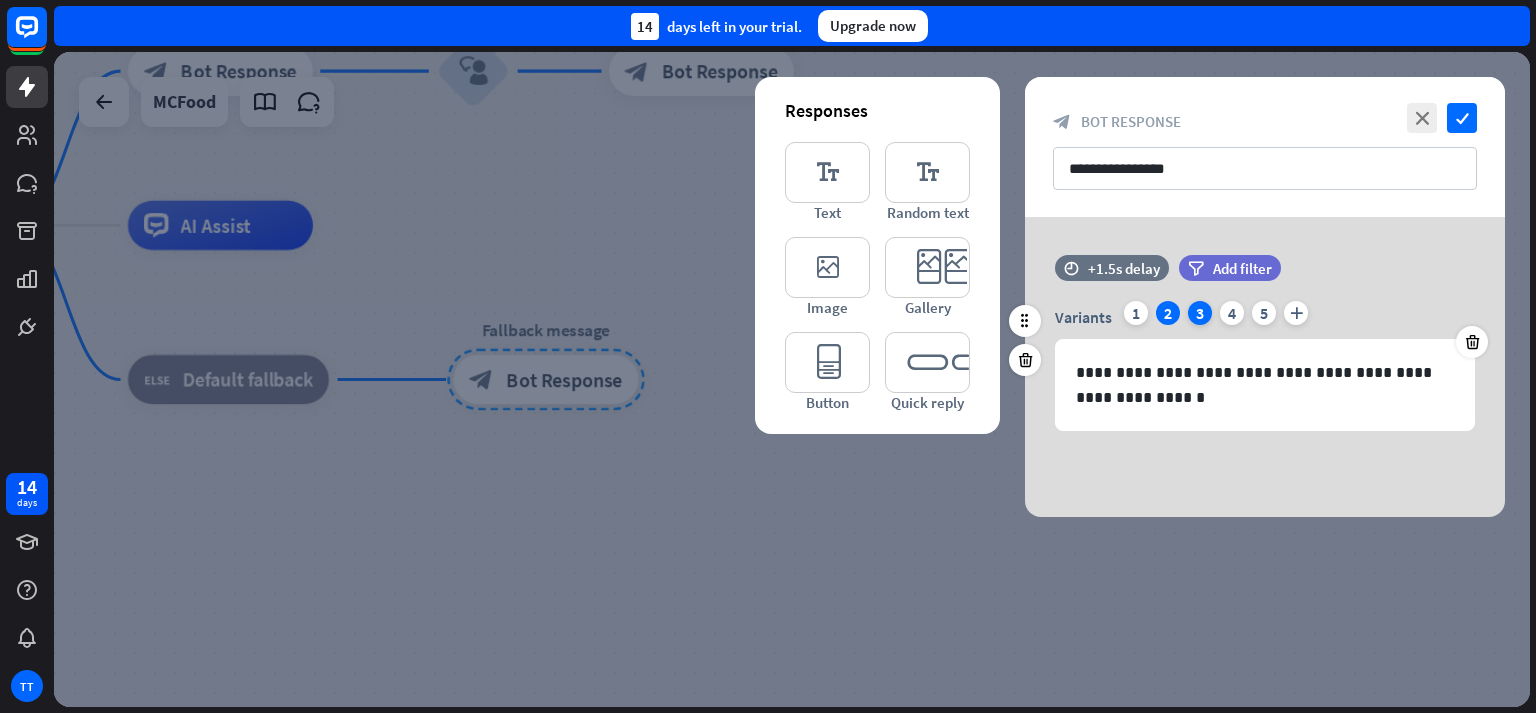 click on "3" at bounding box center [1200, 313] 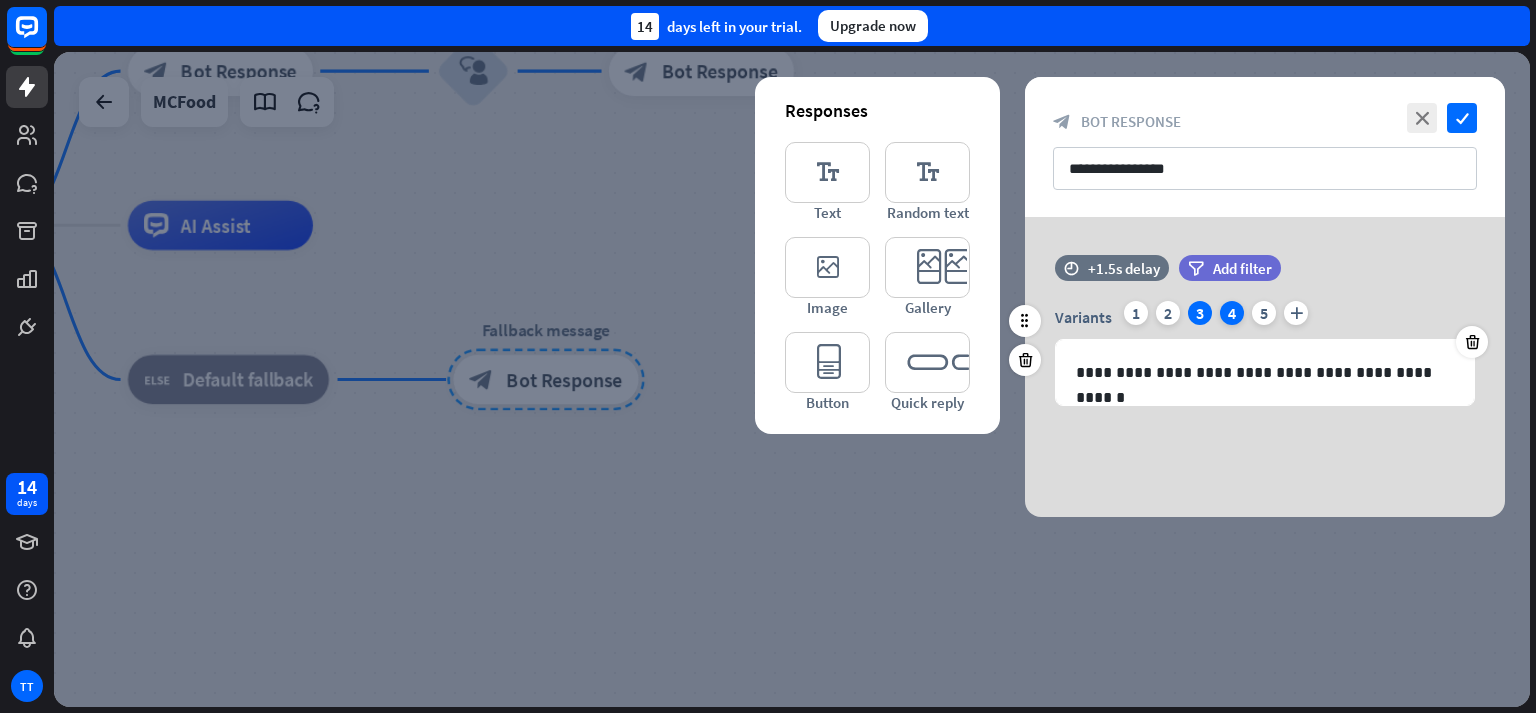 click on "4" at bounding box center (1232, 313) 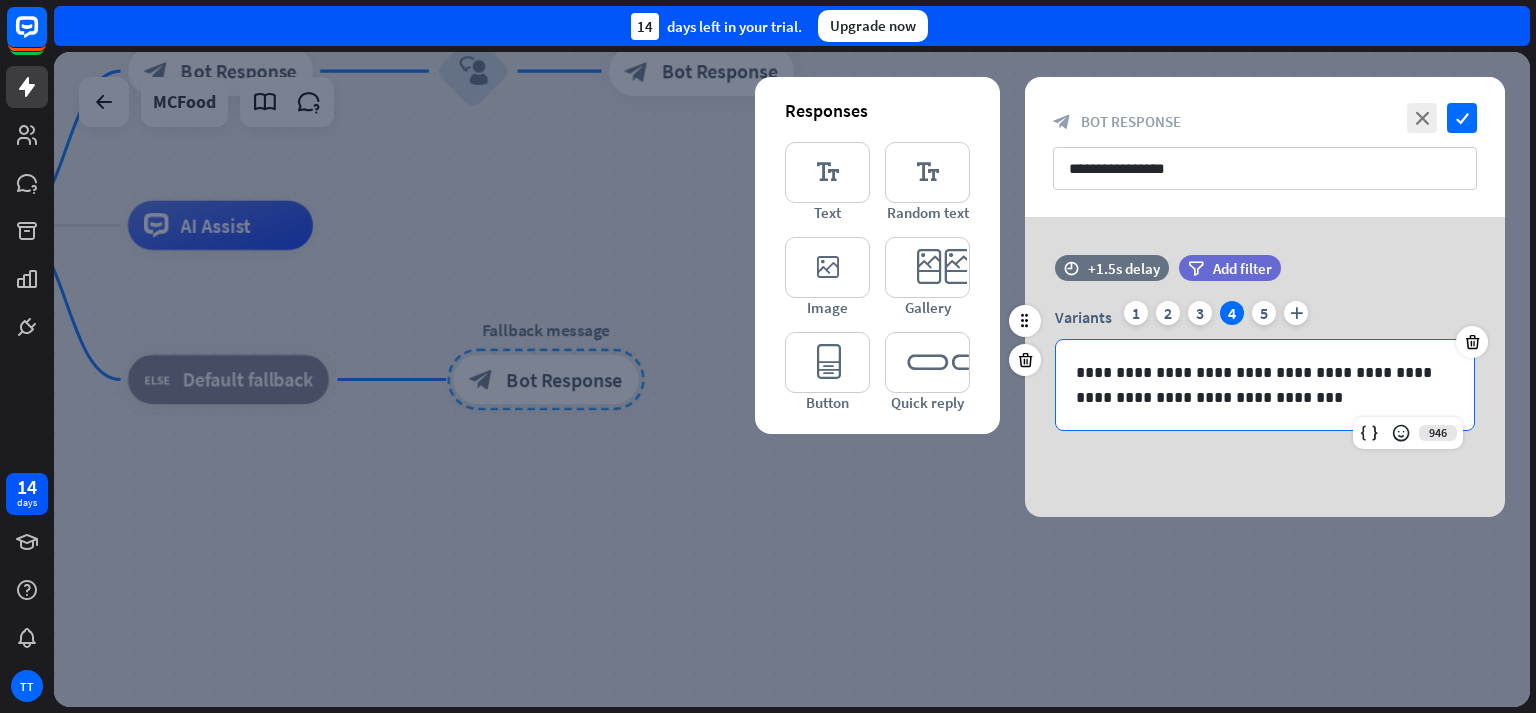 click on "**********" at bounding box center (1265, 385) 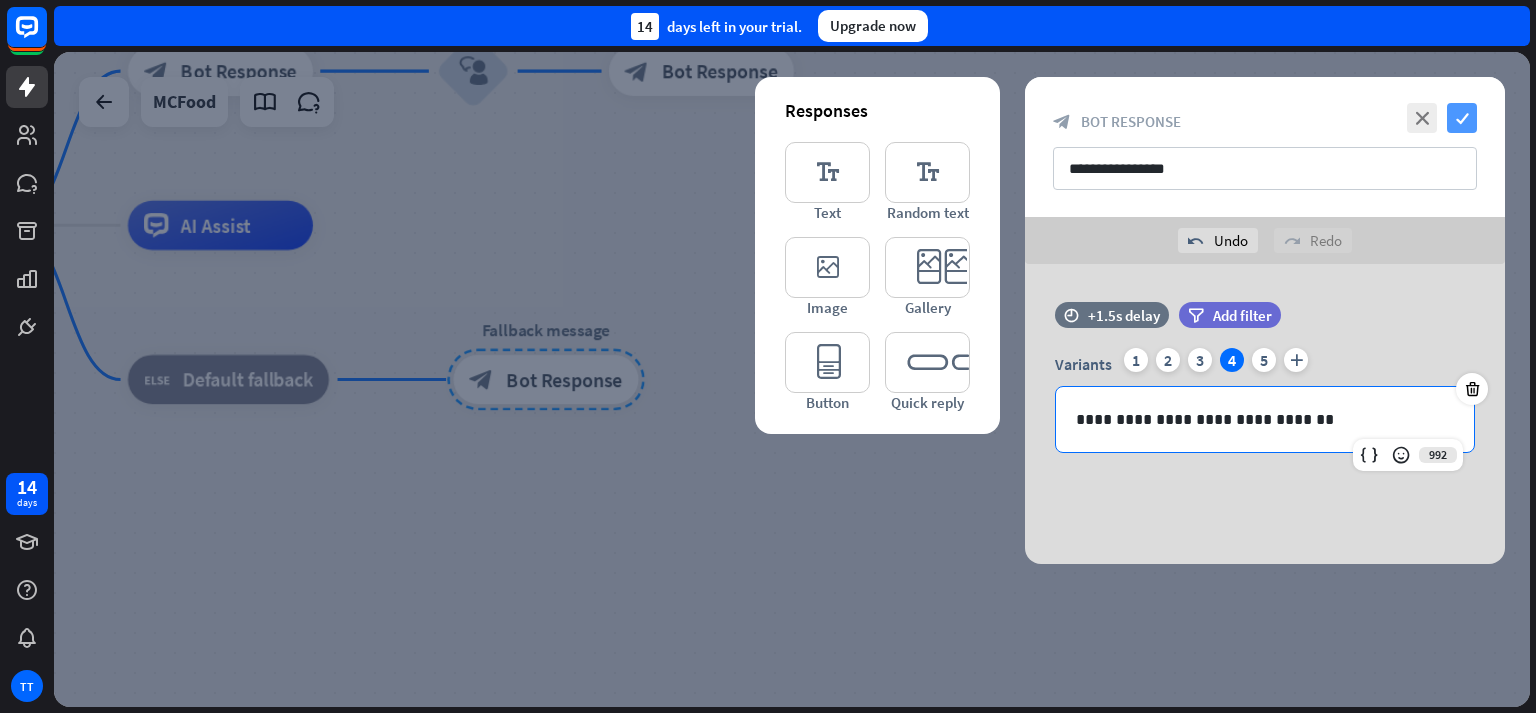 click on "check" at bounding box center (1462, 118) 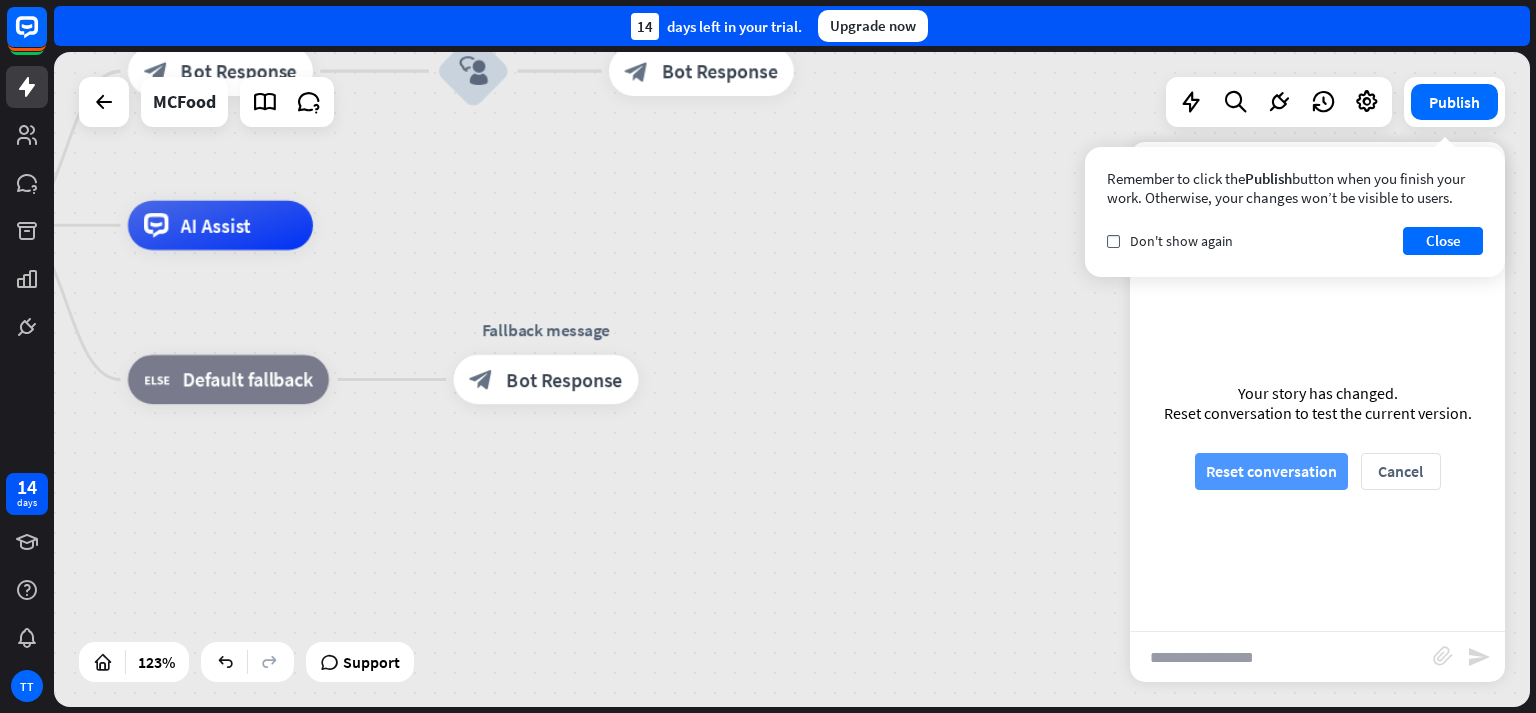 click on "Reset conversation" at bounding box center (1271, 471) 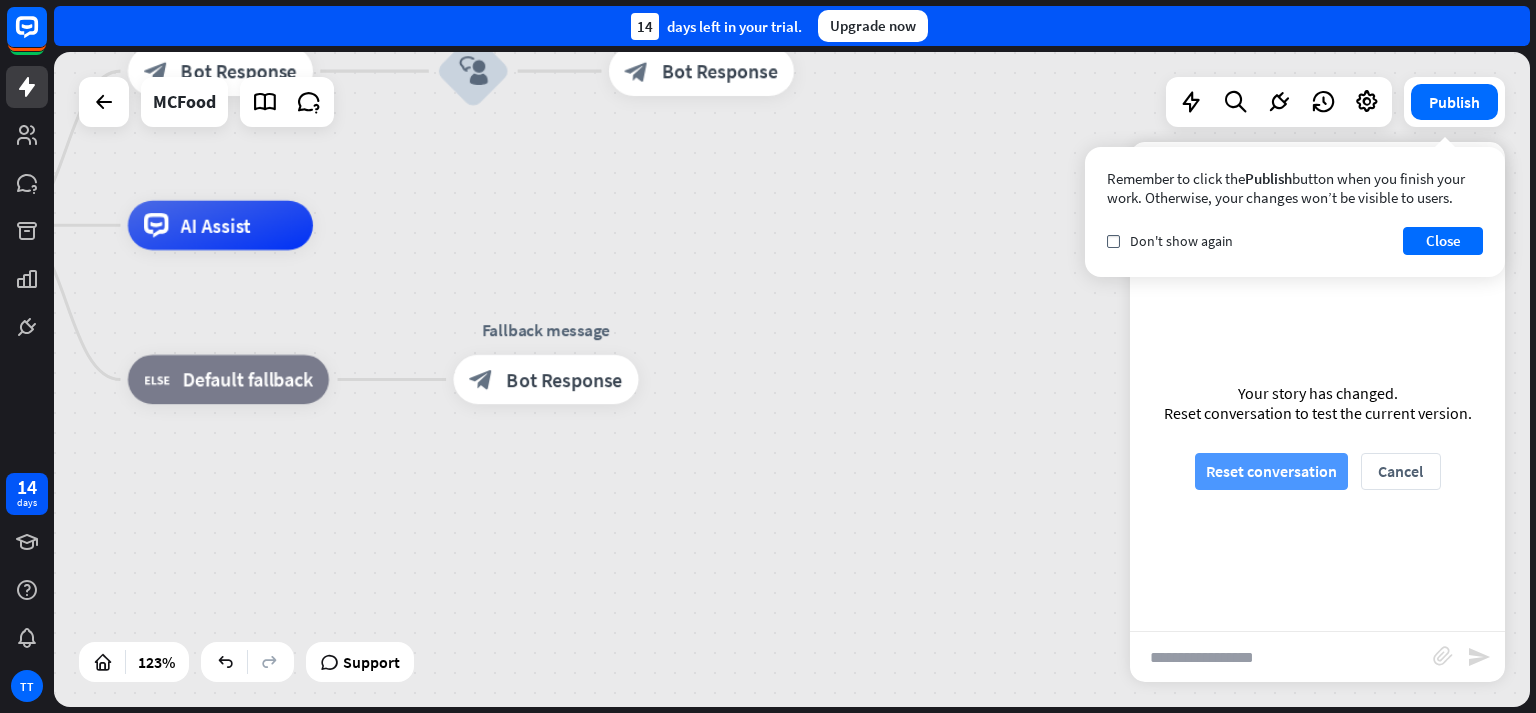 scroll, scrollTop: 0, scrollLeft: 0, axis: both 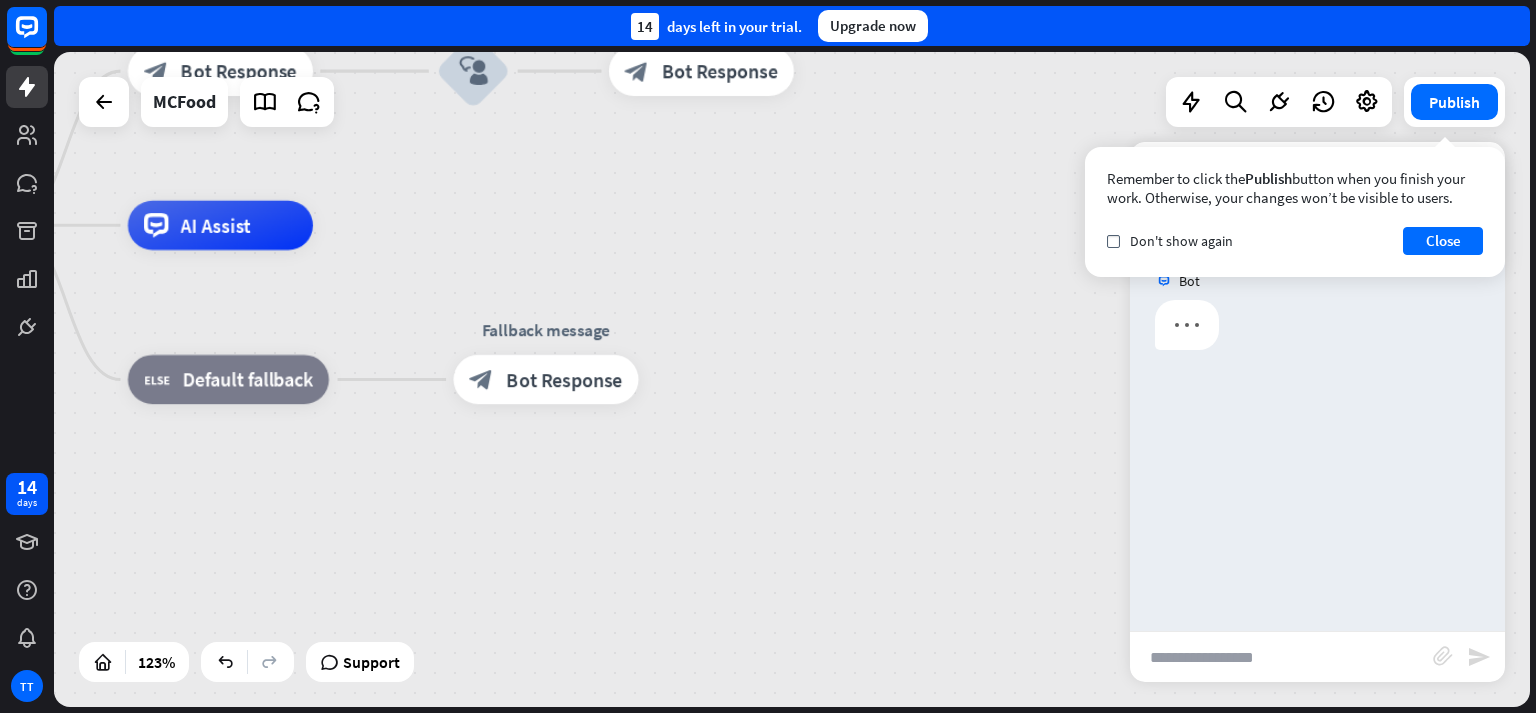 click at bounding box center (1281, 657) 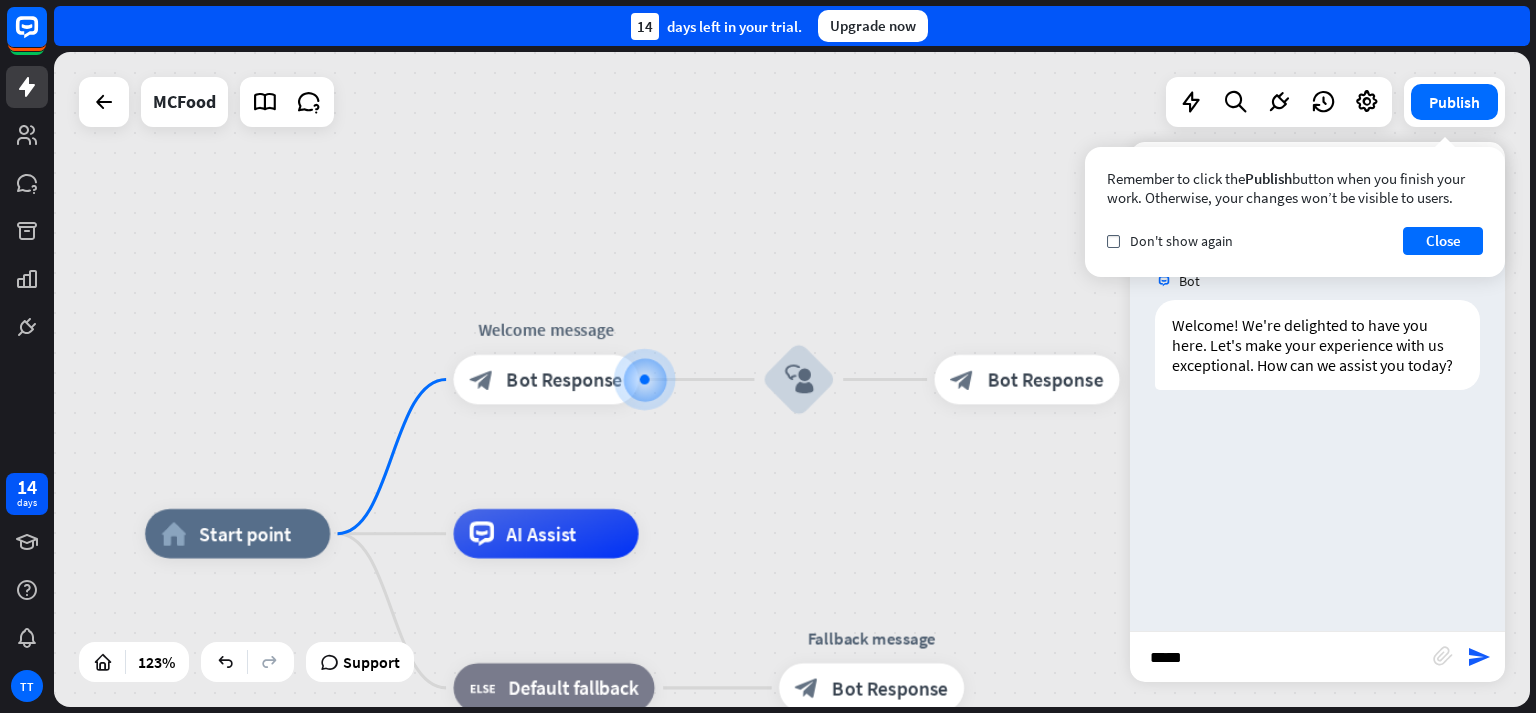 type on "******" 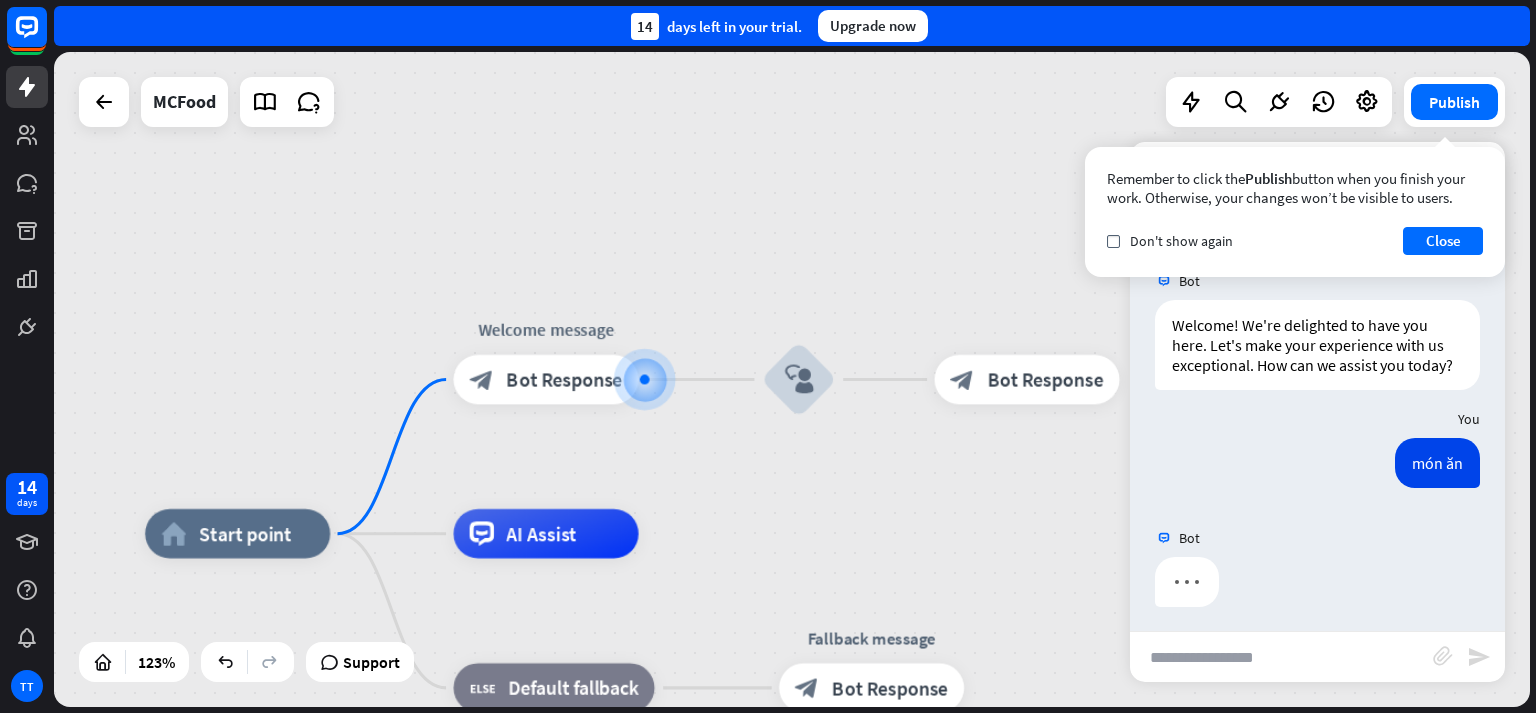 scroll, scrollTop: 0, scrollLeft: 0, axis: both 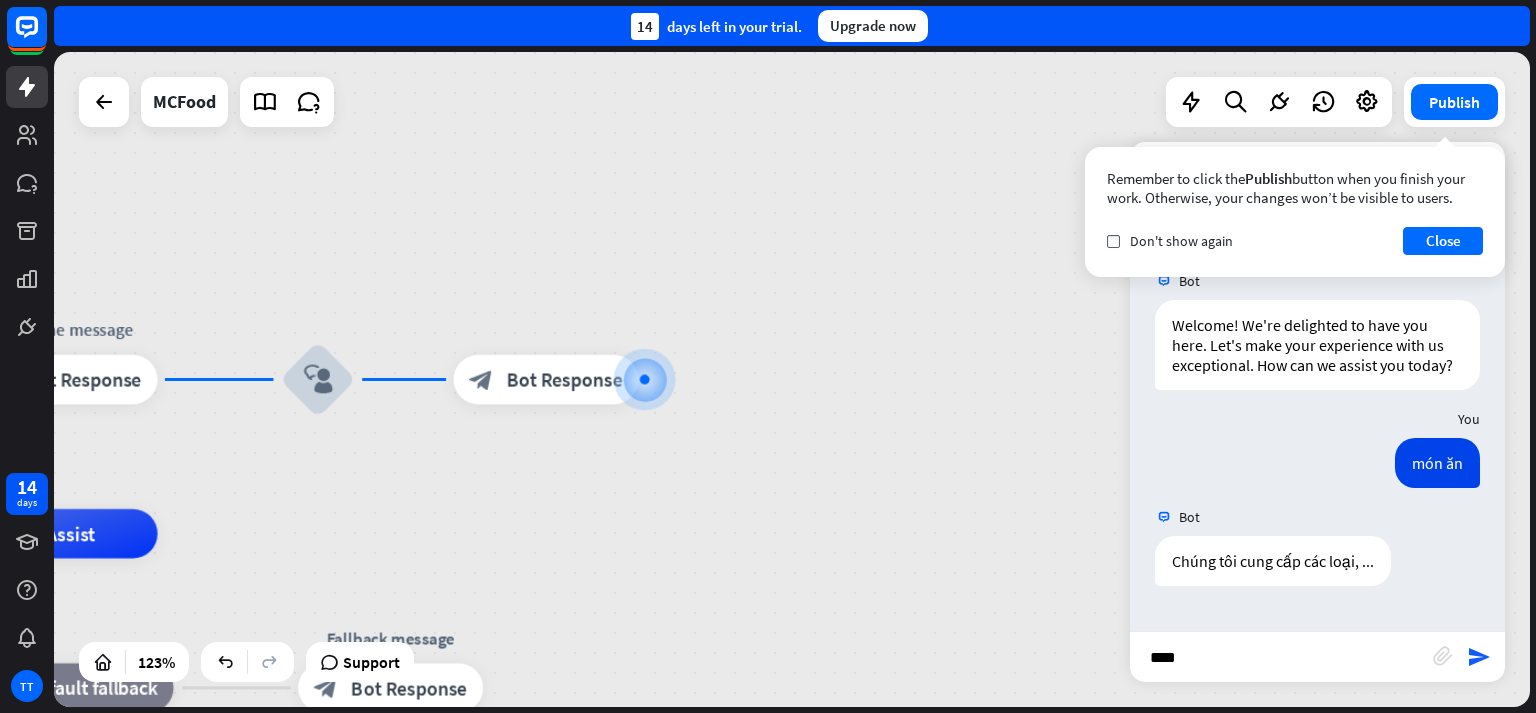 type on "*****" 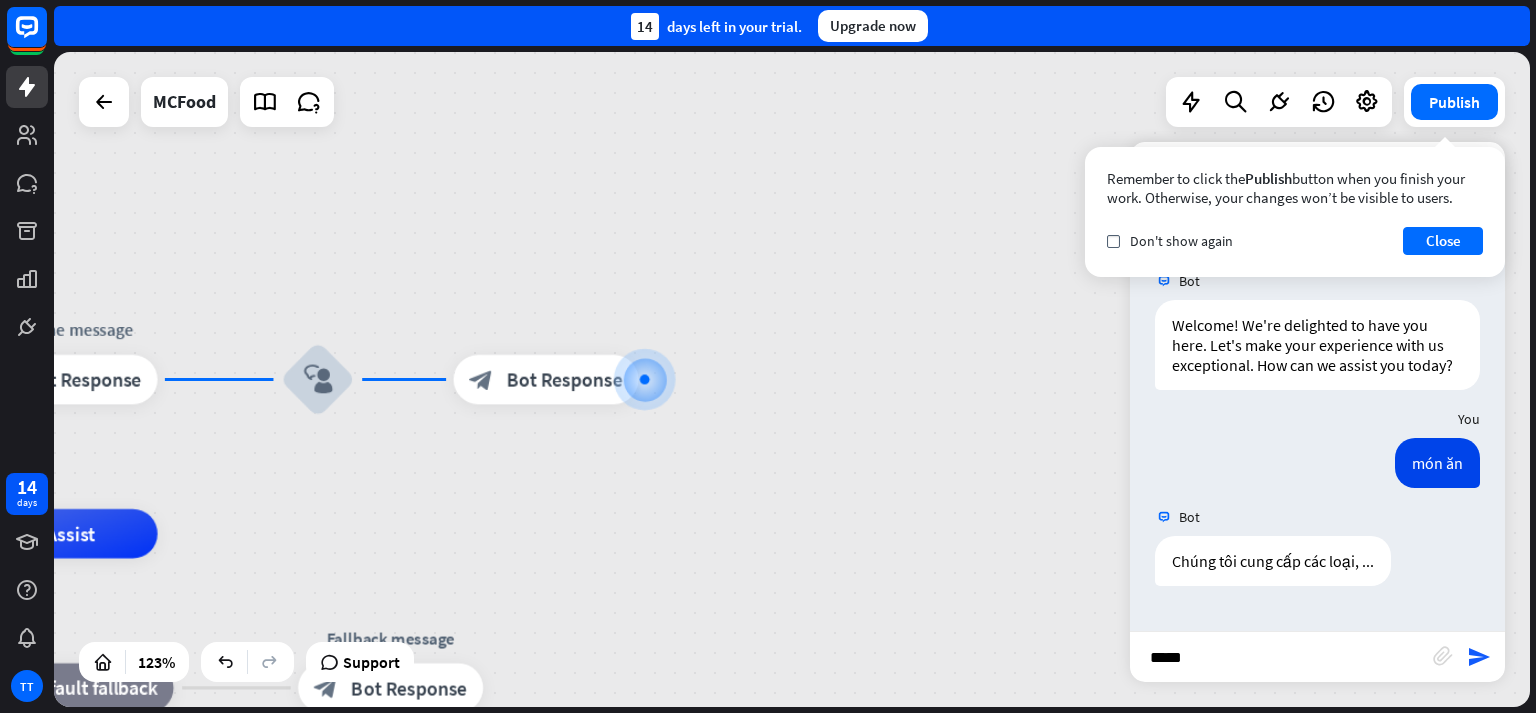 type 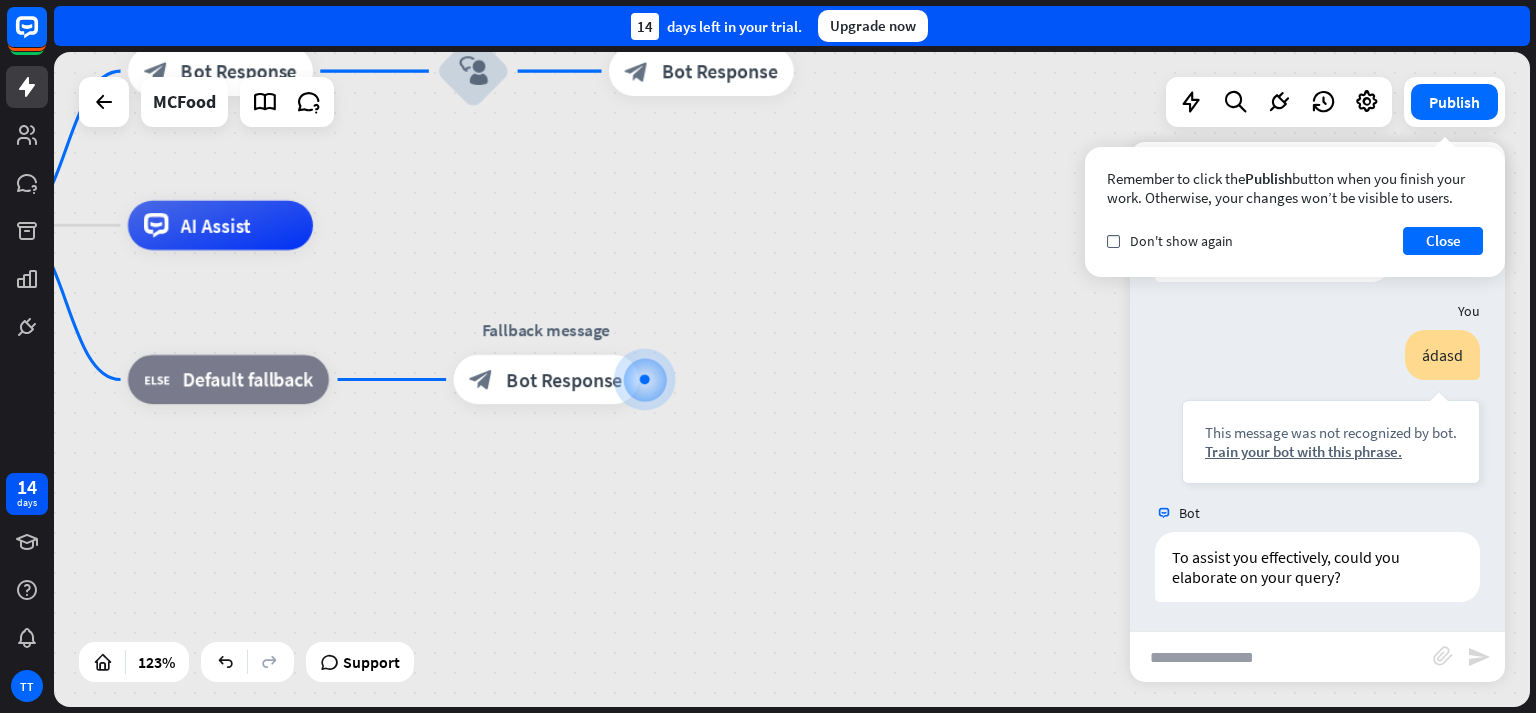 scroll, scrollTop: 324, scrollLeft: 0, axis: vertical 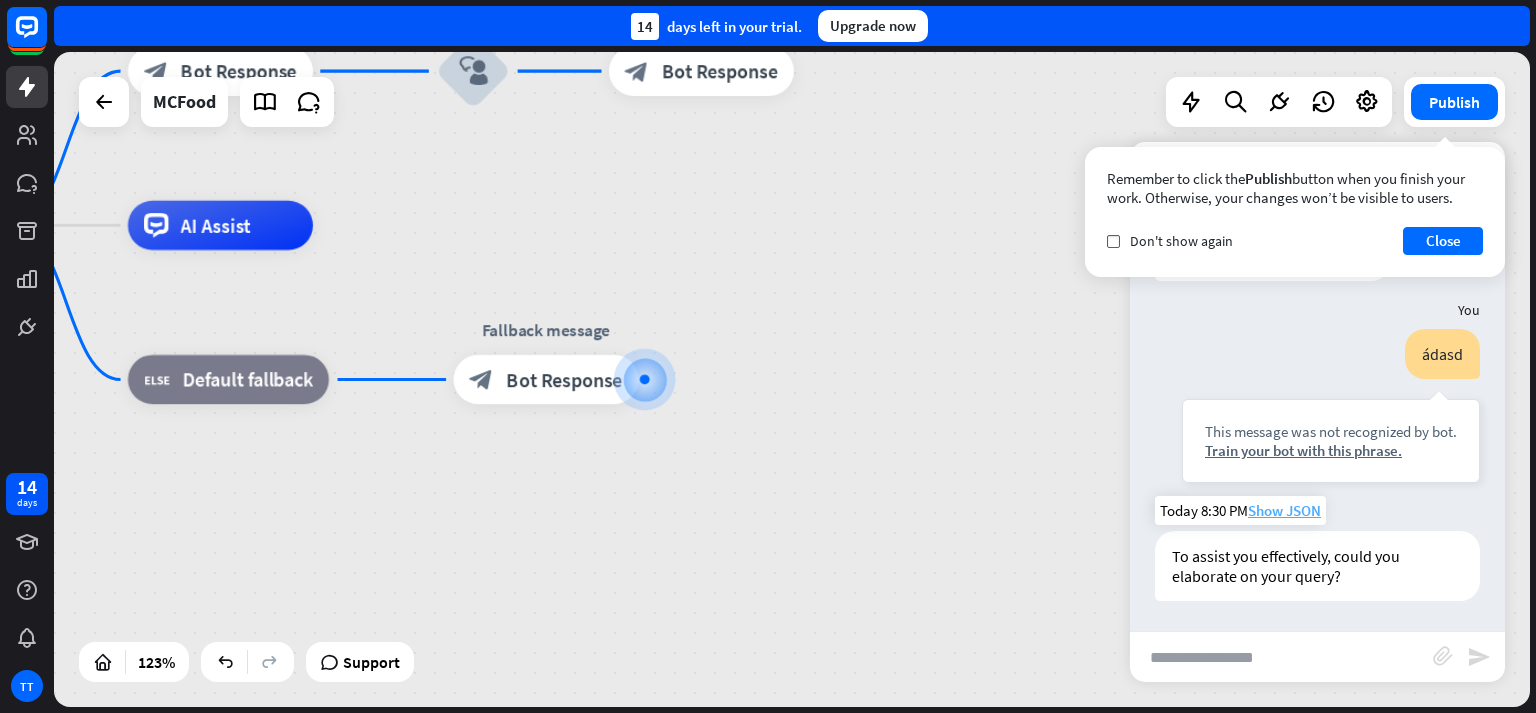 click on "Show JSON" at bounding box center (1284, 510) 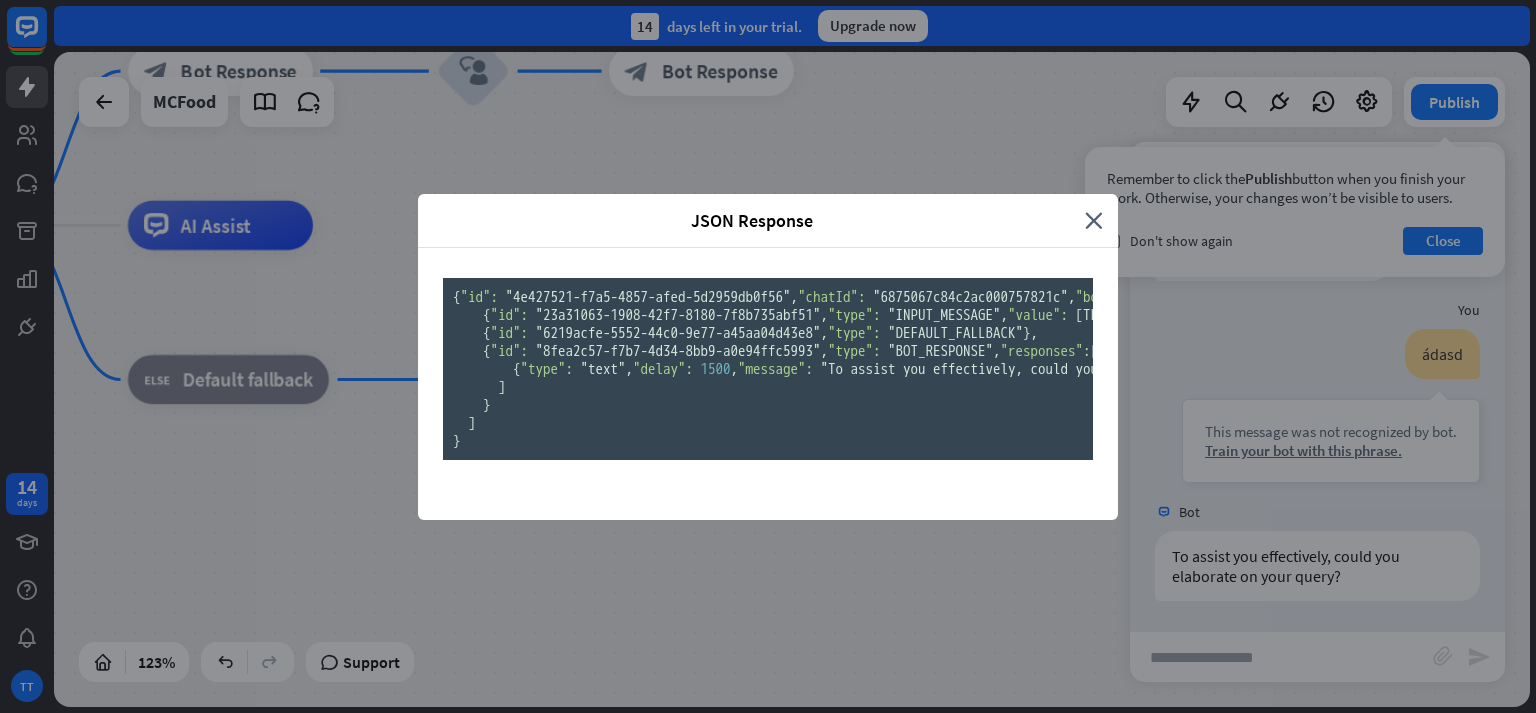 scroll, scrollTop: 0, scrollLeft: 0, axis: both 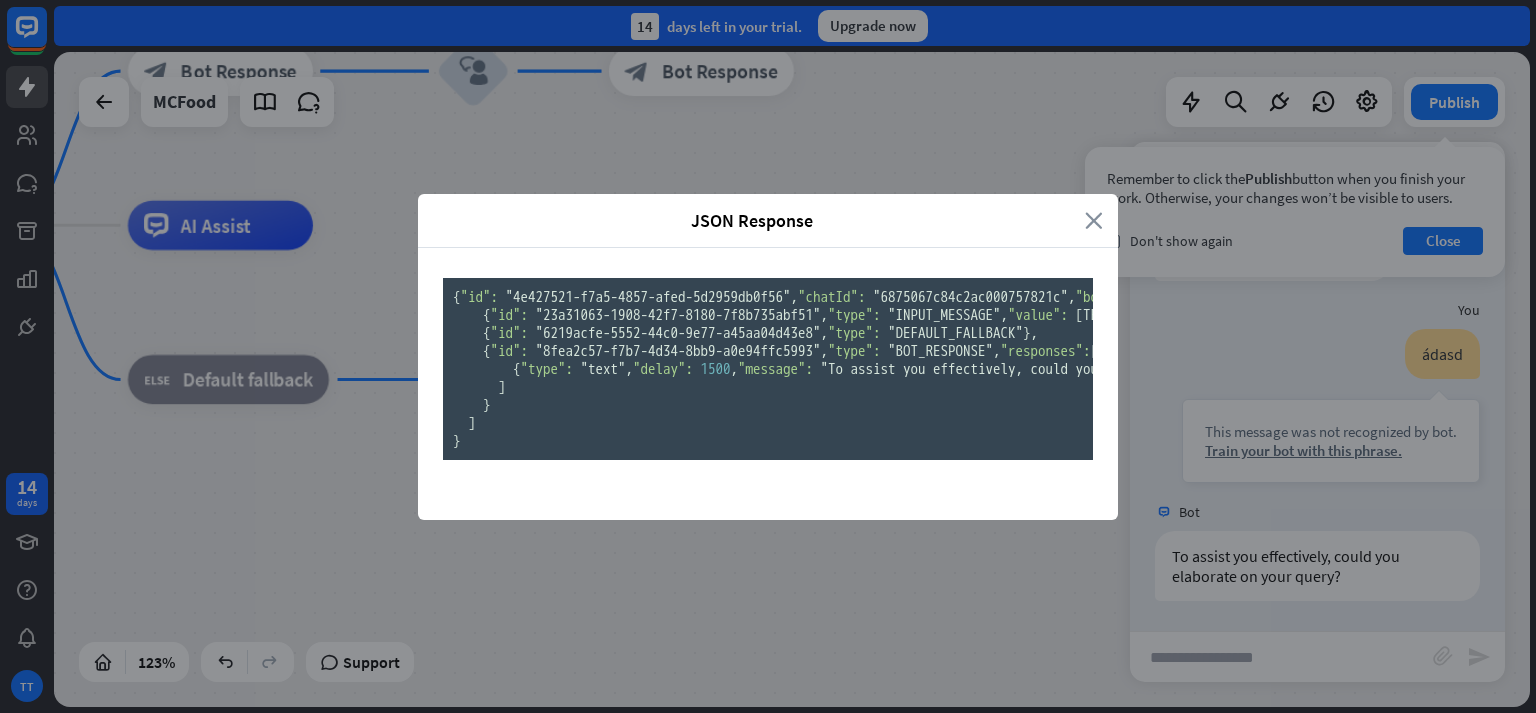 click on "close" at bounding box center [1094, 220] 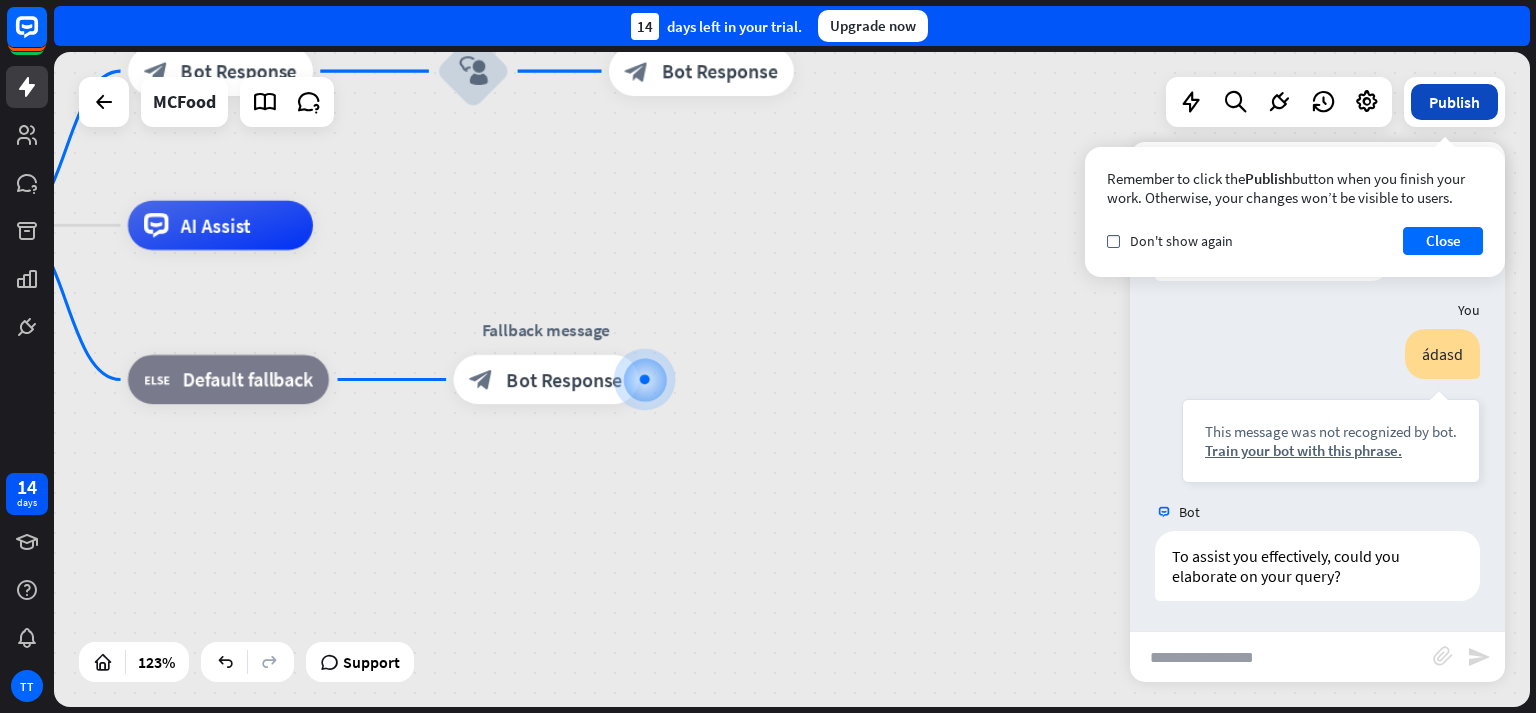 click on "Publish" at bounding box center (1454, 102) 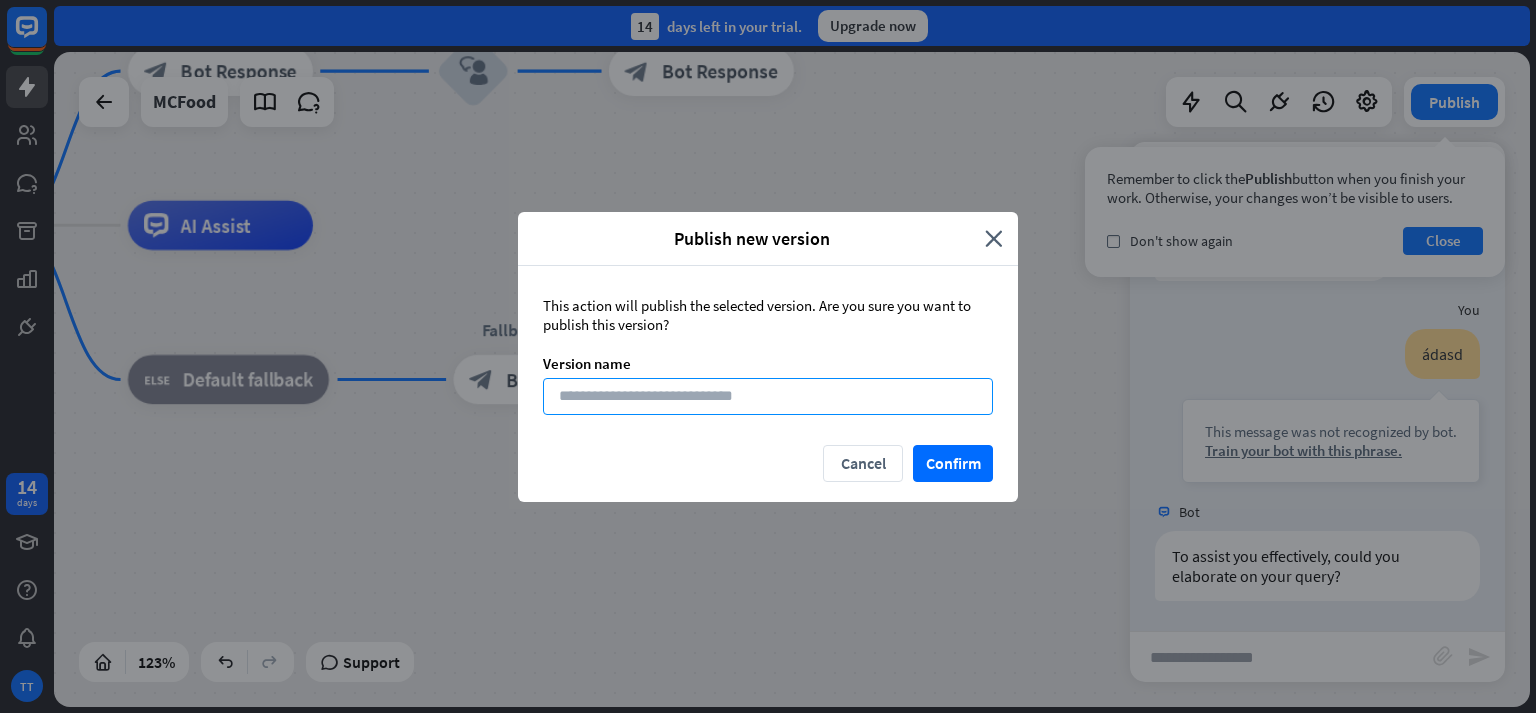 click at bounding box center (768, 396) 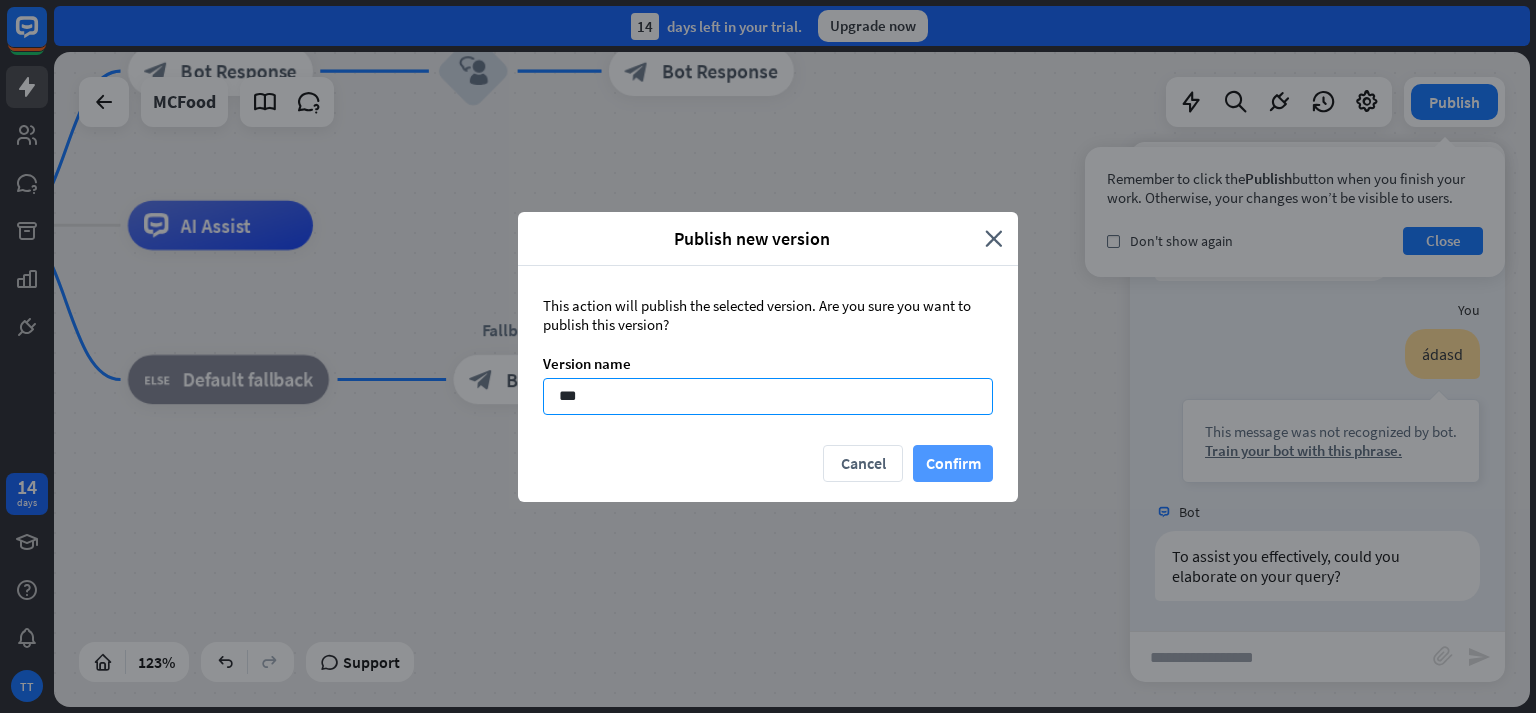 type on "***" 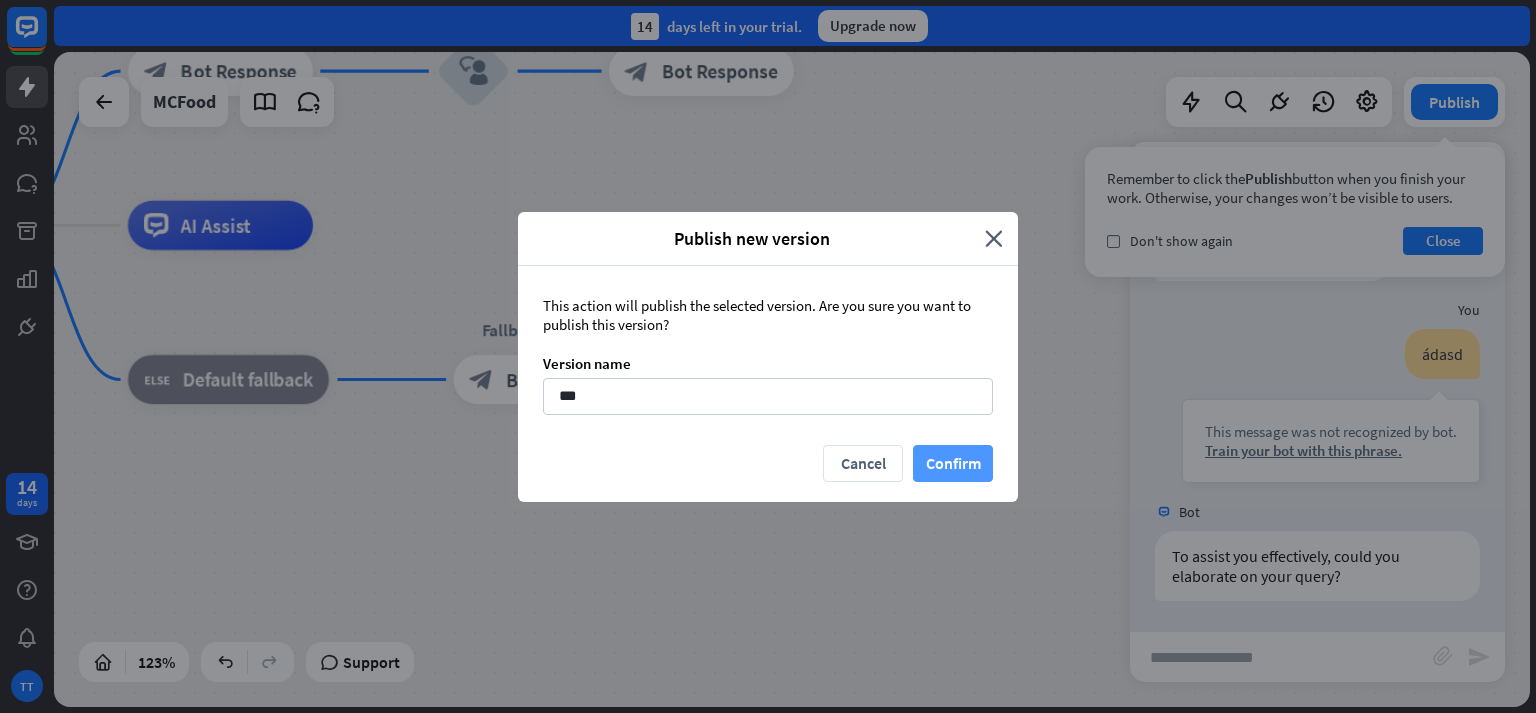 click on "Confirm" at bounding box center (953, 463) 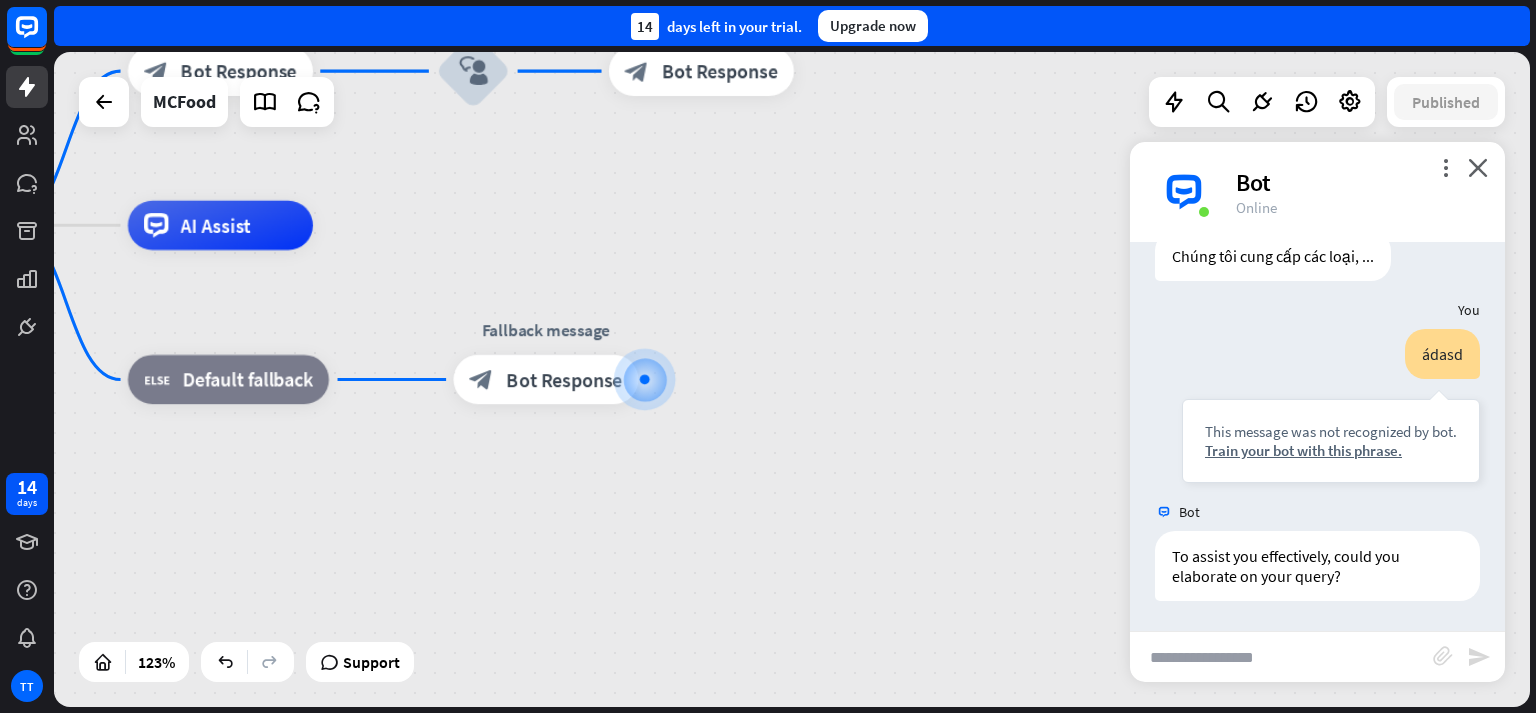 scroll, scrollTop: 0, scrollLeft: 0, axis: both 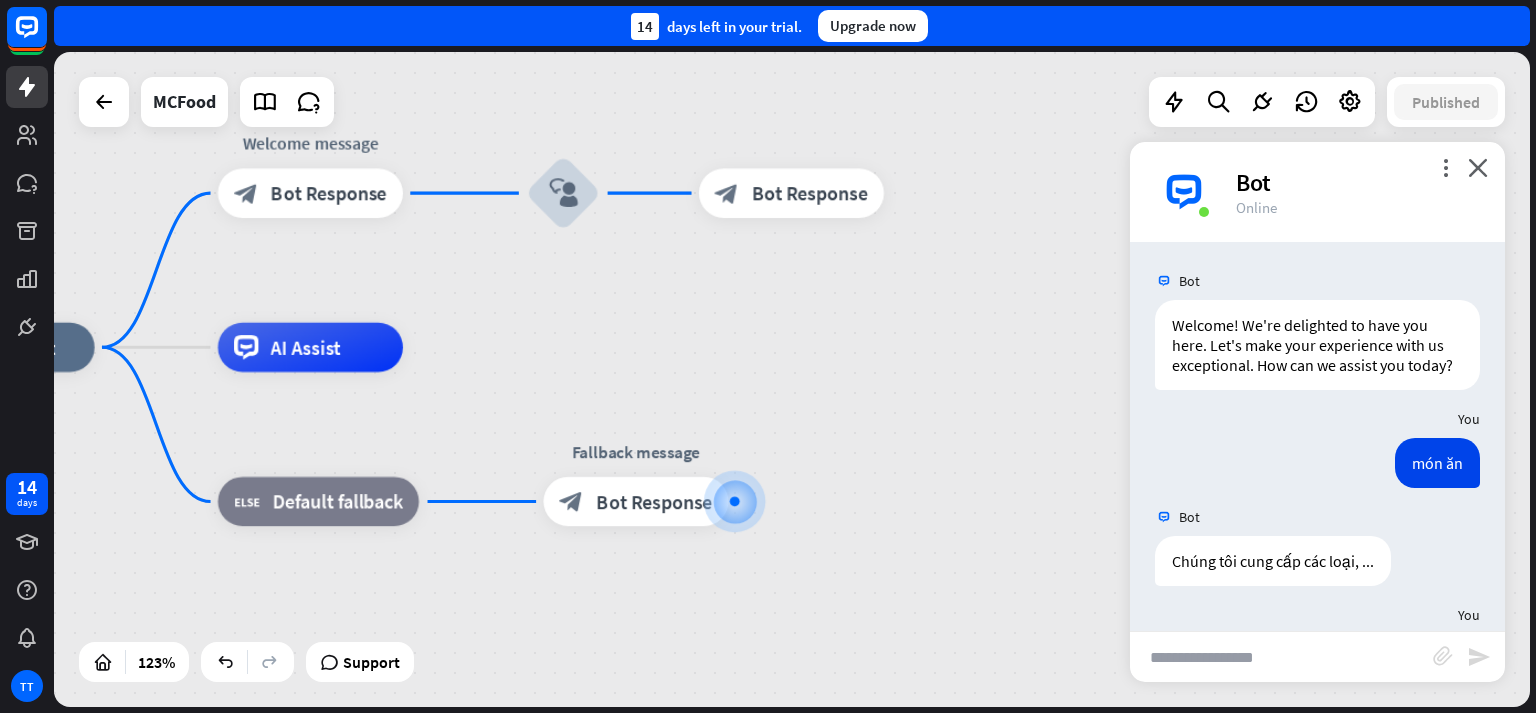 drag, startPoint x: 799, startPoint y: 293, endPoint x: 902, endPoint y: 410, distance: 155.87816 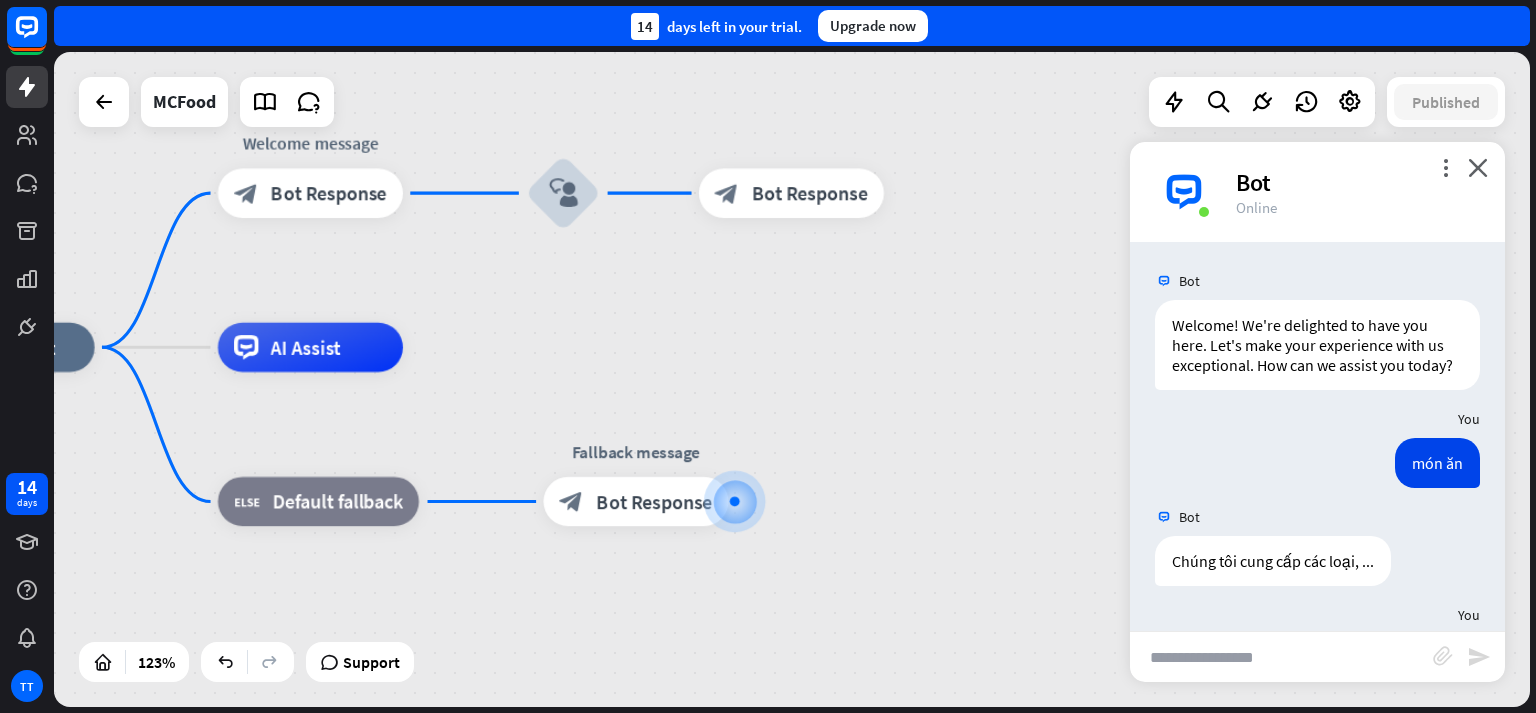 click on "home_2   Start point                 Welcome message   block_bot_response   Bot Response                   block_user_input                   block_bot_response   Bot Response                     AI Assist                   block_fallback   Default fallback                 Fallback message   block_bot_response   Bot Response" at bounding box center [820, 751] 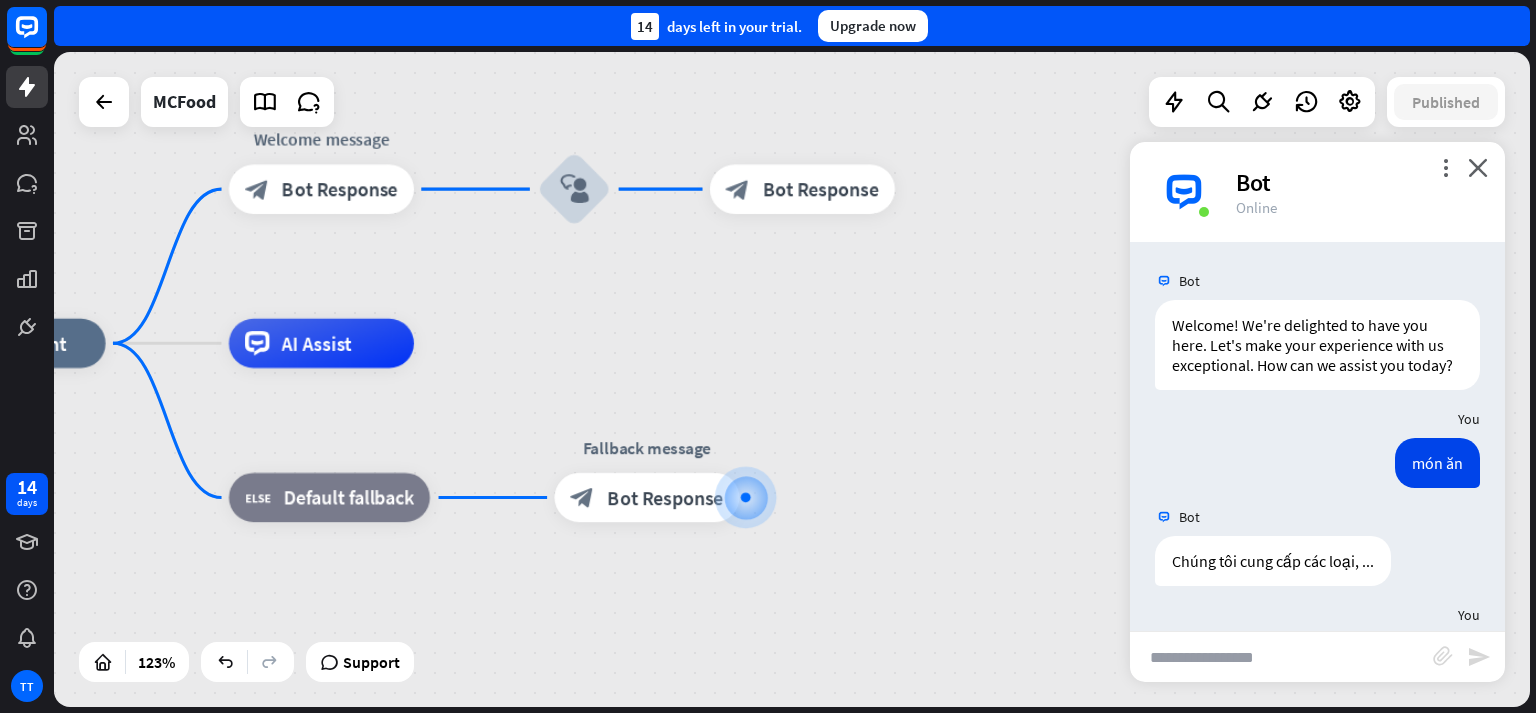 click on "more_vert
close
Bot
Online" at bounding box center [1317, 192] 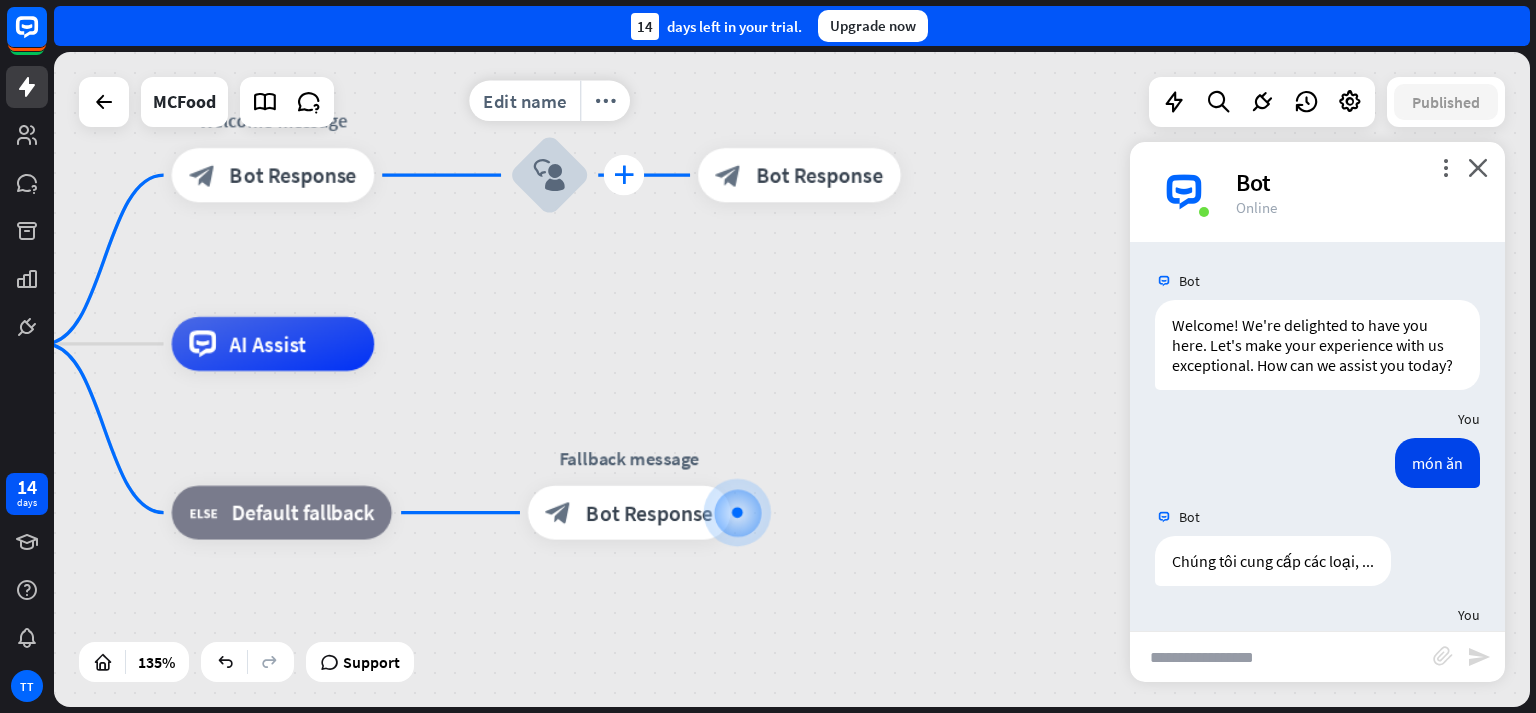 click on "plus" at bounding box center (624, 175) 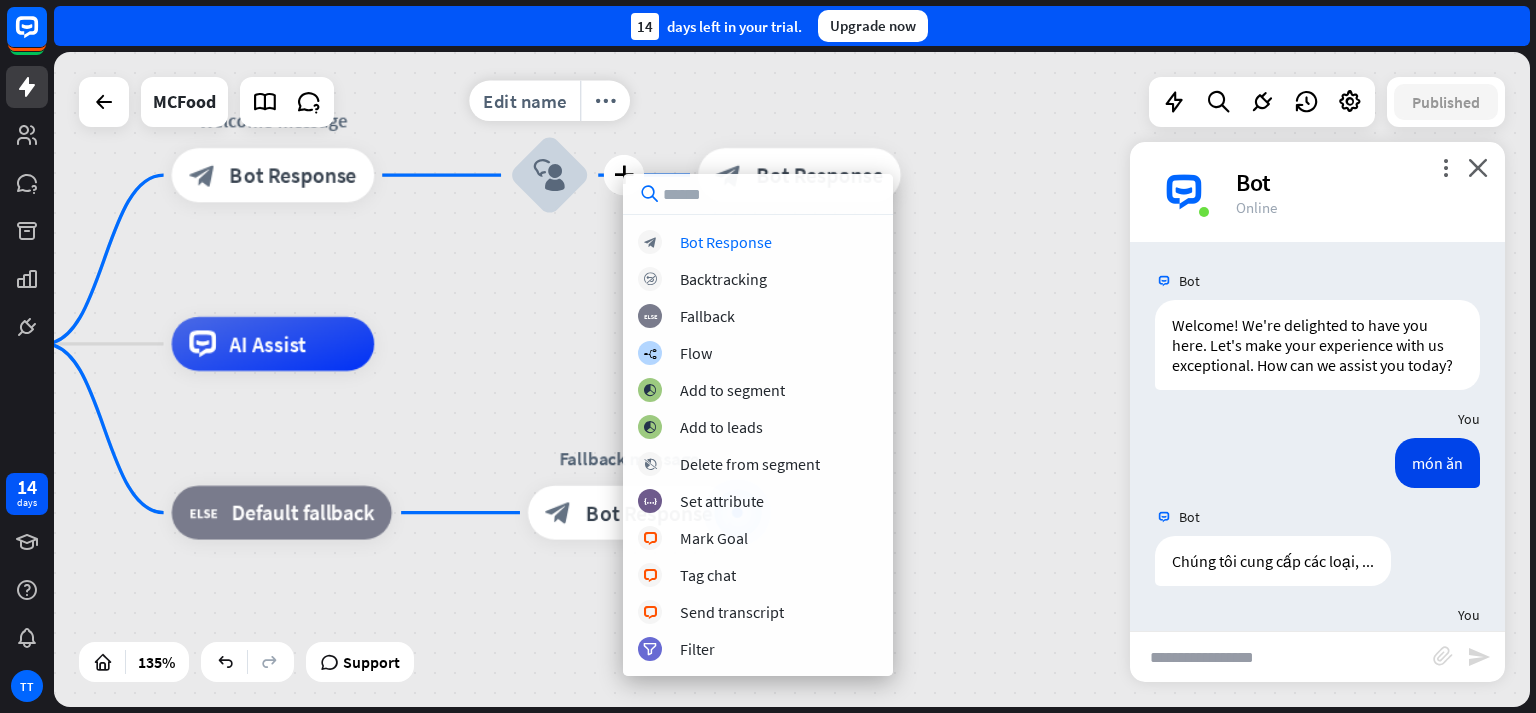 click on "Edit name   more_horiz         plus     block_user_input" at bounding box center (549, 175) 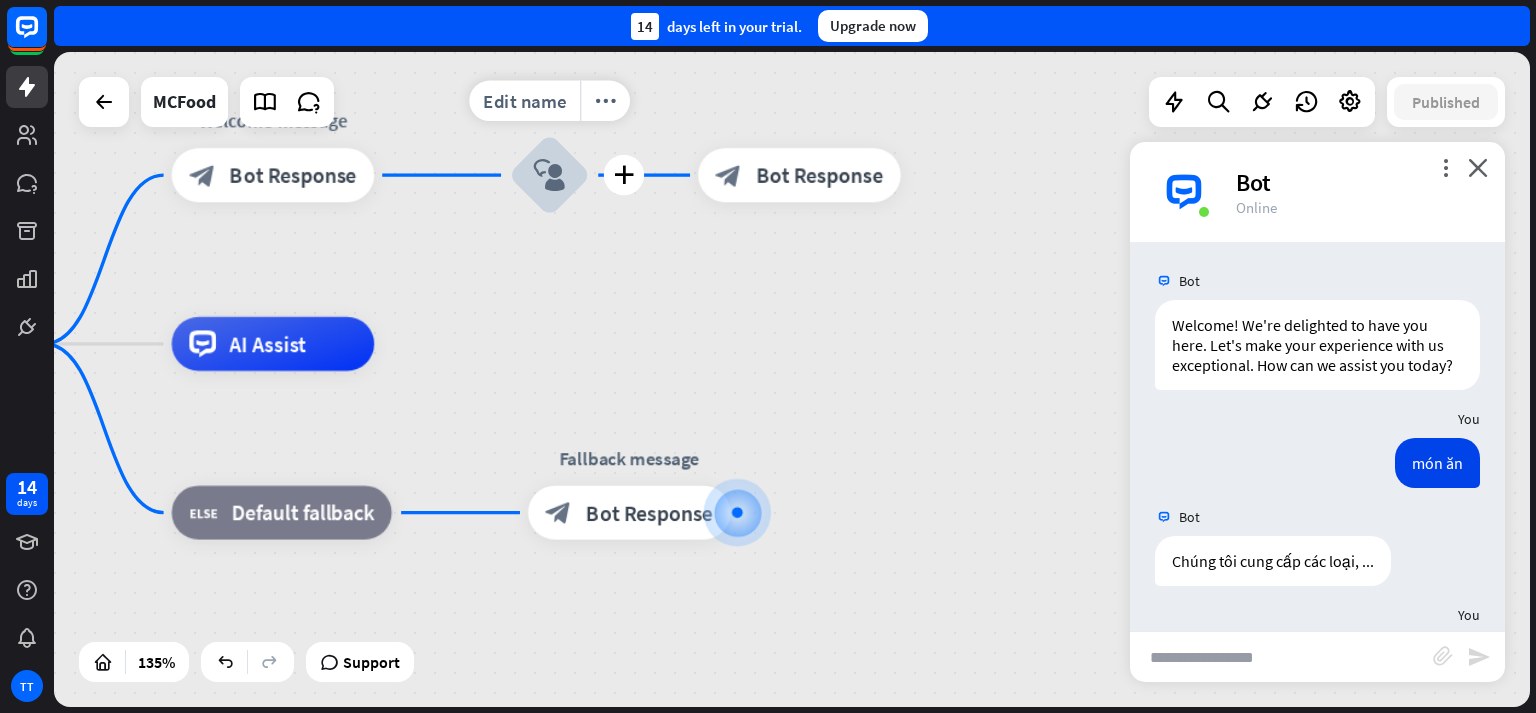 click on "block_user_input" at bounding box center [549, 175] 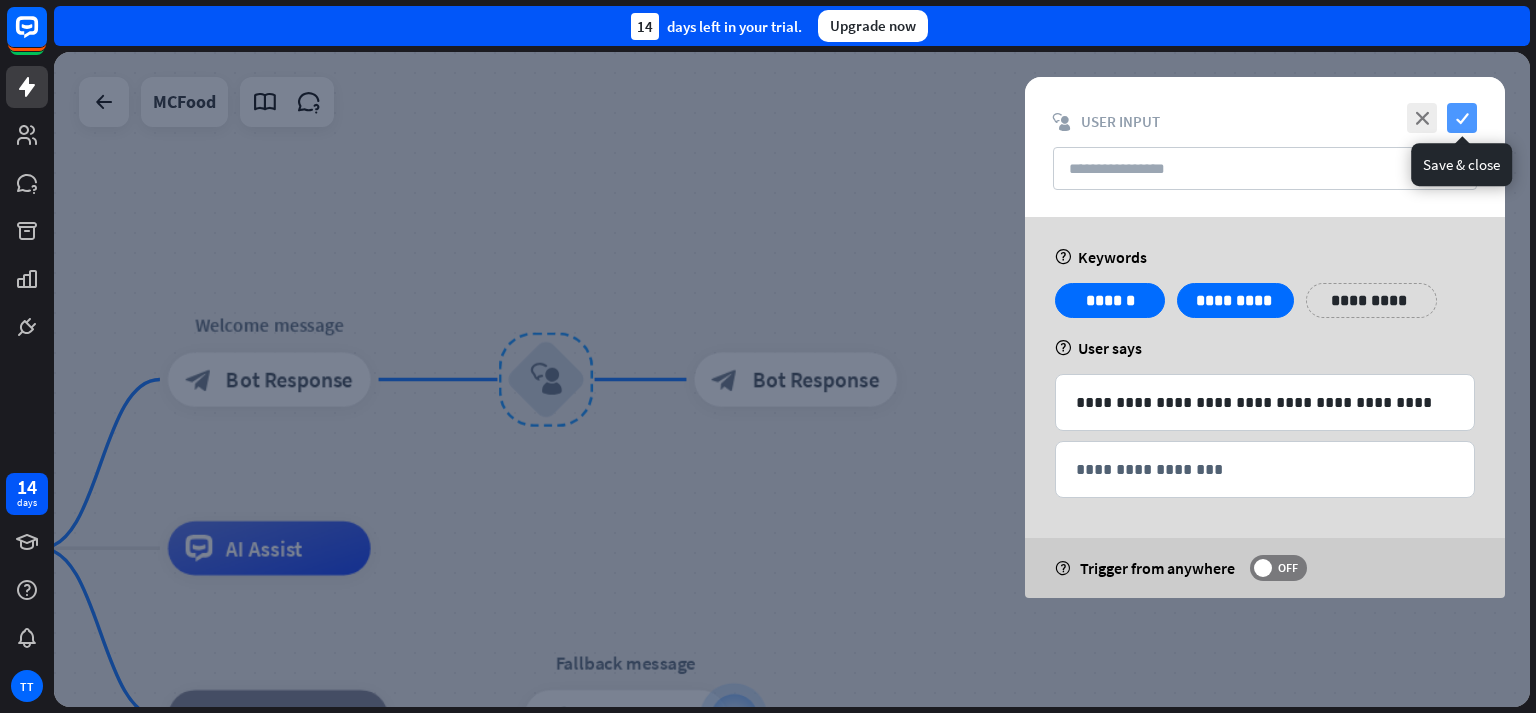 click on "check" at bounding box center [1462, 118] 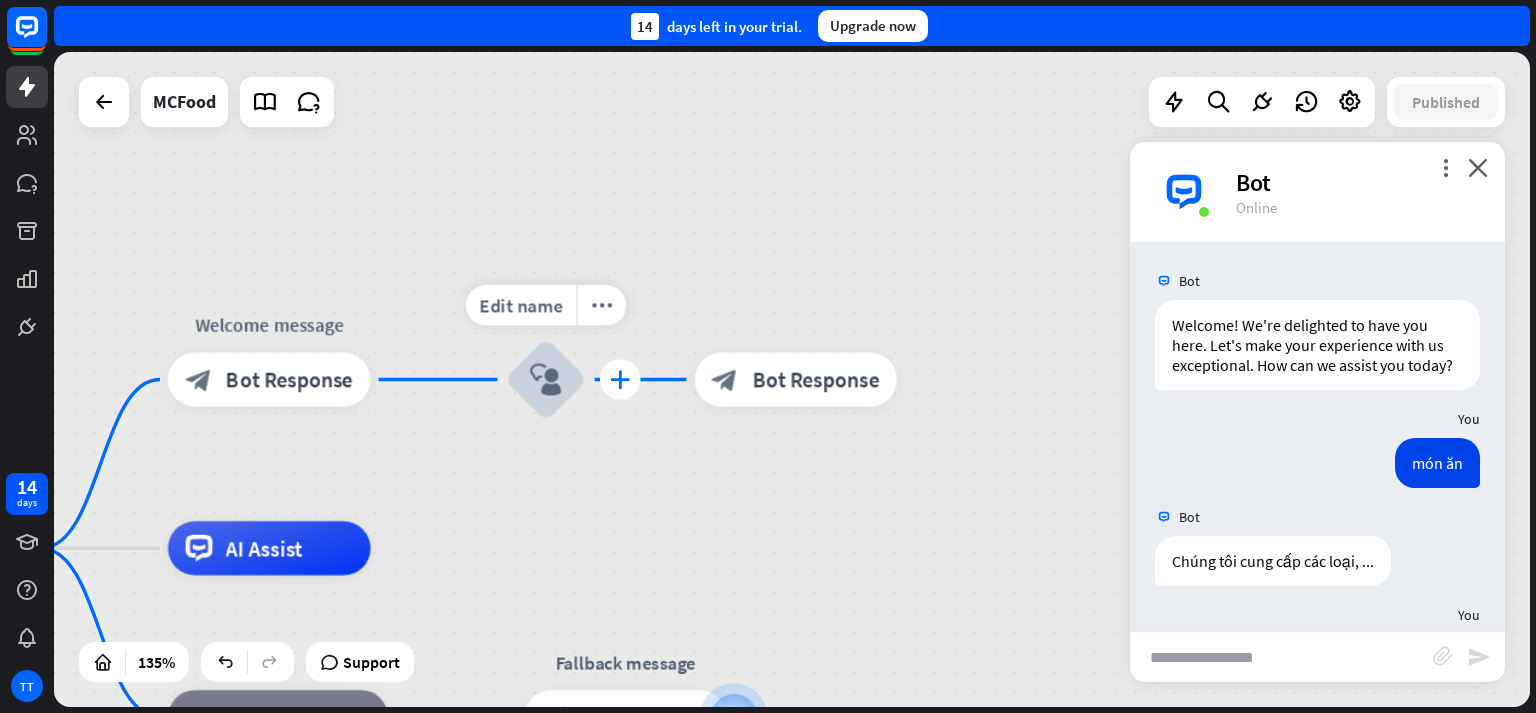 click on "plus" at bounding box center (620, 379) 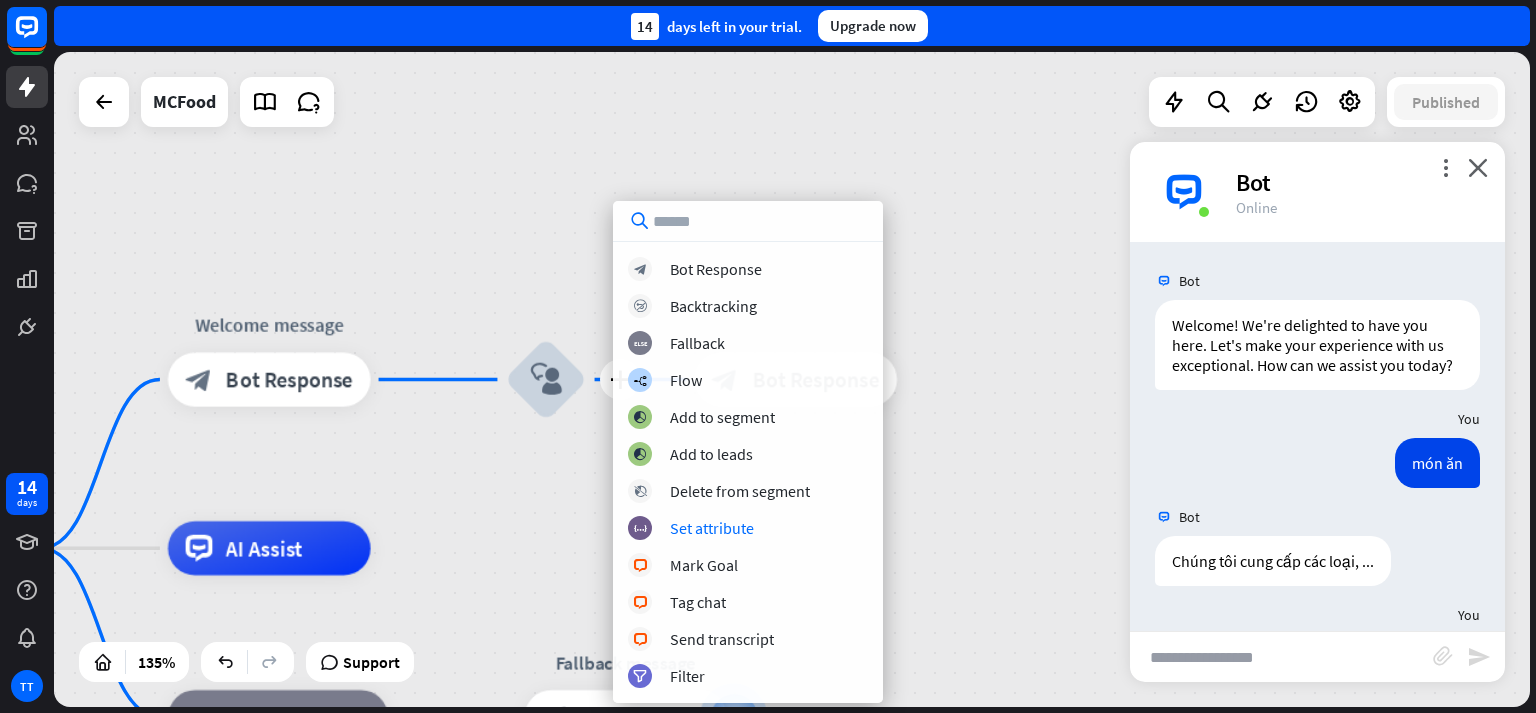 click on "home_2   Start point                 Welcome message   block_bot_response   Bot Response               plus     block_user_input                   block_bot_response   Bot Response                     AI Assist                   block_fallback   Default fallback                 Fallback message   block_bot_response   Bot Response" at bounding box center [792, 379] 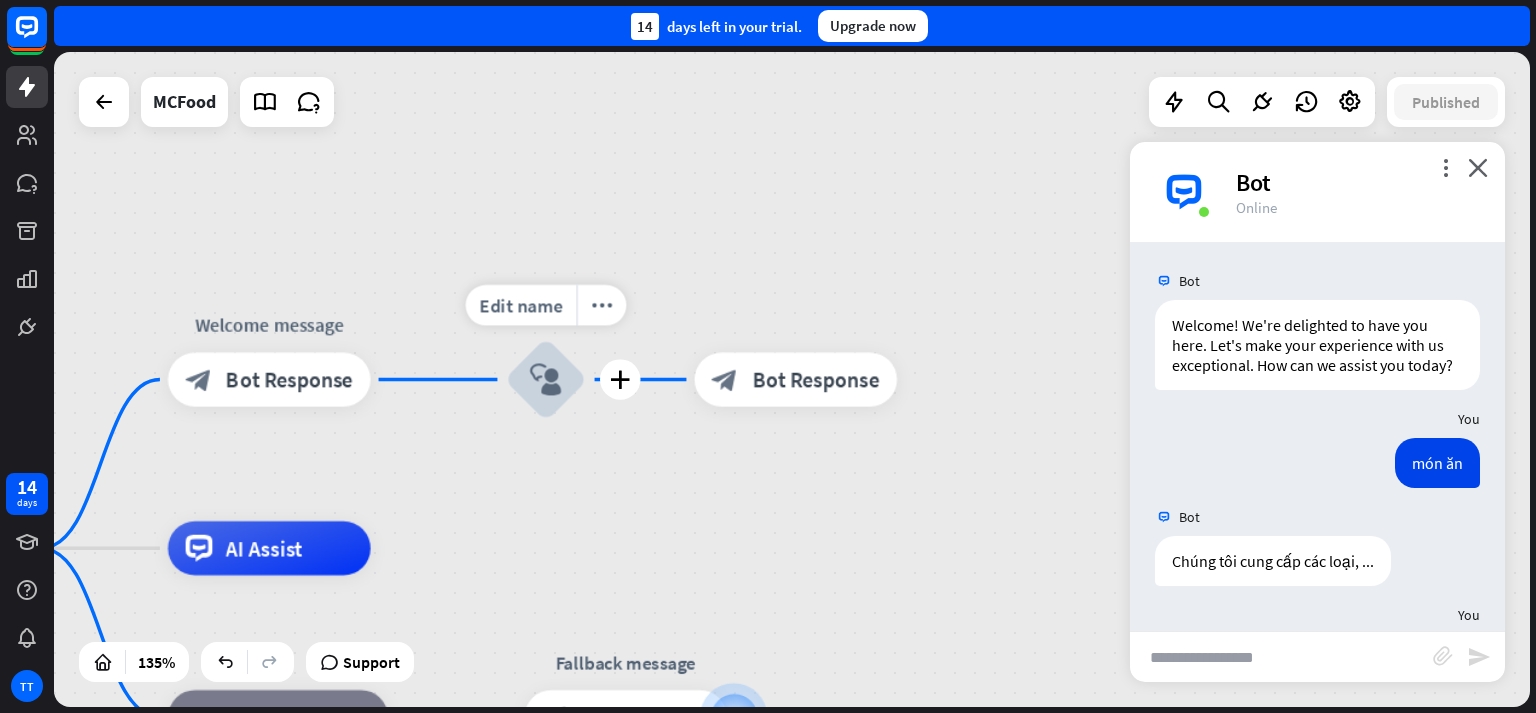click on "block_user_input" at bounding box center (546, 379) 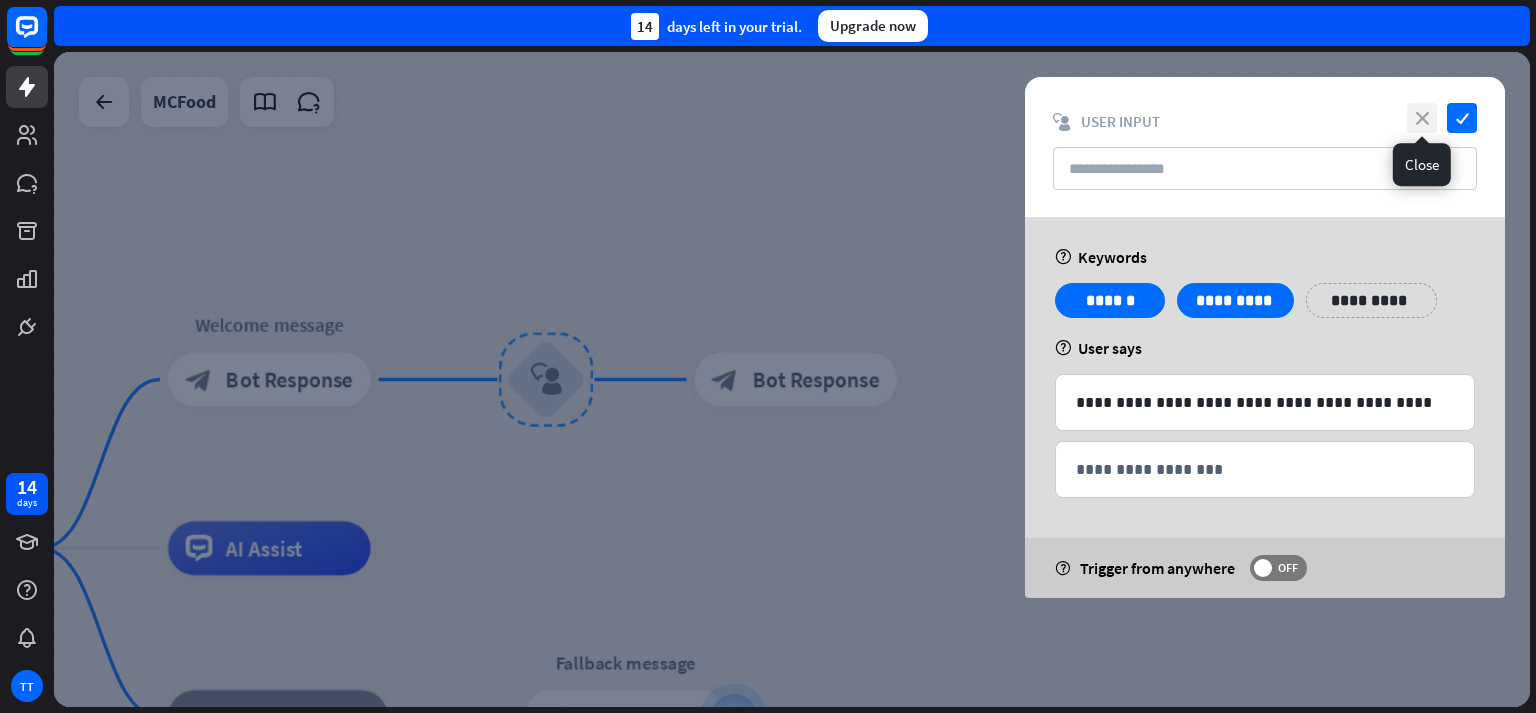 click on "close" at bounding box center [1422, 118] 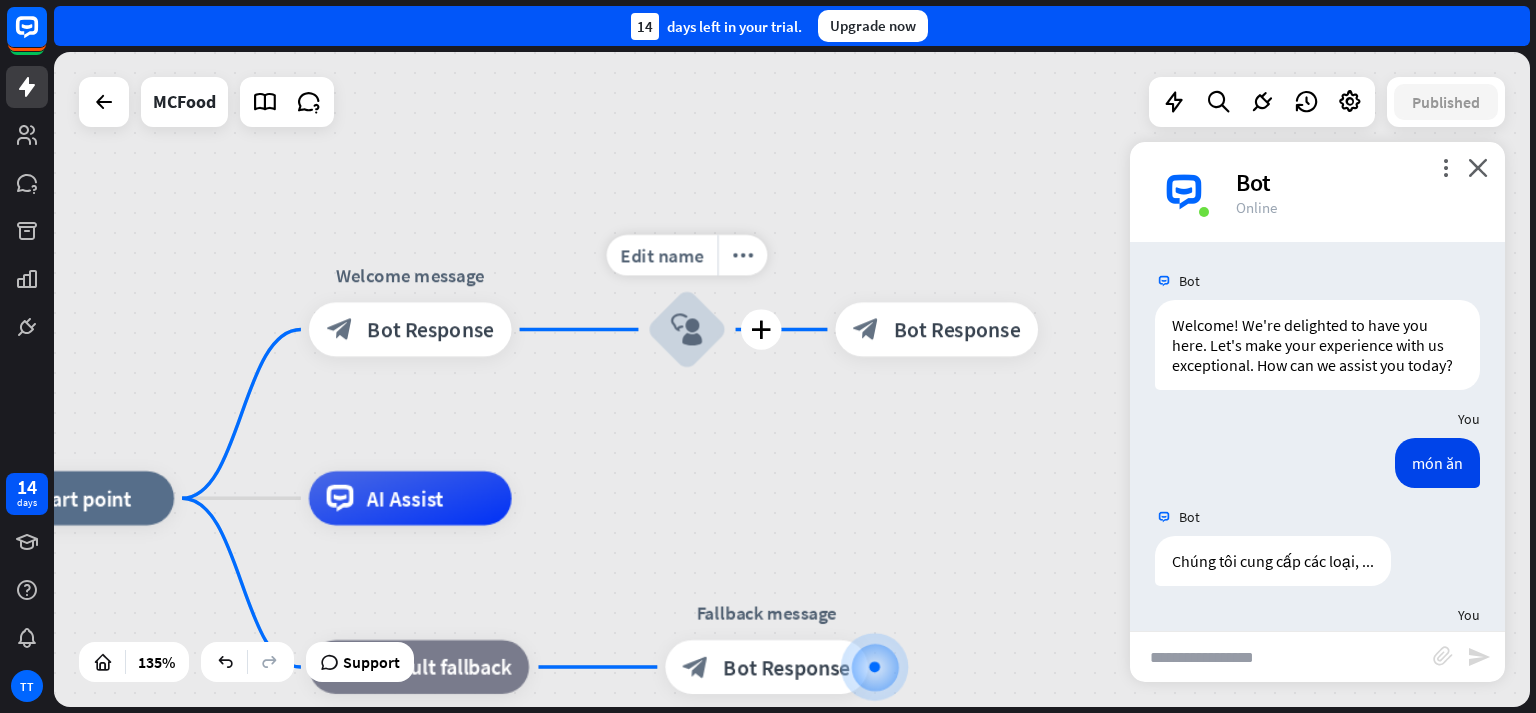 drag, startPoint x: 463, startPoint y: 254, endPoint x: 603, endPoint y: 204, distance: 148.66069 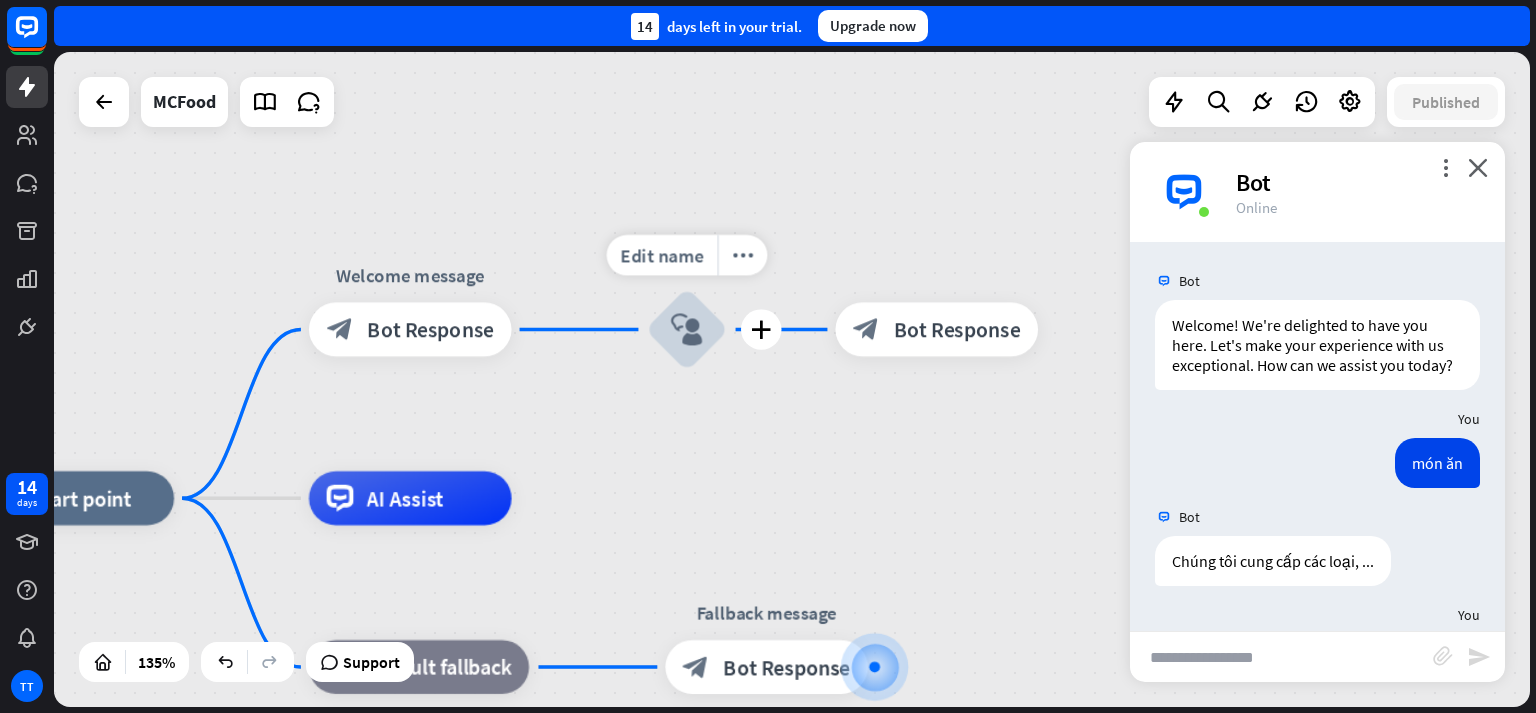 click on "home_2   Start point                 Welcome message   block_bot_response   Bot Response       Edit name   more_horiz         plus     block_user_input                   block_bot_response   Bot Response                     AI Assist                   block_fallback   Default fallback                 Fallback message   block_bot_response   Bot Response" at bounding box center (792, 379) 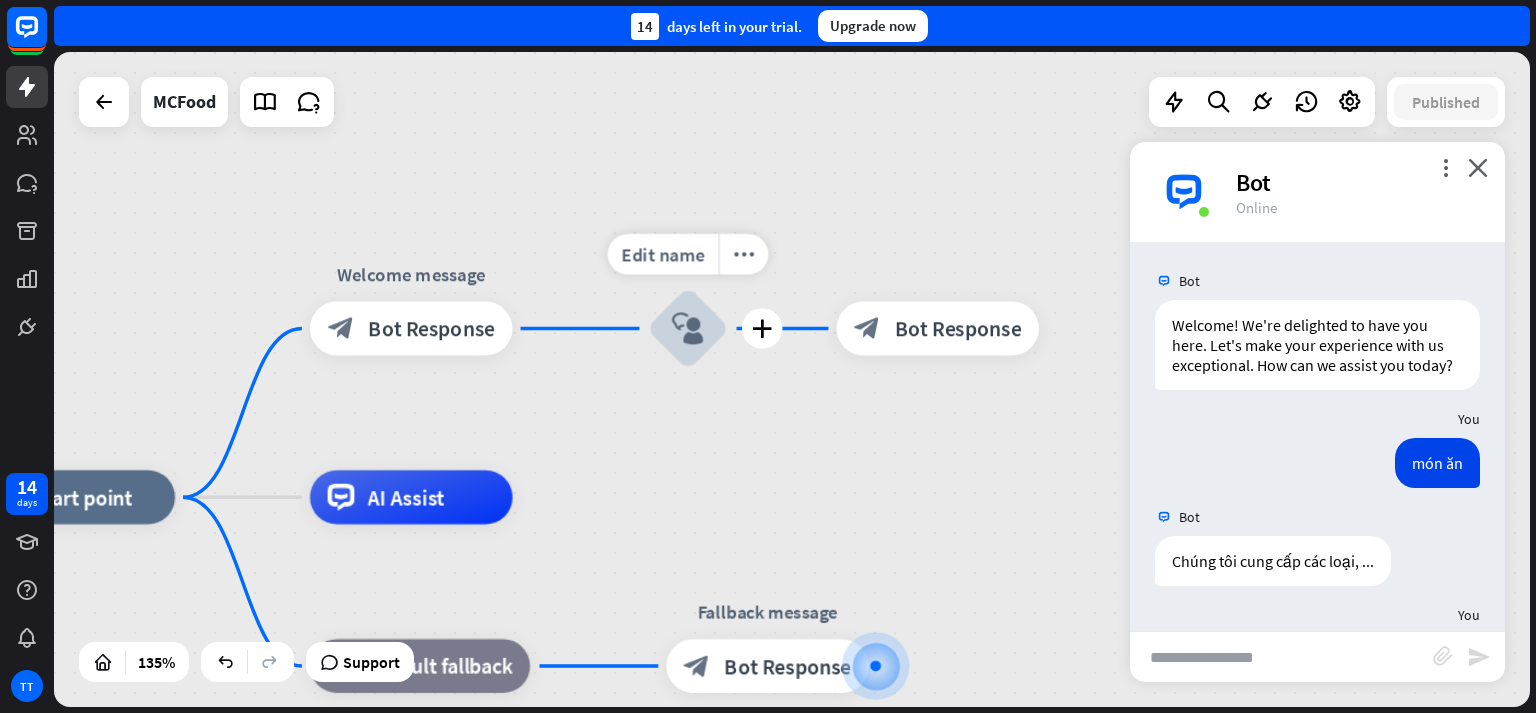 click on "block_user_input" at bounding box center [688, 328] 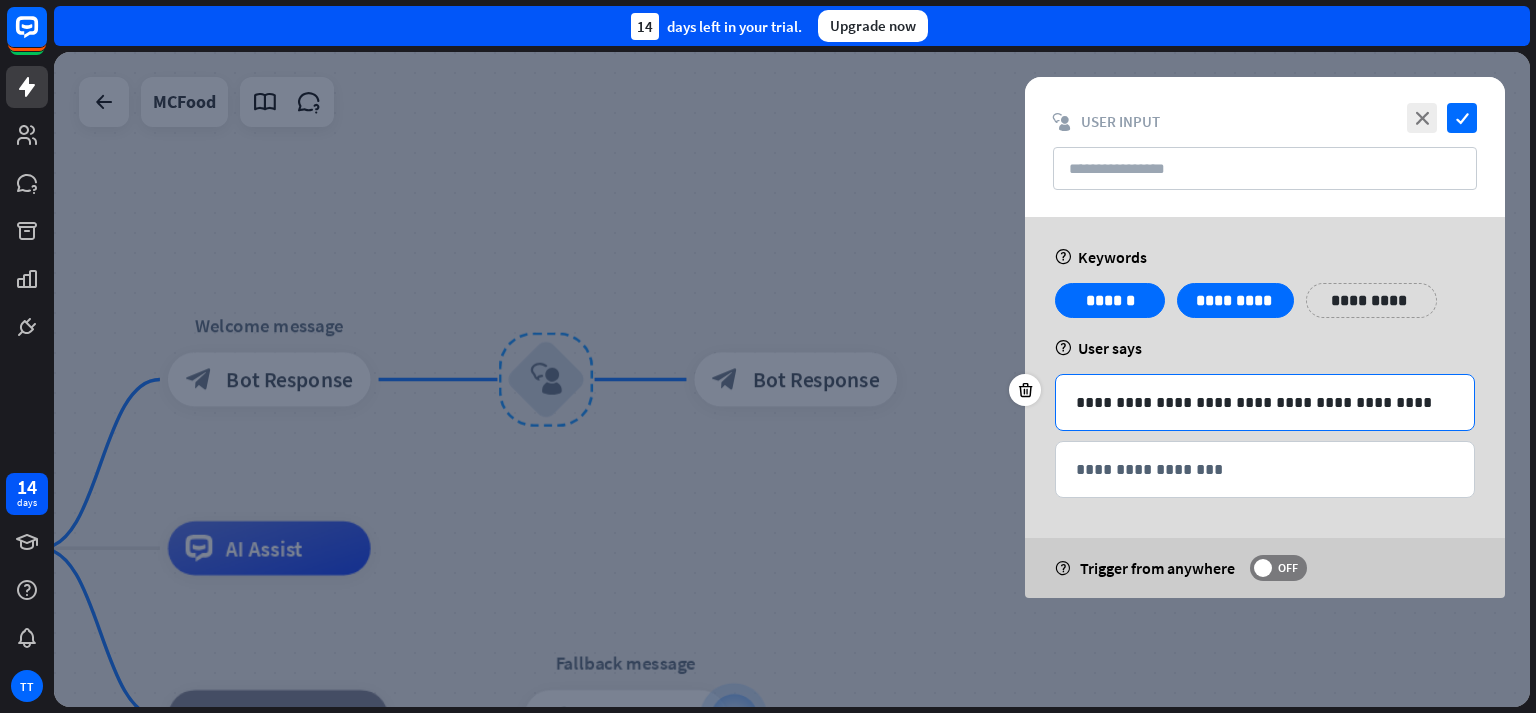 click on "**********" at bounding box center (1265, 402) 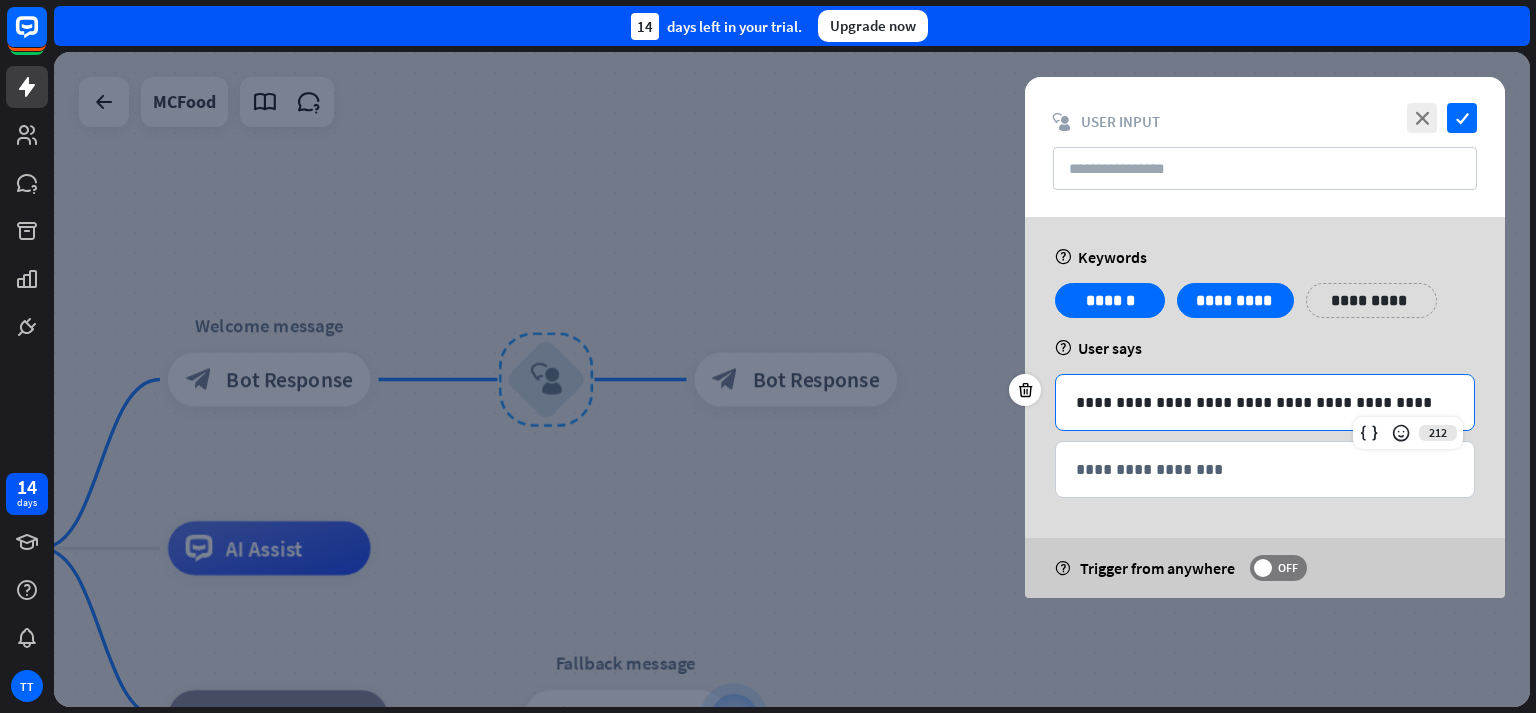 click on "**********" at bounding box center (1265, 402) 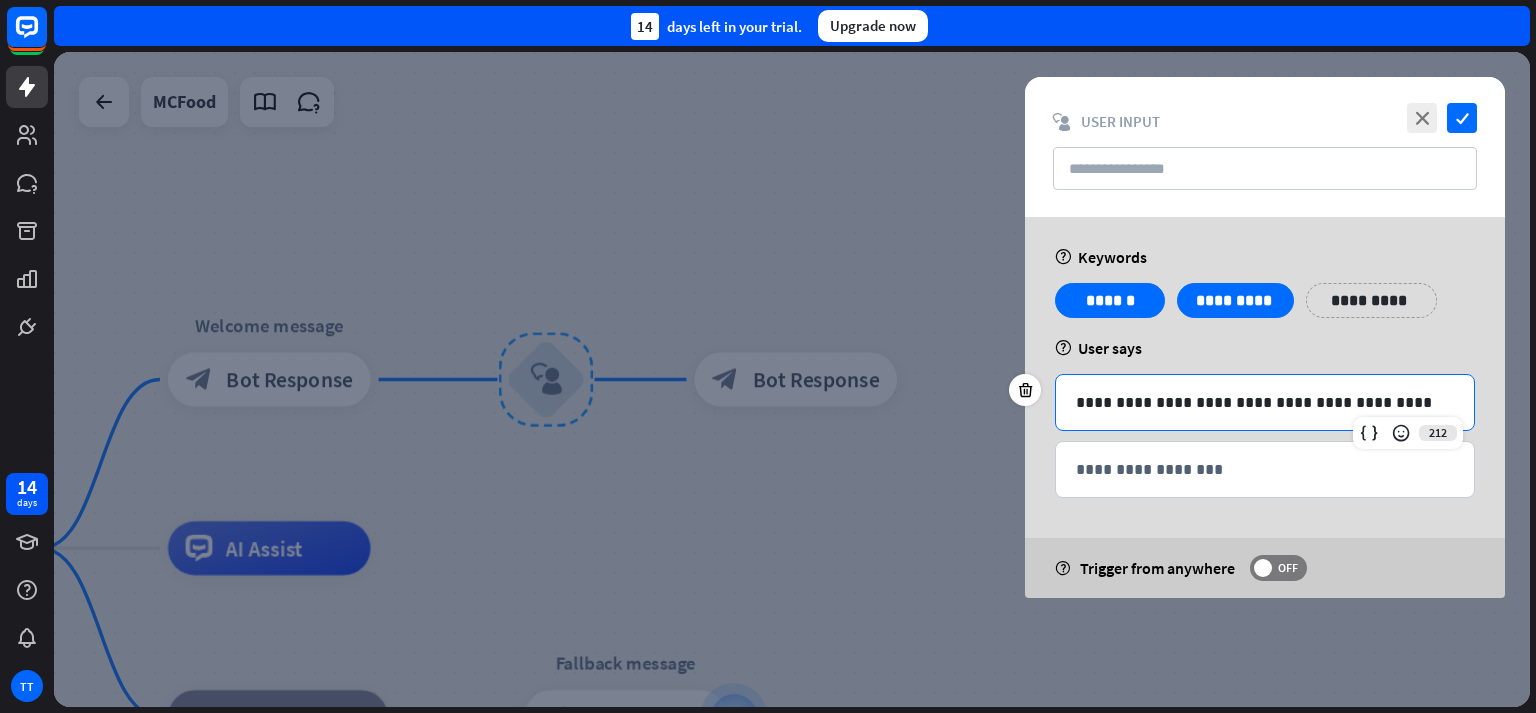 type 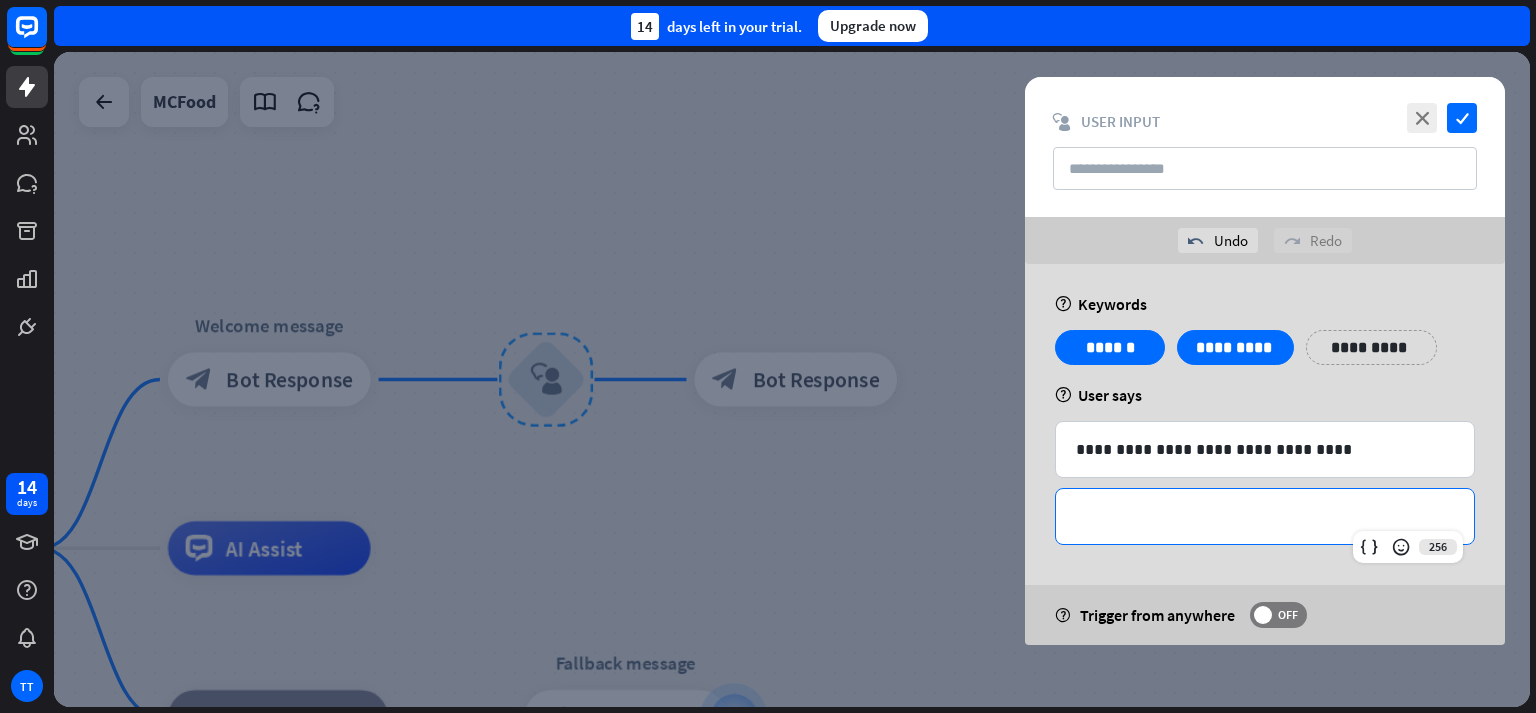 click on "**********" at bounding box center (1265, 516) 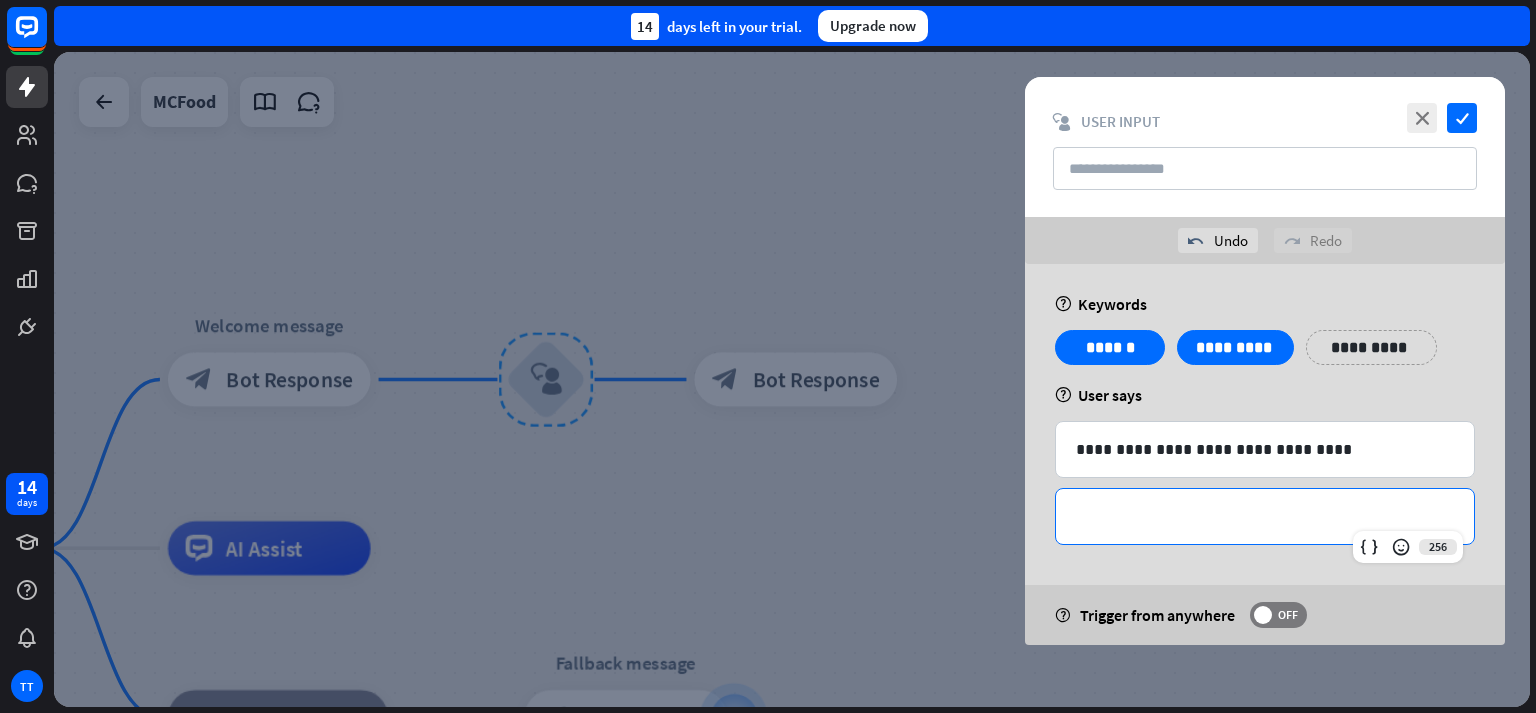 type 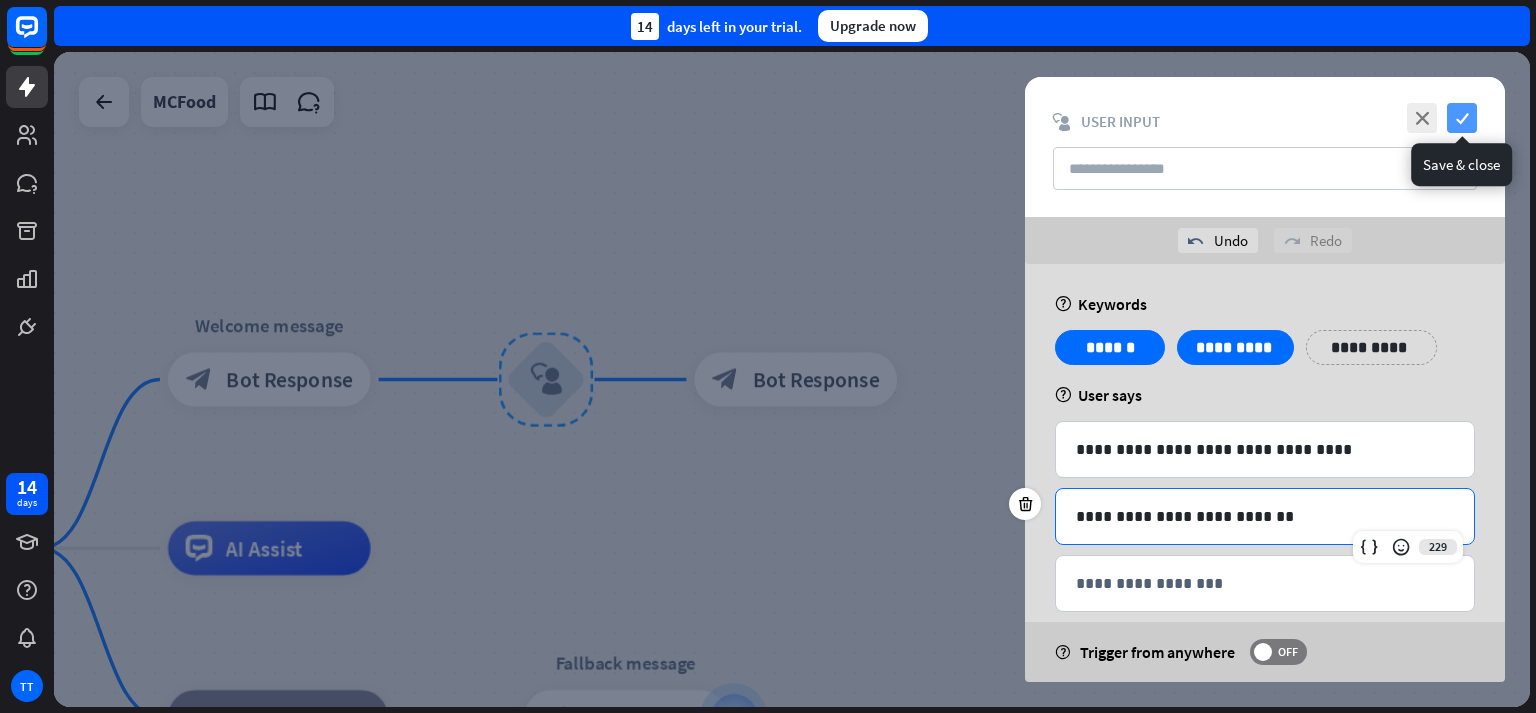click on "check" at bounding box center (1462, 118) 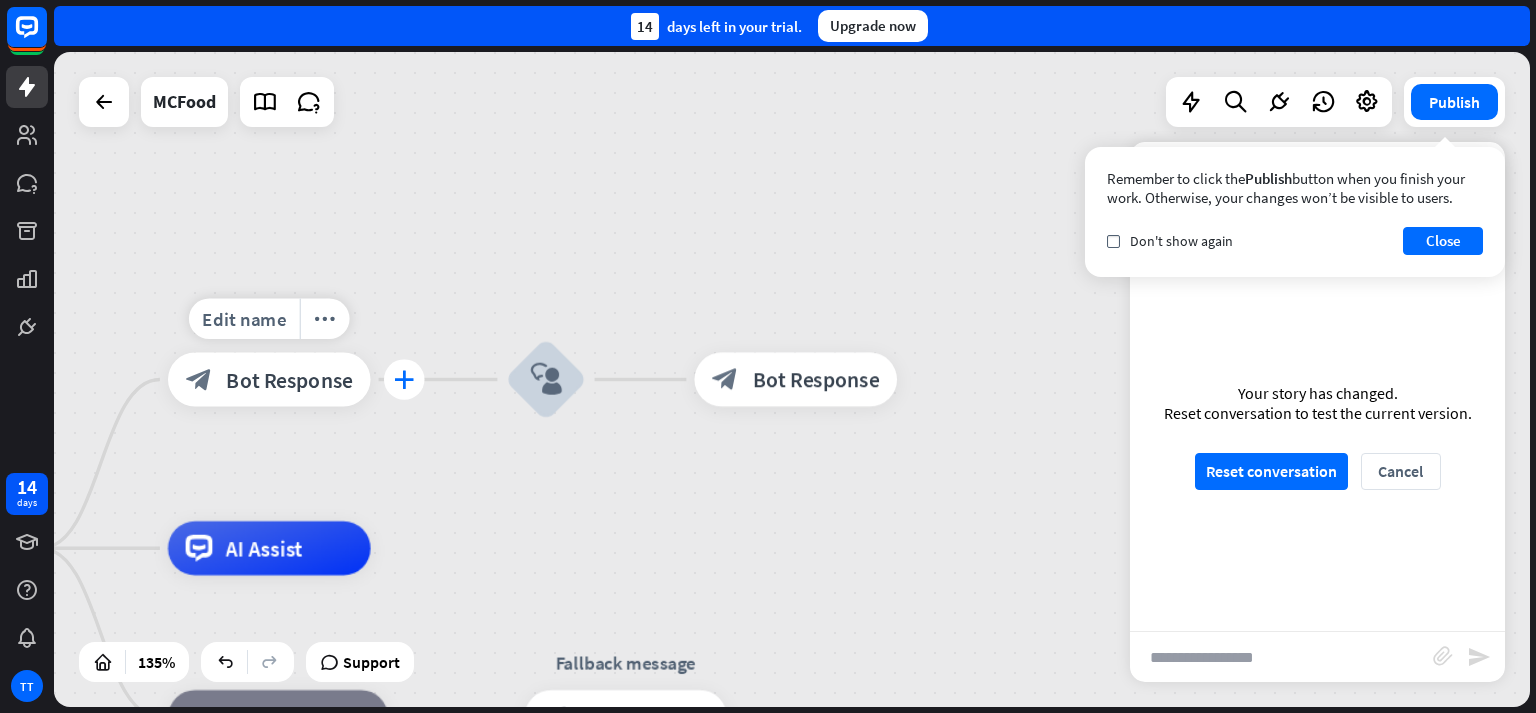 click on "plus" at bounding box center (404, 379) 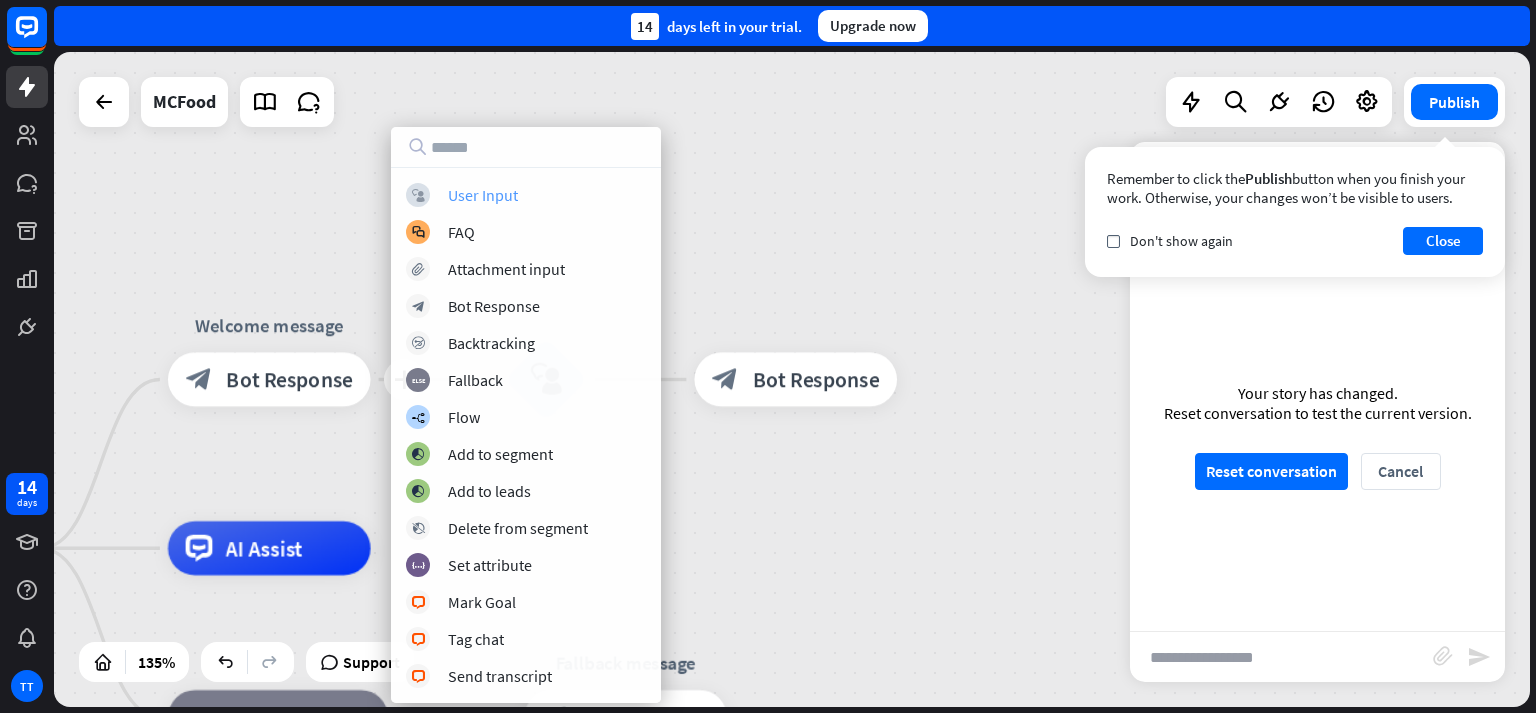 click on "User Input" at bounding box center (483, 195) 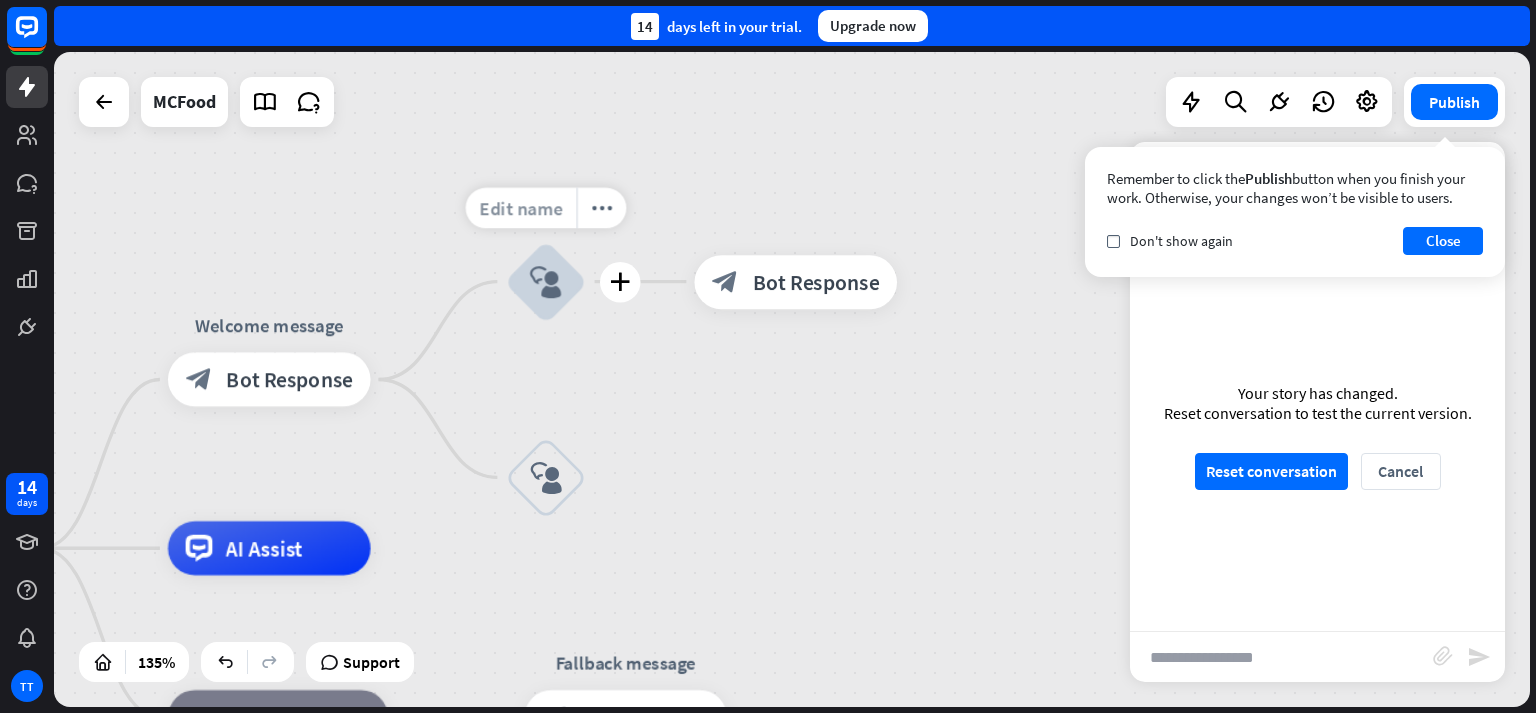 click on "Edit name" at bounding box center [521, 207] 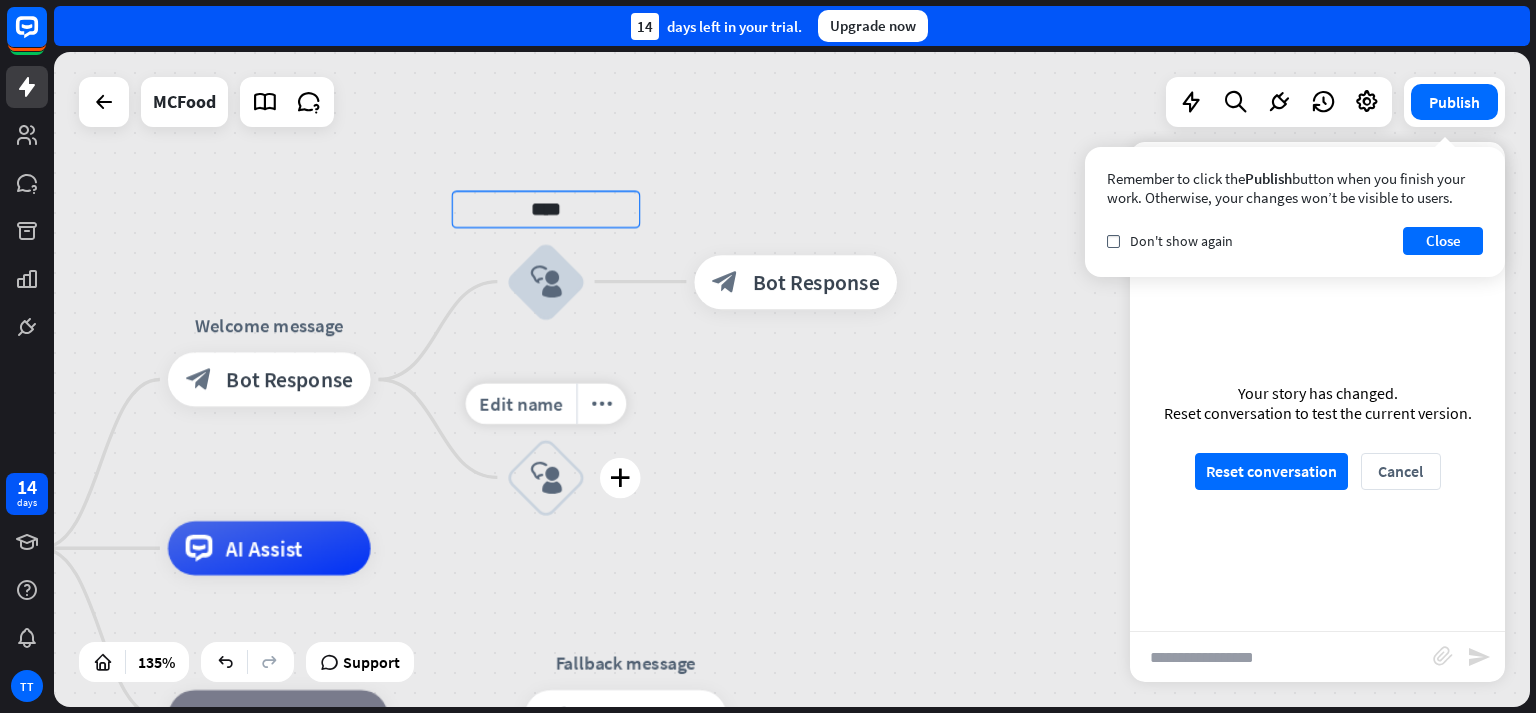 type on "****" 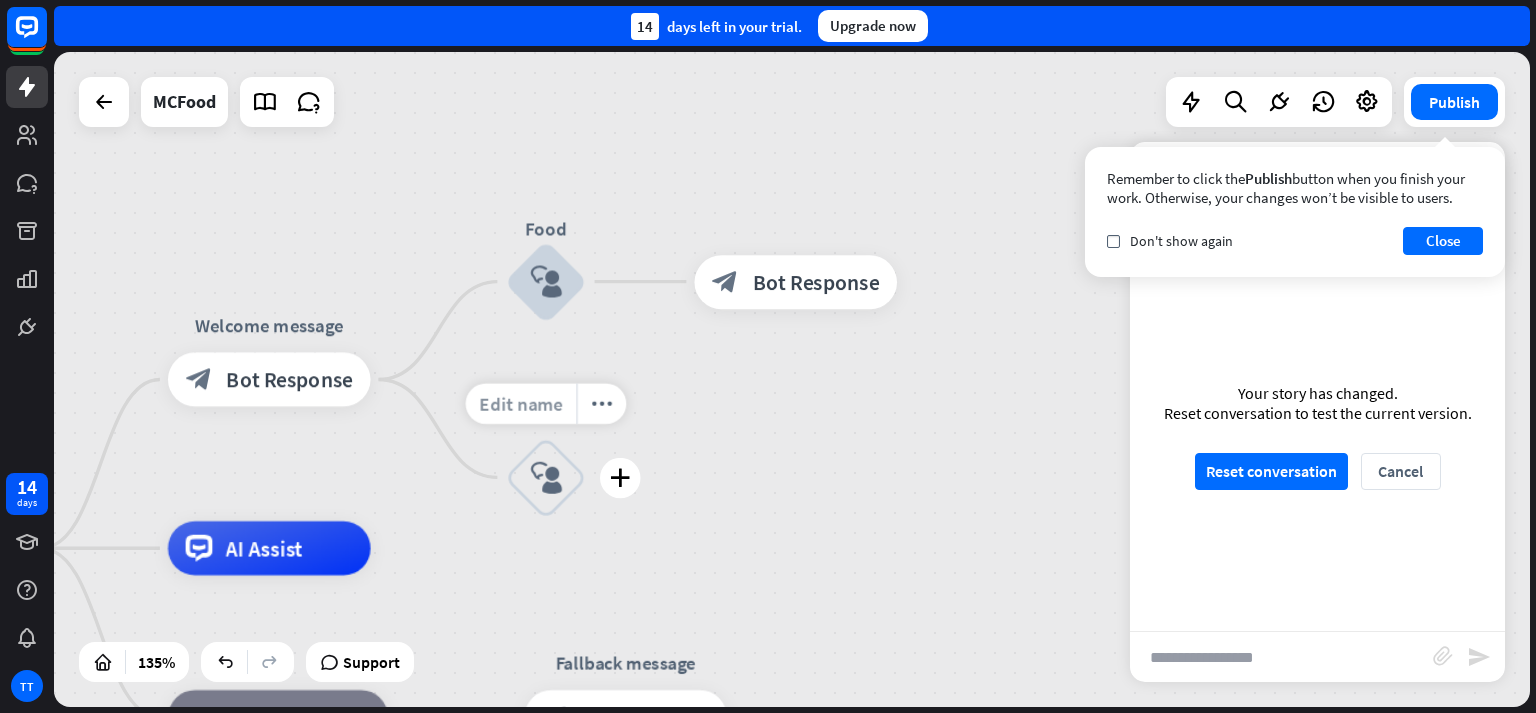 click on "Edit name" at bounding box center [521, 403] 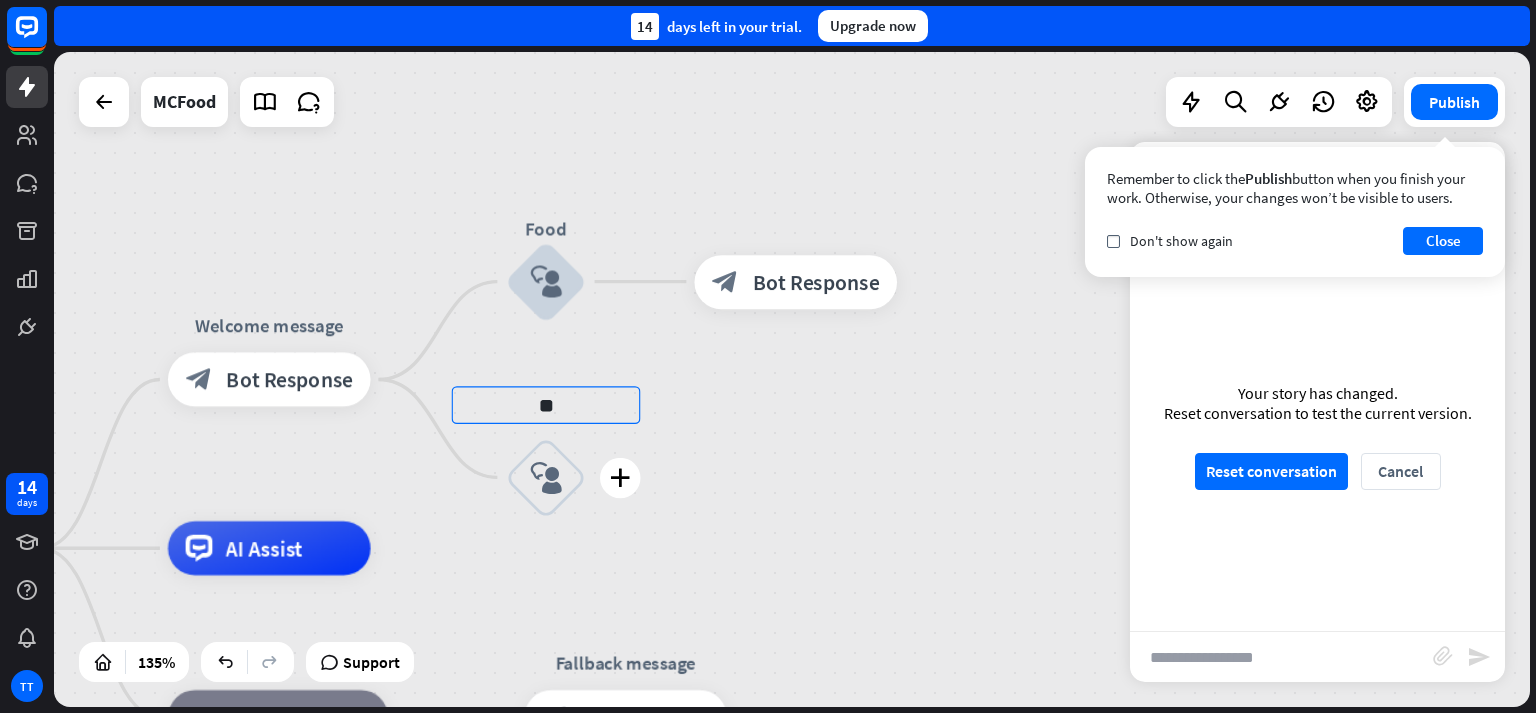 type on "*" 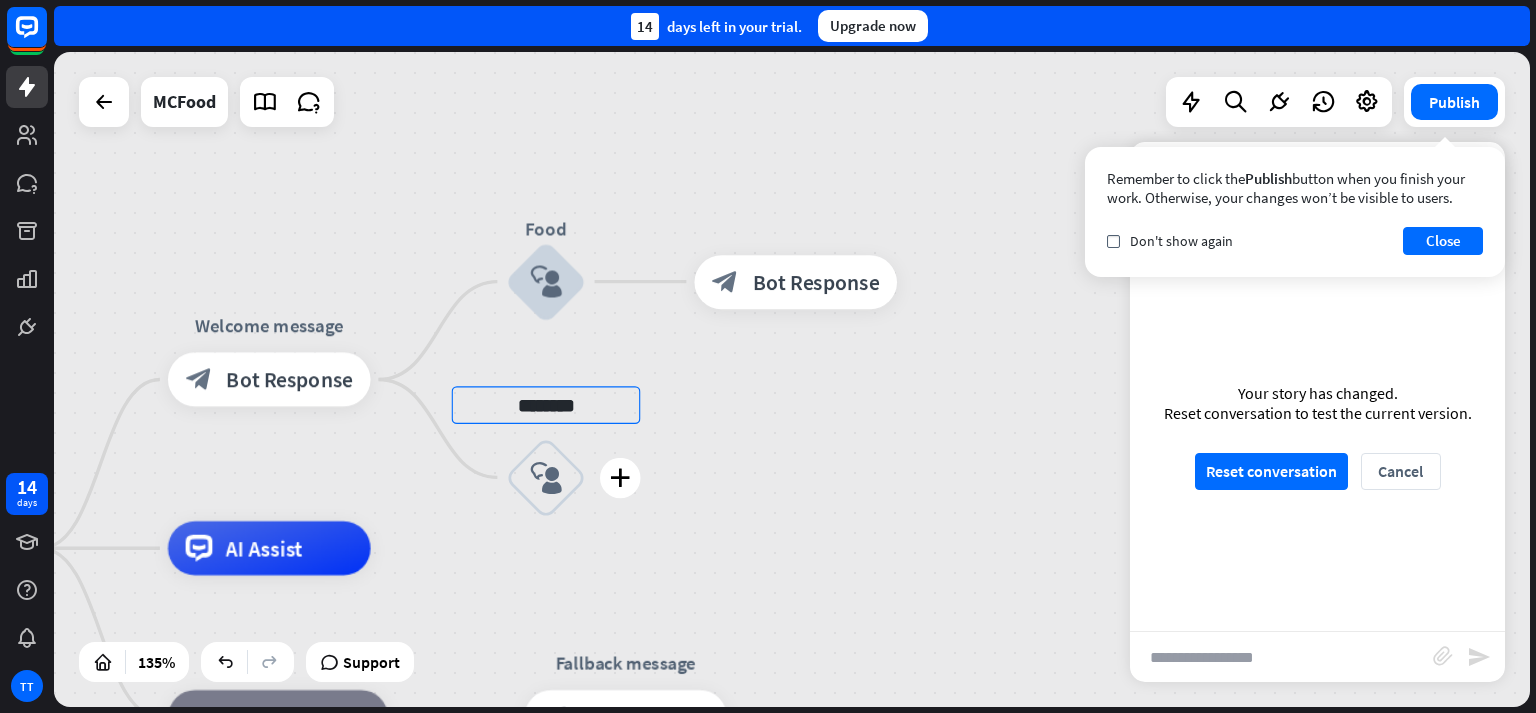 type on "********" 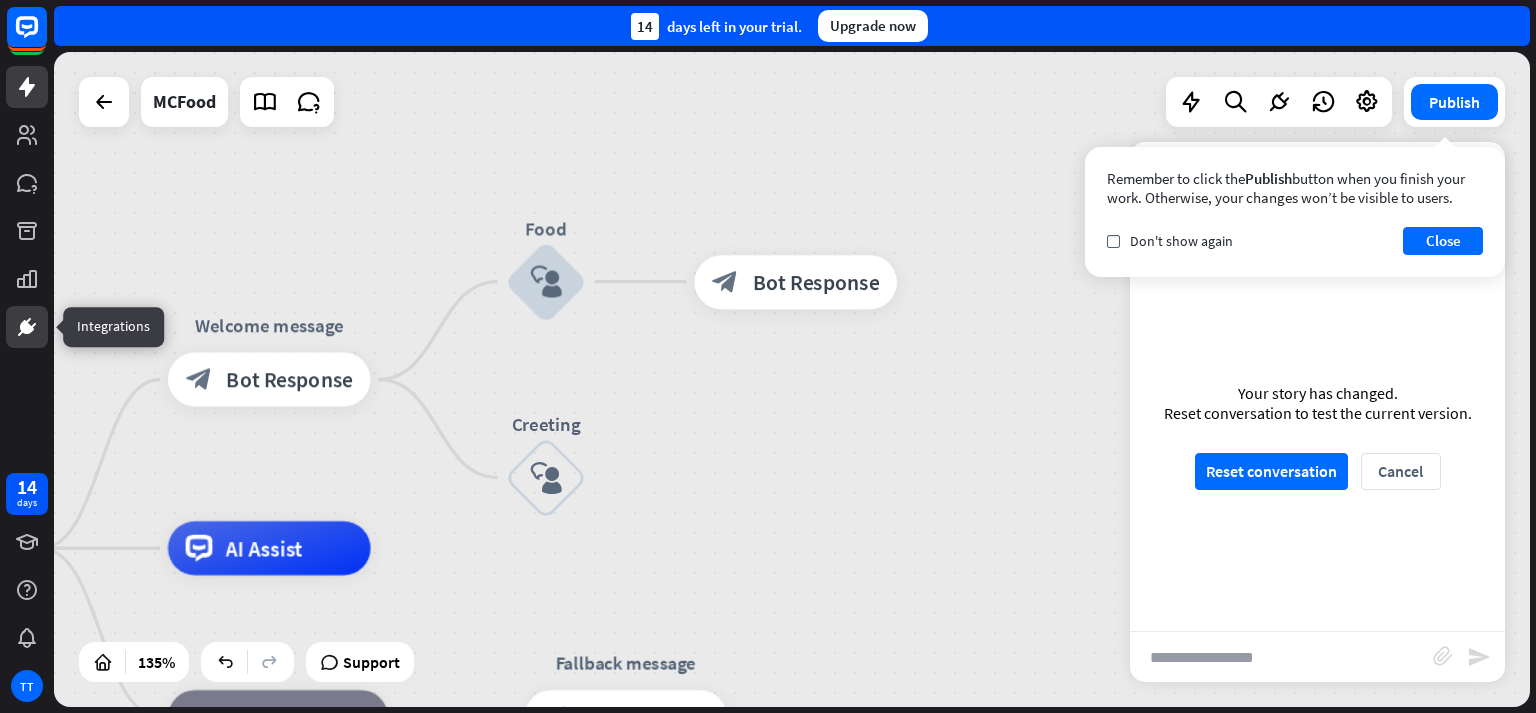 click 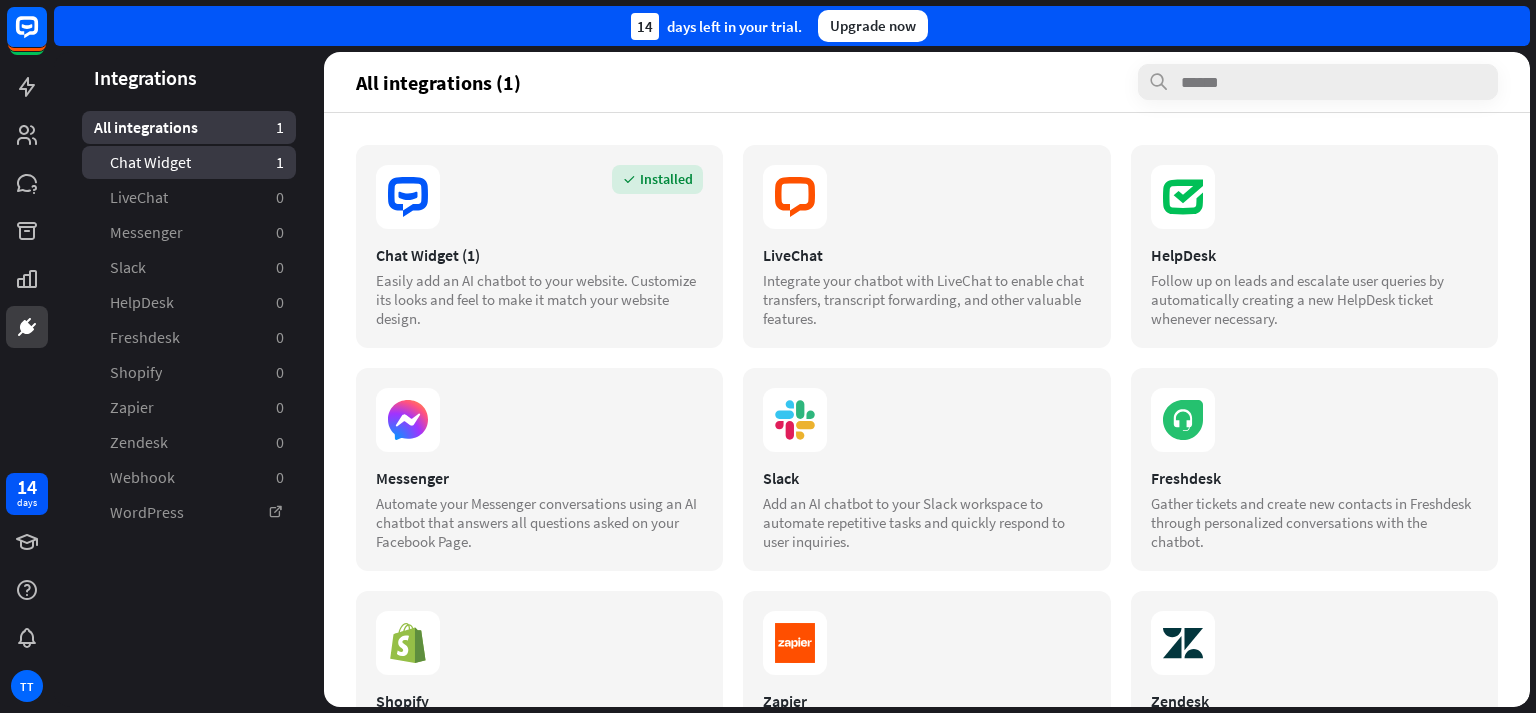 click on "Chat Widget" at bounding box center (150, 162) 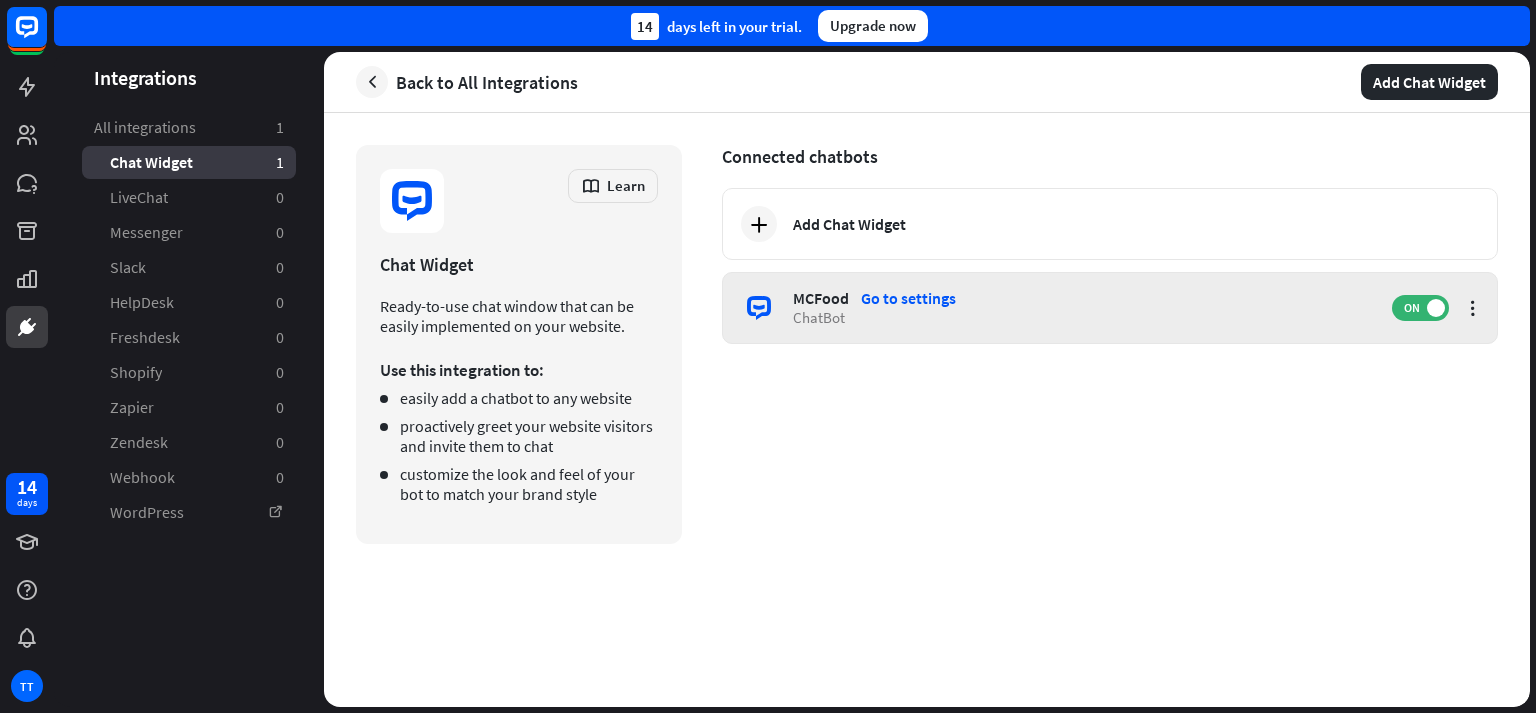 click on "ChatBot" at bounding box center [1082, 317] 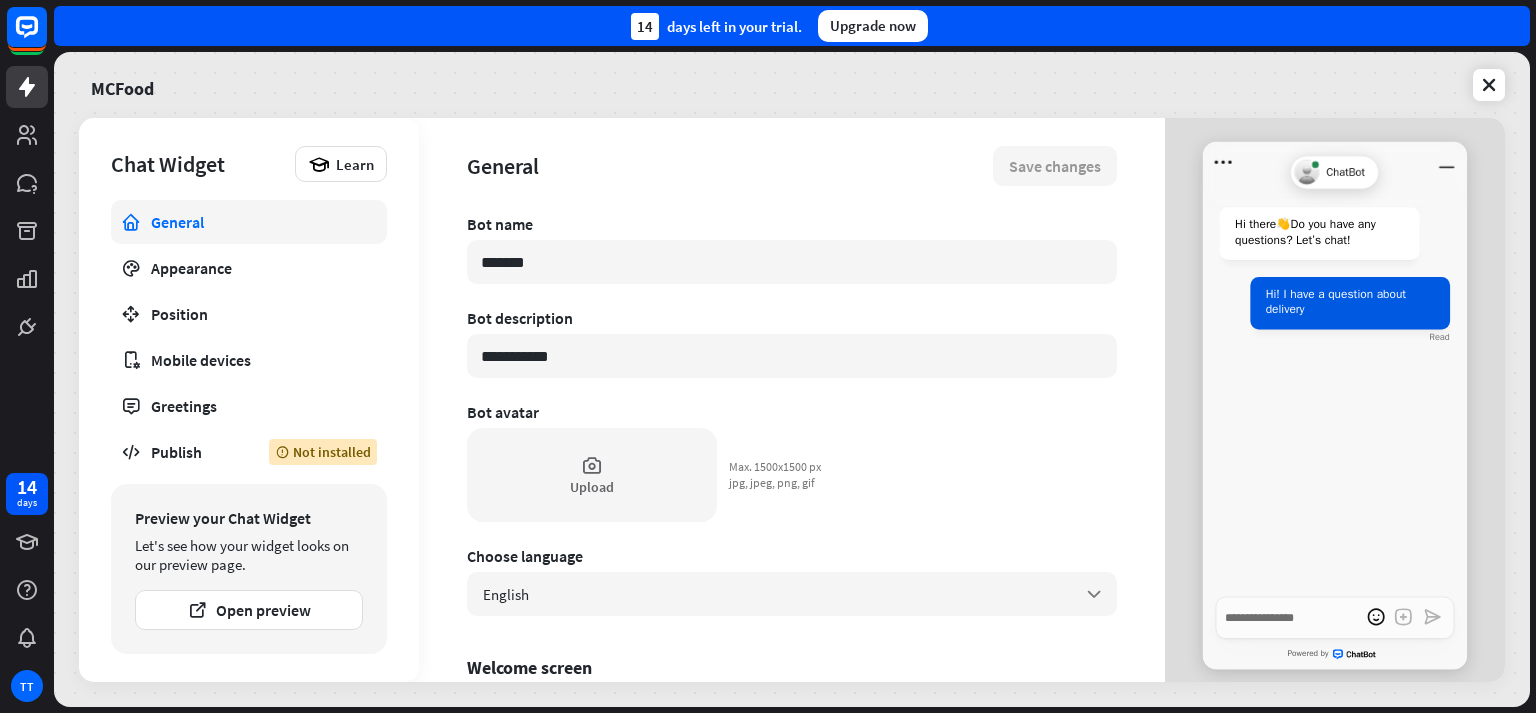 type on "*" 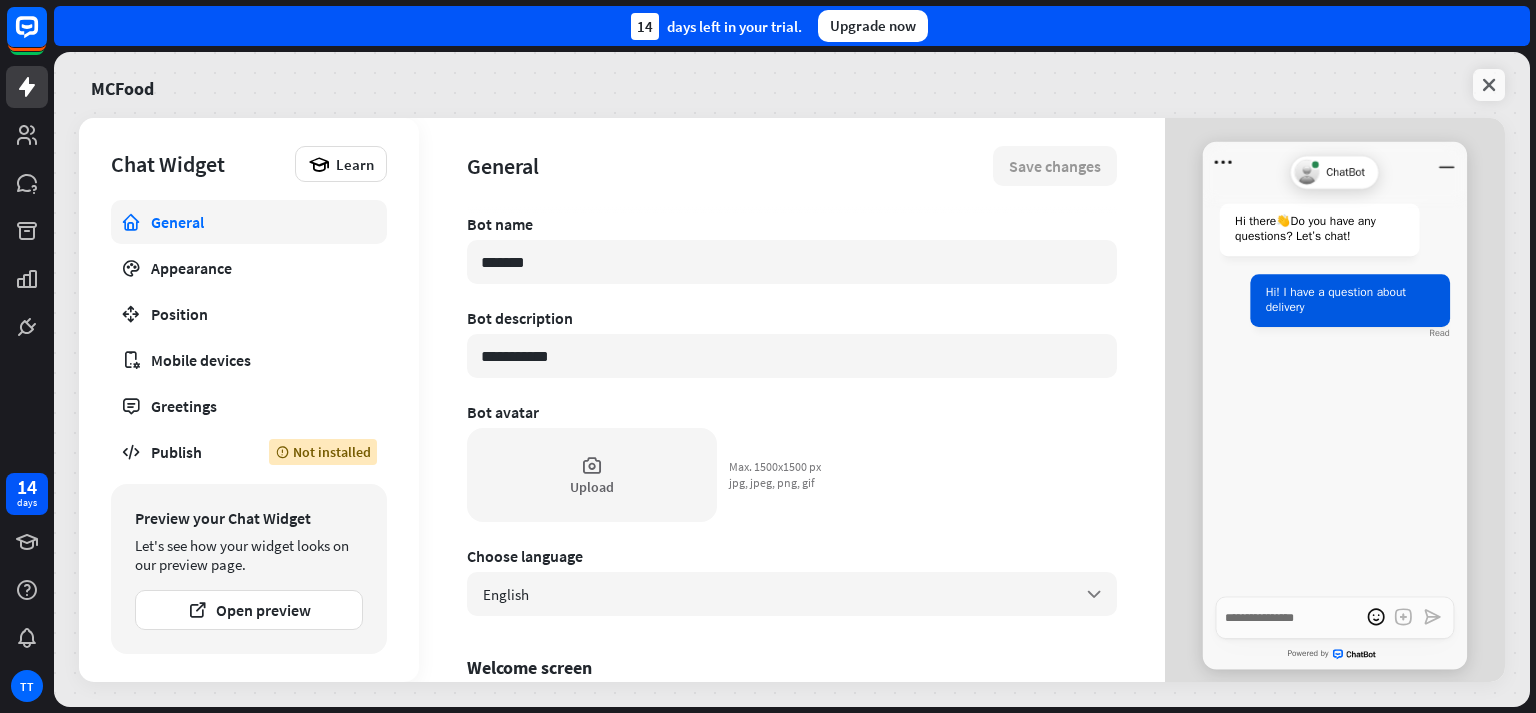 click at bounding box center (1489, 85) 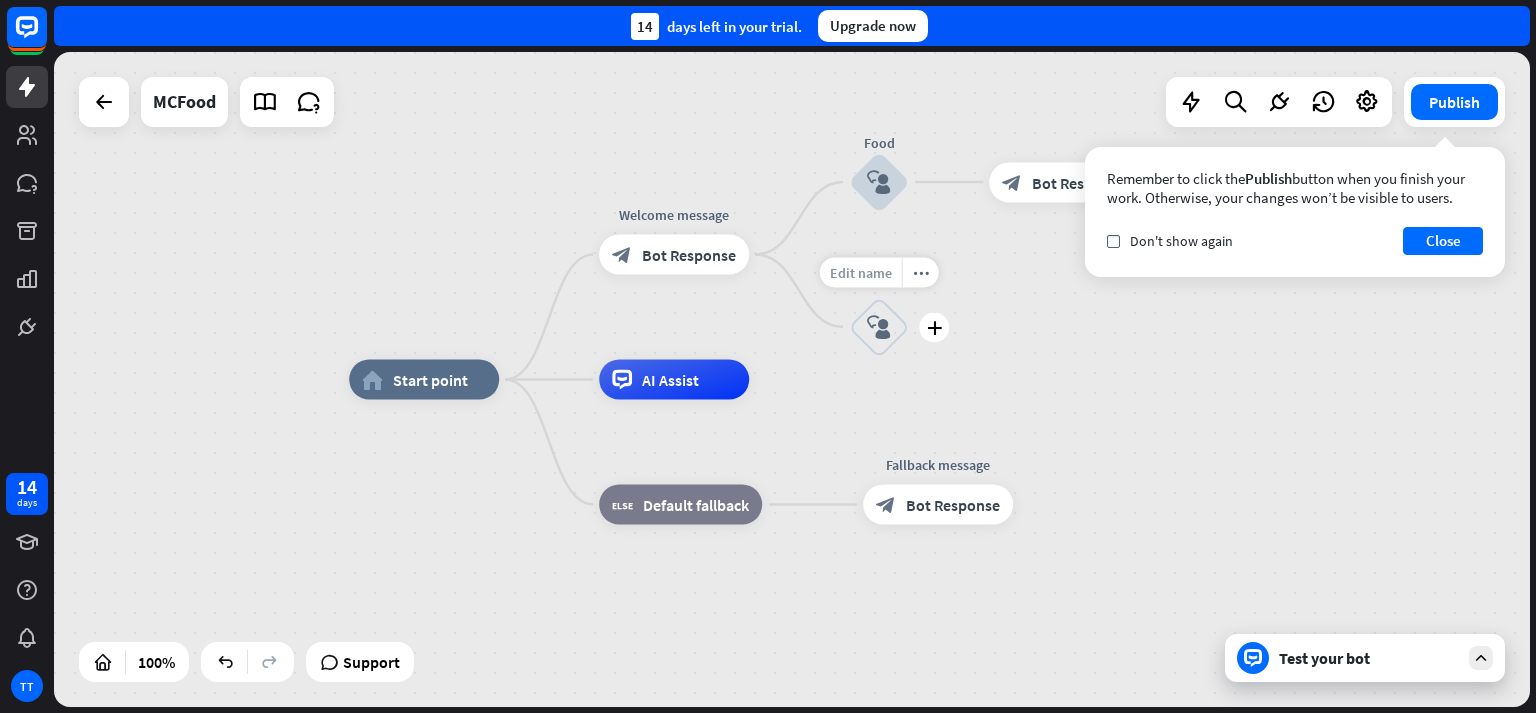 click on "Edit name" at bounding box center (861, 272) 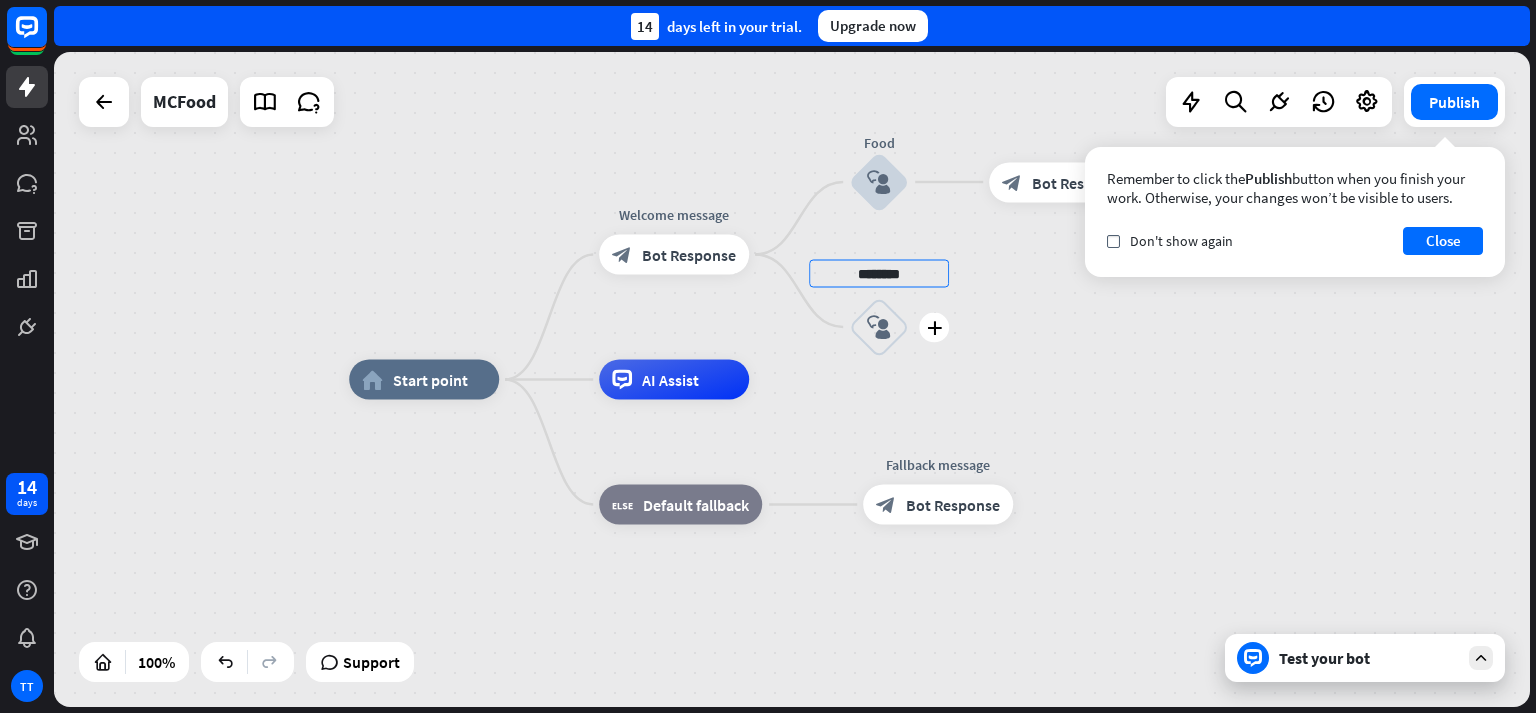 click on "********" at bounding box center (879, 273) 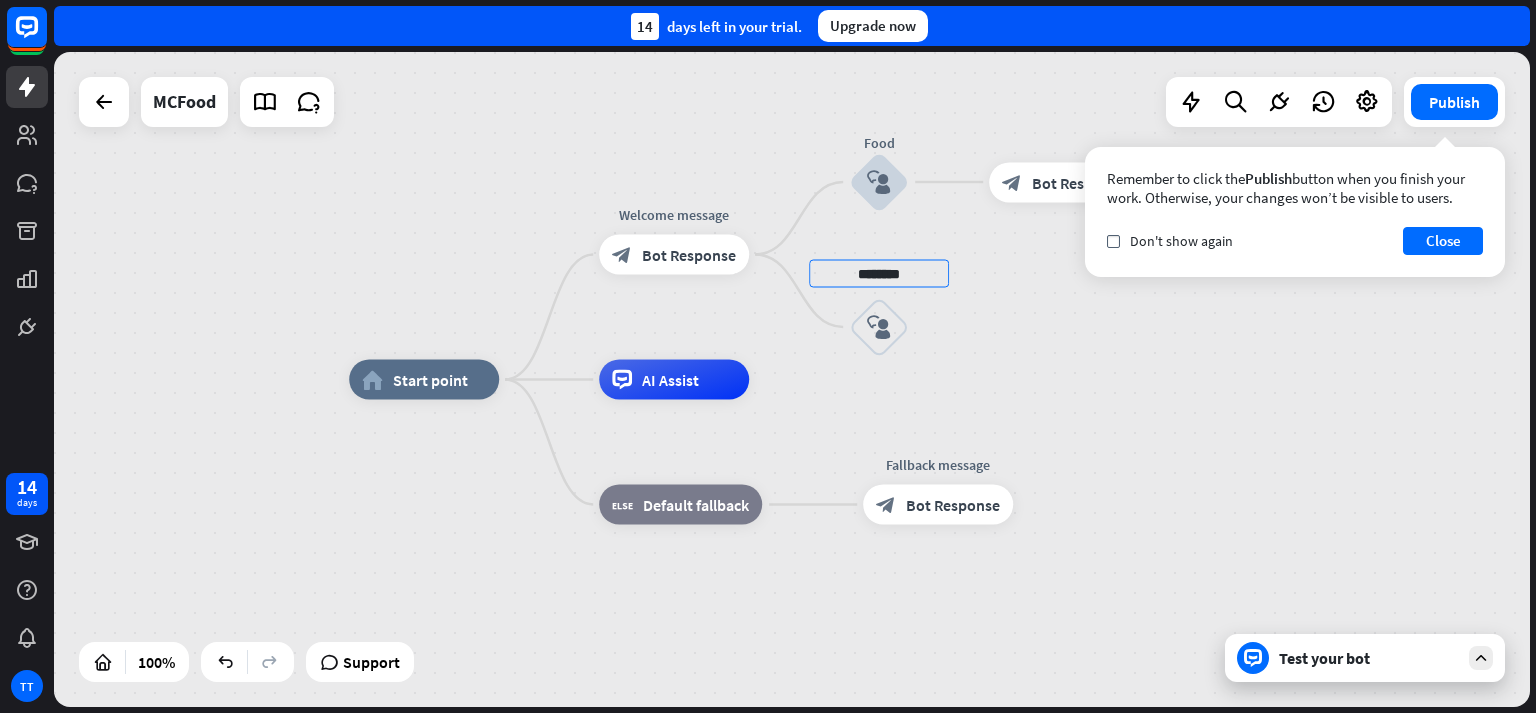 type on "********" 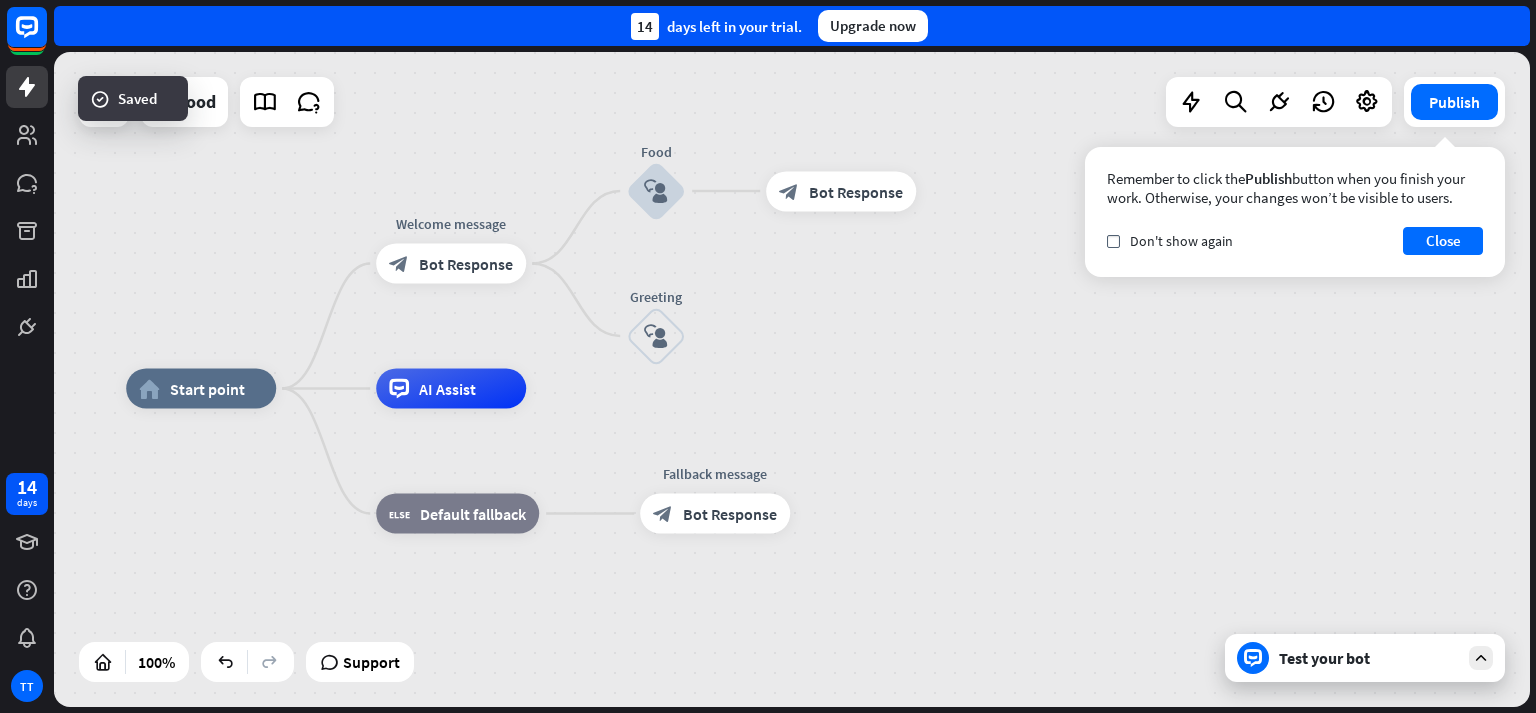drag, startPoint x: 968, startPoint y: 419, endPoint x: 736, endPoint y: 439, distance: 232.86047 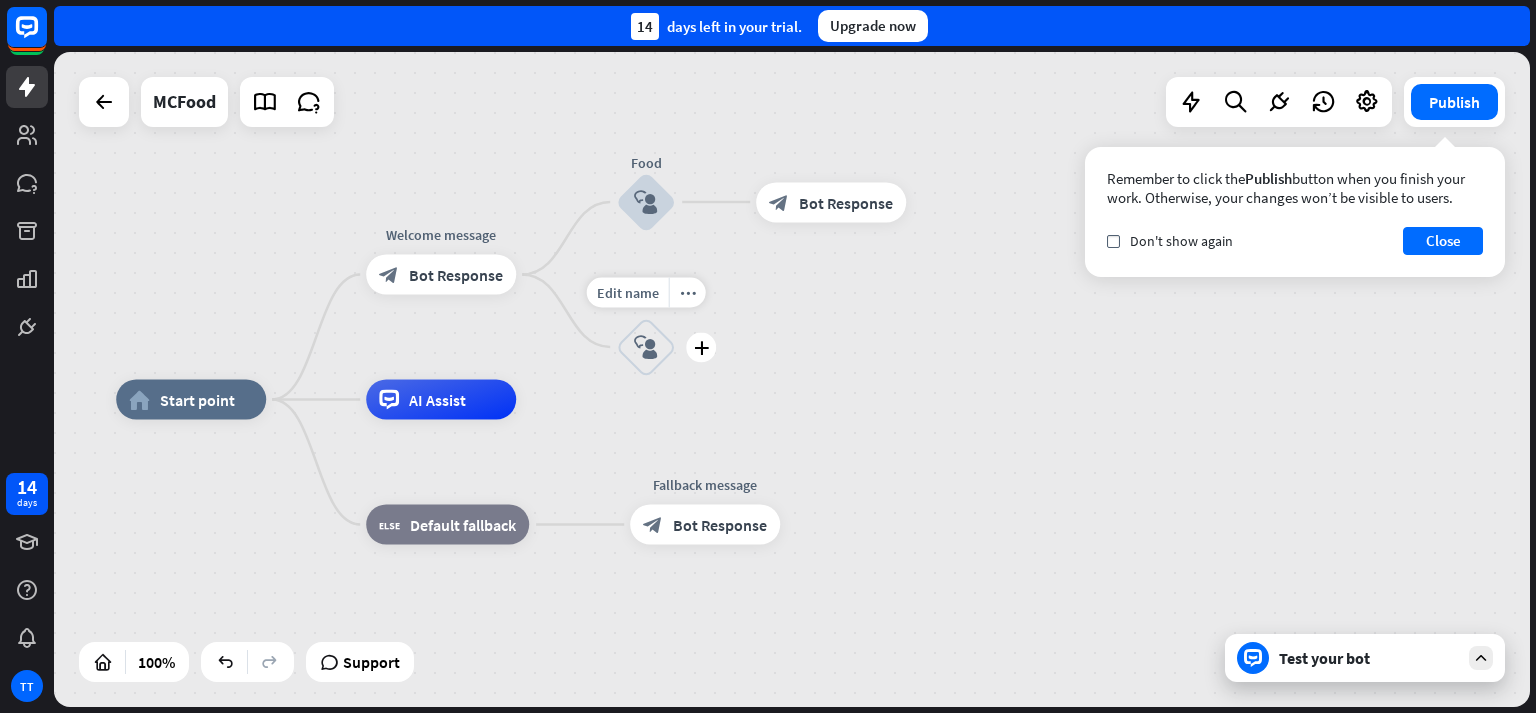 click on "block_user_input" at bounding box center [646, 347] 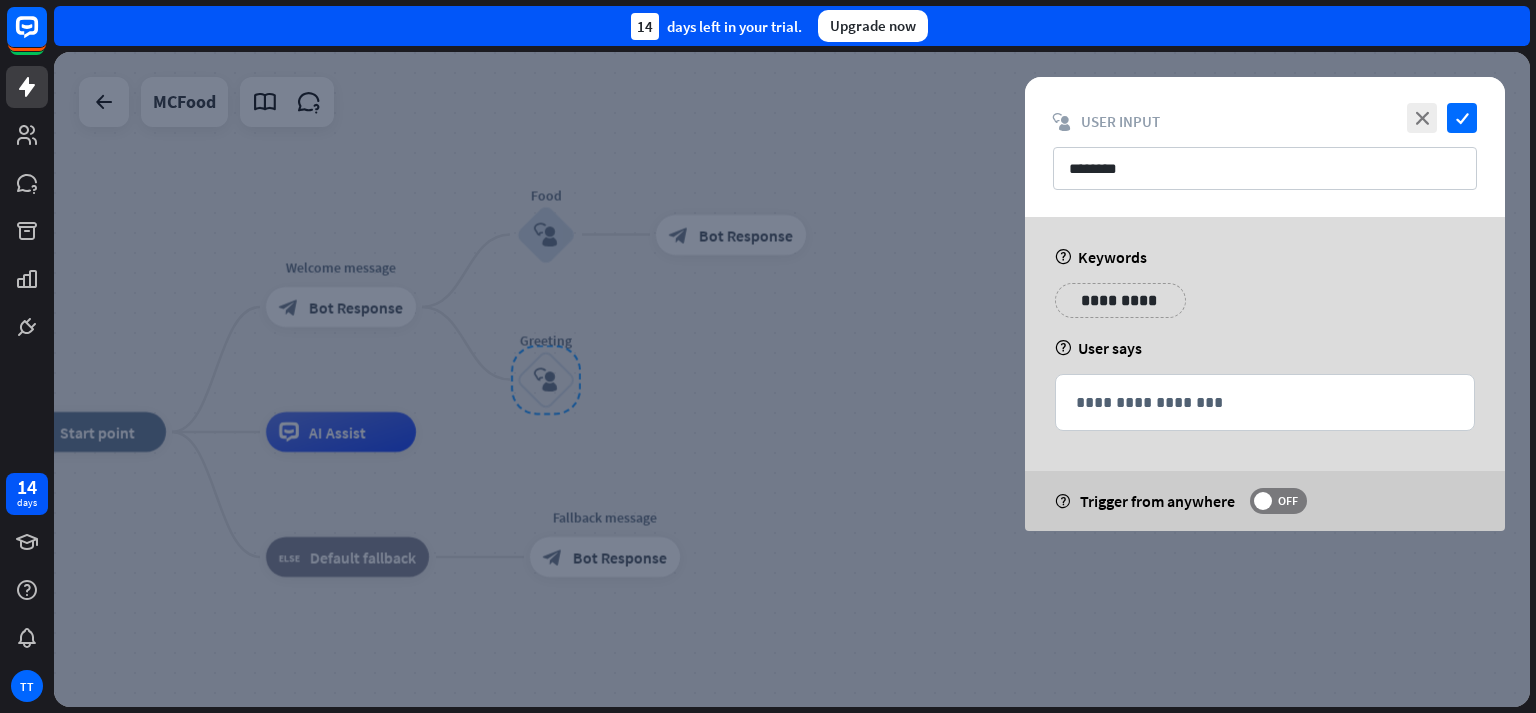 click on "**********" at bounding box center (1120, 300) 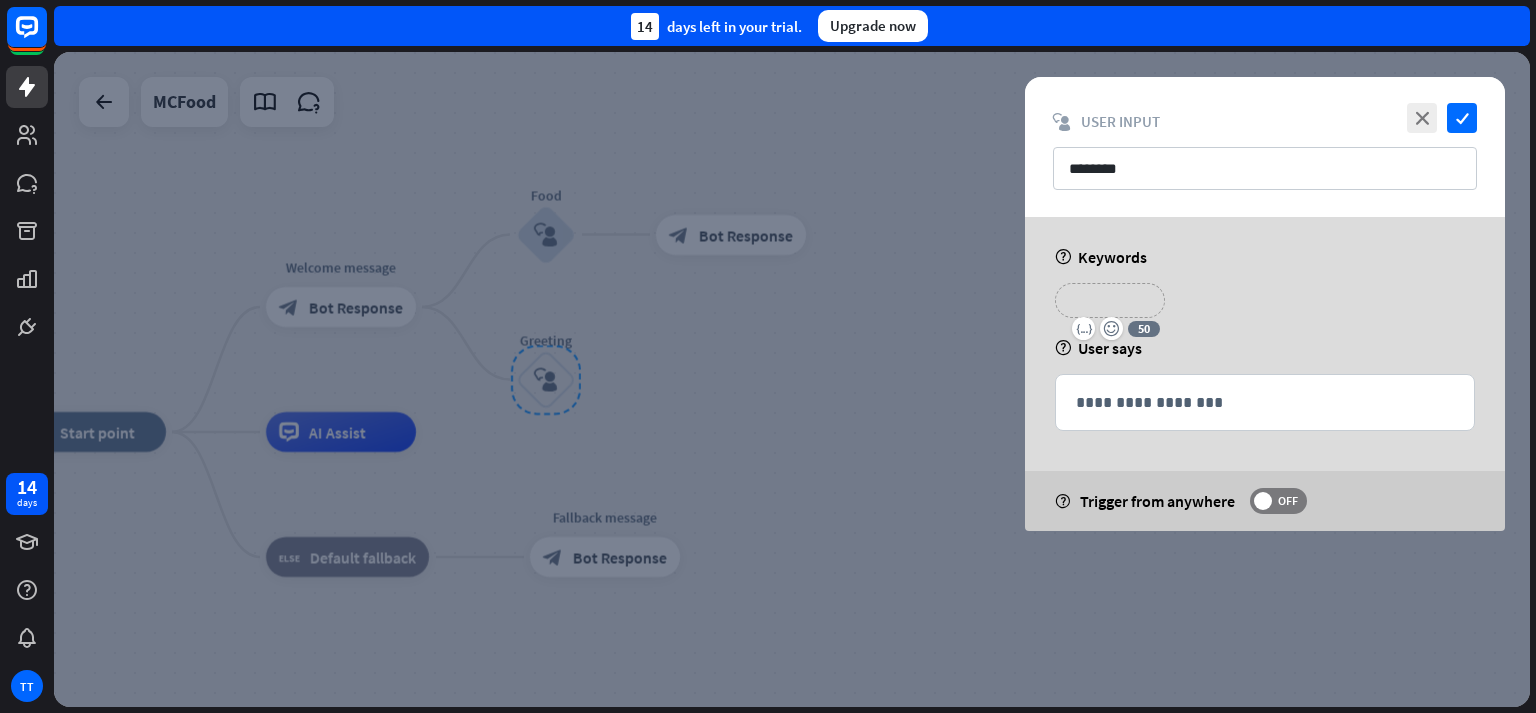 type 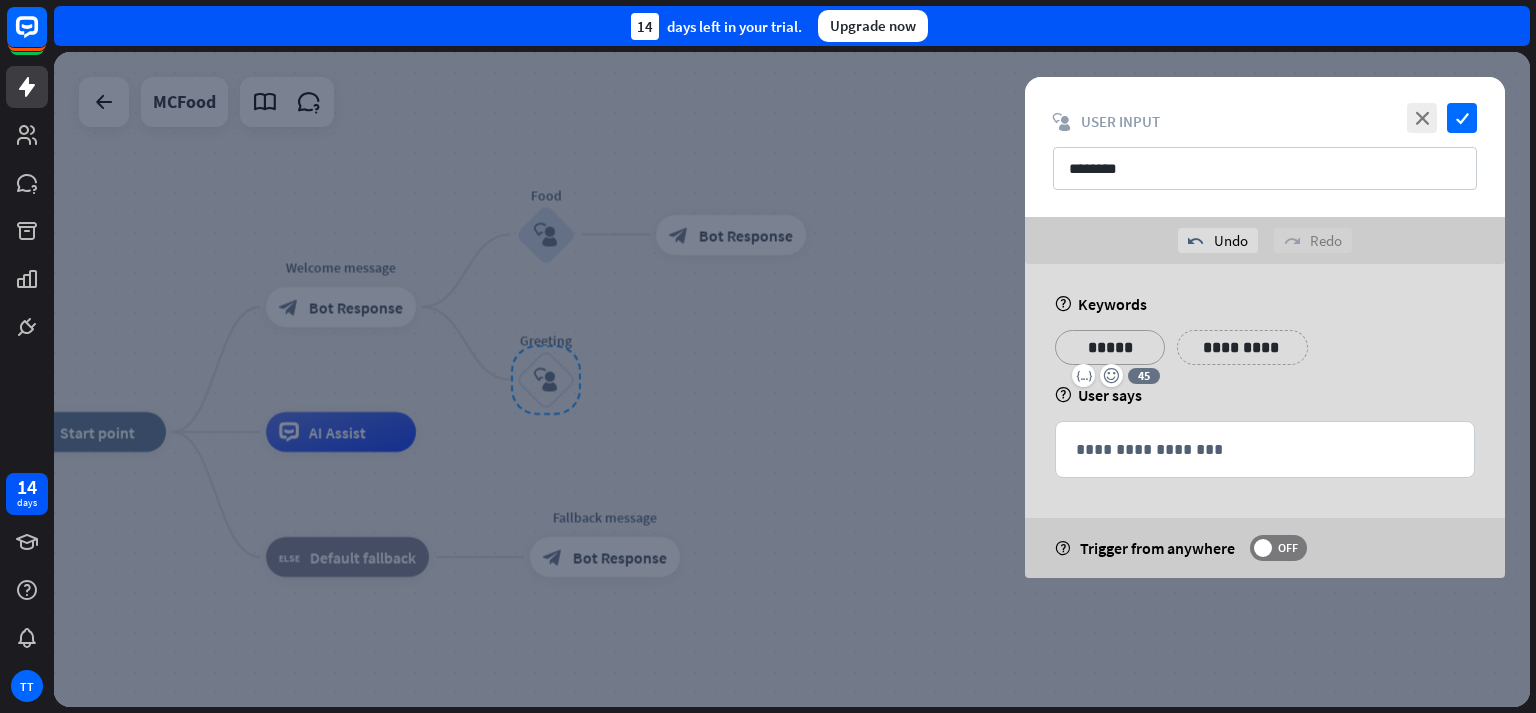 click on "**********" at bounding box center (1242, 347) 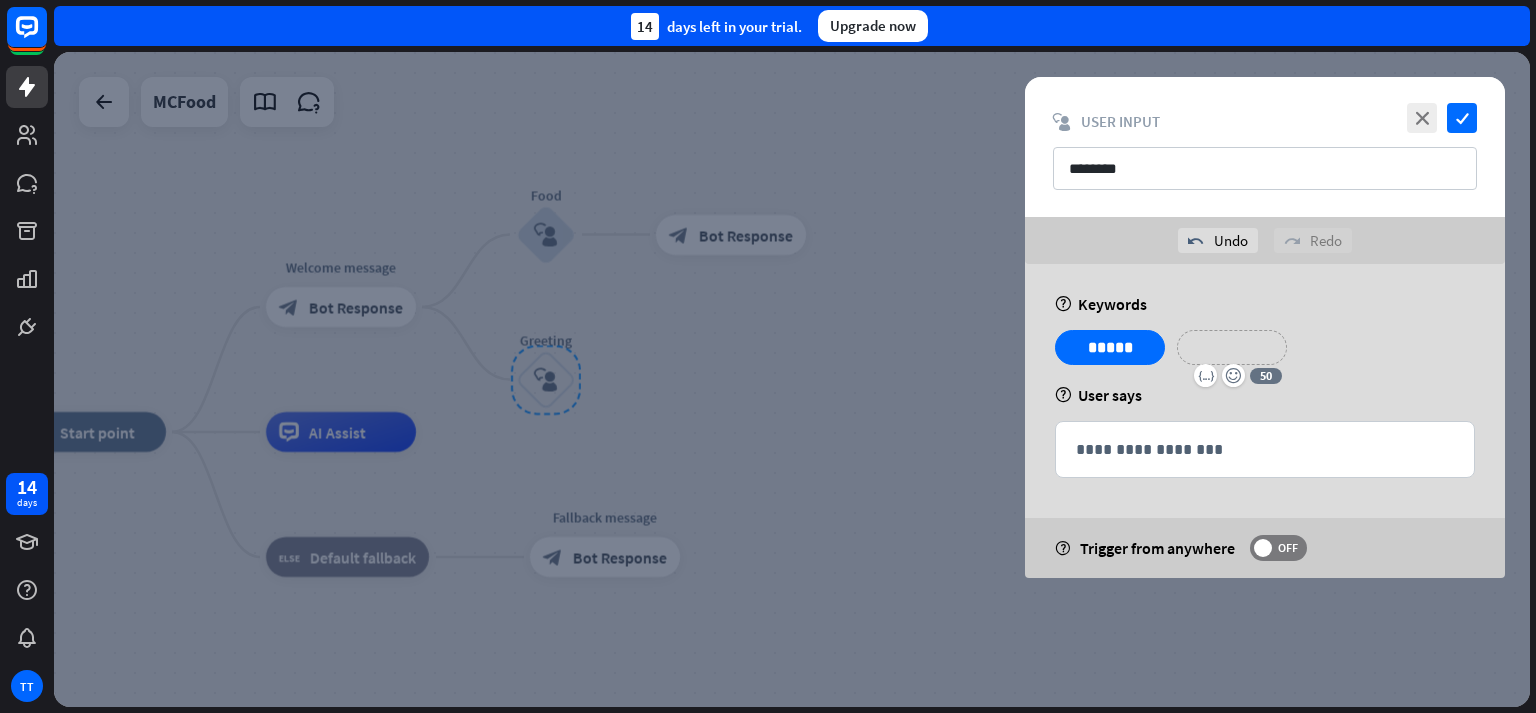 type 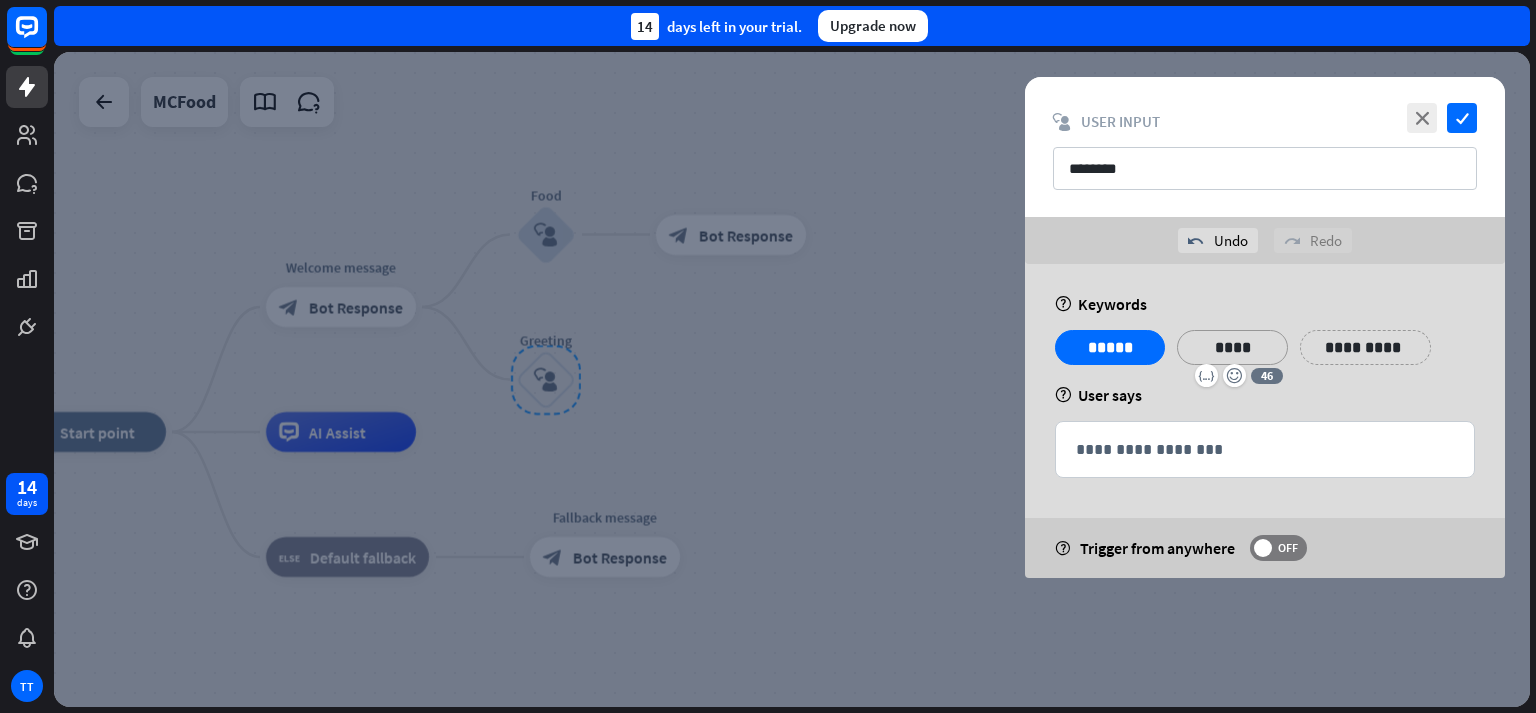 click on "**********" at bounding box center (1365, 347) 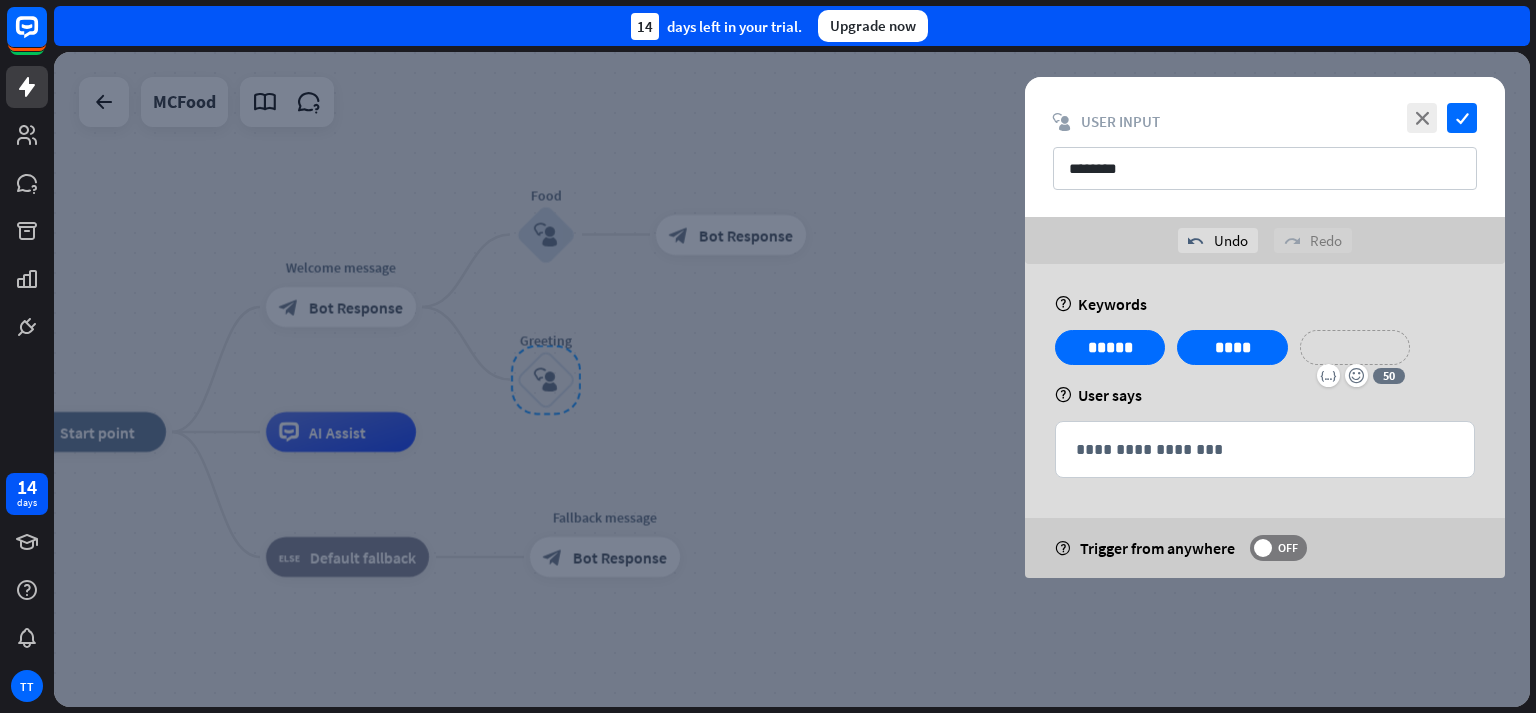 type 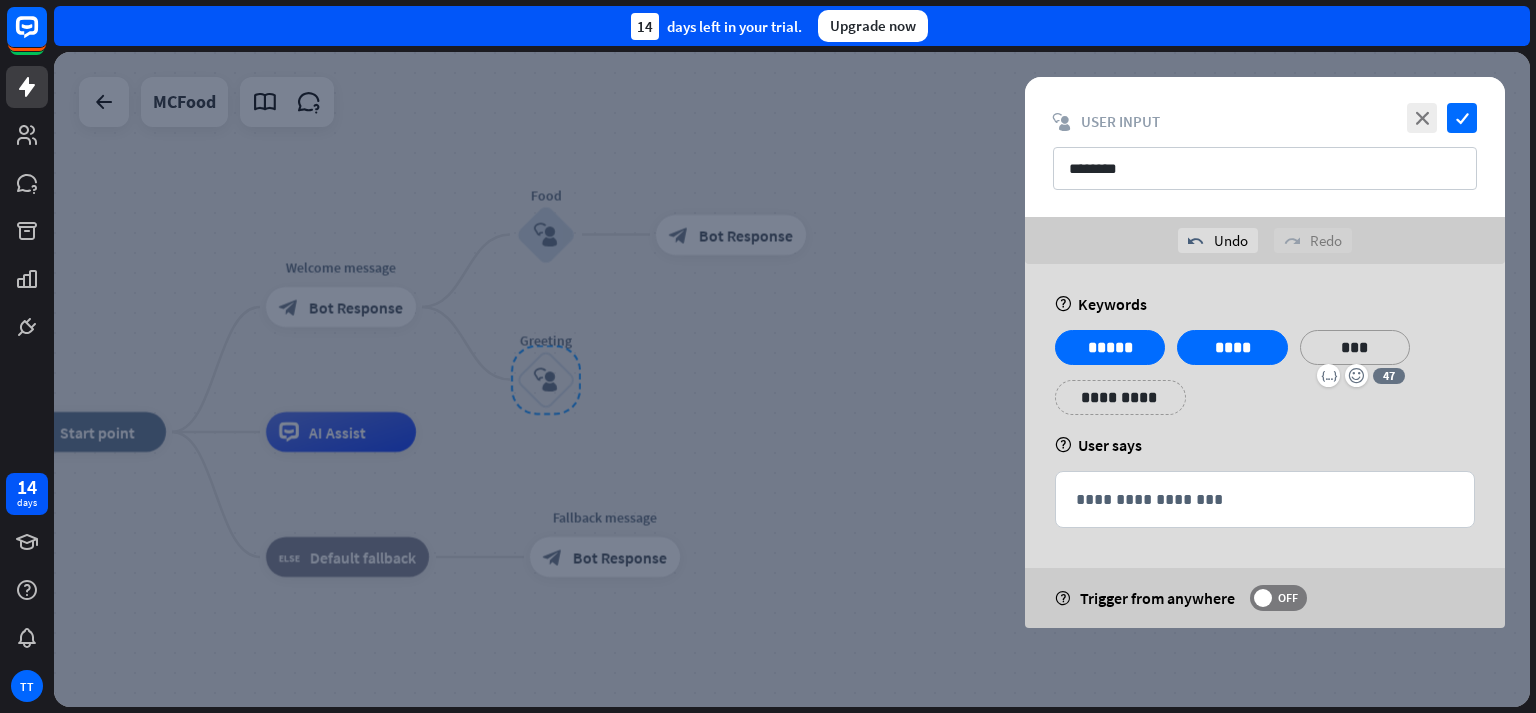click on "**********" at bounding box center [1120, 397] 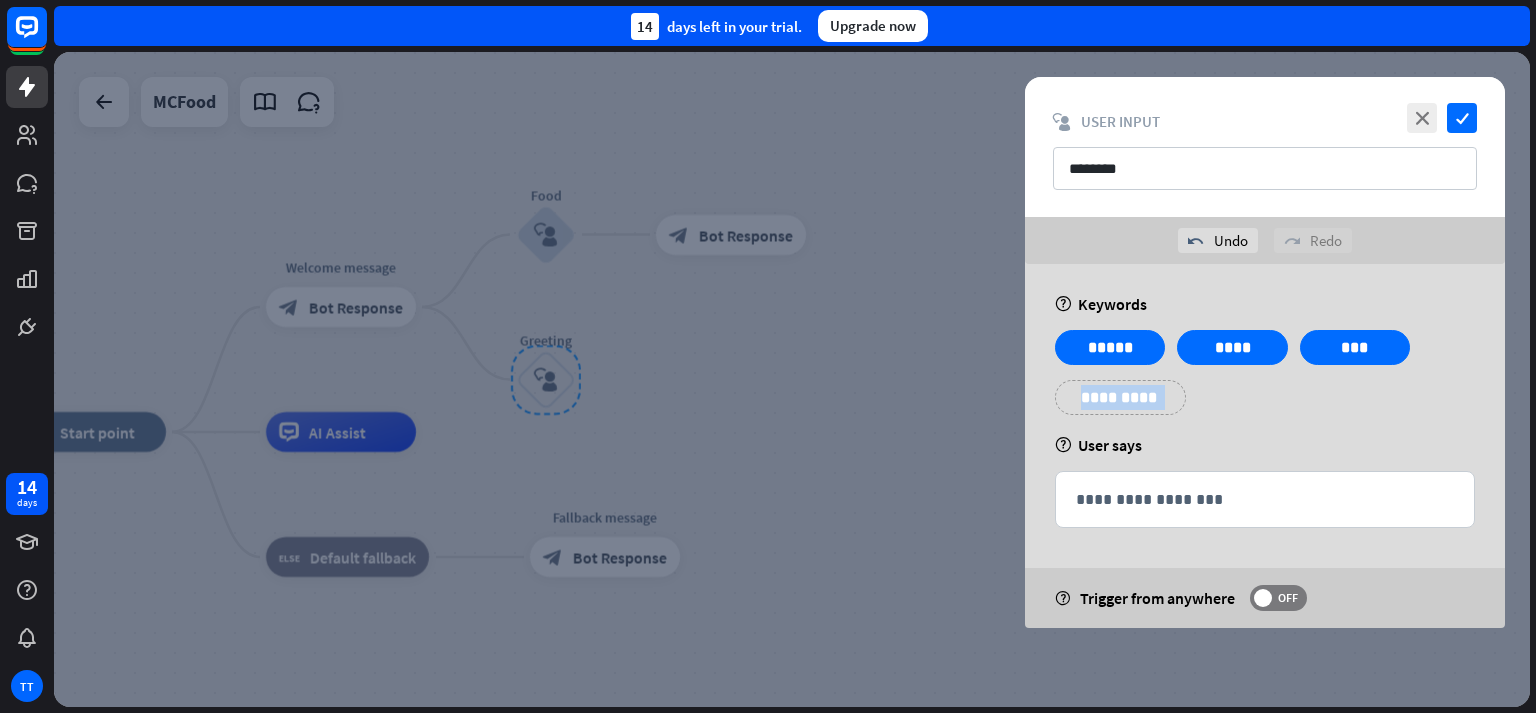 click on "**********" at bounding box center [1120, 397] 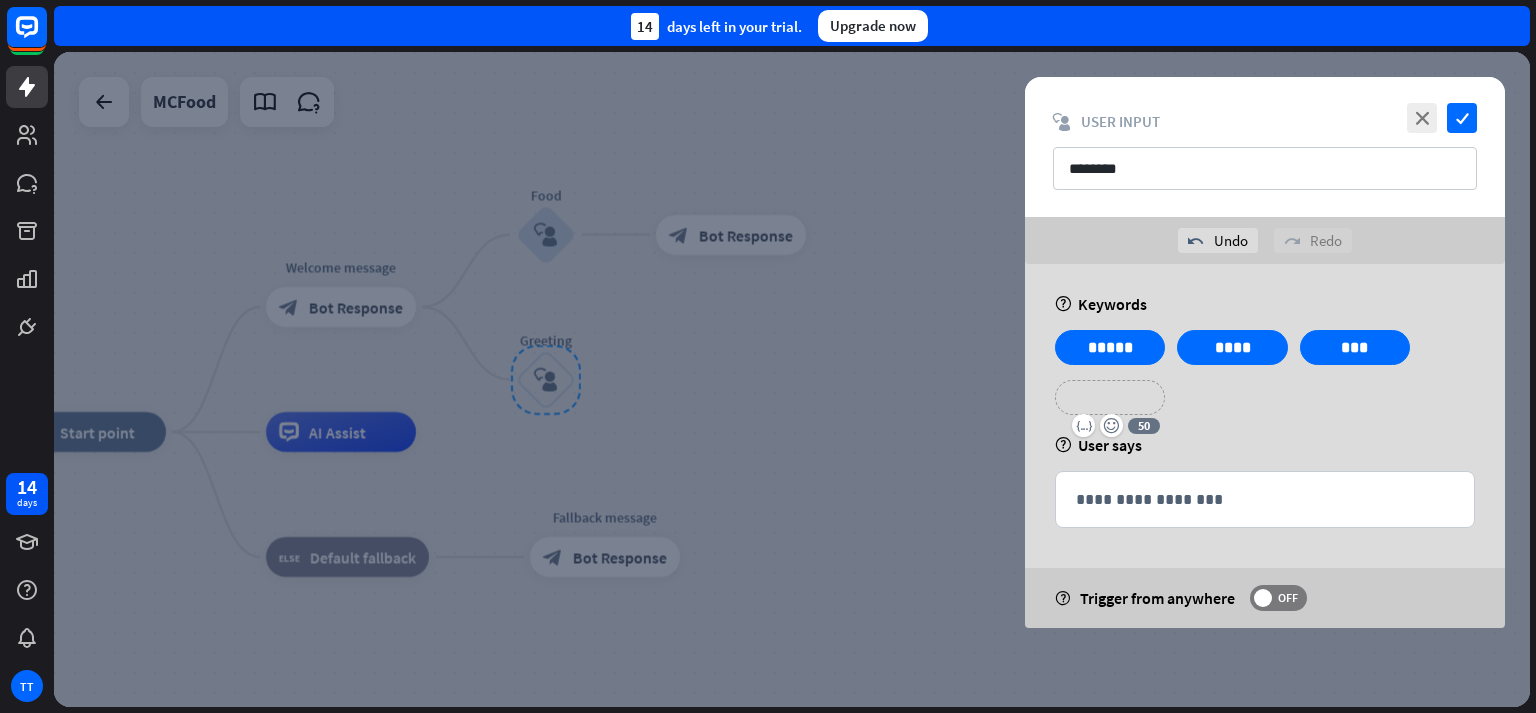 type 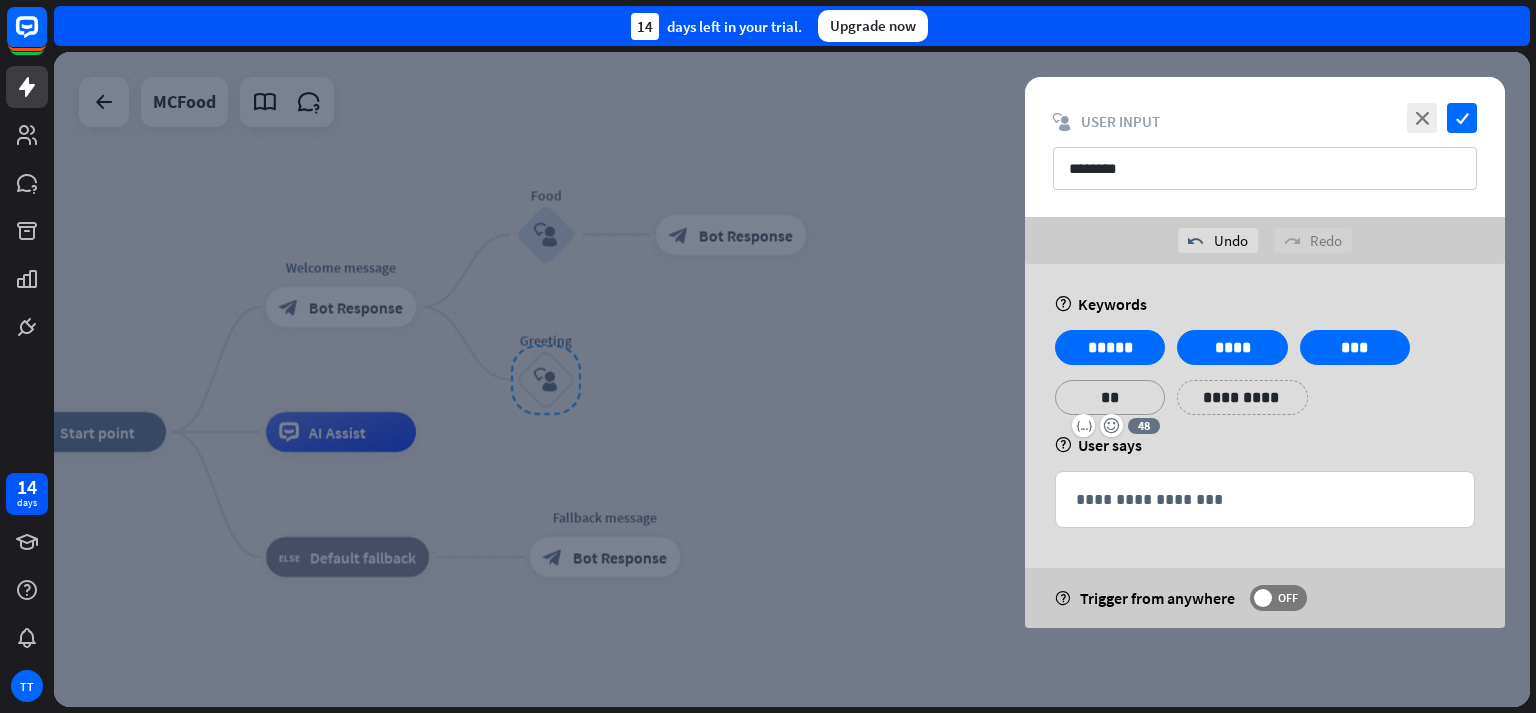 click on "**********" at bounding box center (1242, 397) 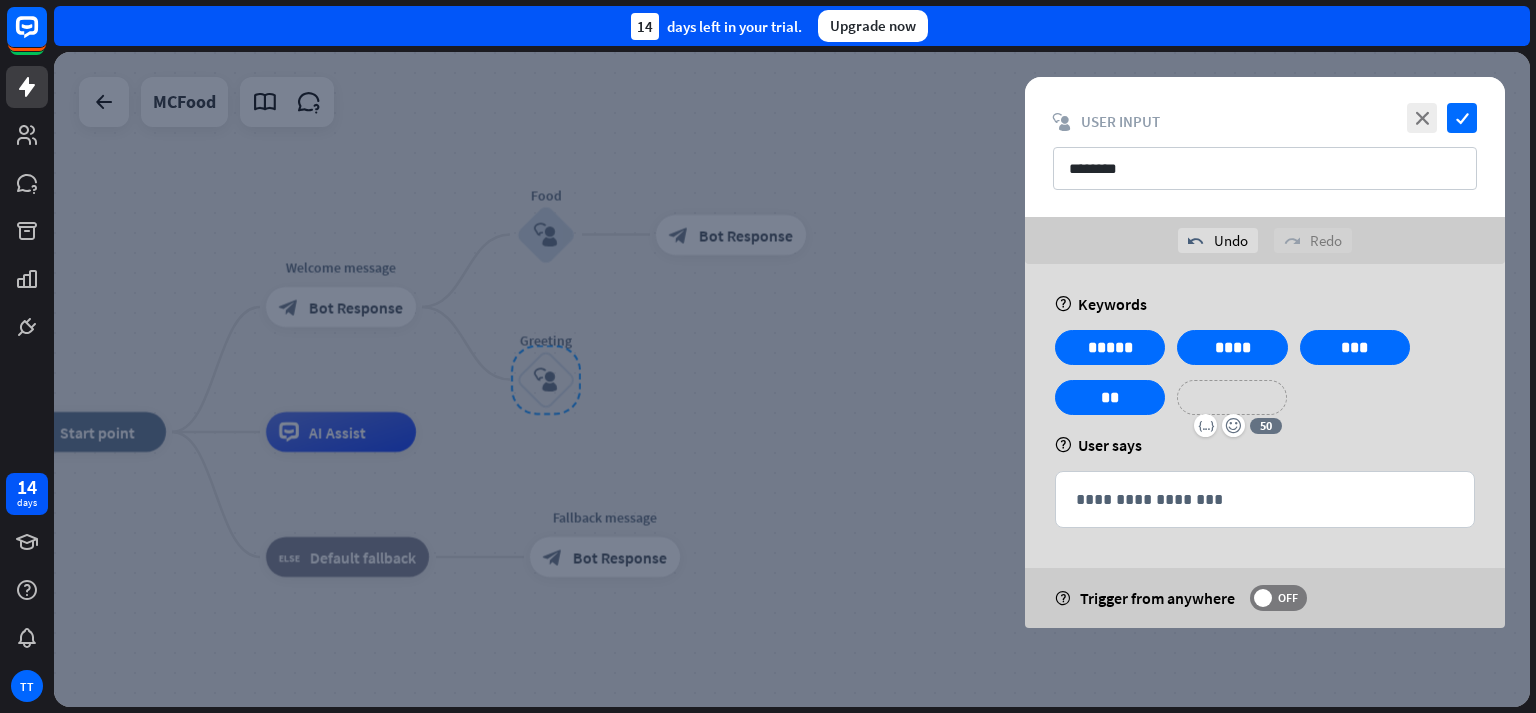 type 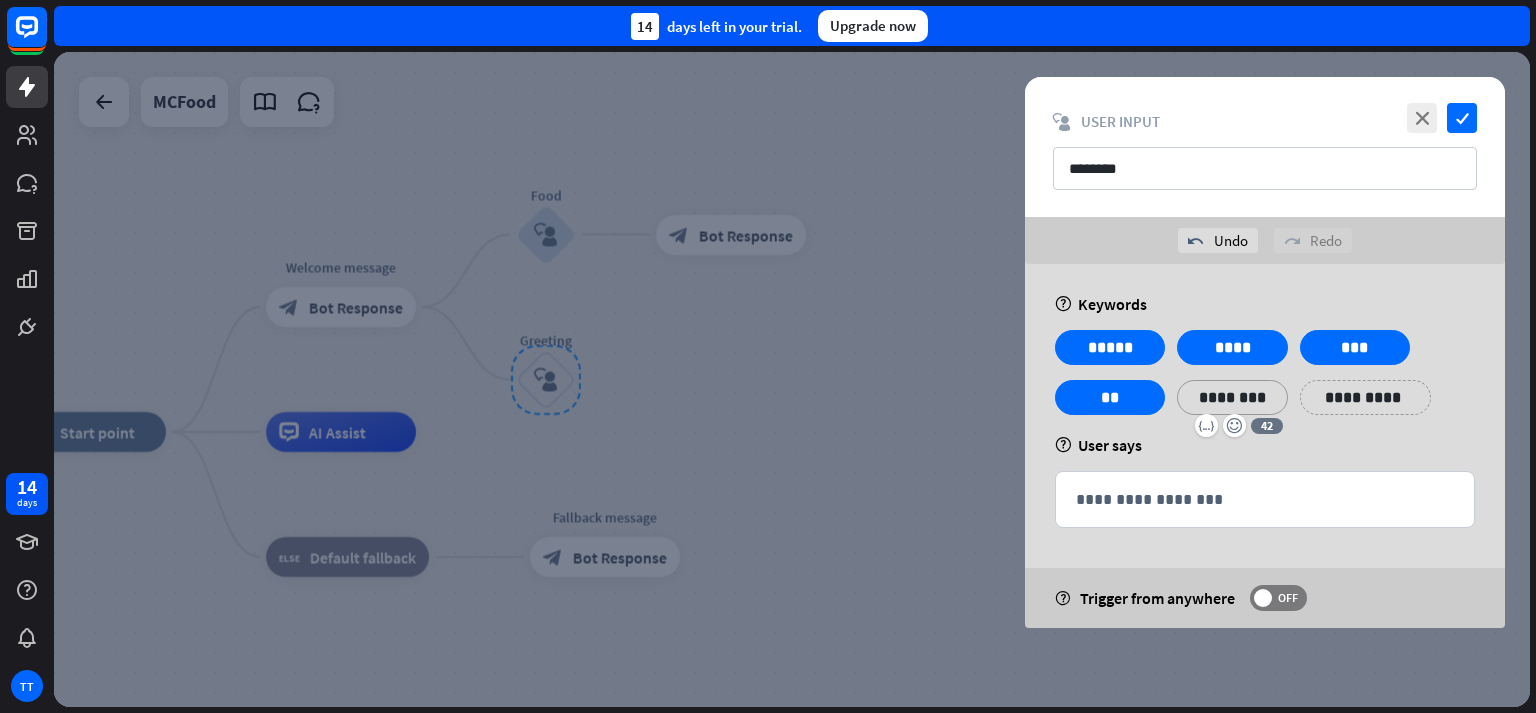 click on "**********" at bounding box center [1365, 397] 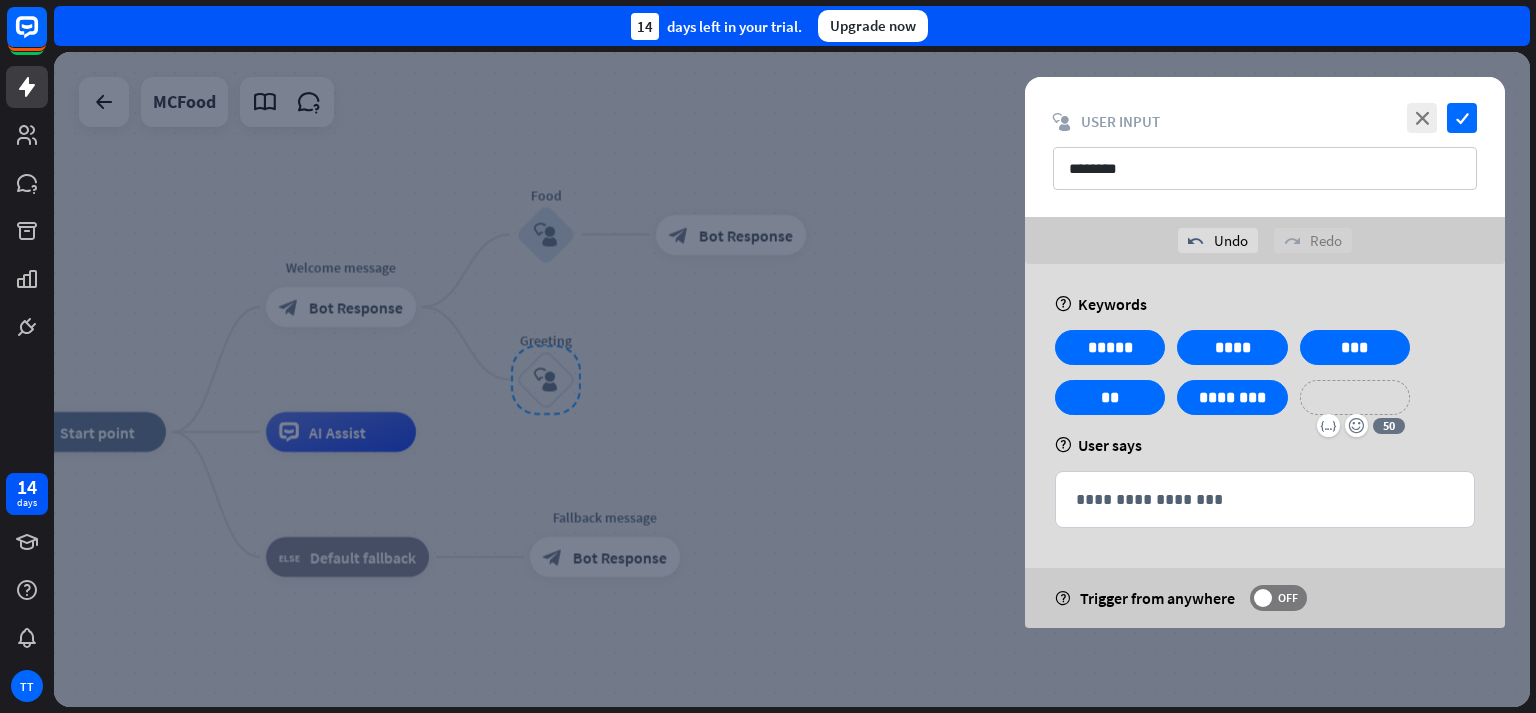type 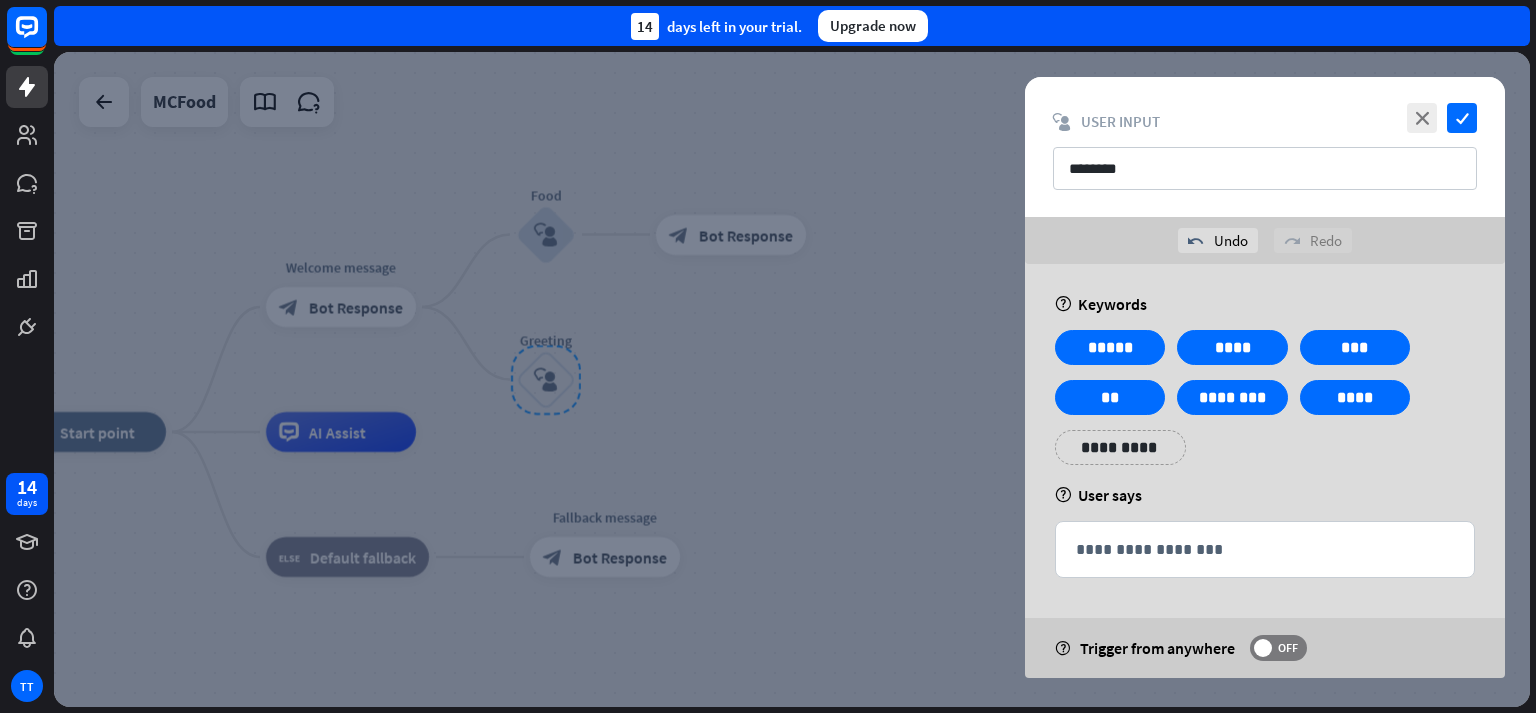 click on "**********" at bounding box center [1120, 447] 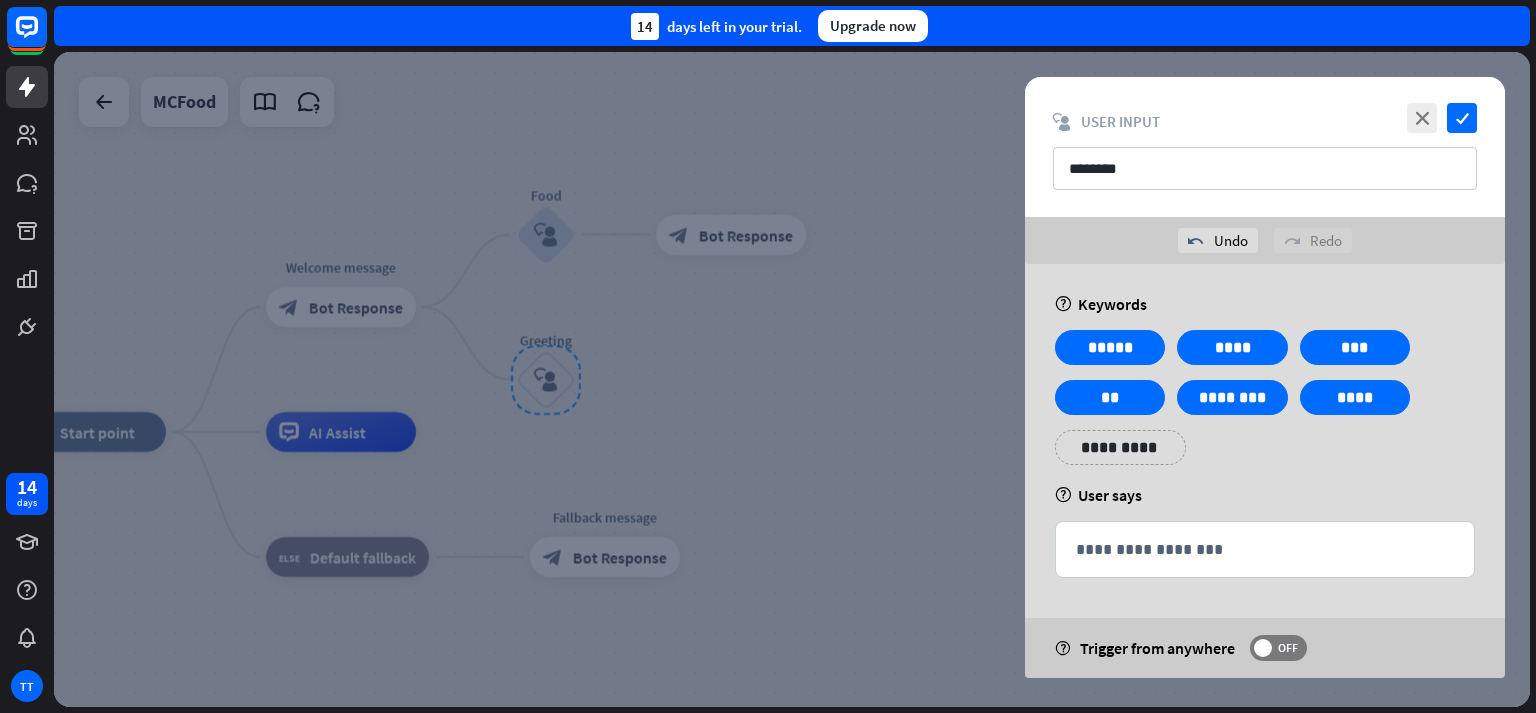 click on "**********" at bounding box center (1120, 447) 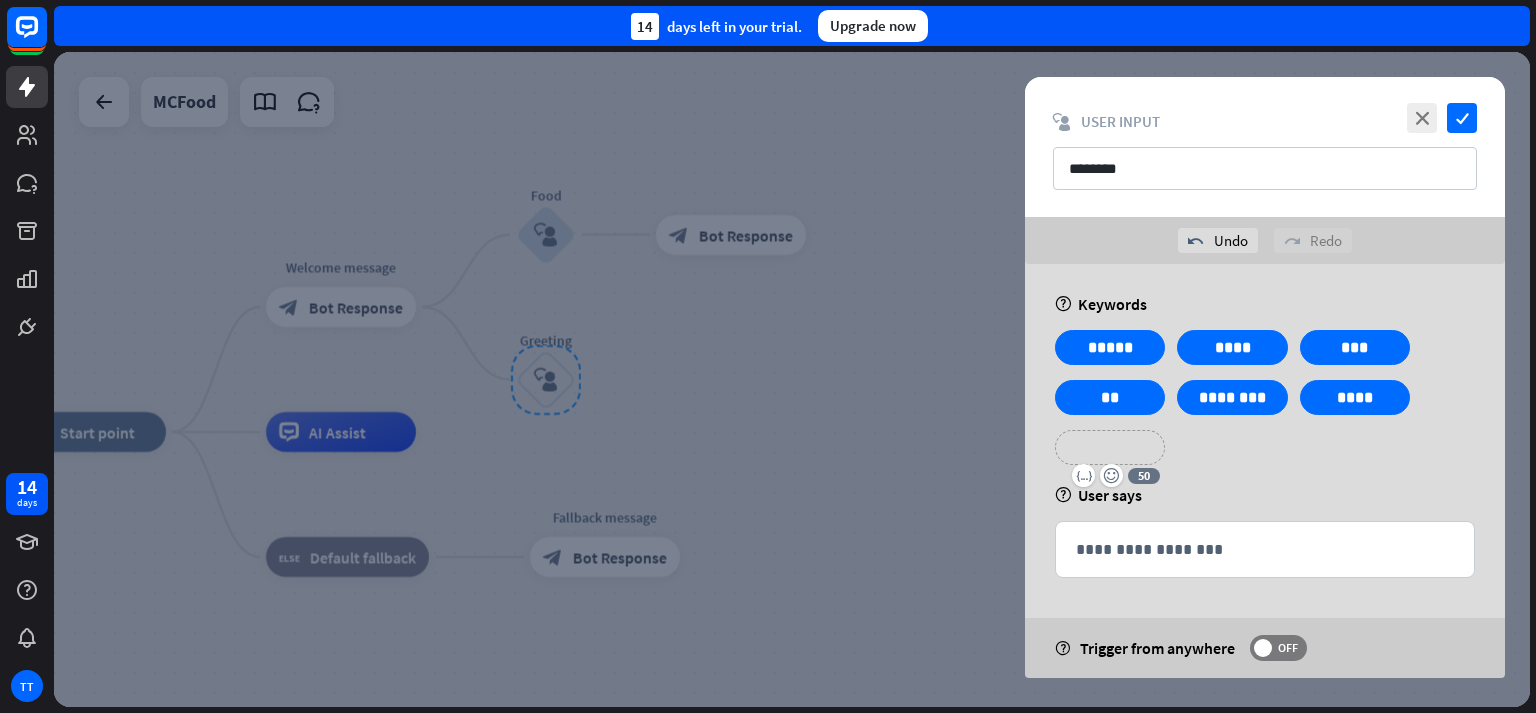 type 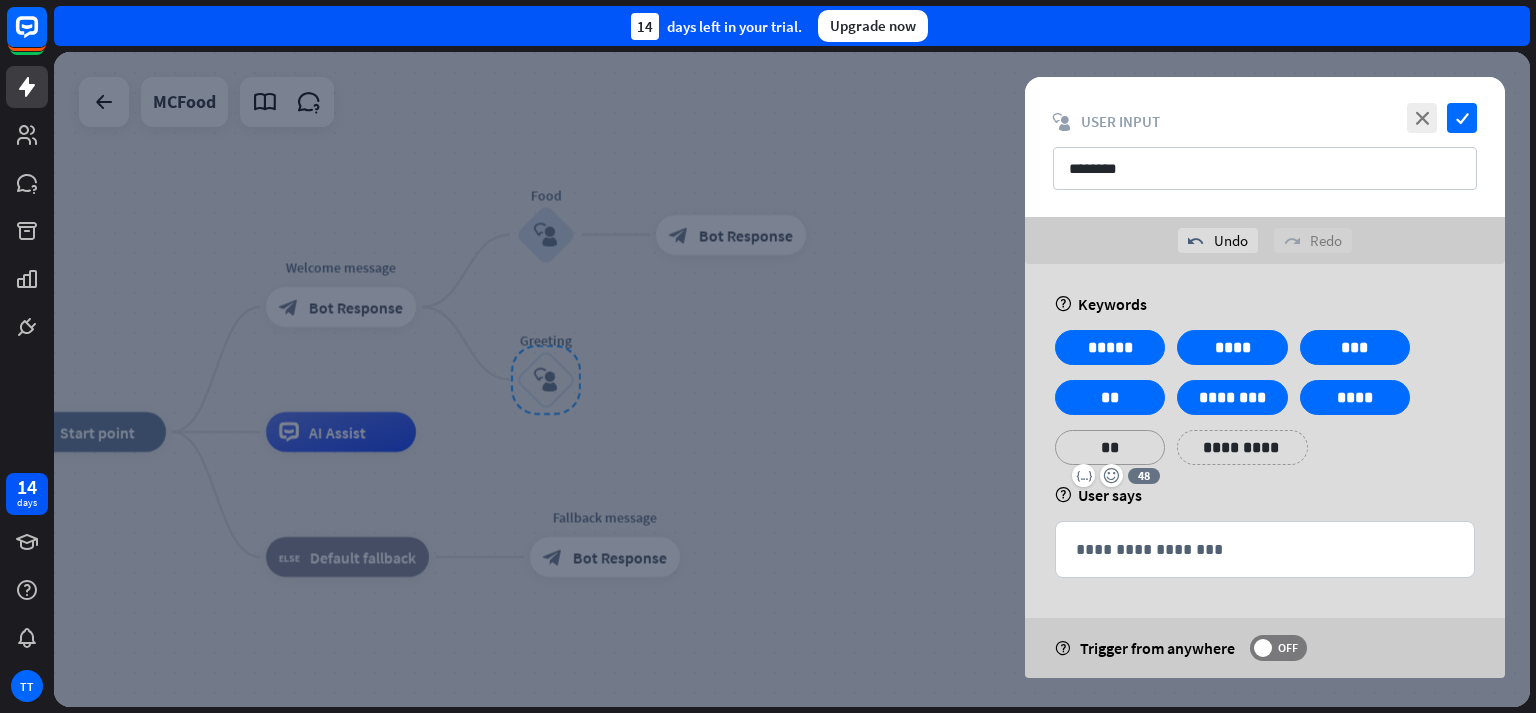 click on "**********" at bounding box center [1242, 447] 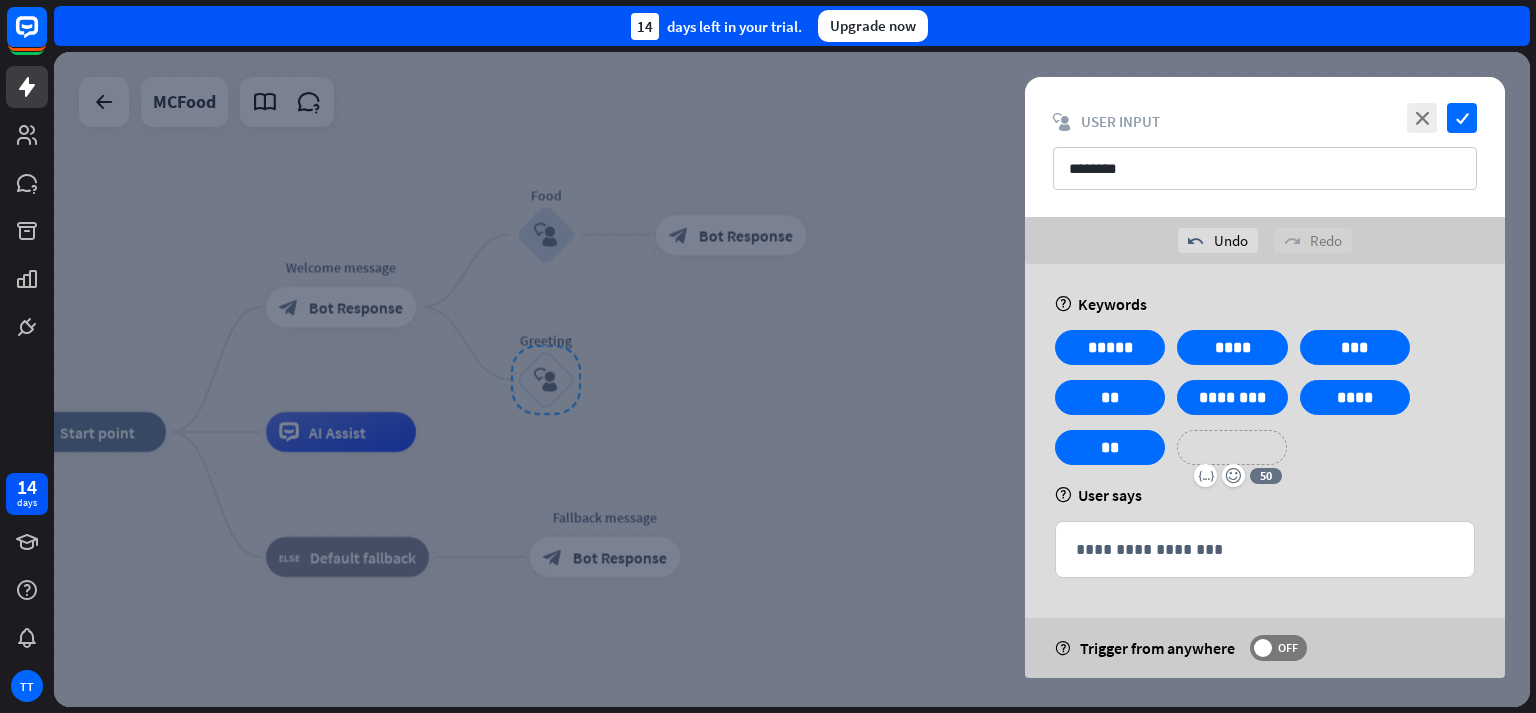 type 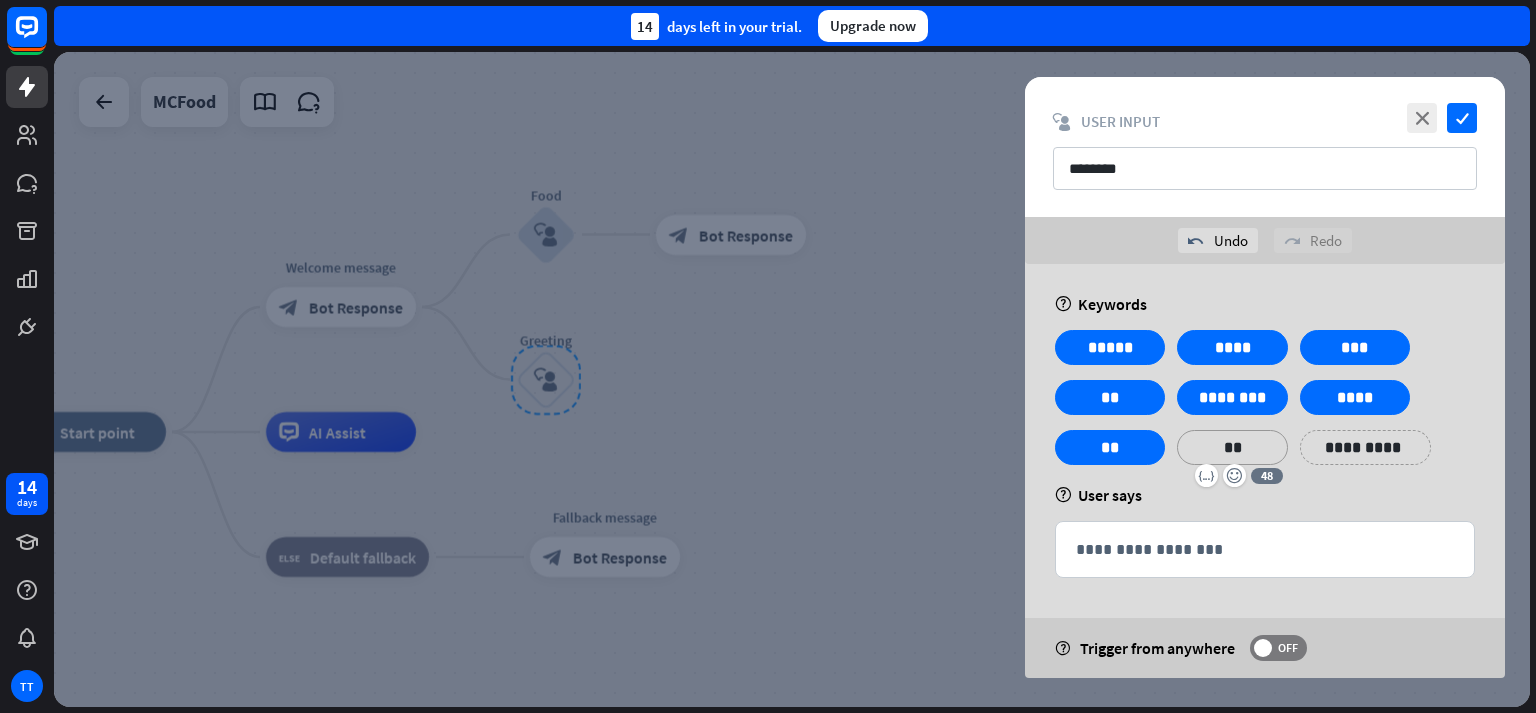 click on "**********" at bounding box center [1365, 447] 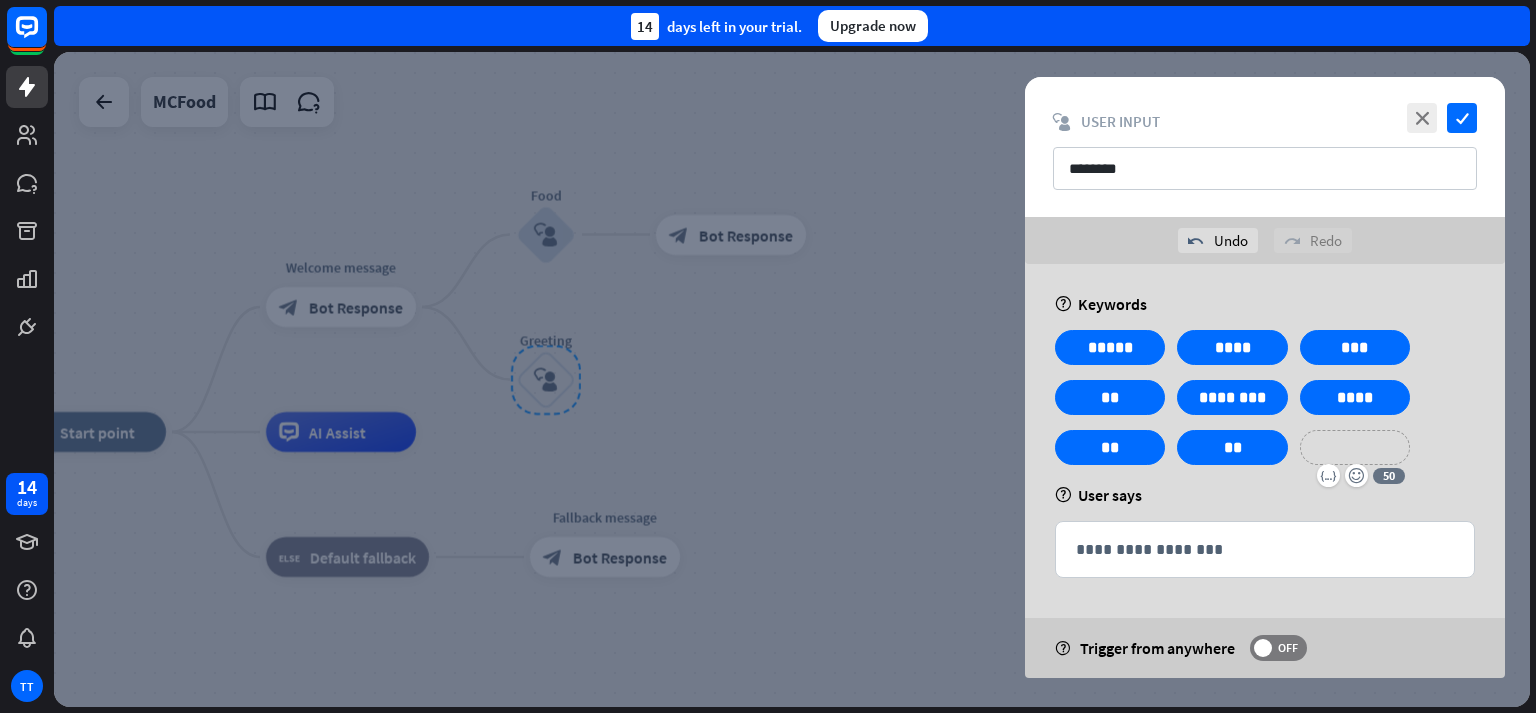 type 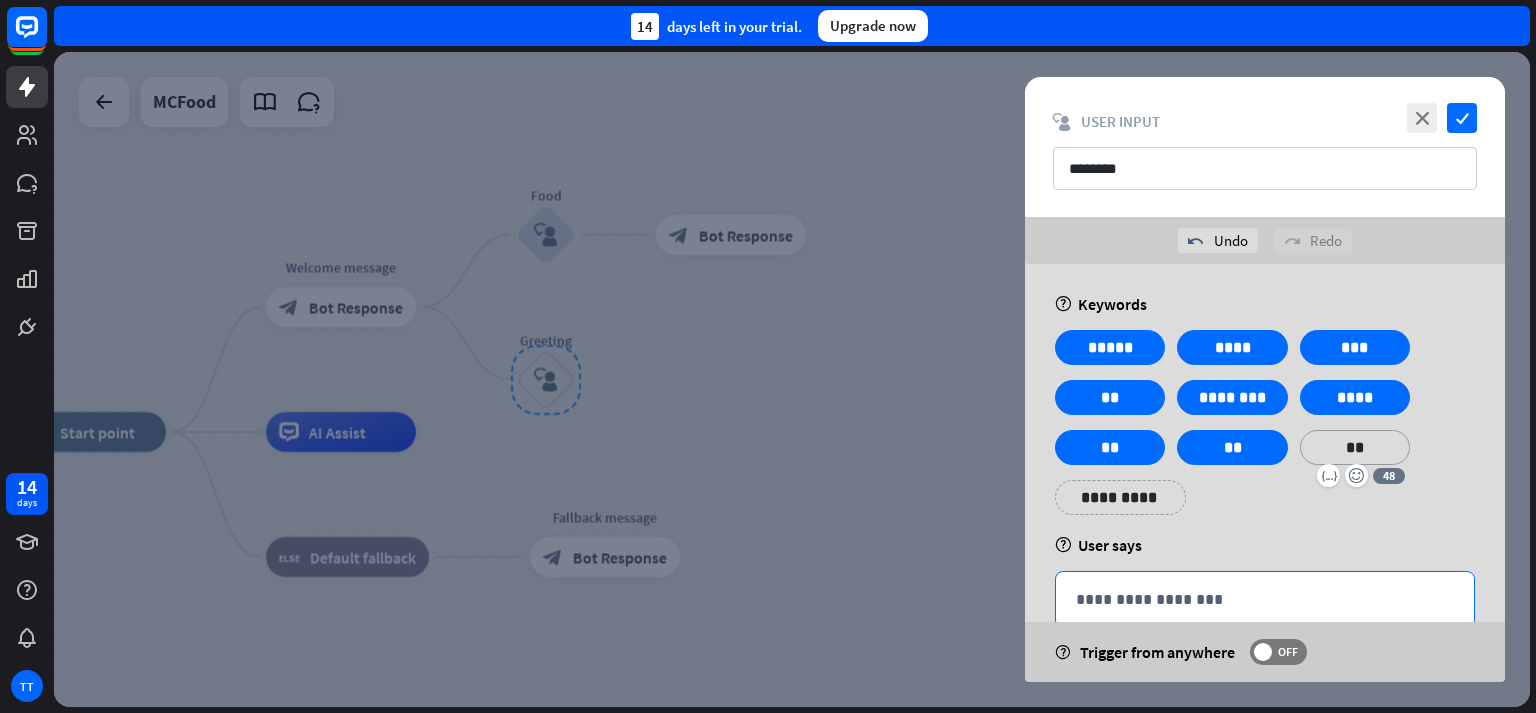 click on "**********" at bounding box center (1265, 599) 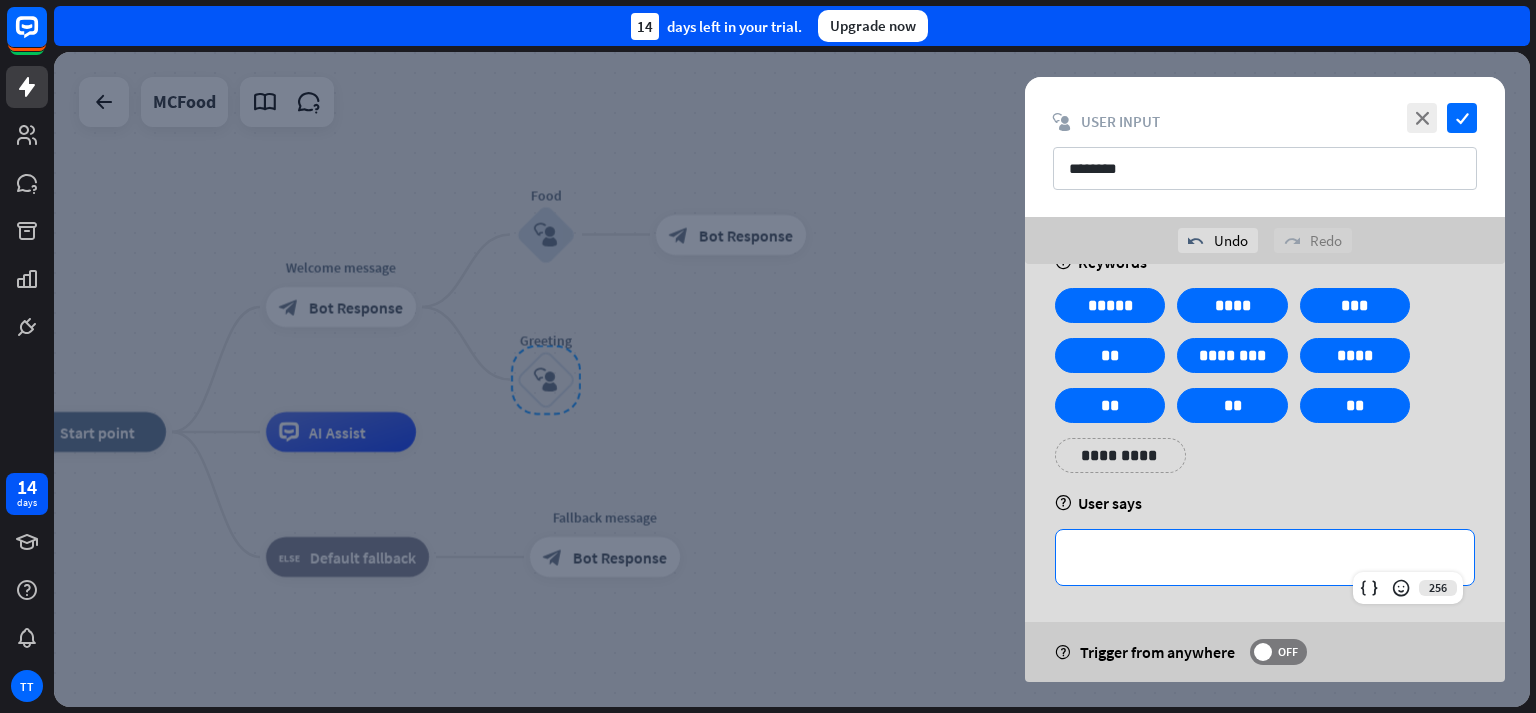scroll, scrollTop: 43, scrollLeft: 0, axis: vertical 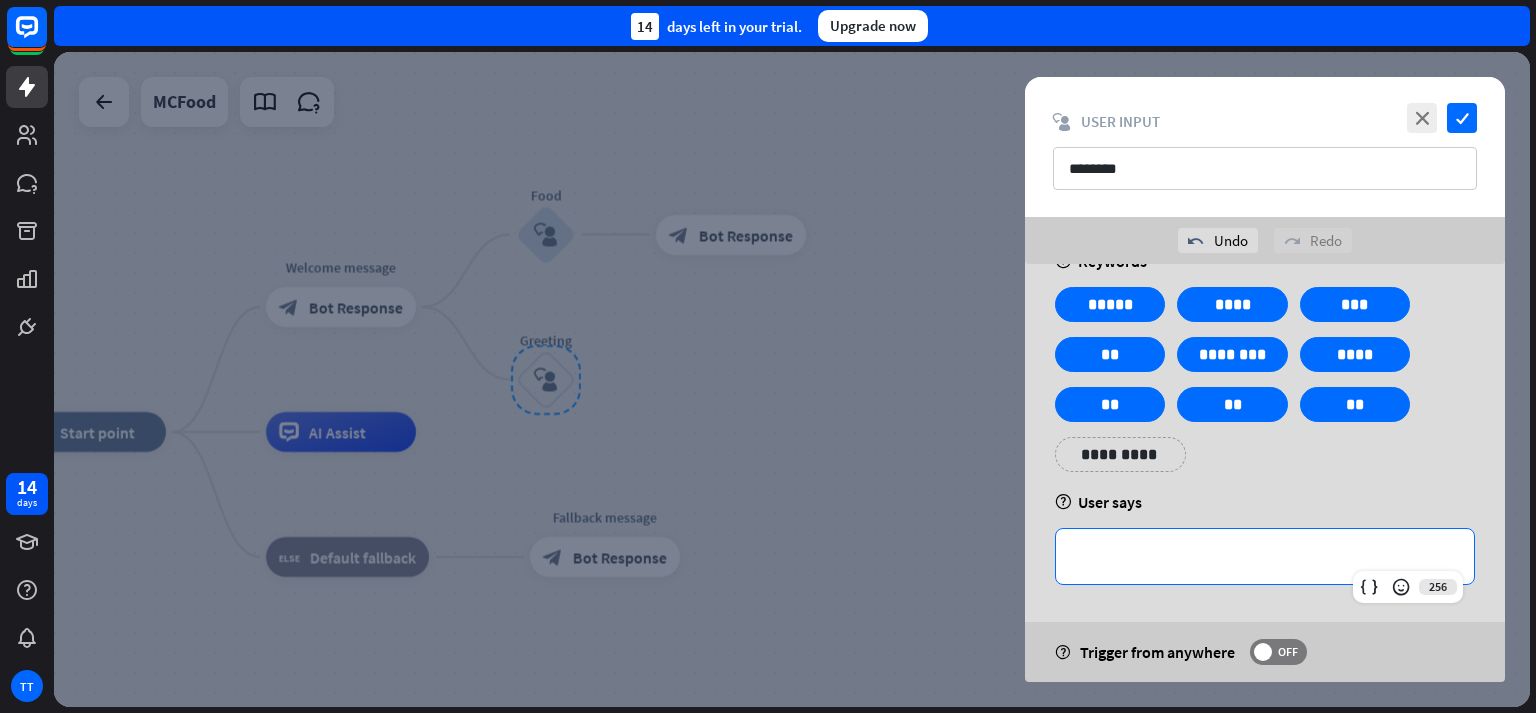 click on "**********" at bounding box center [1265, 556] 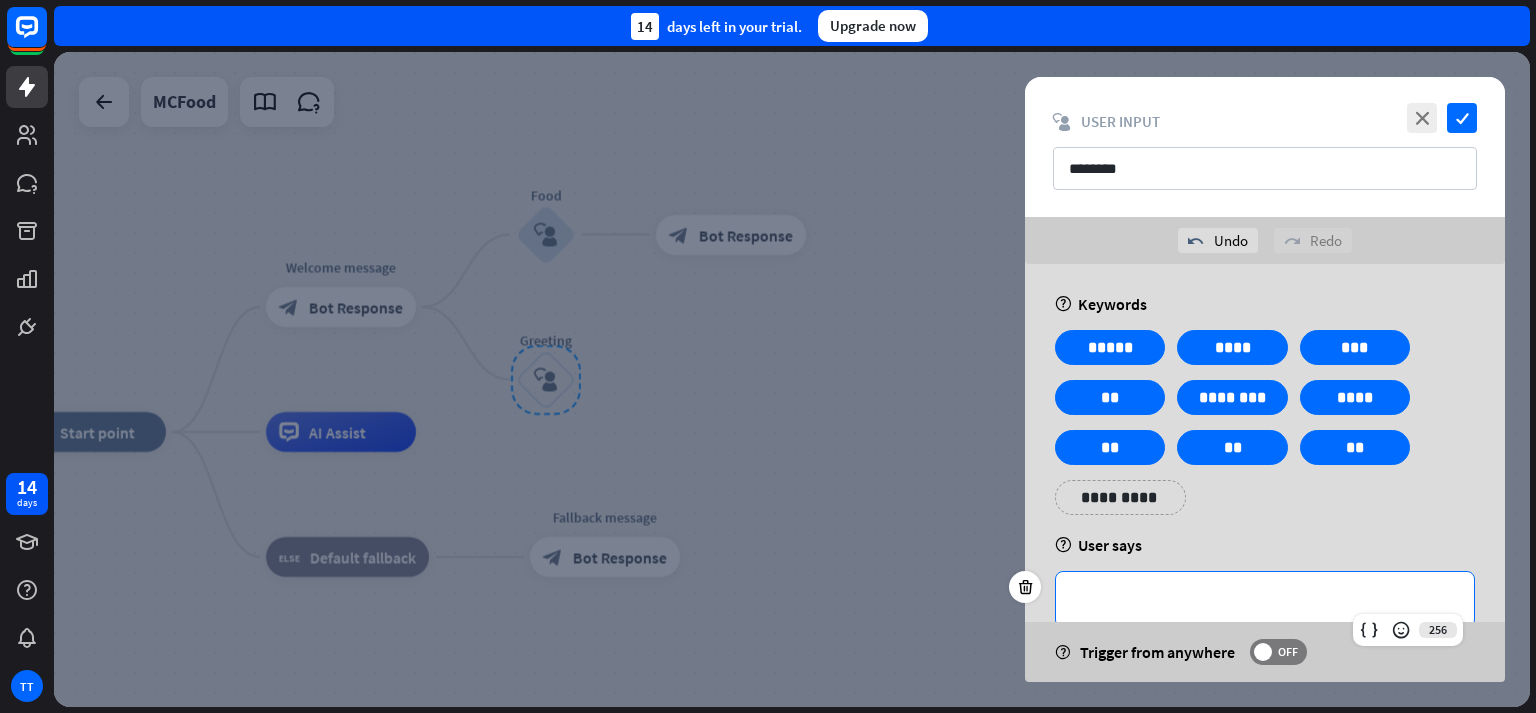 scroll, scrollTop: 110, scrollLeft: 0, axis: vertical 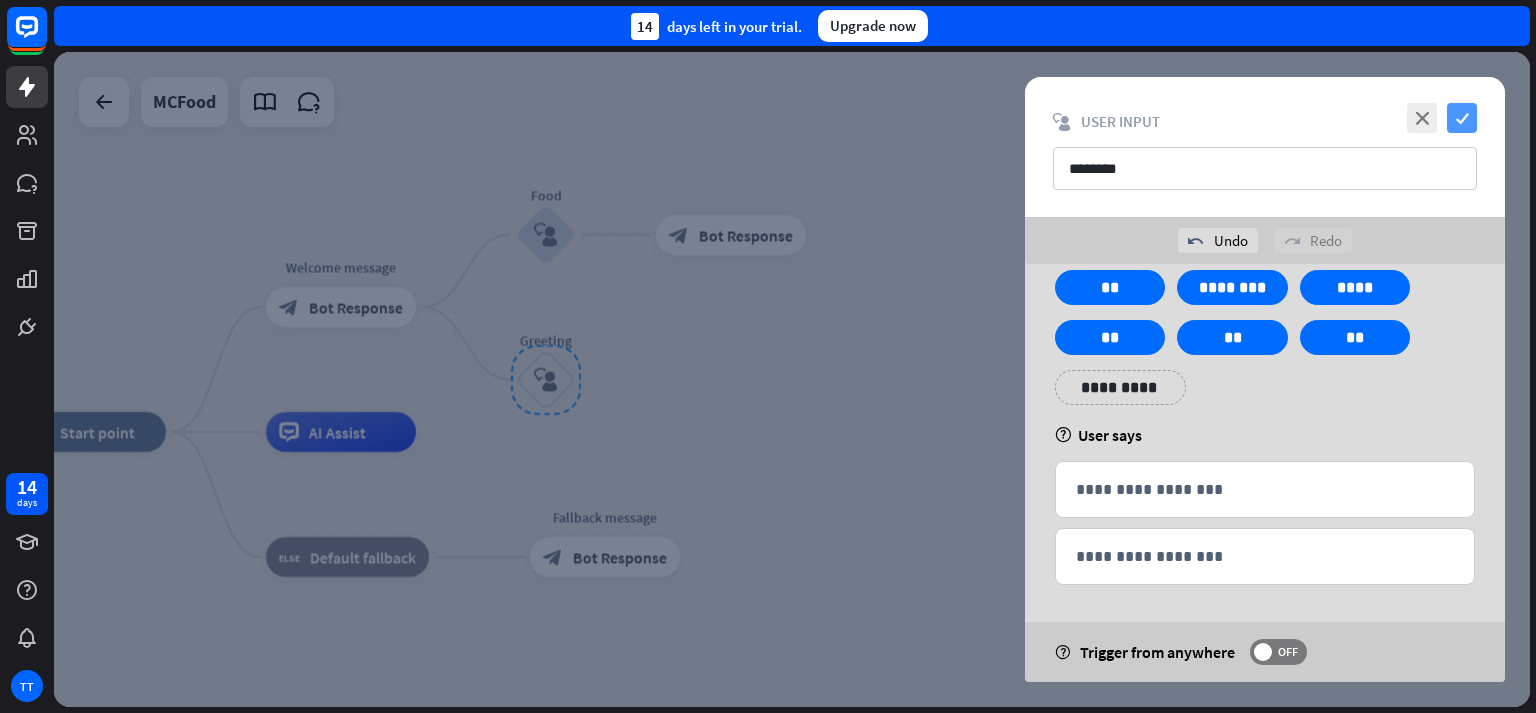 click on "check" at bounding box center [1462, 118] 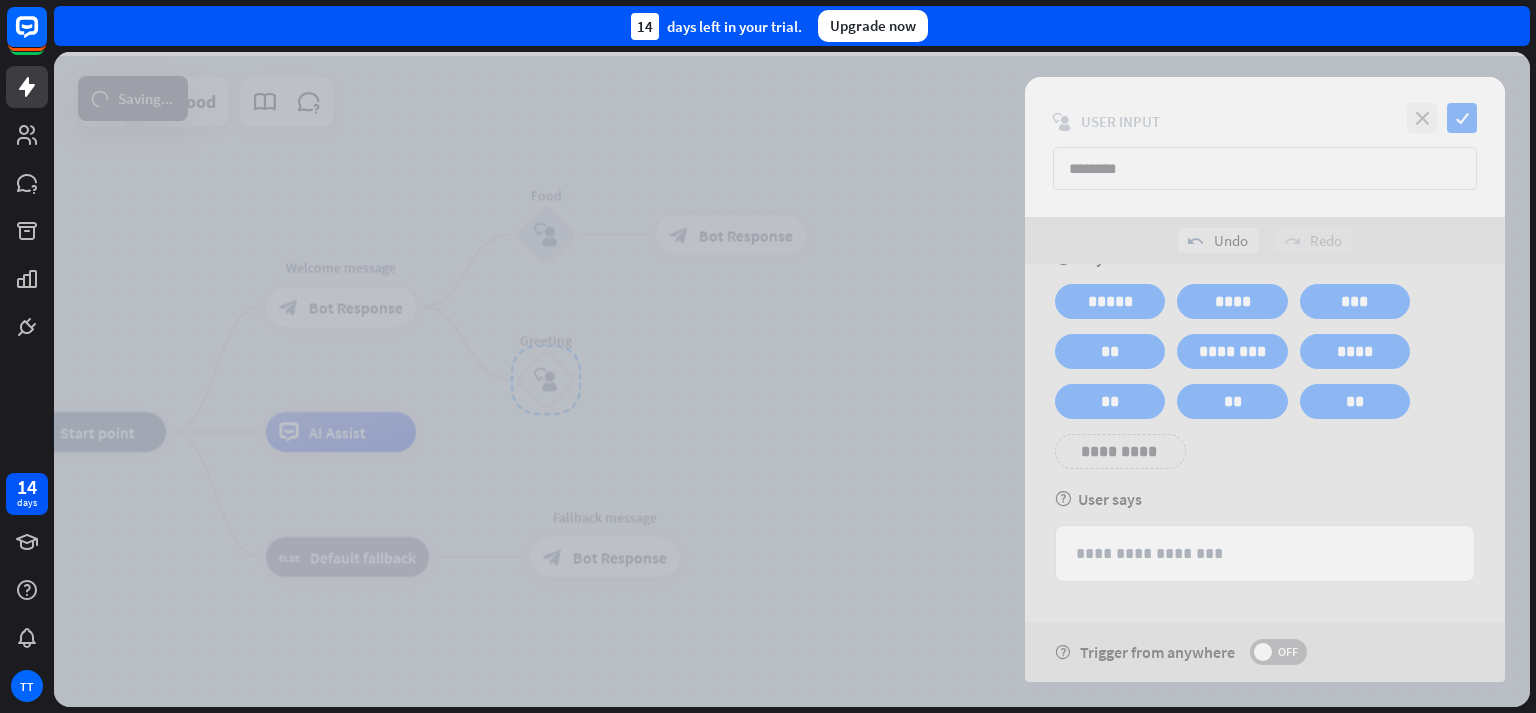 scroll, scrollTop: 0, scrollLeft: 0, axis: both 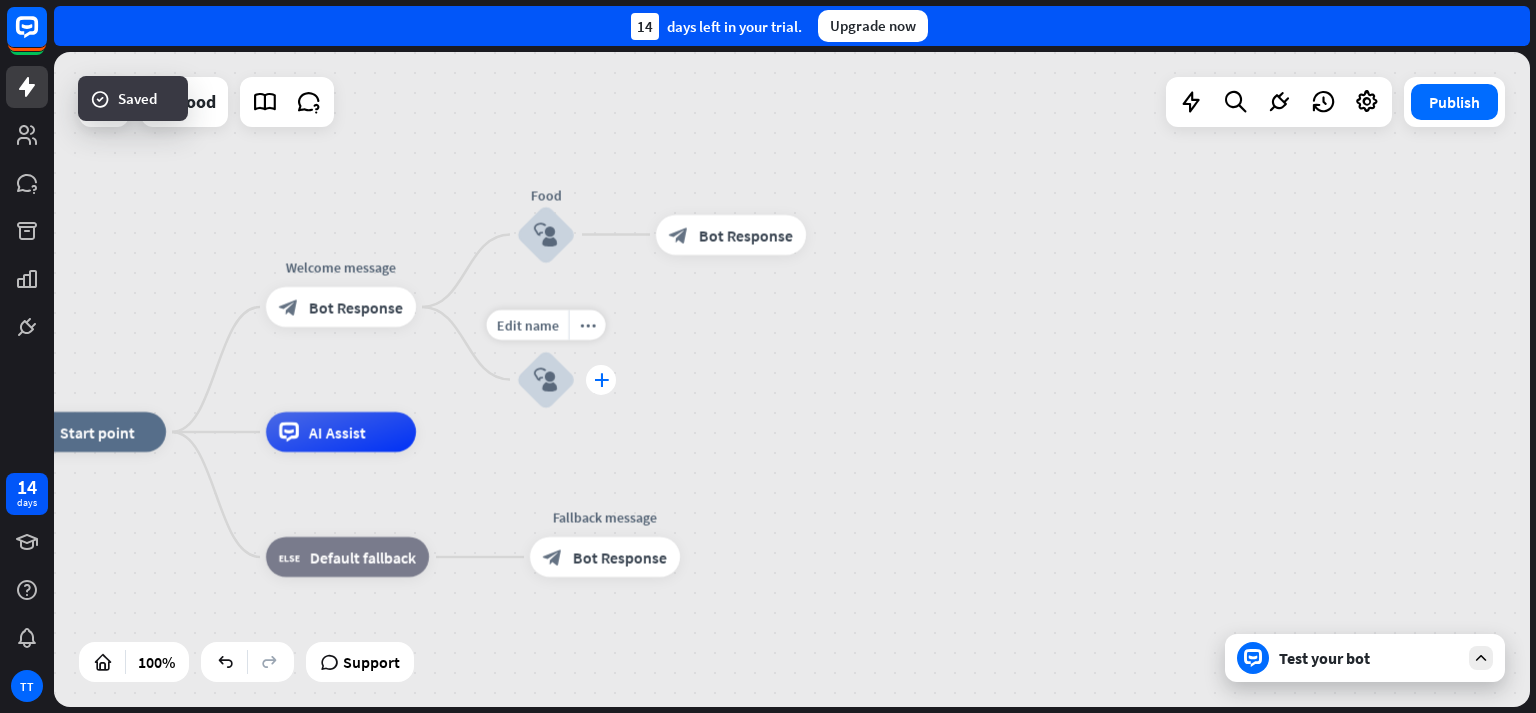click on "plus" at bounding box center (601, 380) 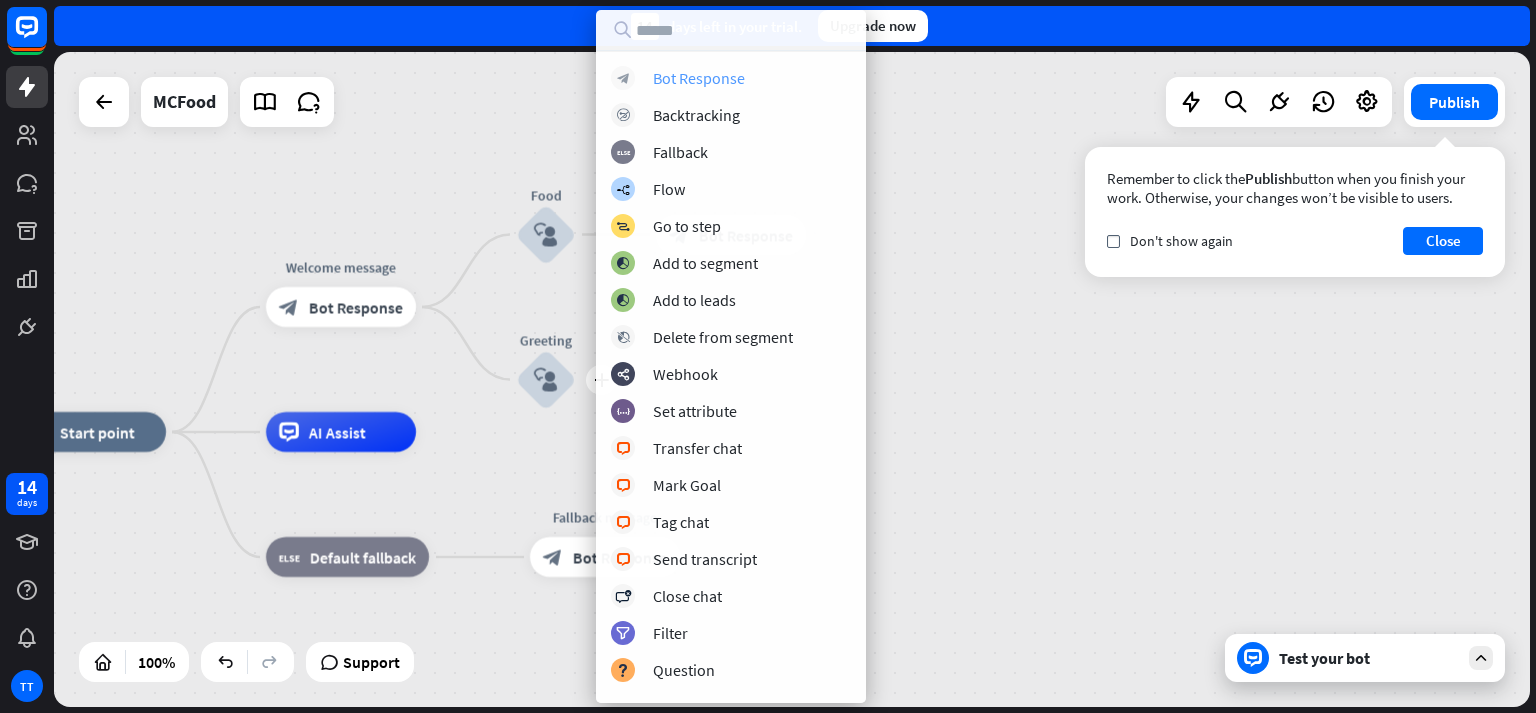 click on "Bot Response" at bounding box center (699, 78) 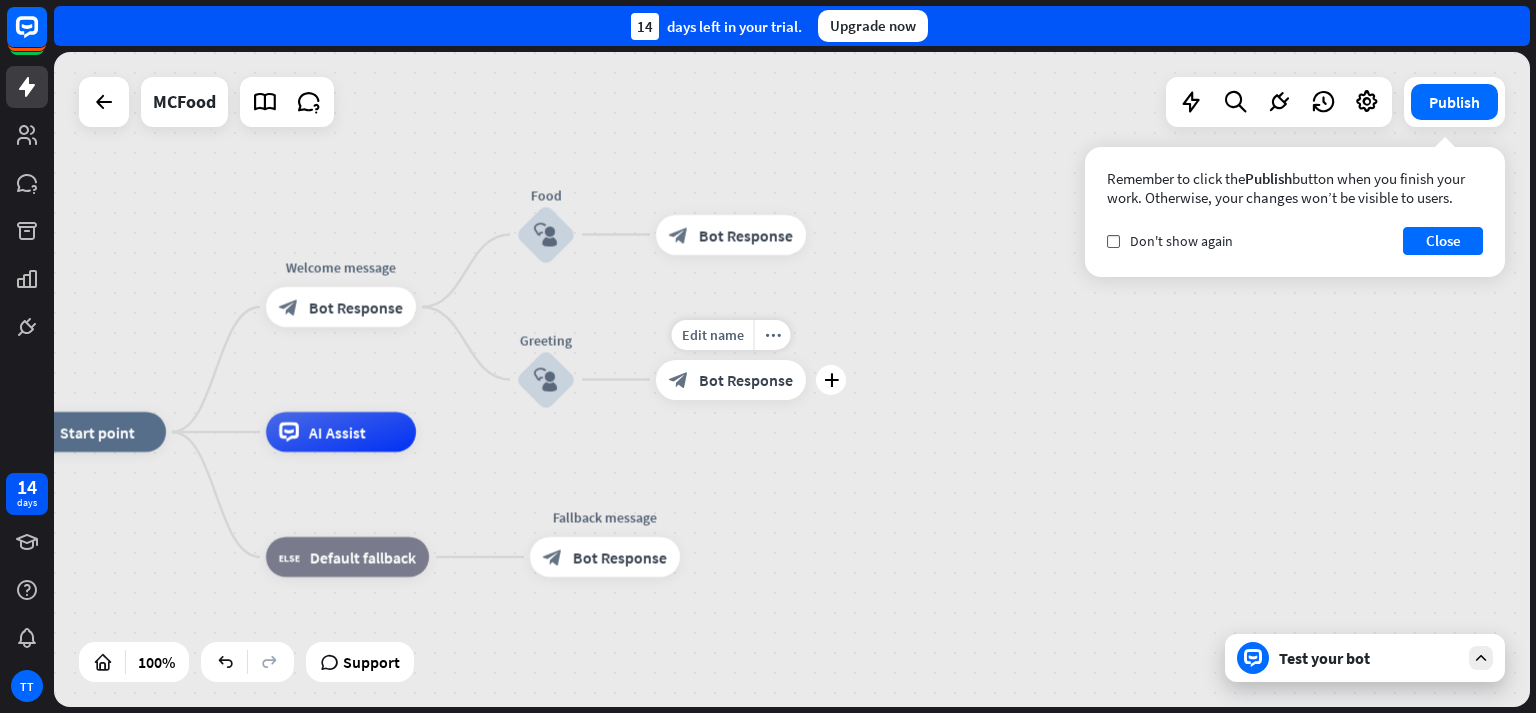 click on "Bot Response" at bounding box center [746, 380] 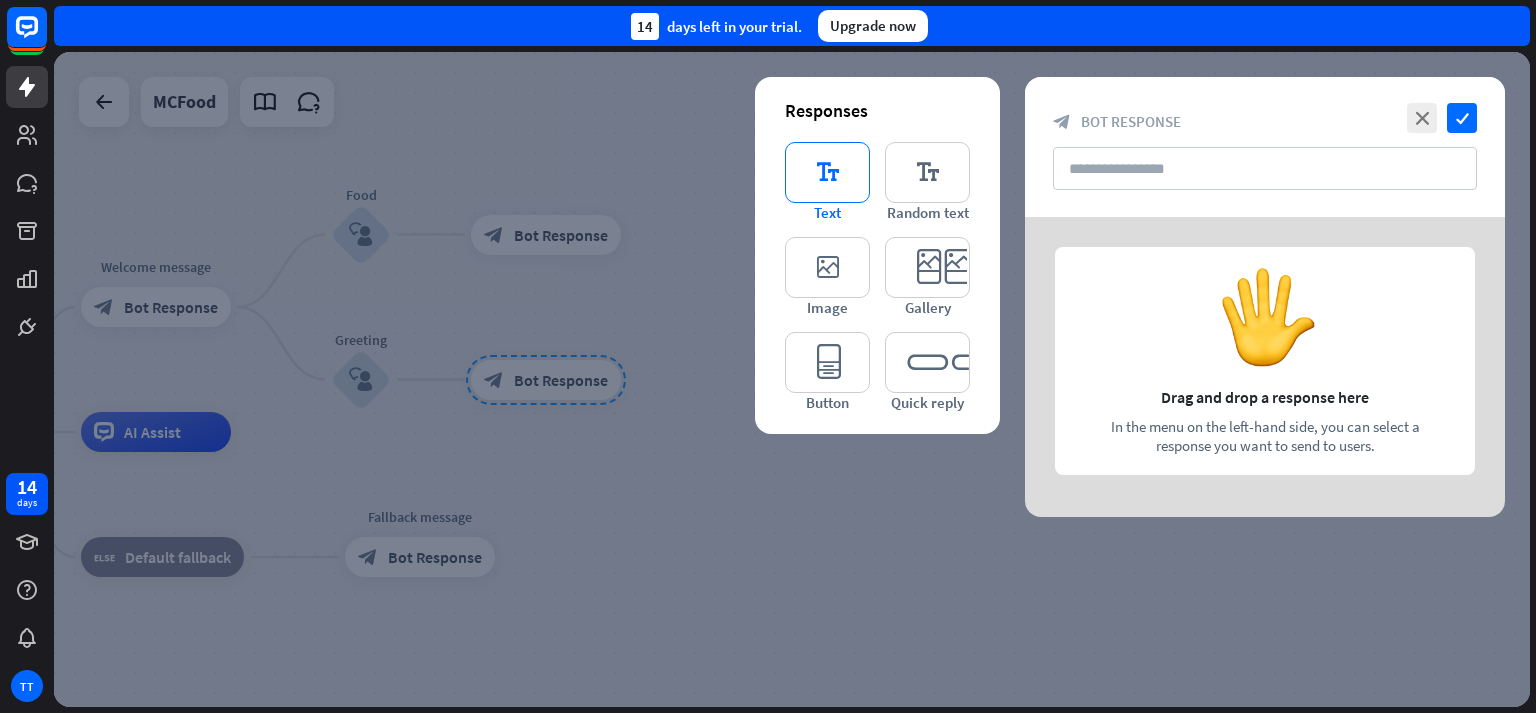 click on "editor_text" at bounding box center [827, 172] 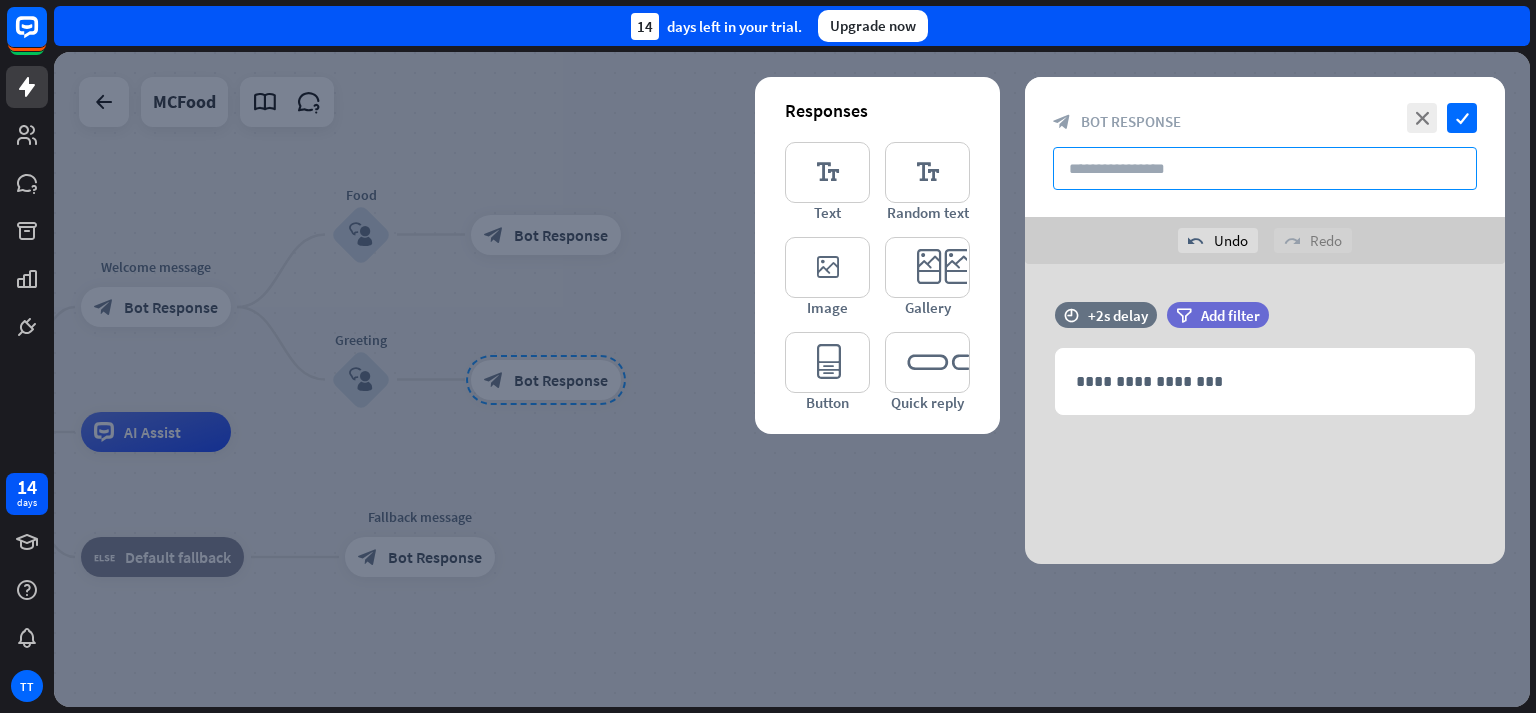 click at bounding box center (1265, 168) 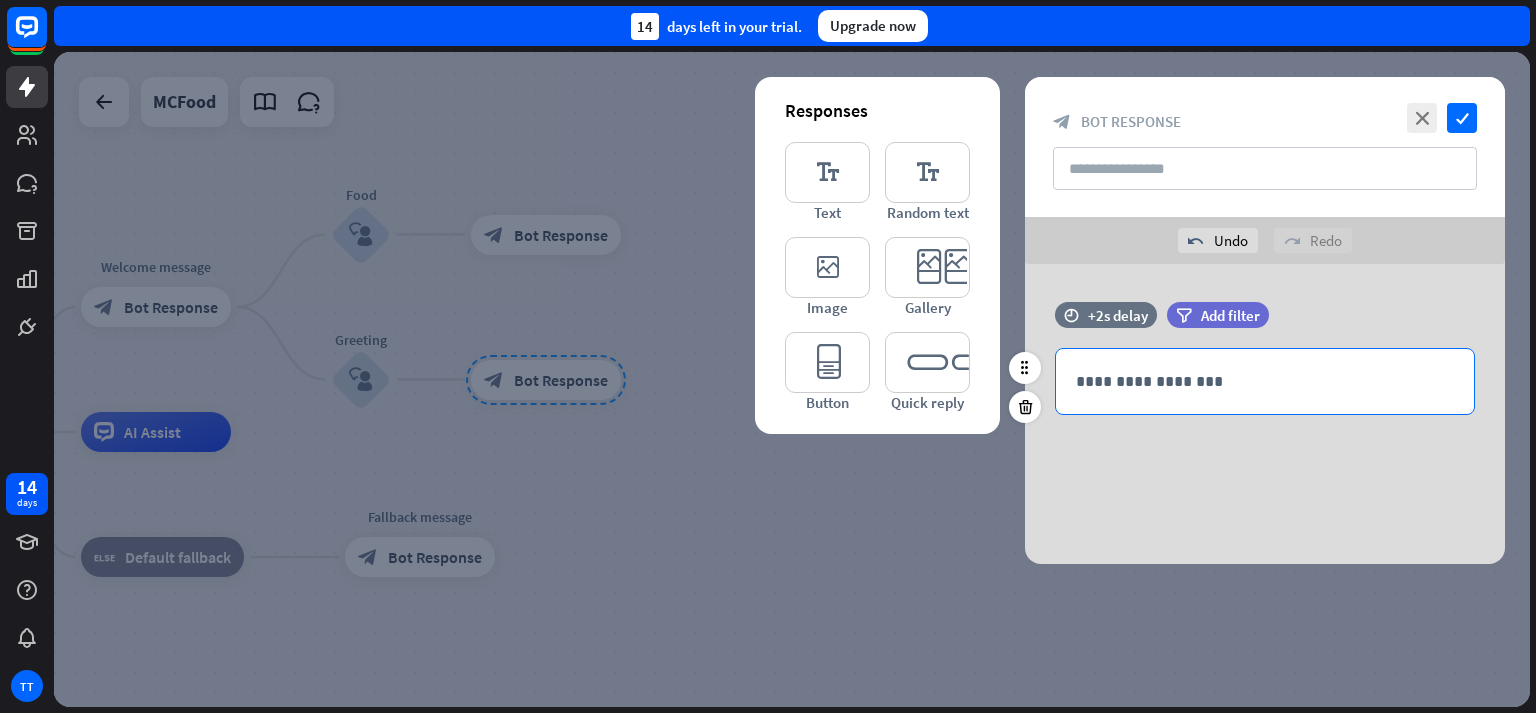 click on "**********" at bounding box center (1265, 381) 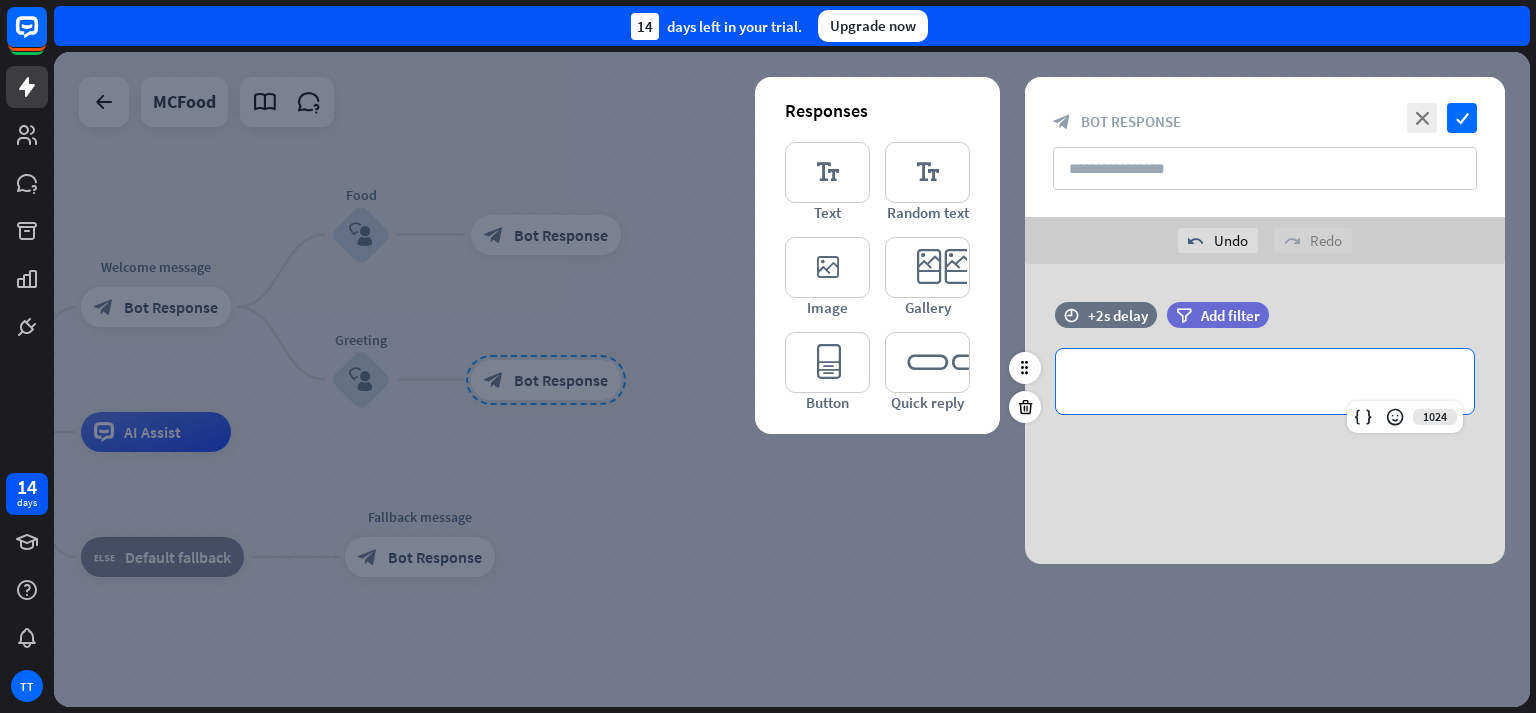 type 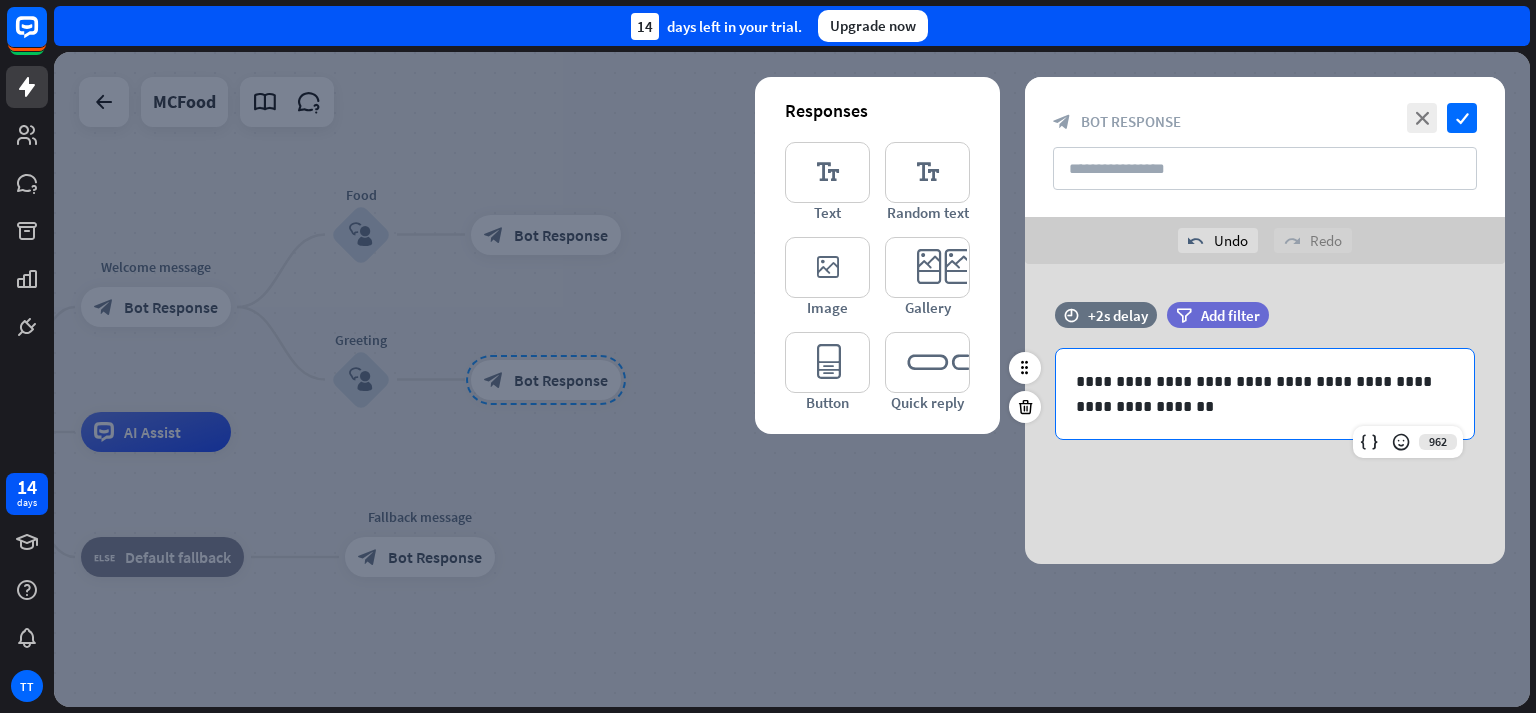 click on "**********" at bounding box center [1265, 394] 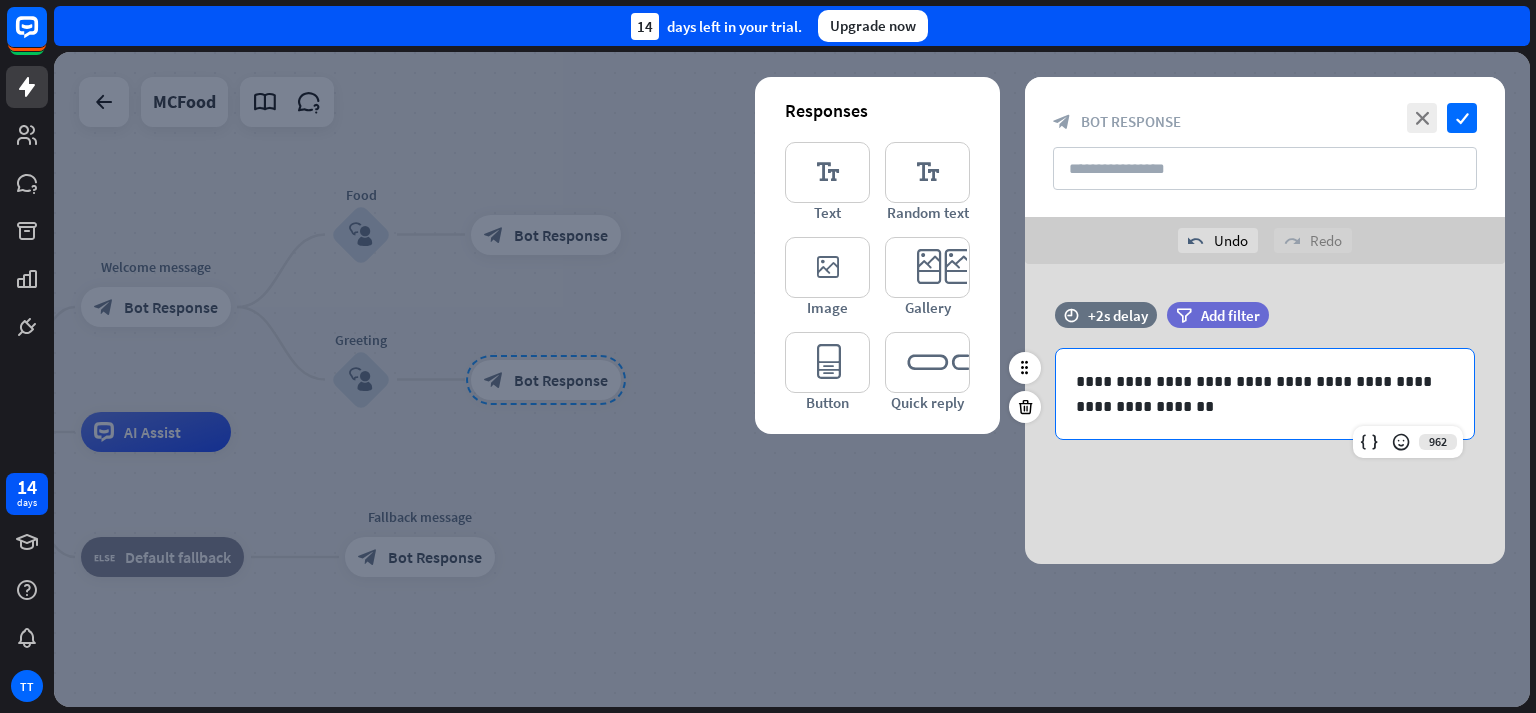 drag, startPoint x: 1144, startPoint y: 387, endPoint x: 1215, endPoint y: 395, distance: 71.44928 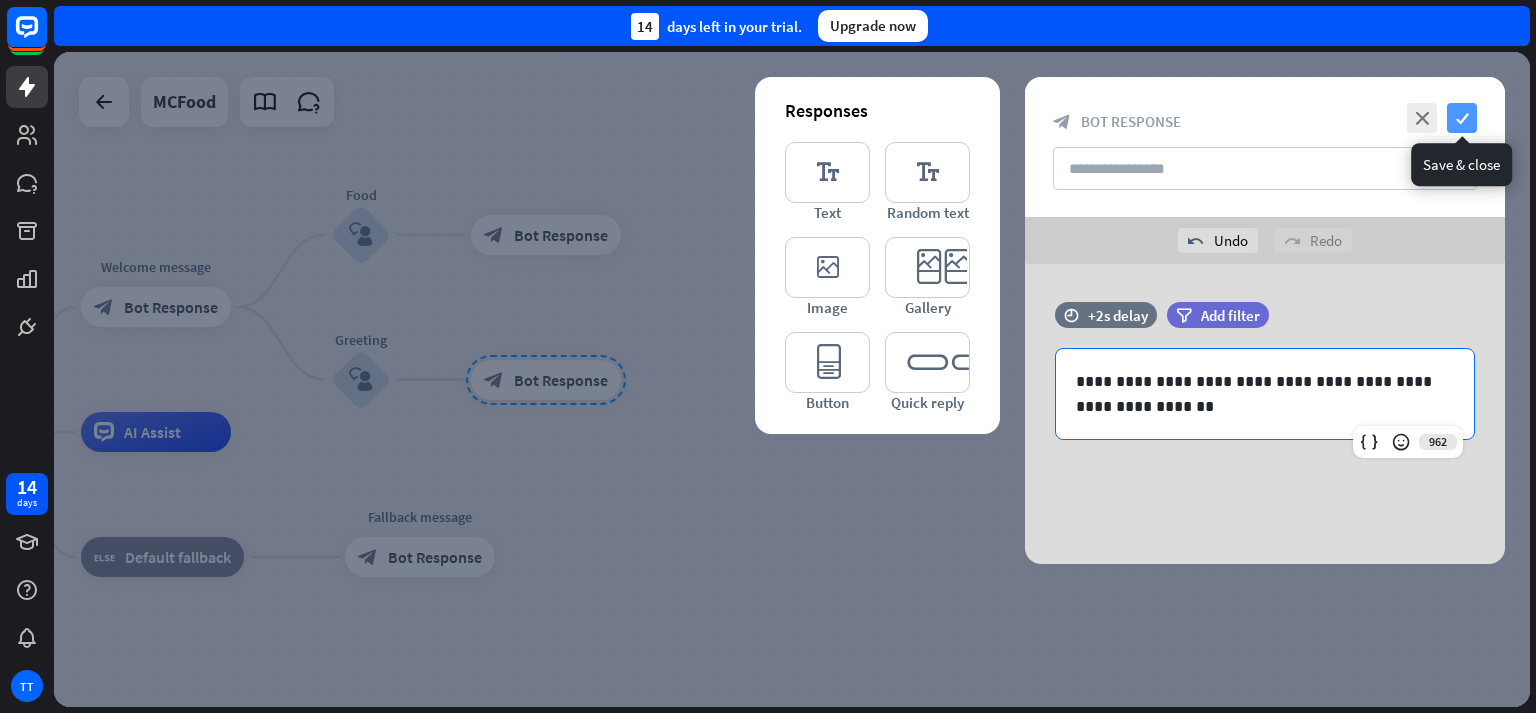 click on "check" at bounding box center (1462, 118) 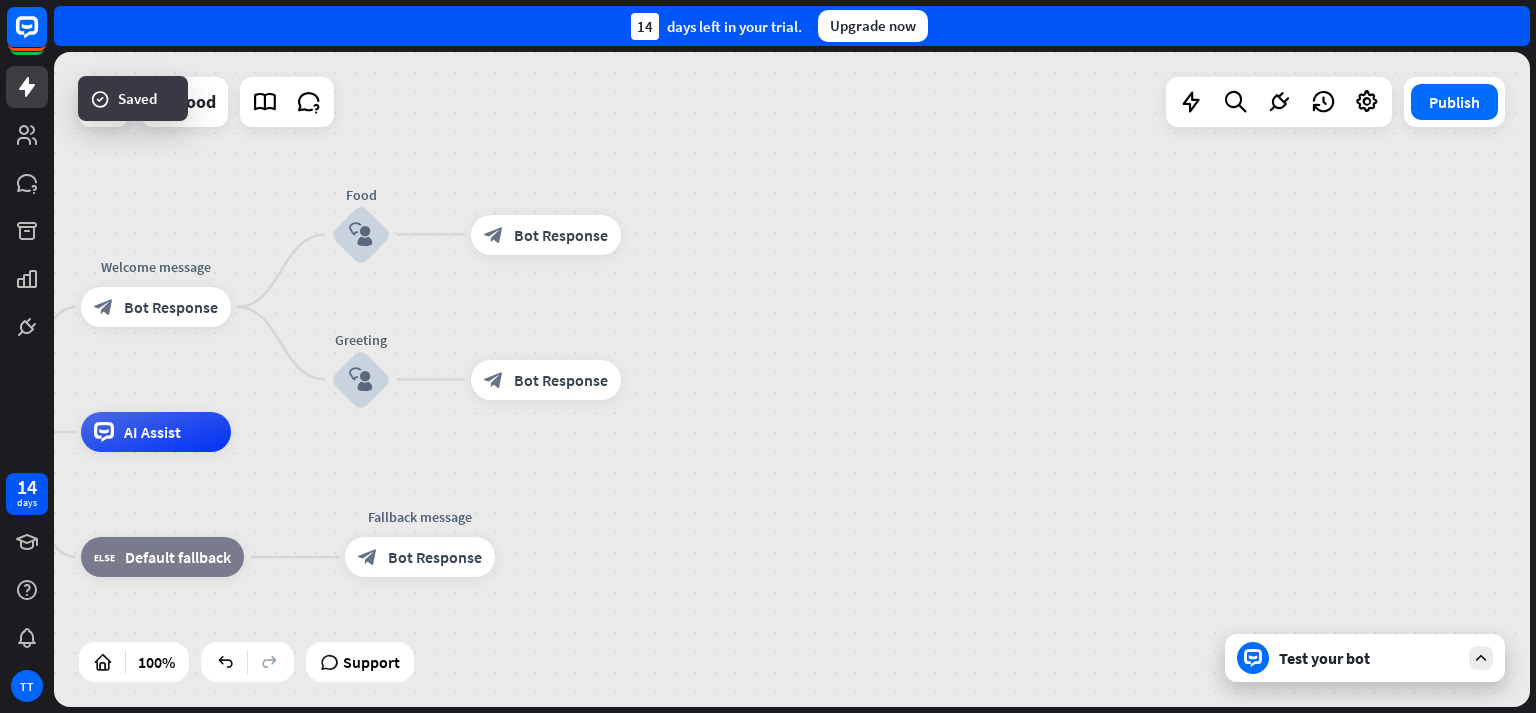 click on "Test your bot" at bounding box center (1369, 658) 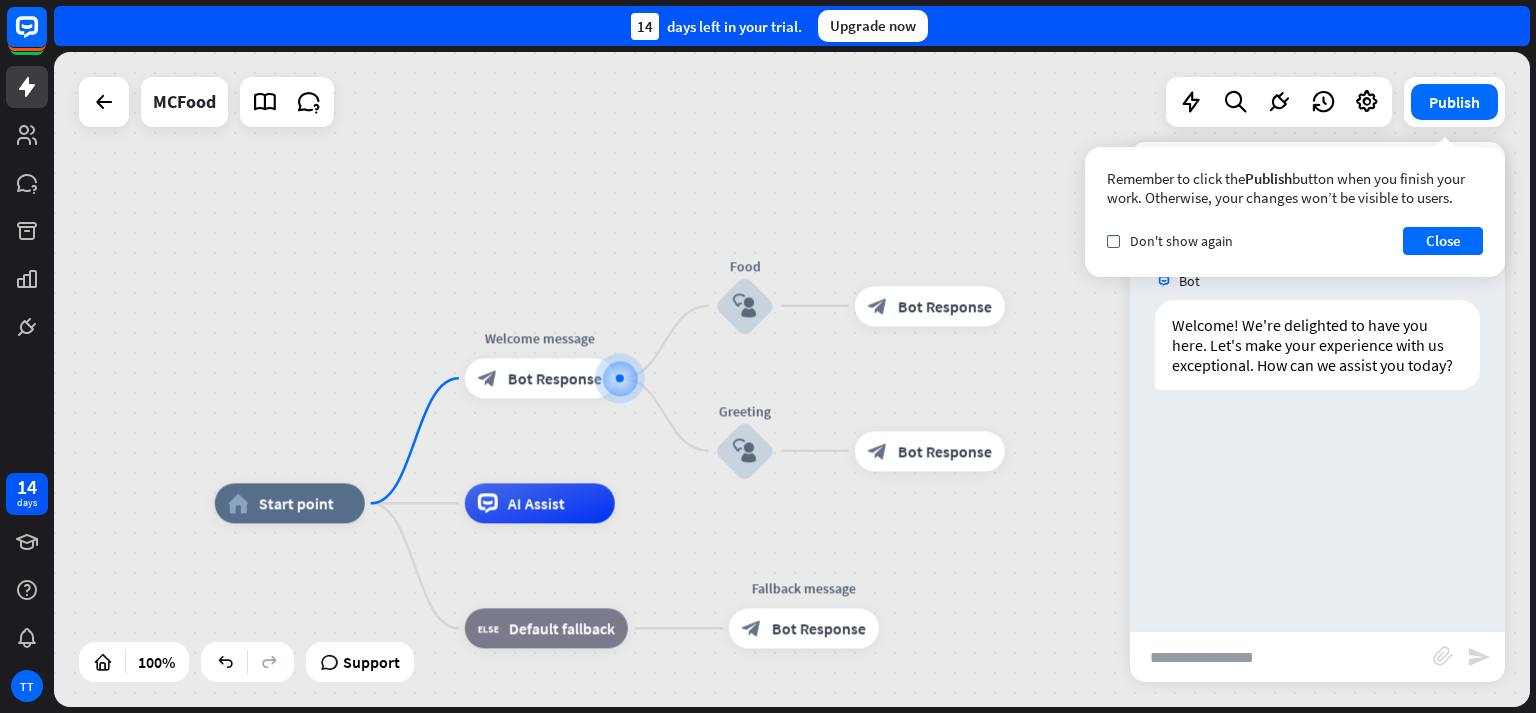 click at bounding box center [1281, 657] 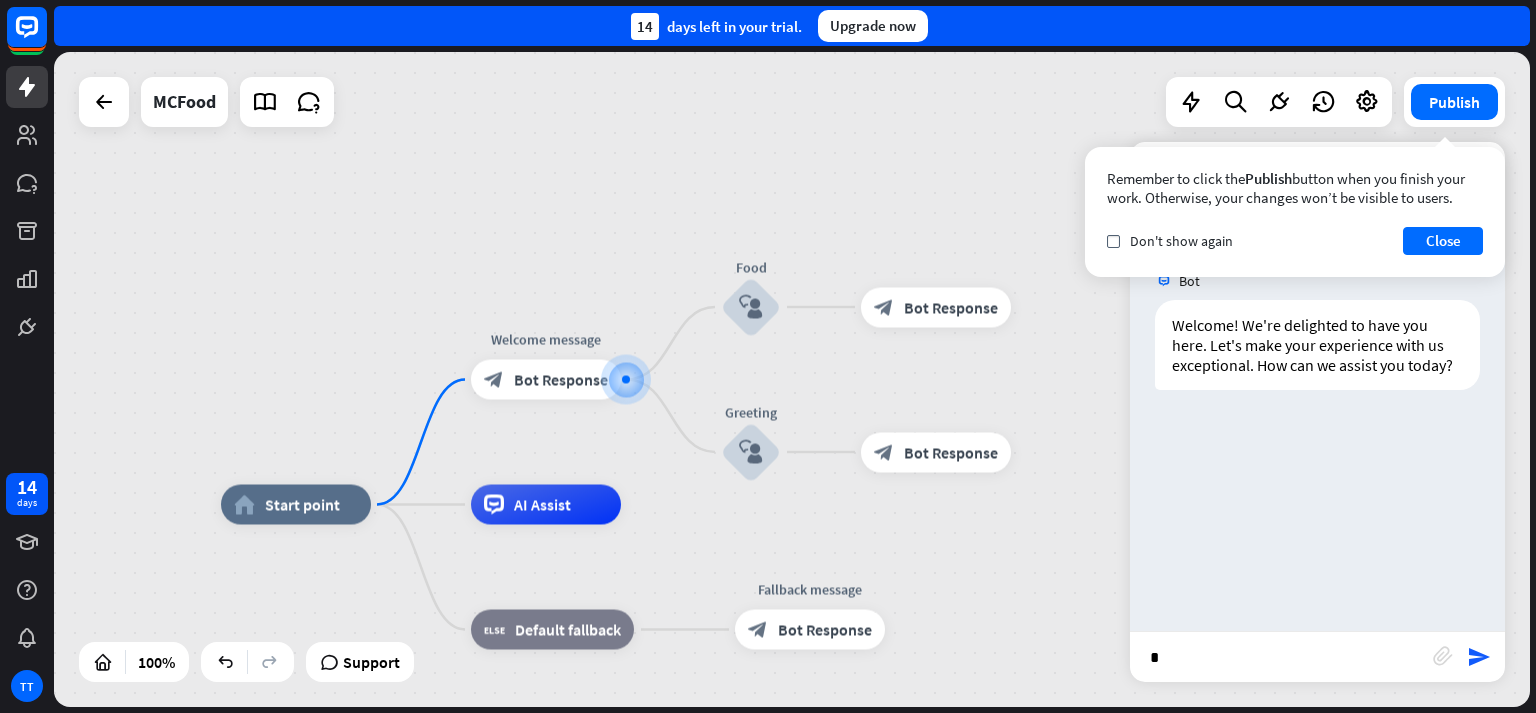 type on "**" 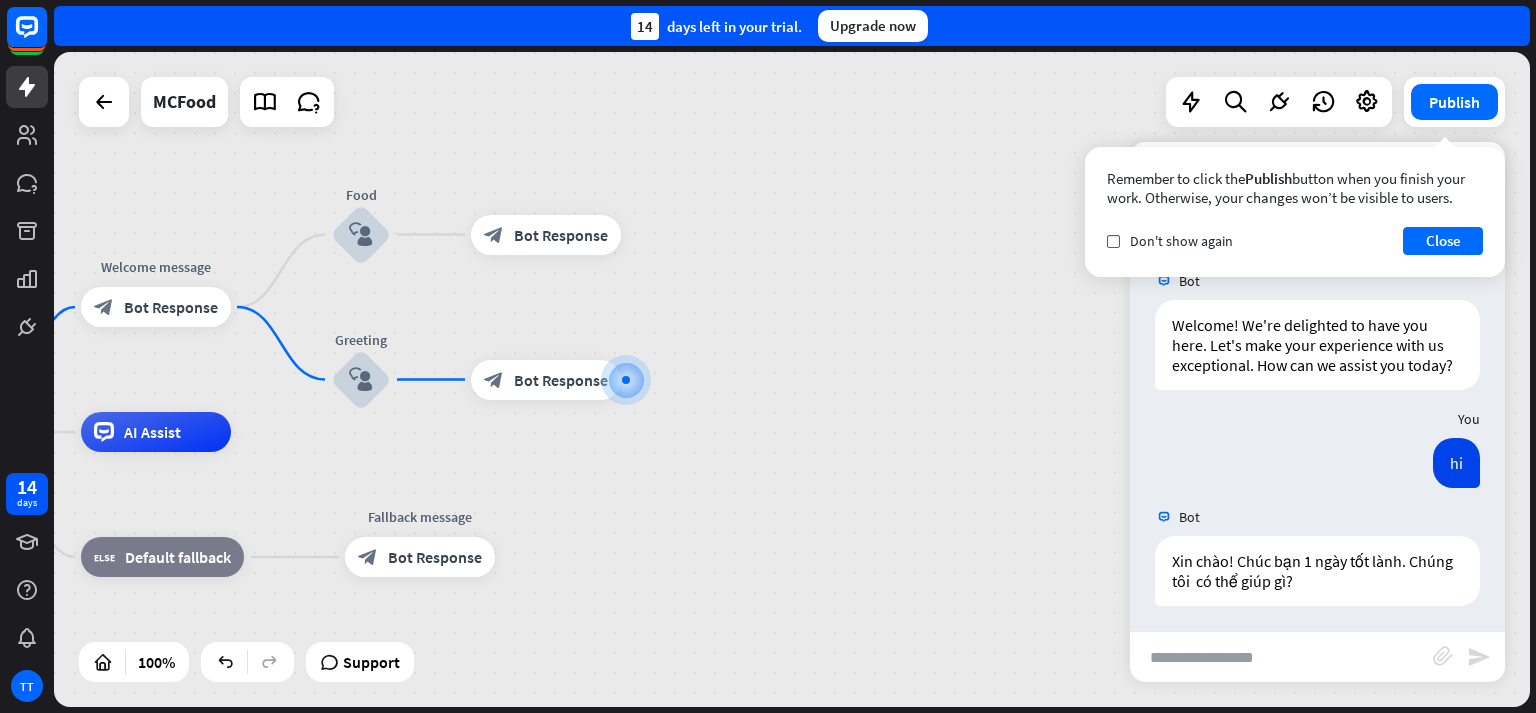 scroll, scrollTop: 24, scrollLeft: 0, axis: vertical 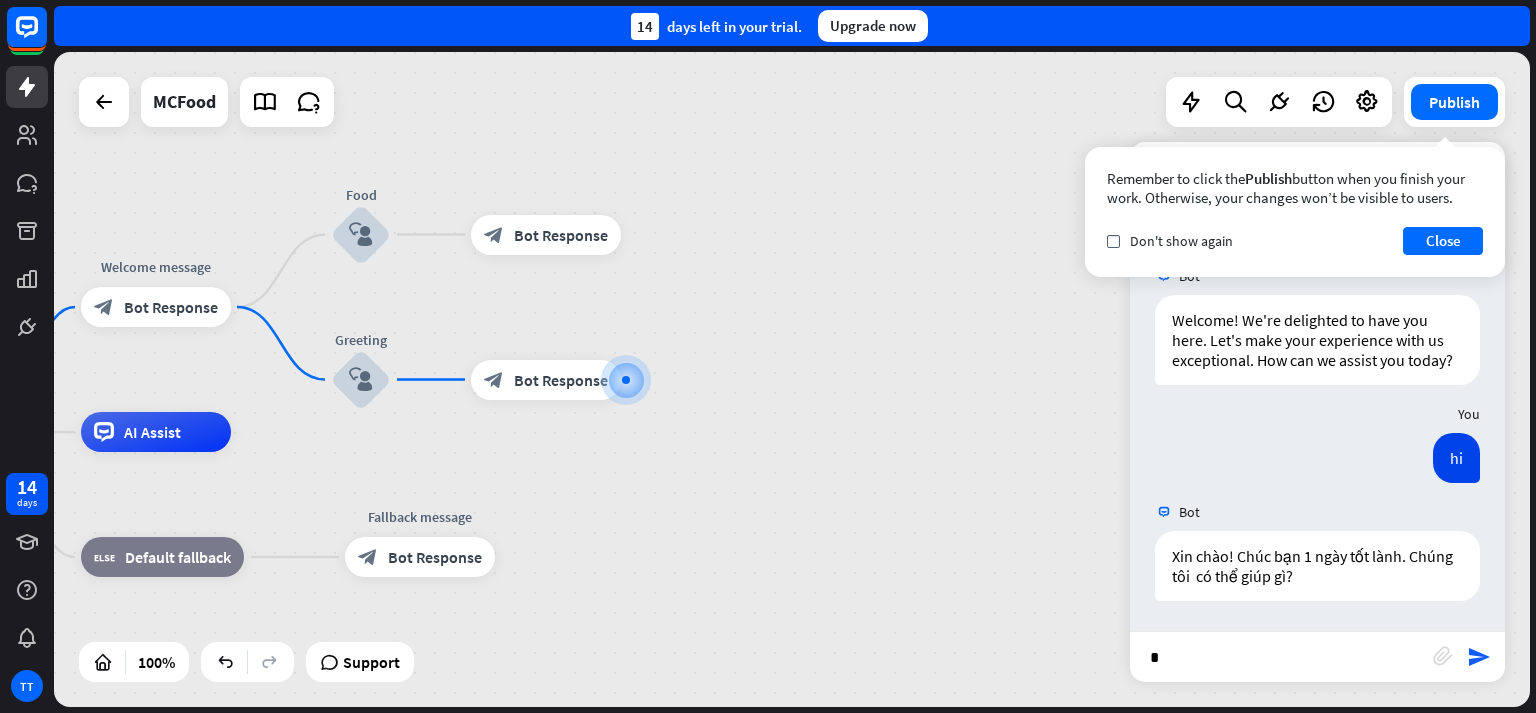 type on "**" 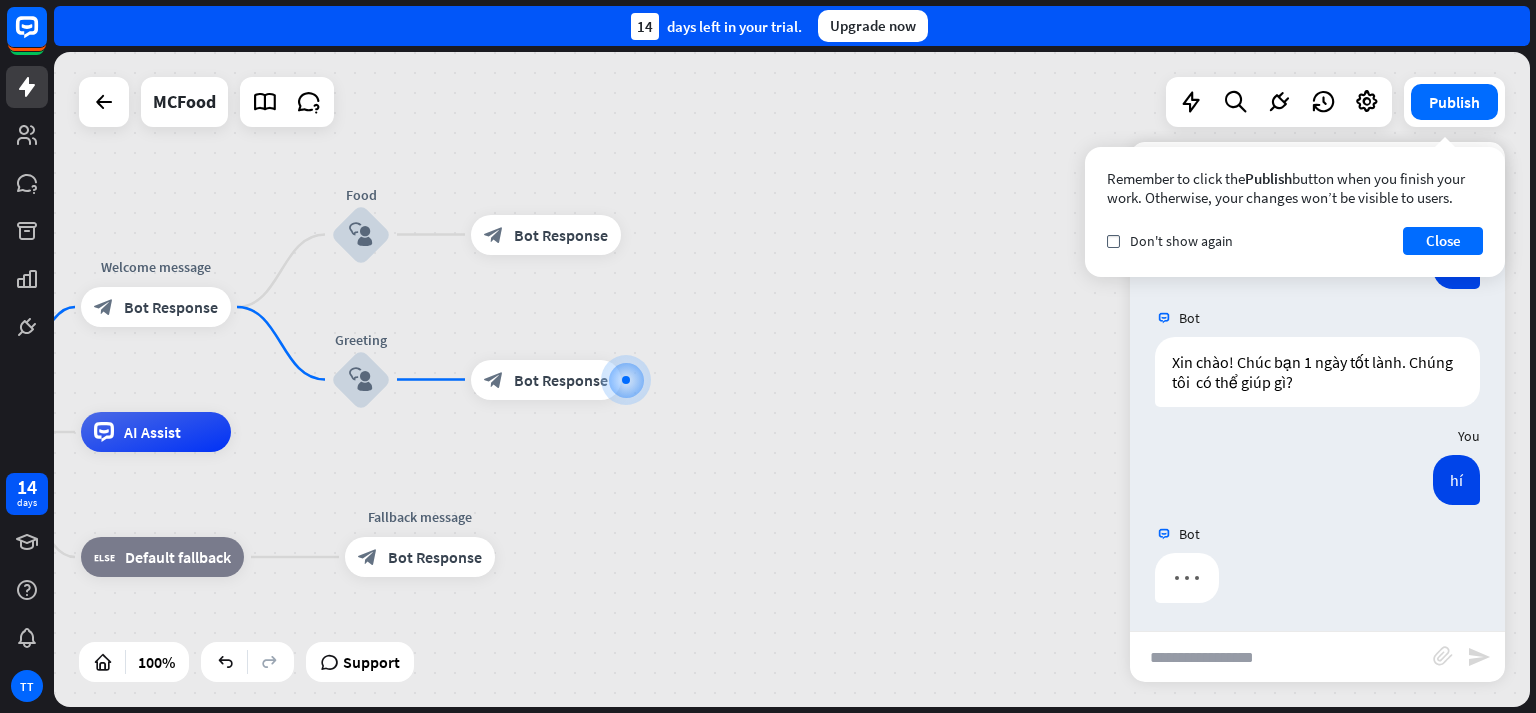 scroll, scrollTop: 220, scrollLeft: 0, axis: vertical 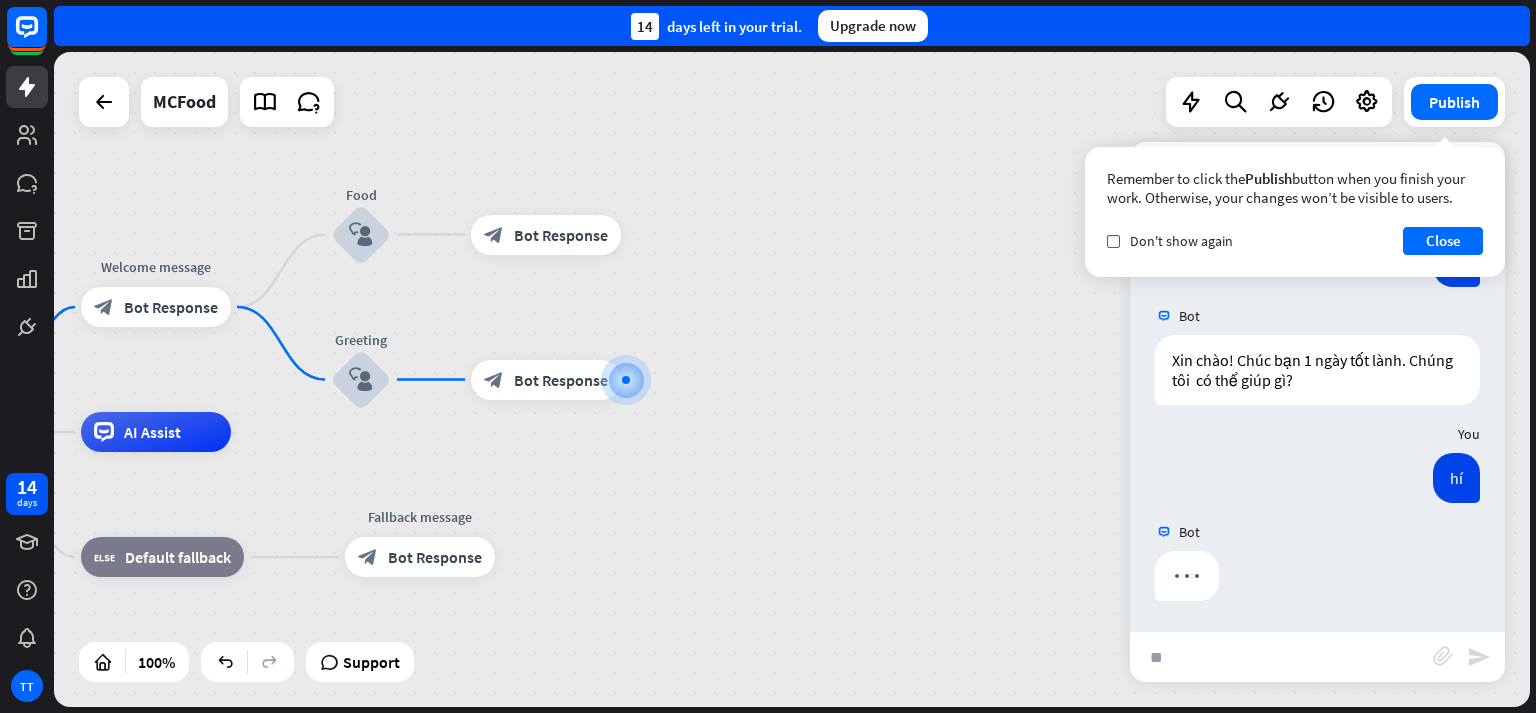 type on "***" 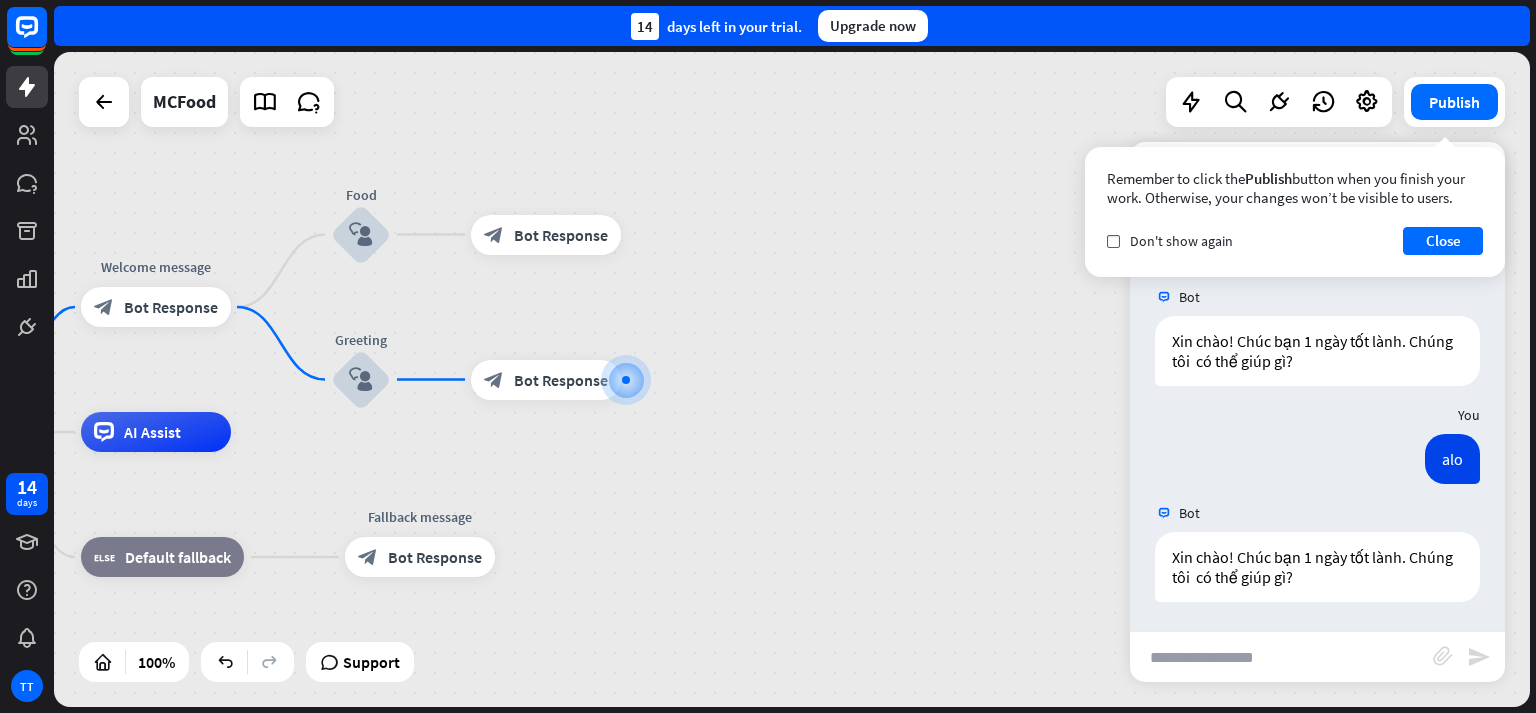 scroll, scrollTop: 456, scrollLeft: 0, axis: vertical 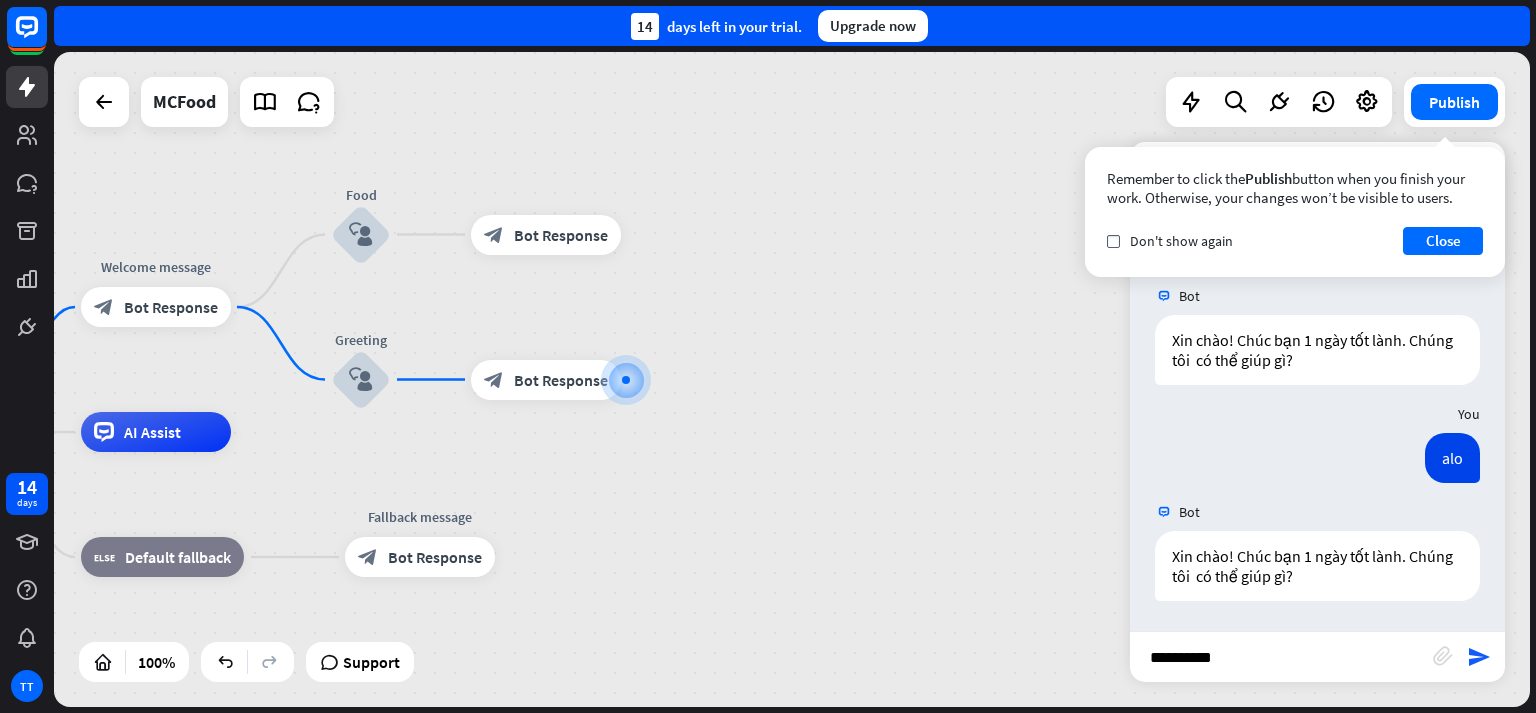 type on "**********" 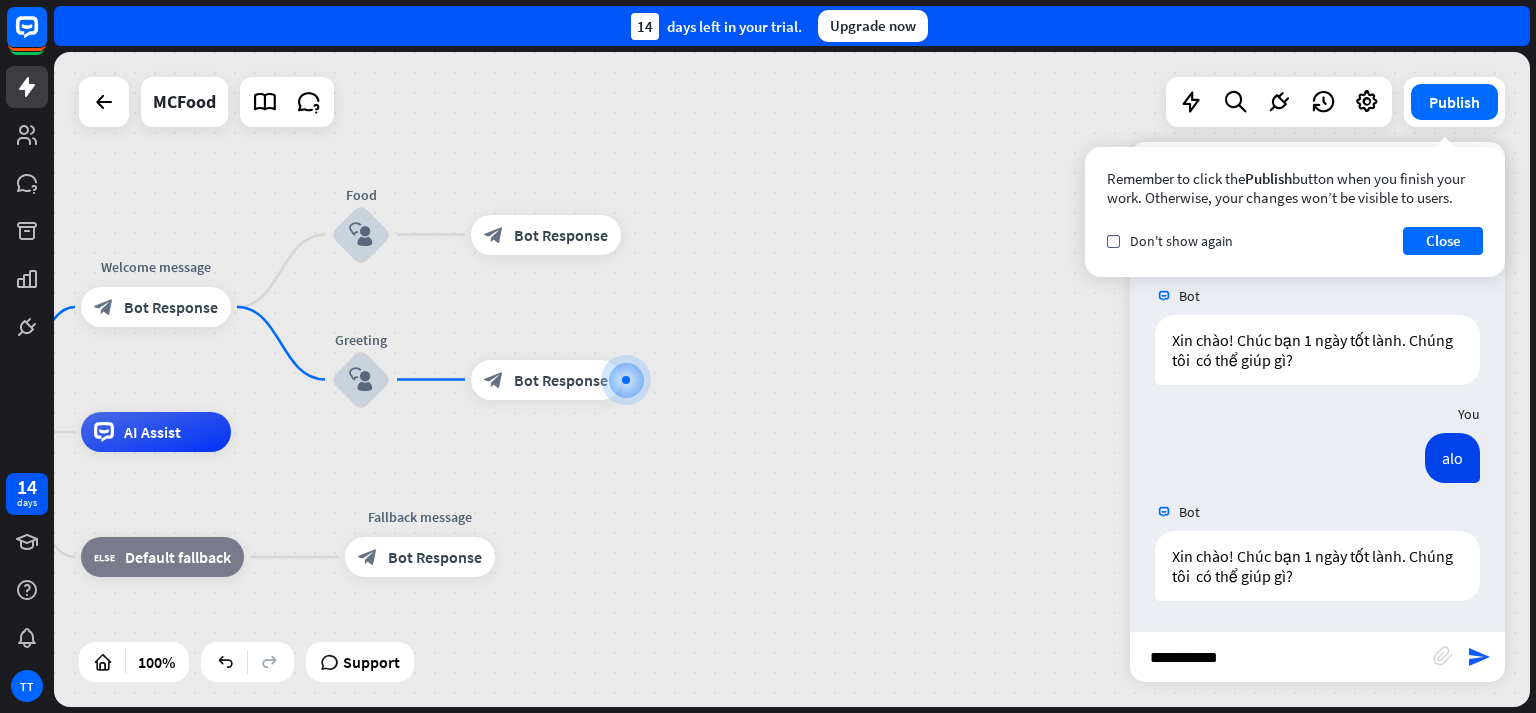 type 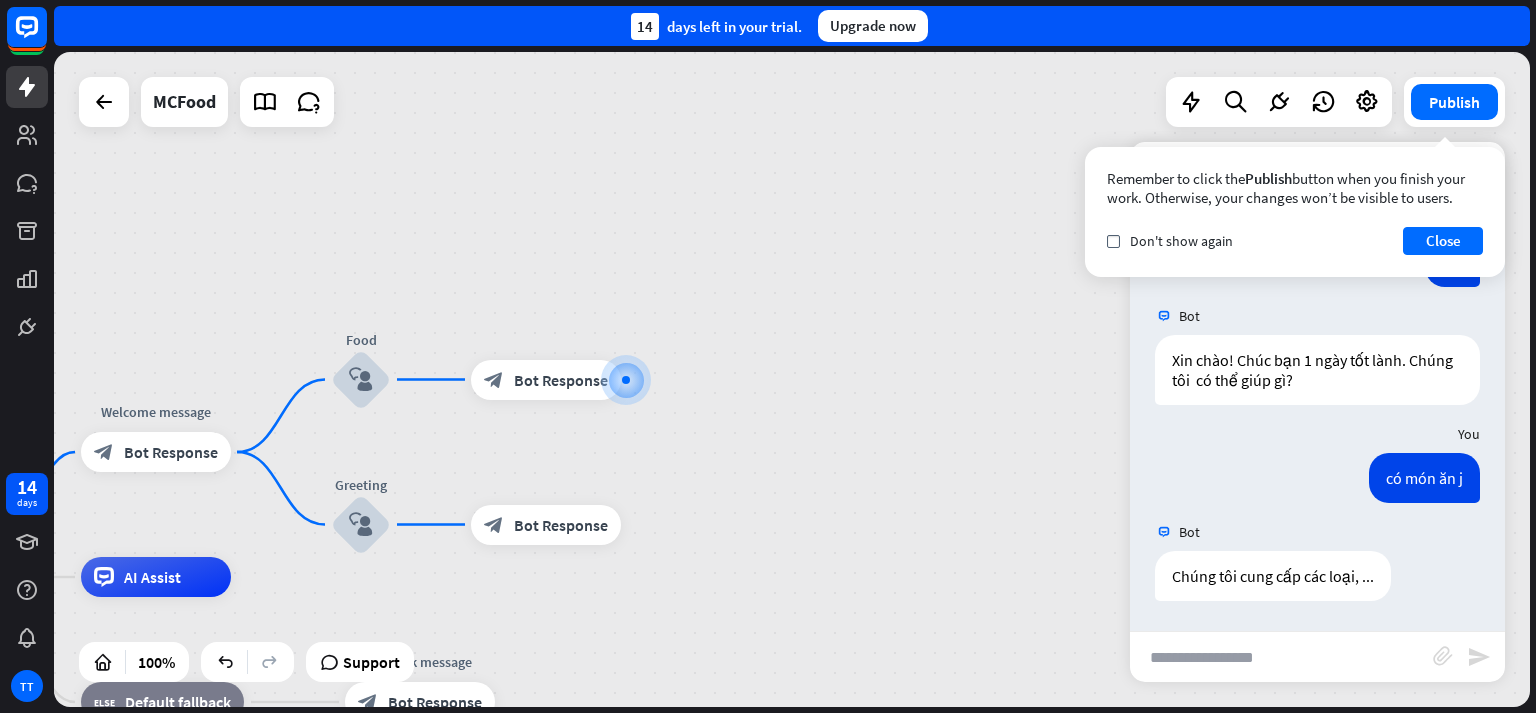 scroll, scrollTop: 652, scrollLeft: 0, axis: vertical 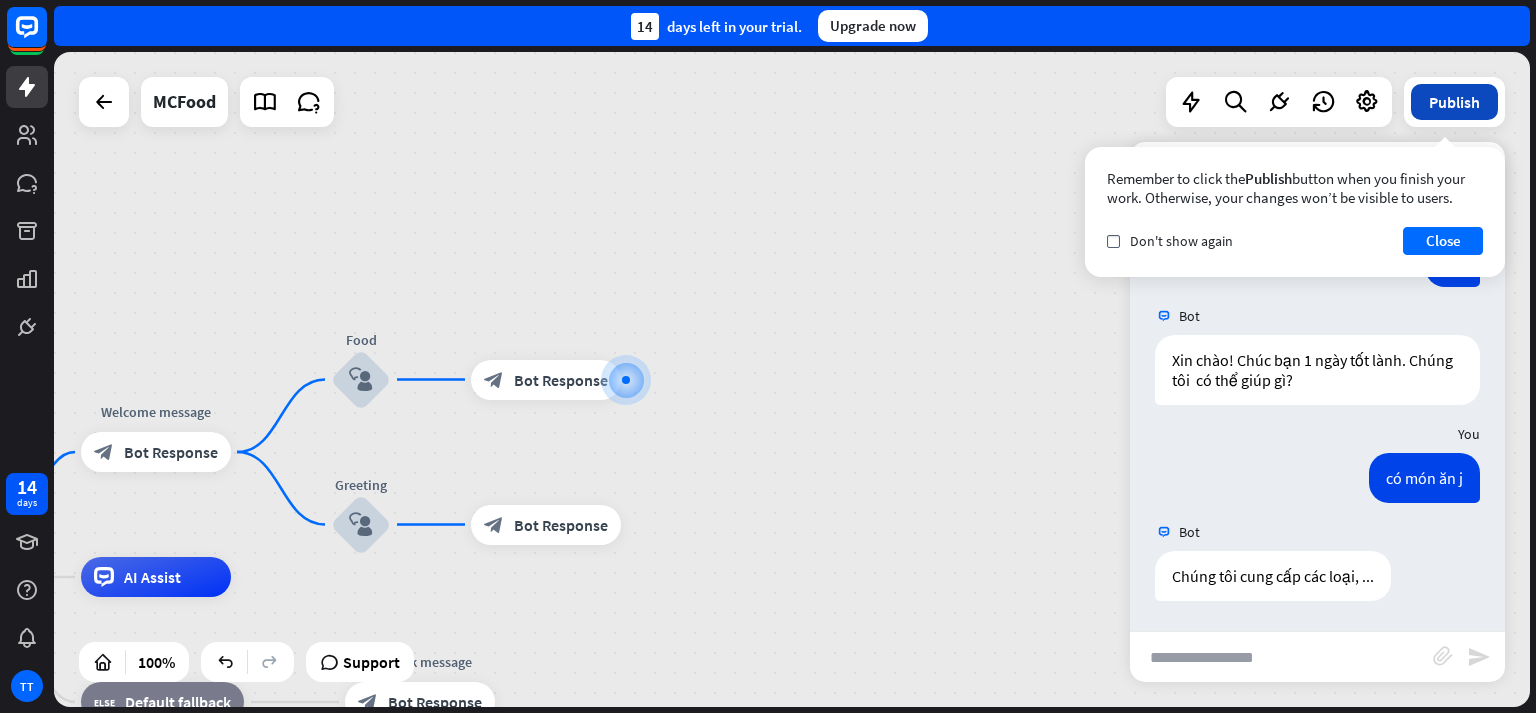 click on "Publish" at bounding box center [1454, 102] 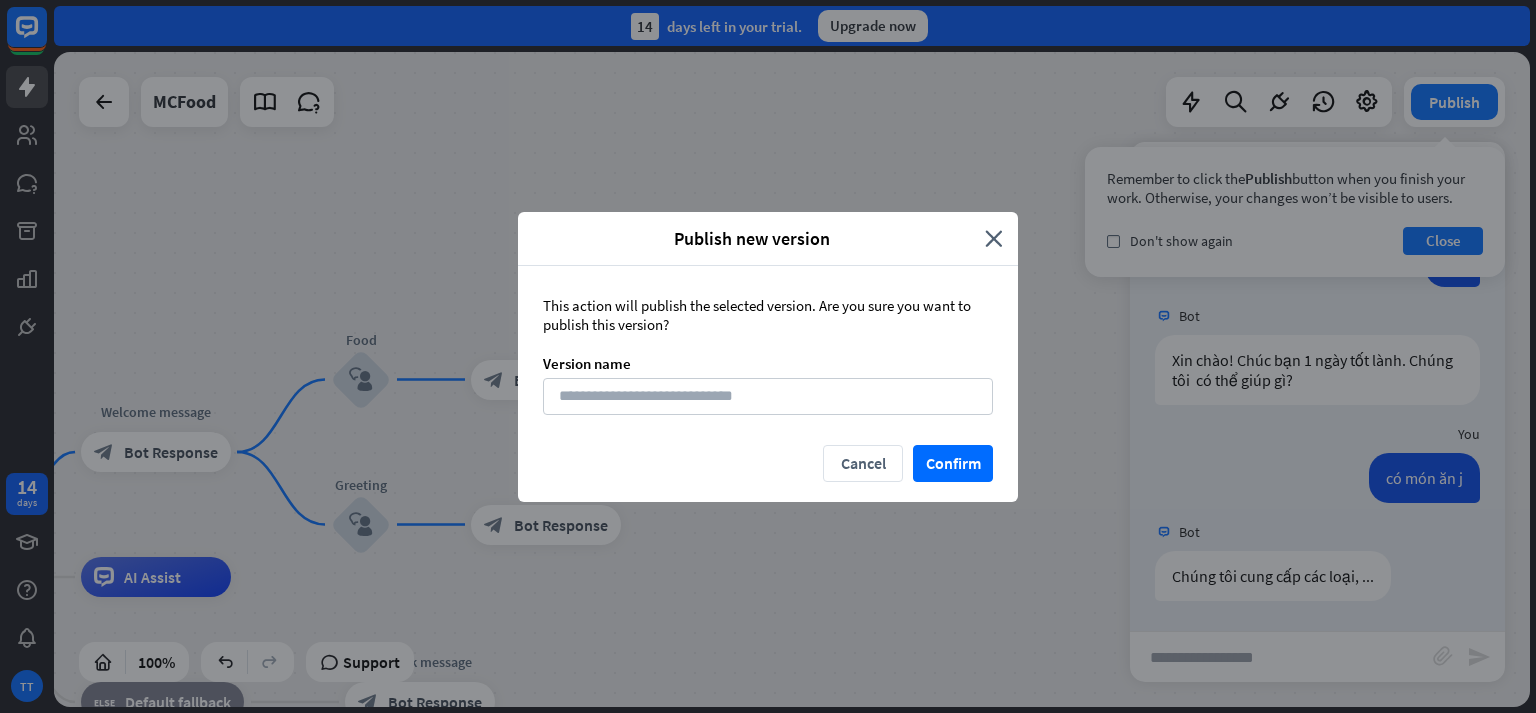 click on "Cancel   Confirm" at bounding box center (768, 473) 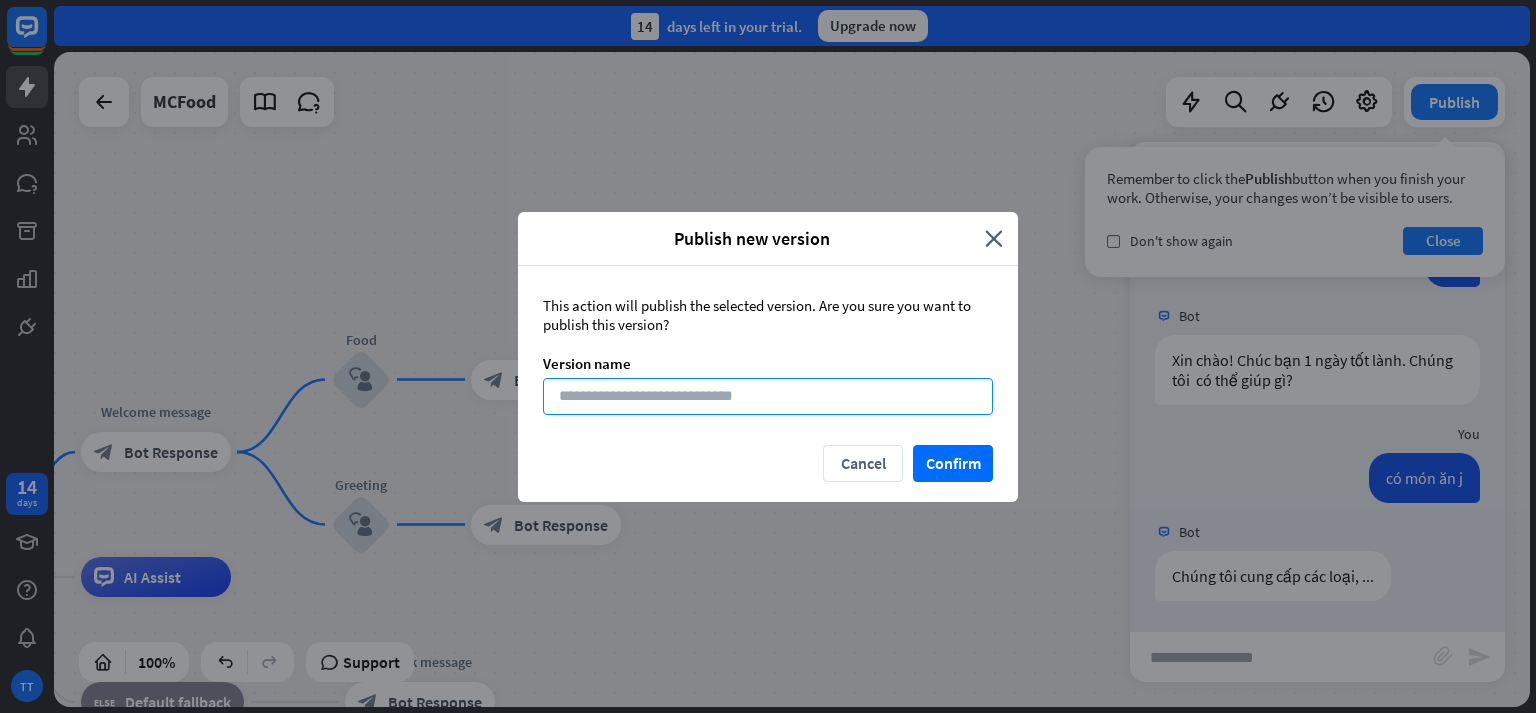 click at bounding box center (768, 396) 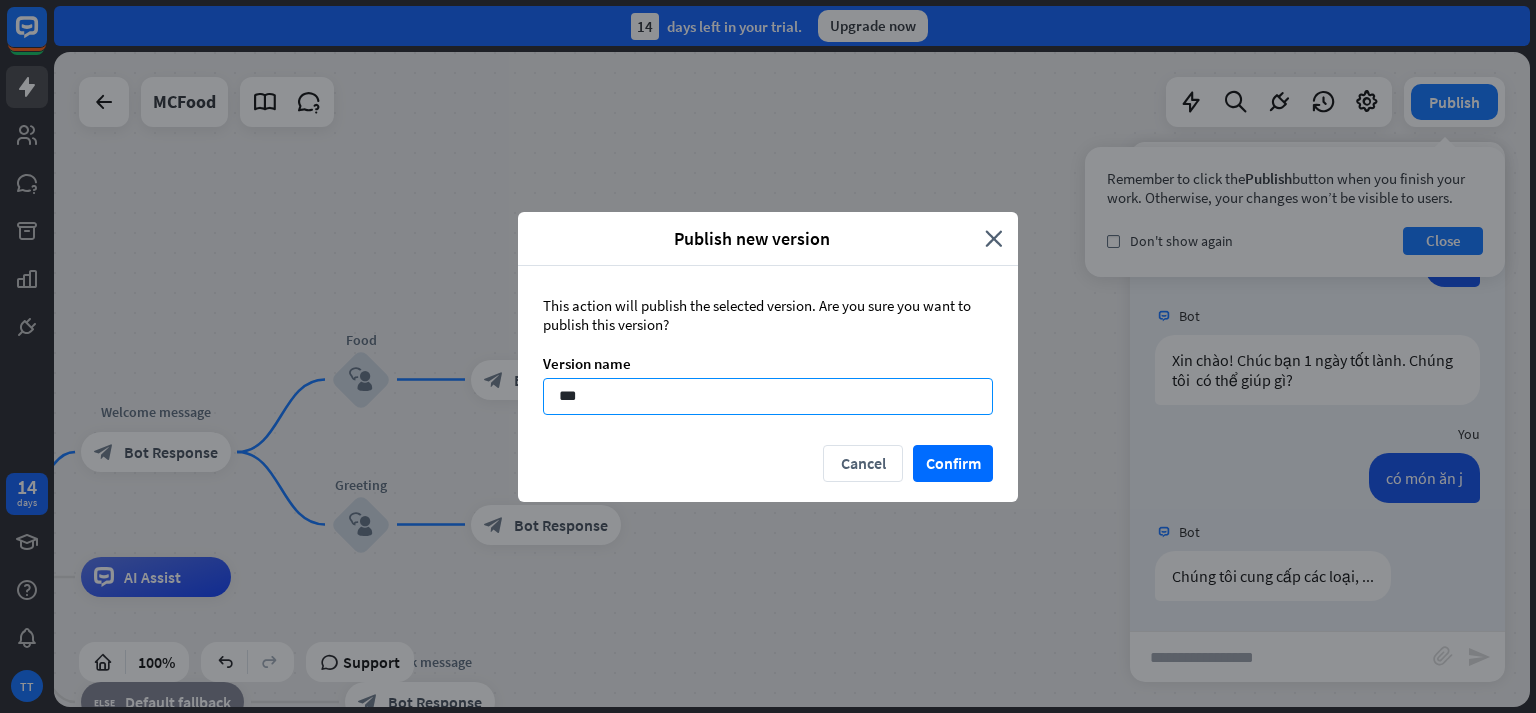 type on "***" 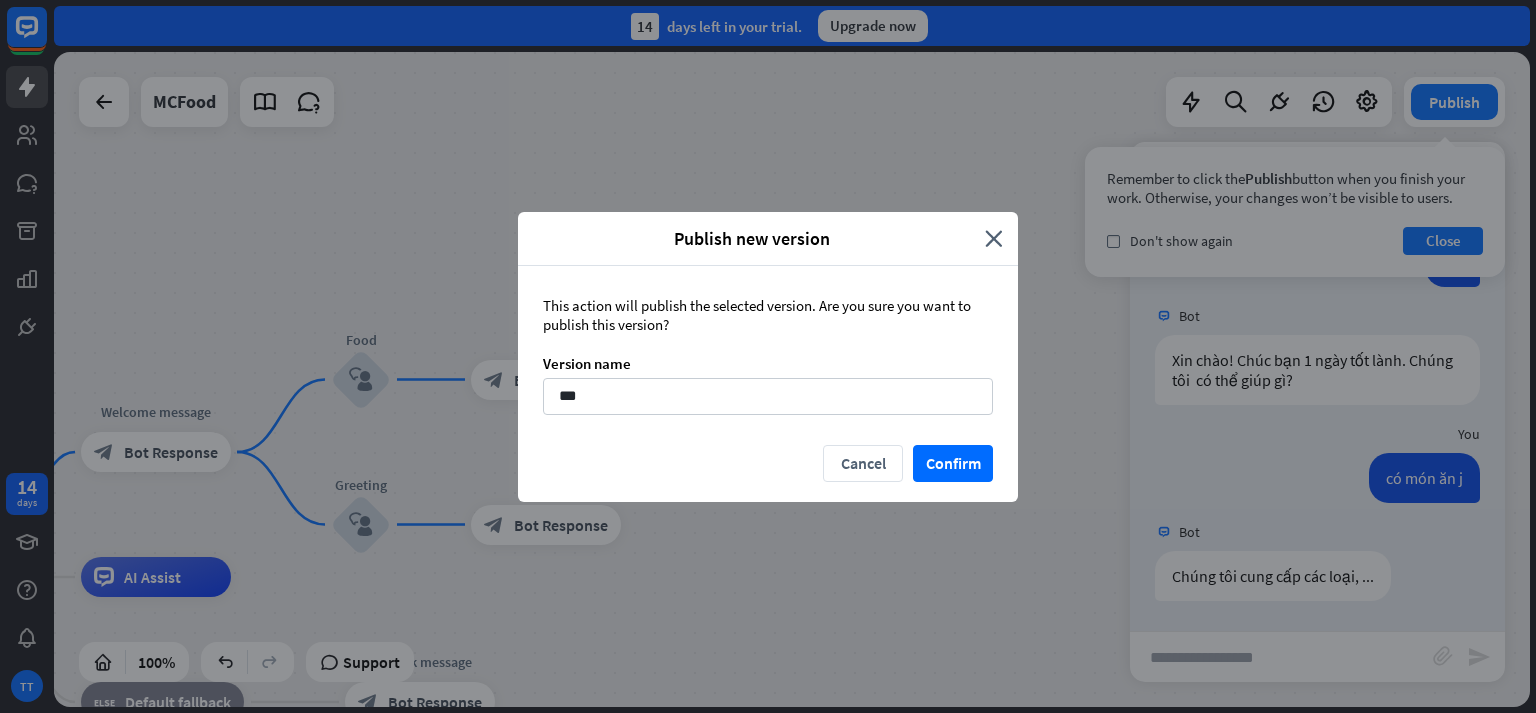 click on "Cancel   Confirm" at bounding box center (768, 473) 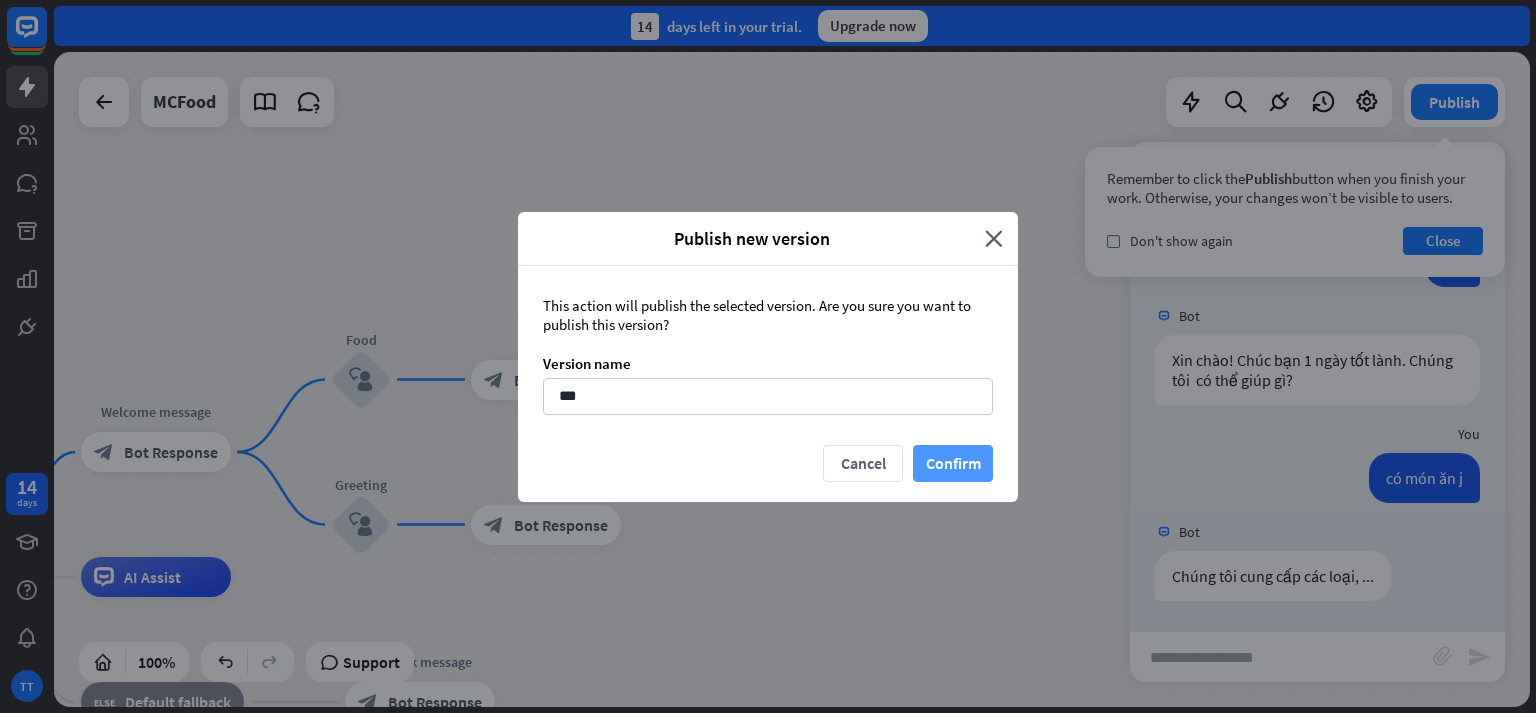 click on "Confirm" at bounding box center (953, 463) 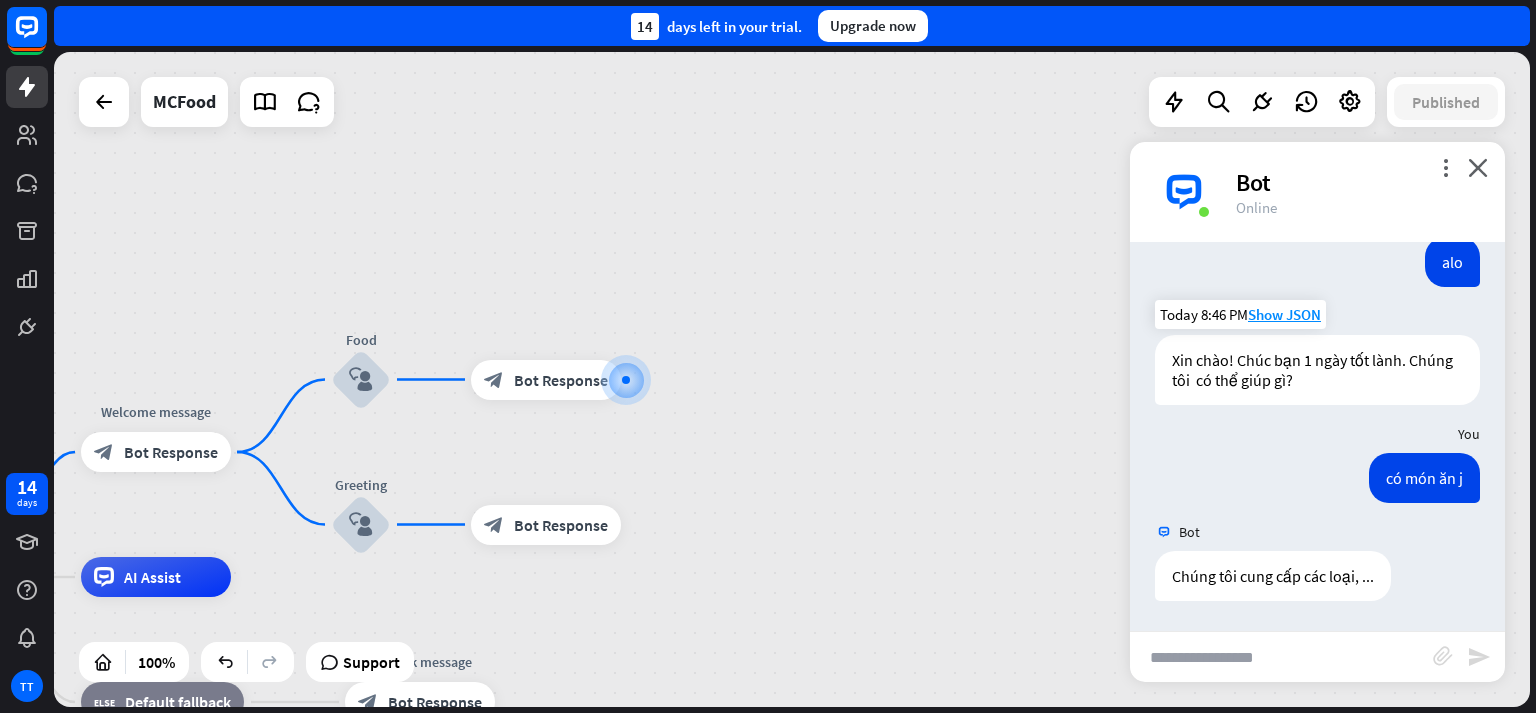 scroll, scrollTop: 652, scrollLeft: 0, axis: vertical 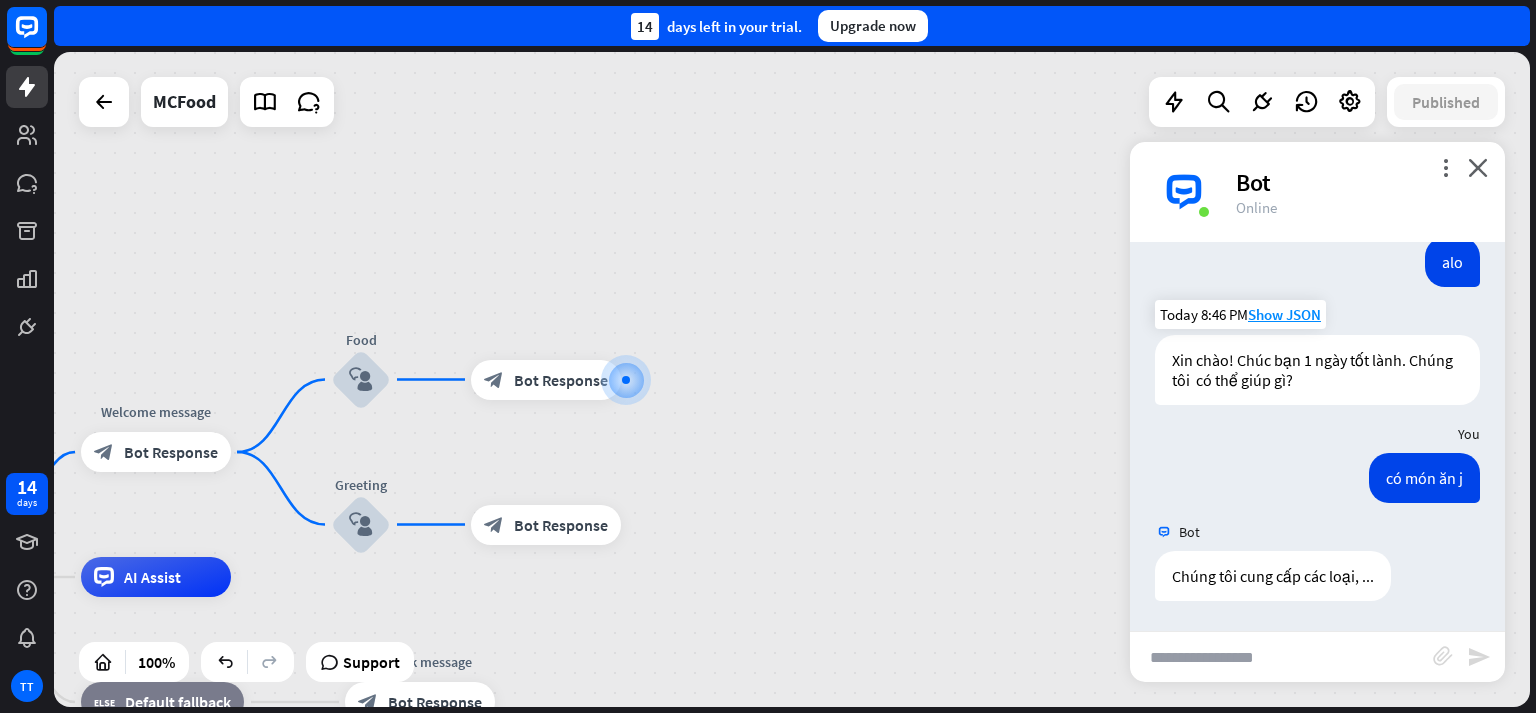 click on "Xin chào! Chúc bạn 1 ngày tốt lành. Chúng tôi  có thể giúp gì?" at bounding box center (1317, 370) 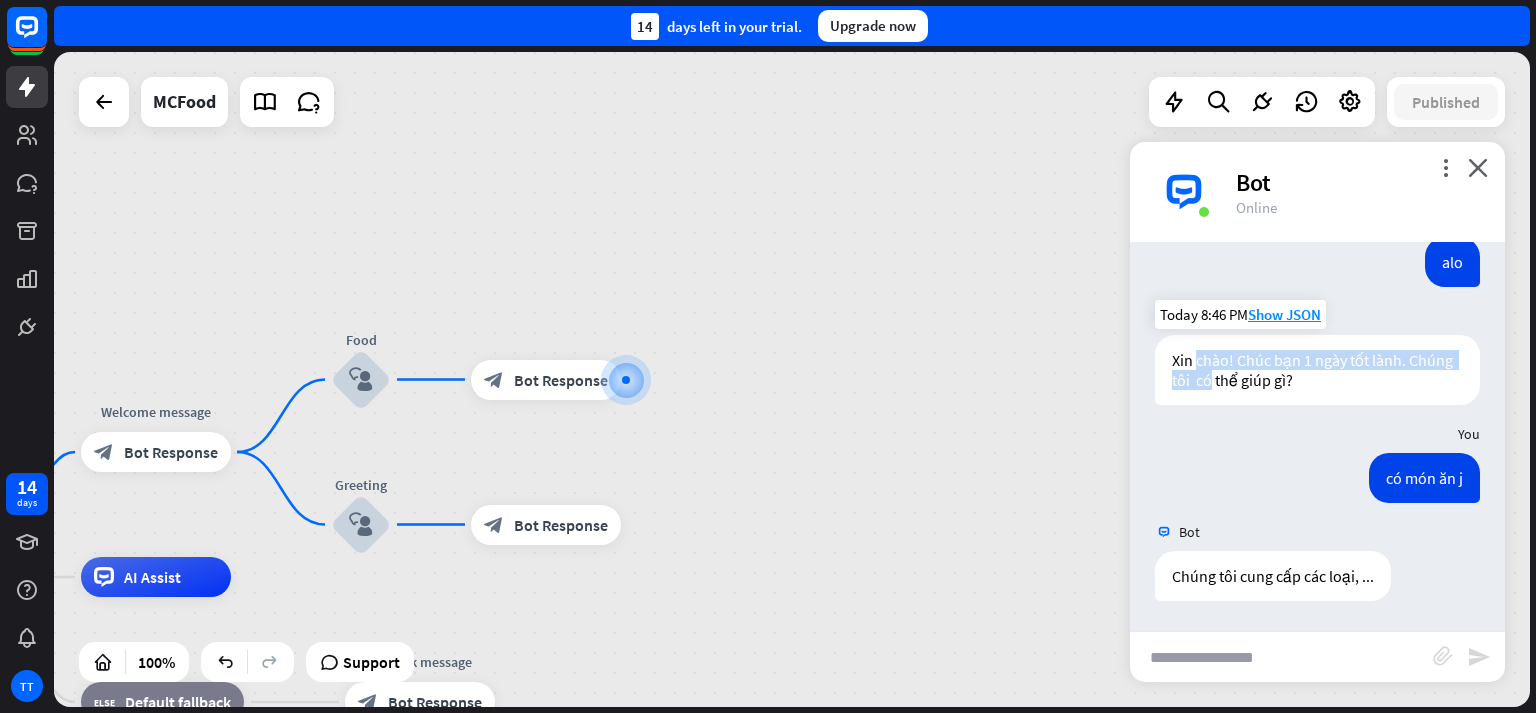 drag, startPoint x: 1195, startPoint y: 366, endPoint x: 1246, endPoint y: 381, distance: 53.160137 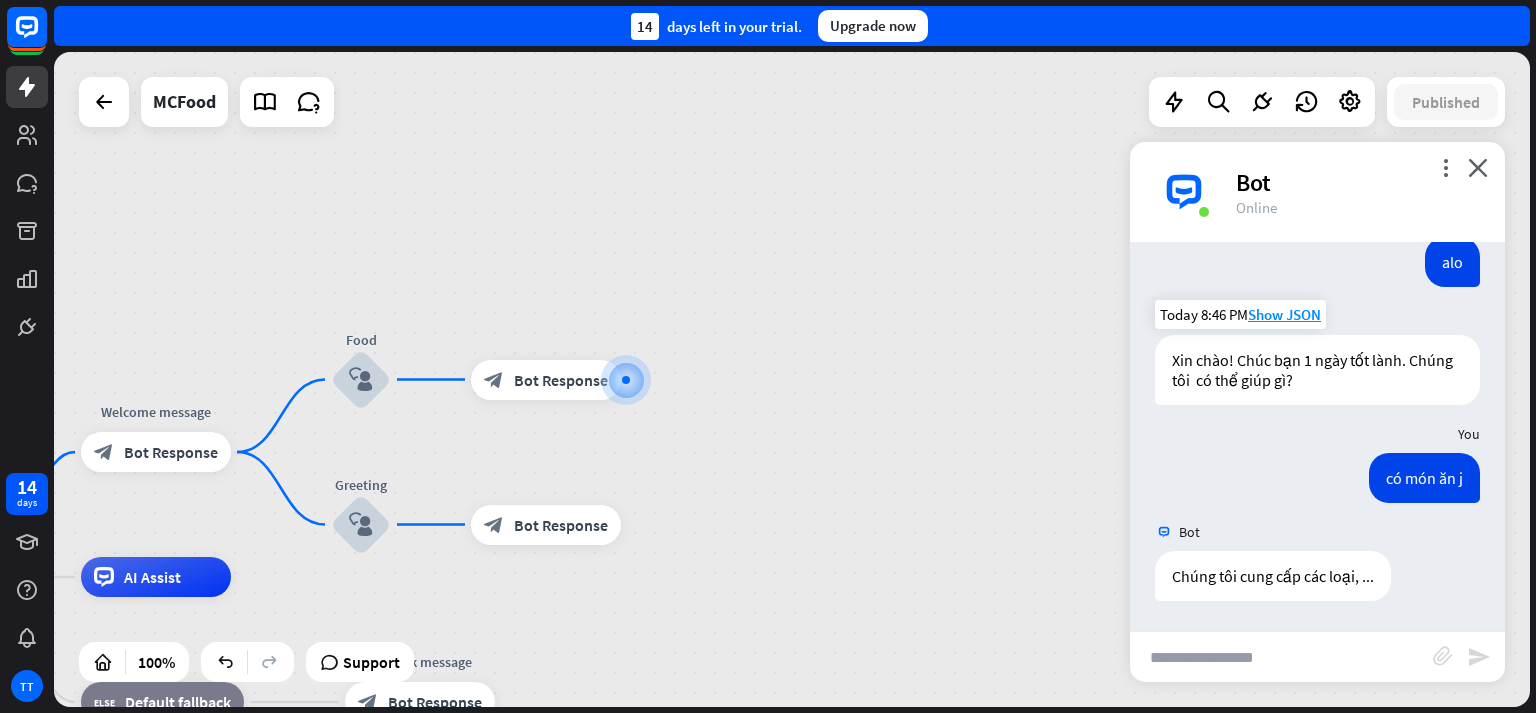click on "Xin chào! Chúc bạn 1 ngày tốt lành. Chúng tôi  có thể giúp gì?" at bounding box center [1317, 370] 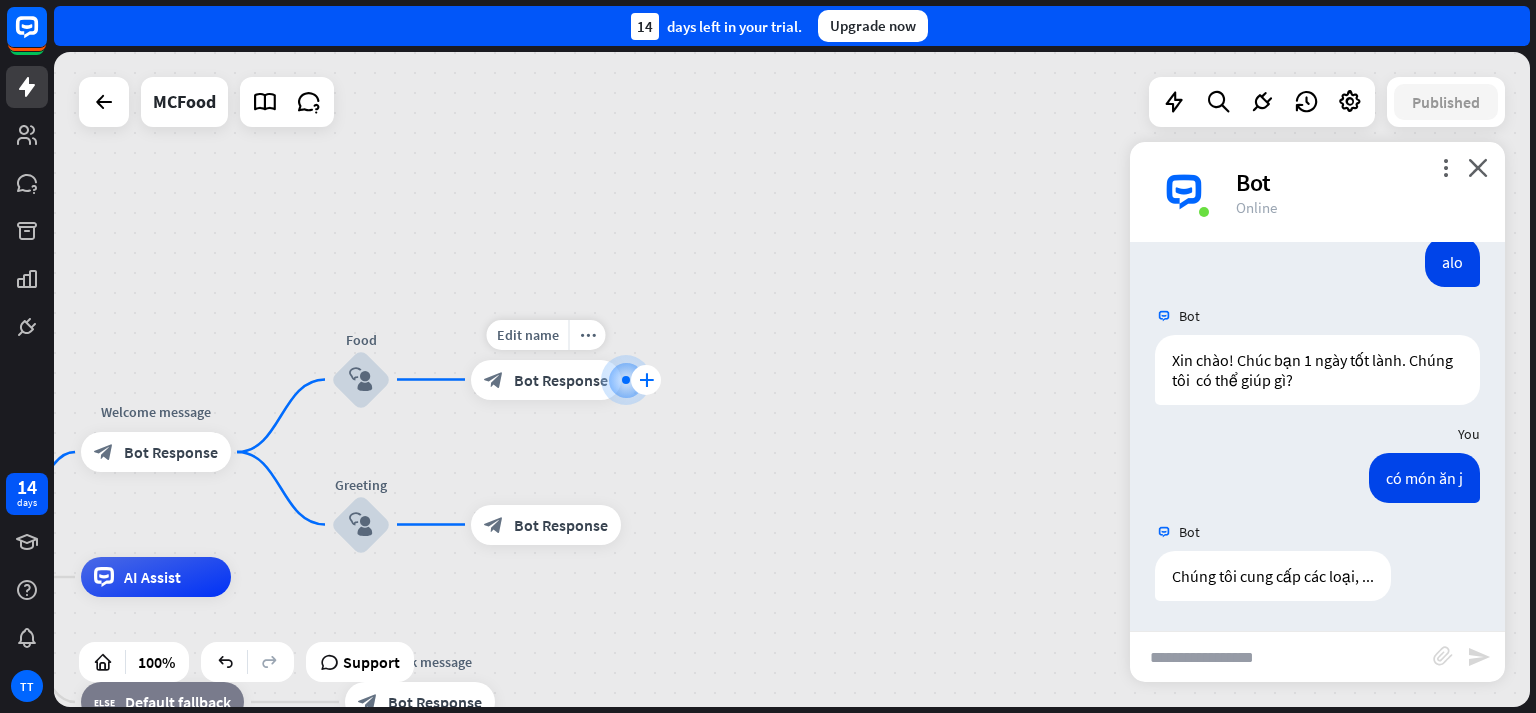 click on "plus" at bounding box center (646, 380) 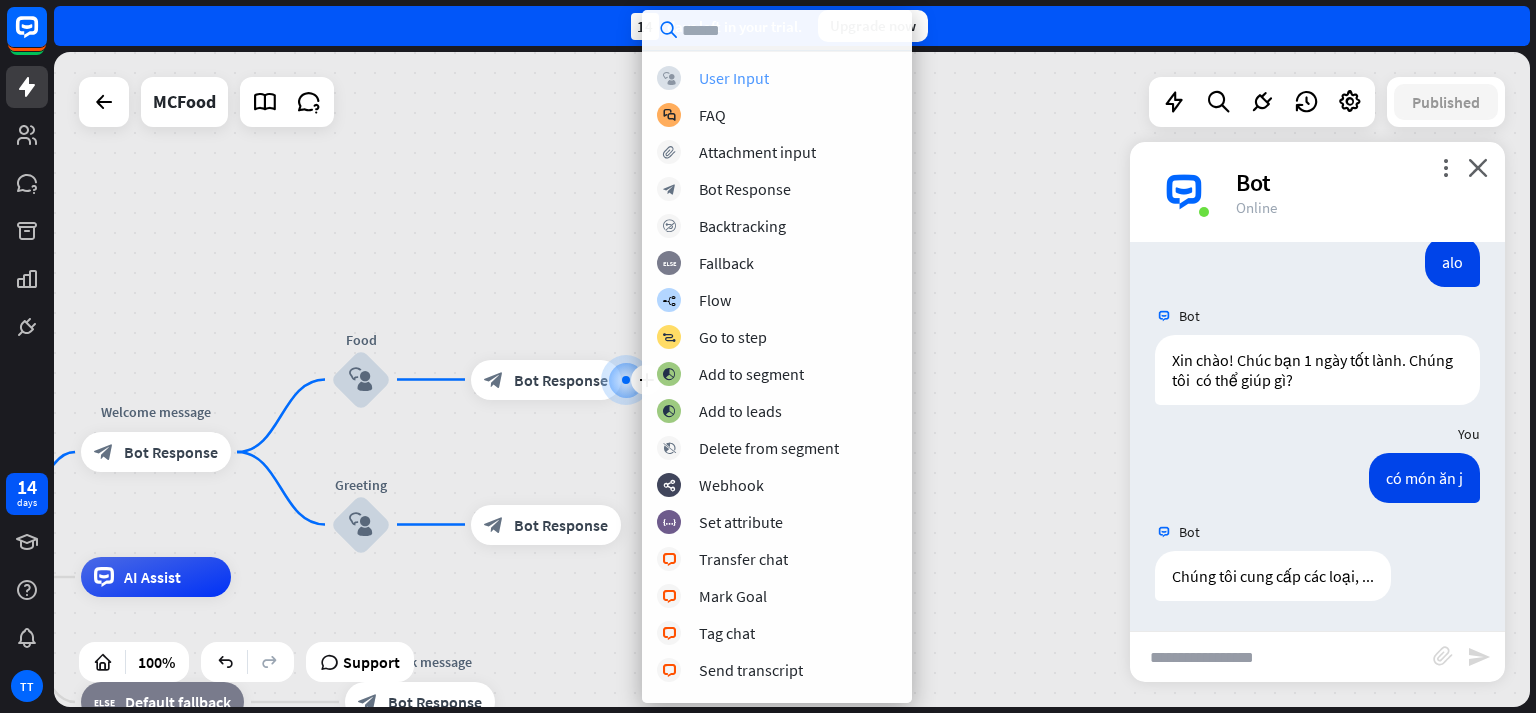 click on "User Input" at bounding box center (734, 78) 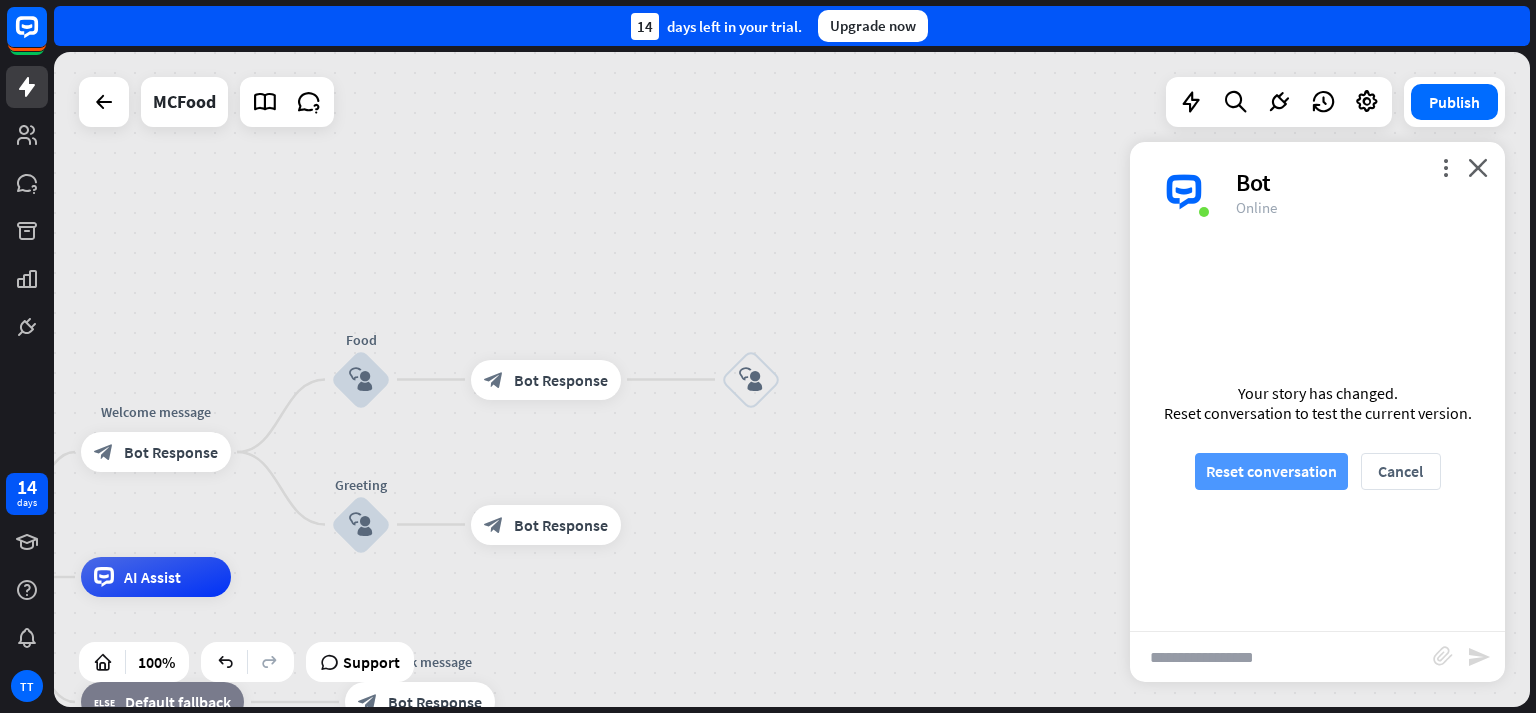 click on "Reset conversation" at bounding box center (1271, 471) 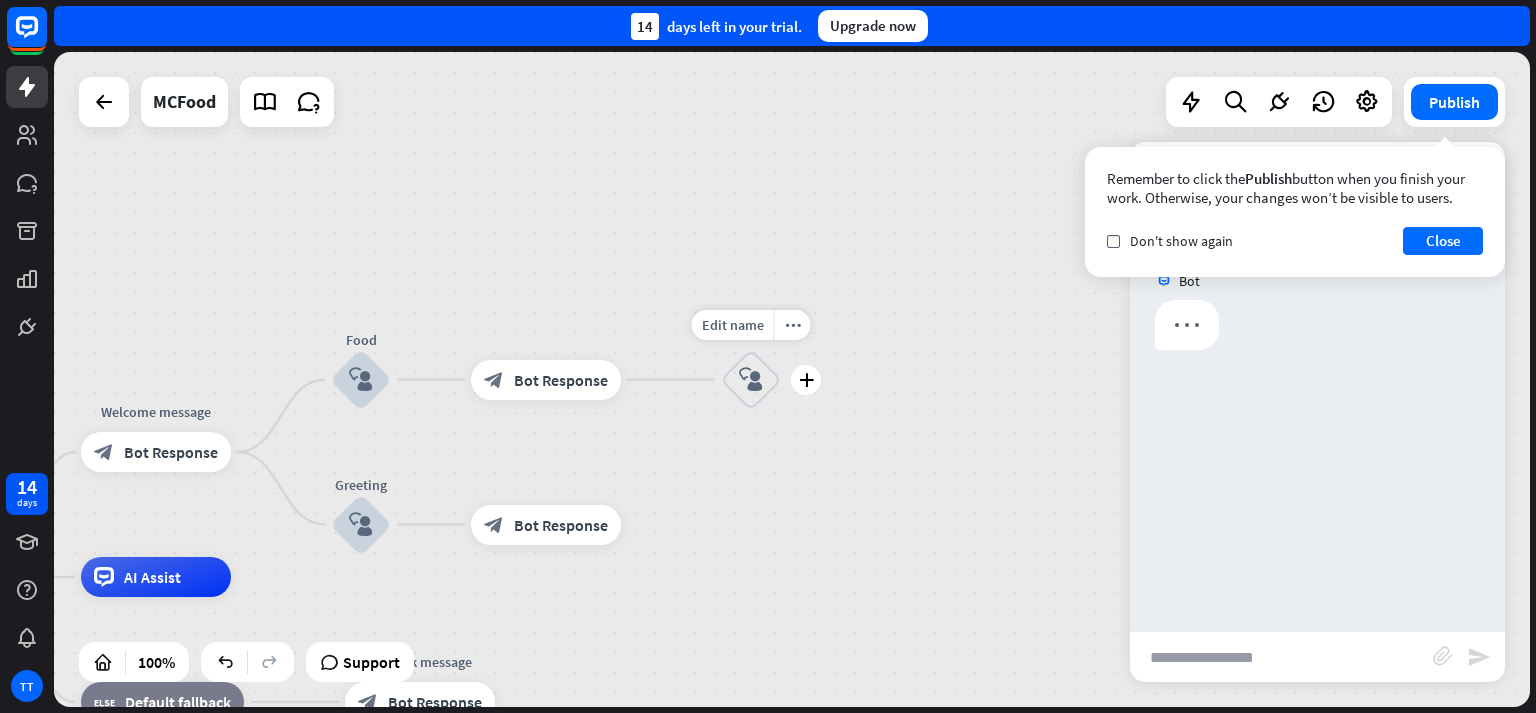 click on "block_user_input" at bounding box center (751, 380) 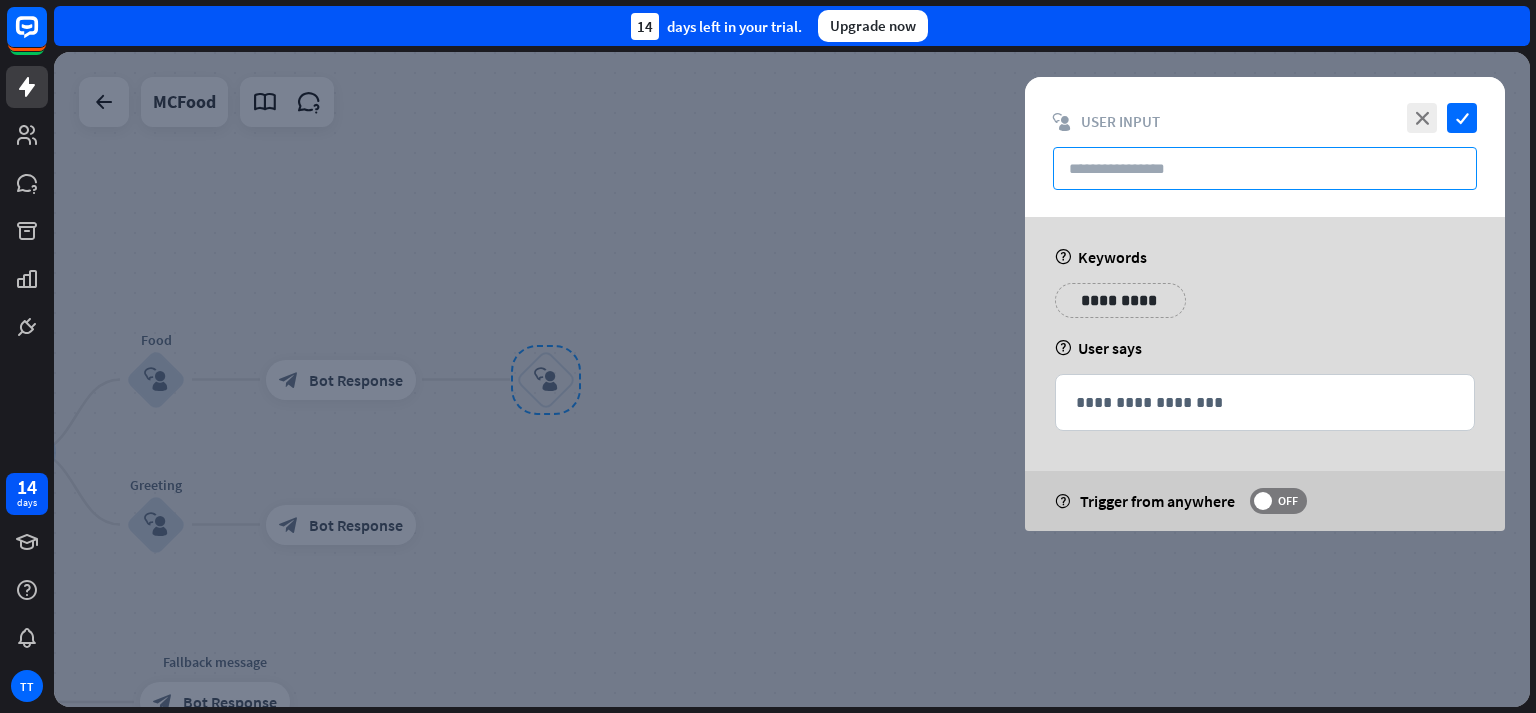 click at bounding box center [1265, 168] 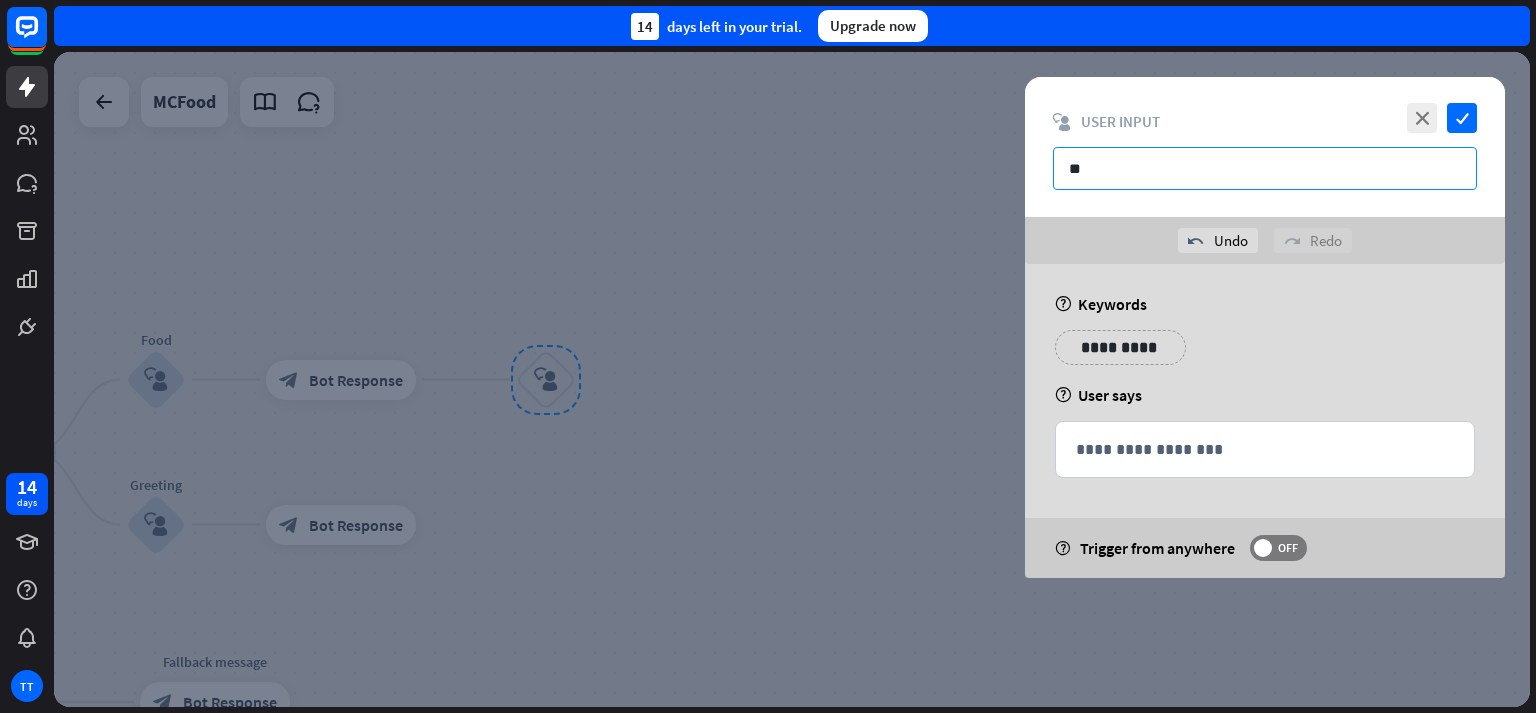type on "**" 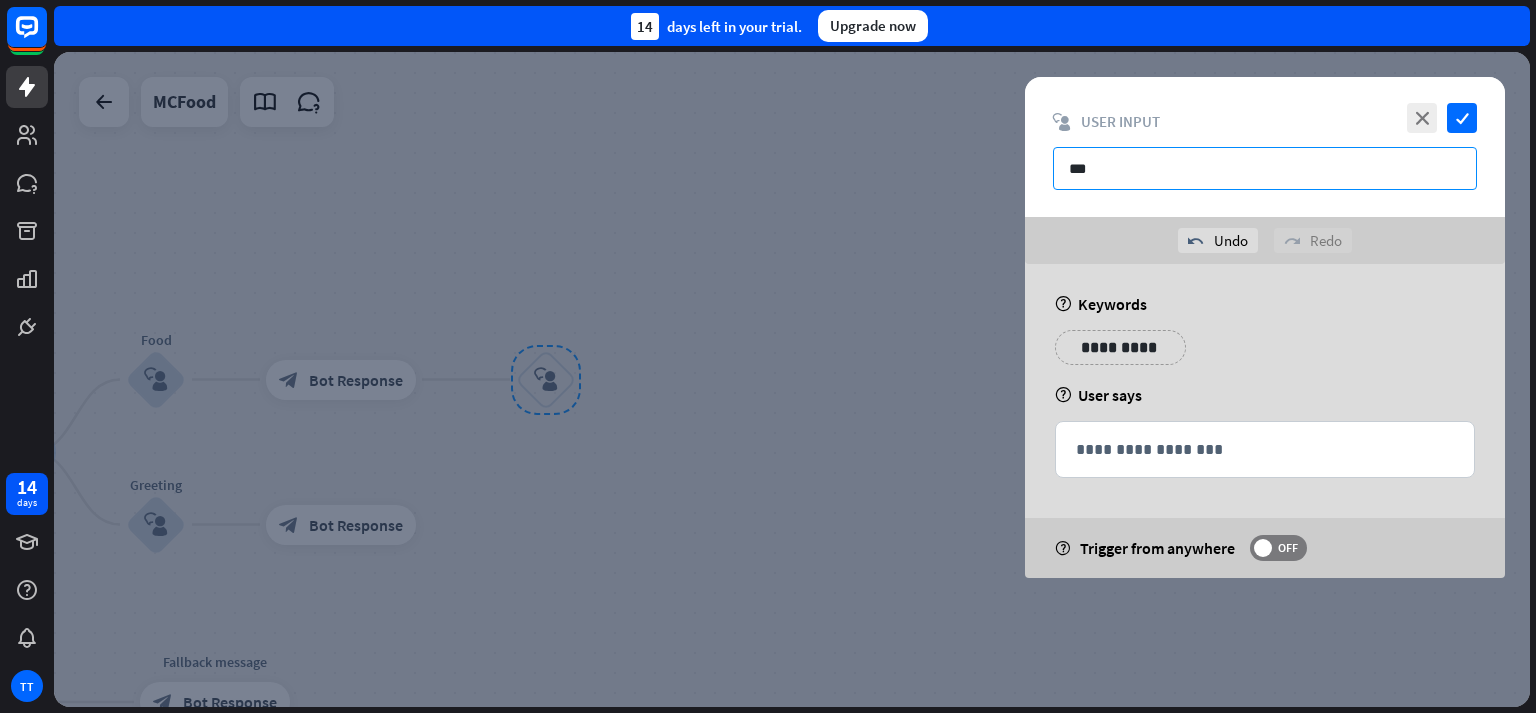 type 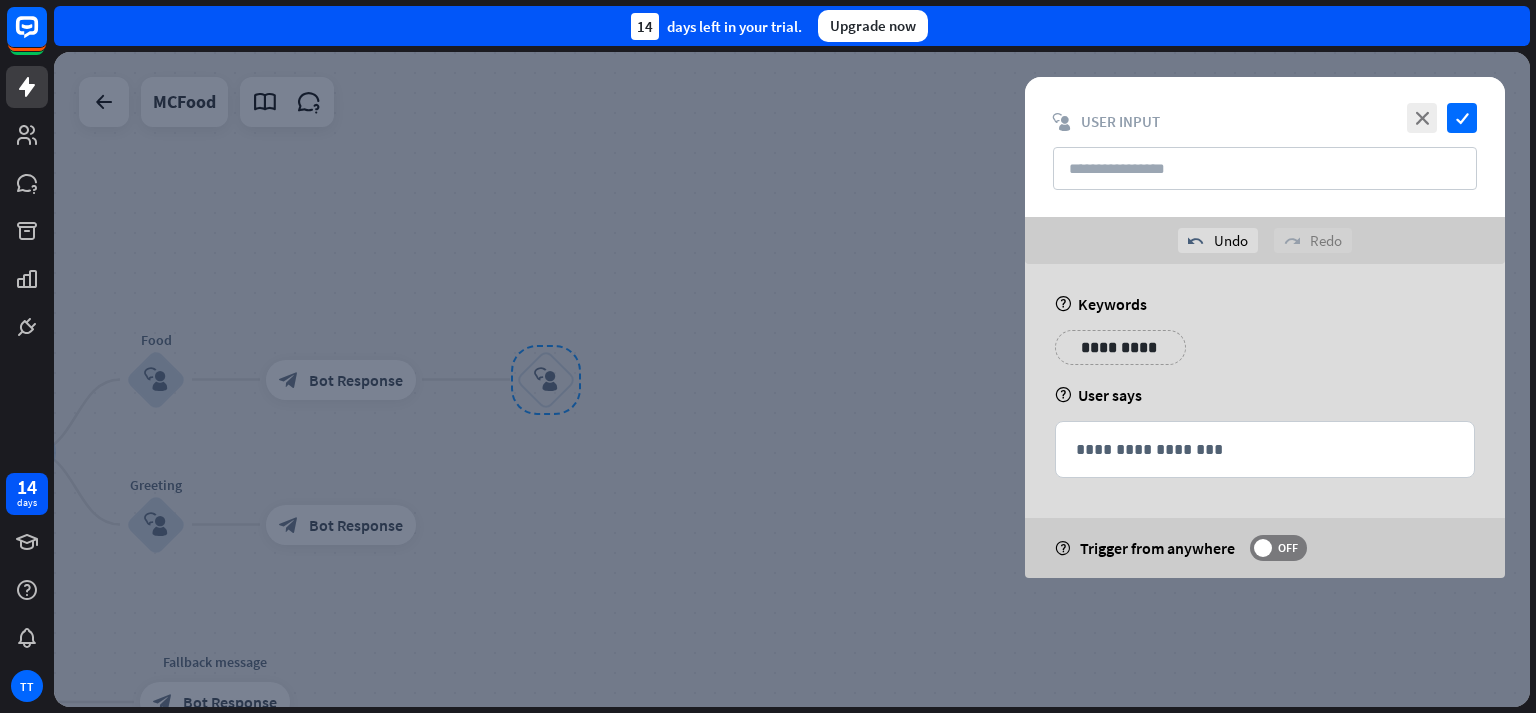 click on "**********" at bounding box center (1120, 347) 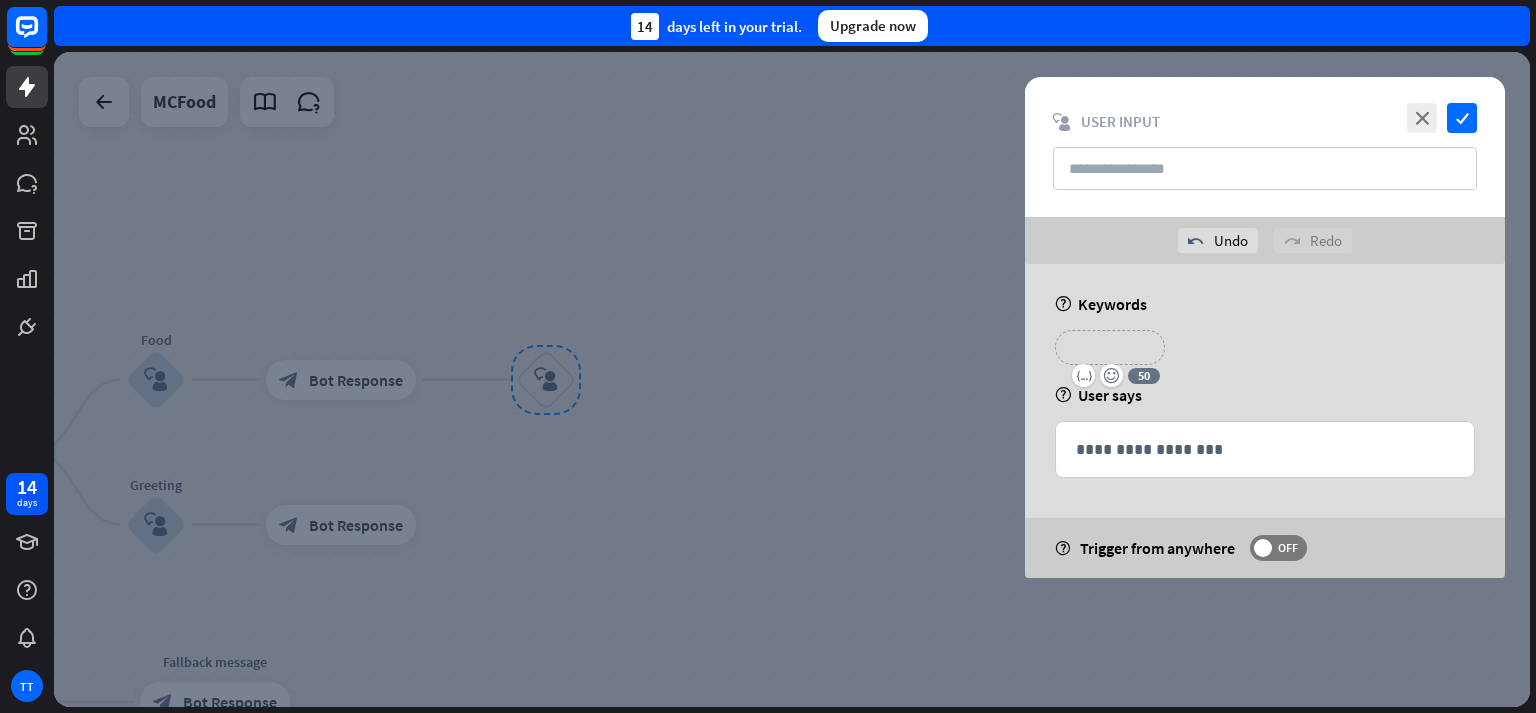 type 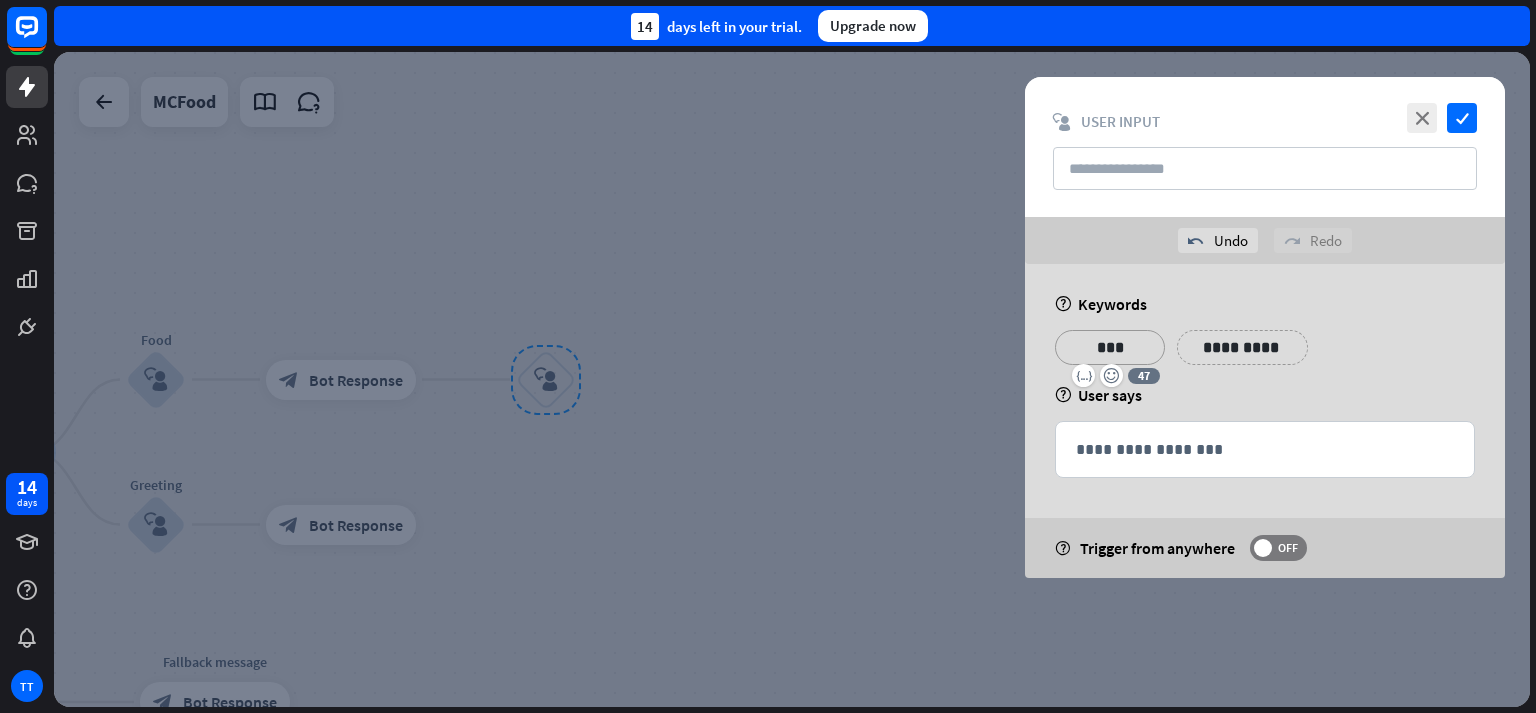 click on "**********" at bounding box center (1242, 347) 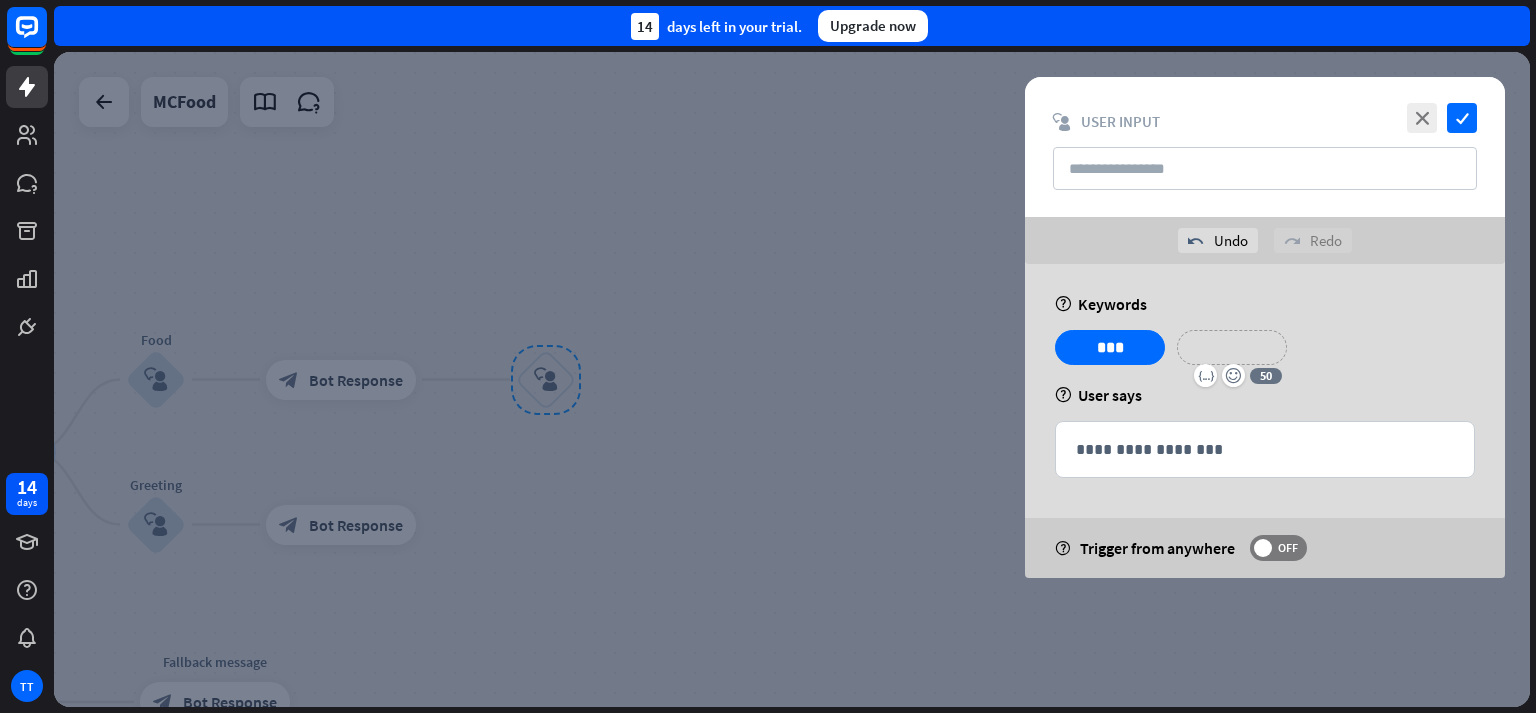 type 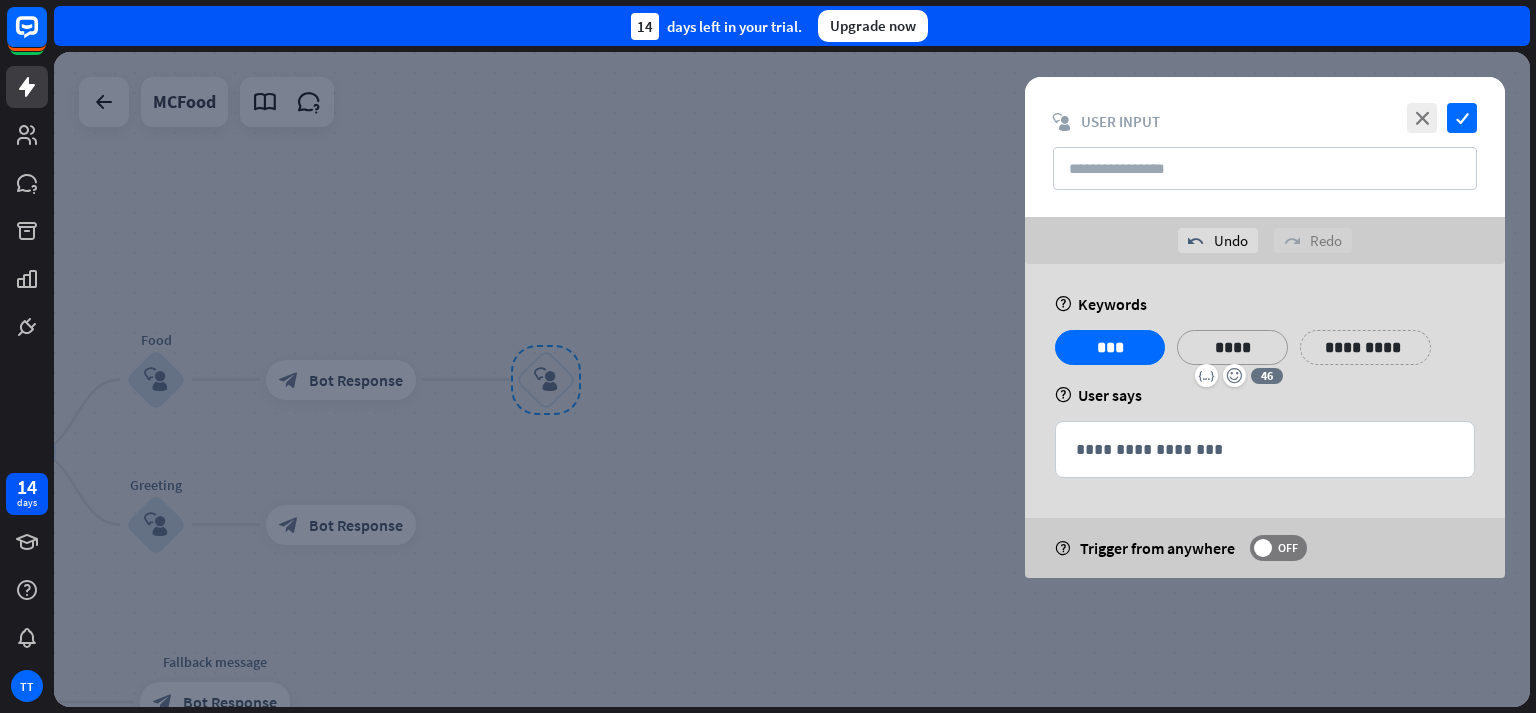 click on "**********" at bounding box center (1365, 347) 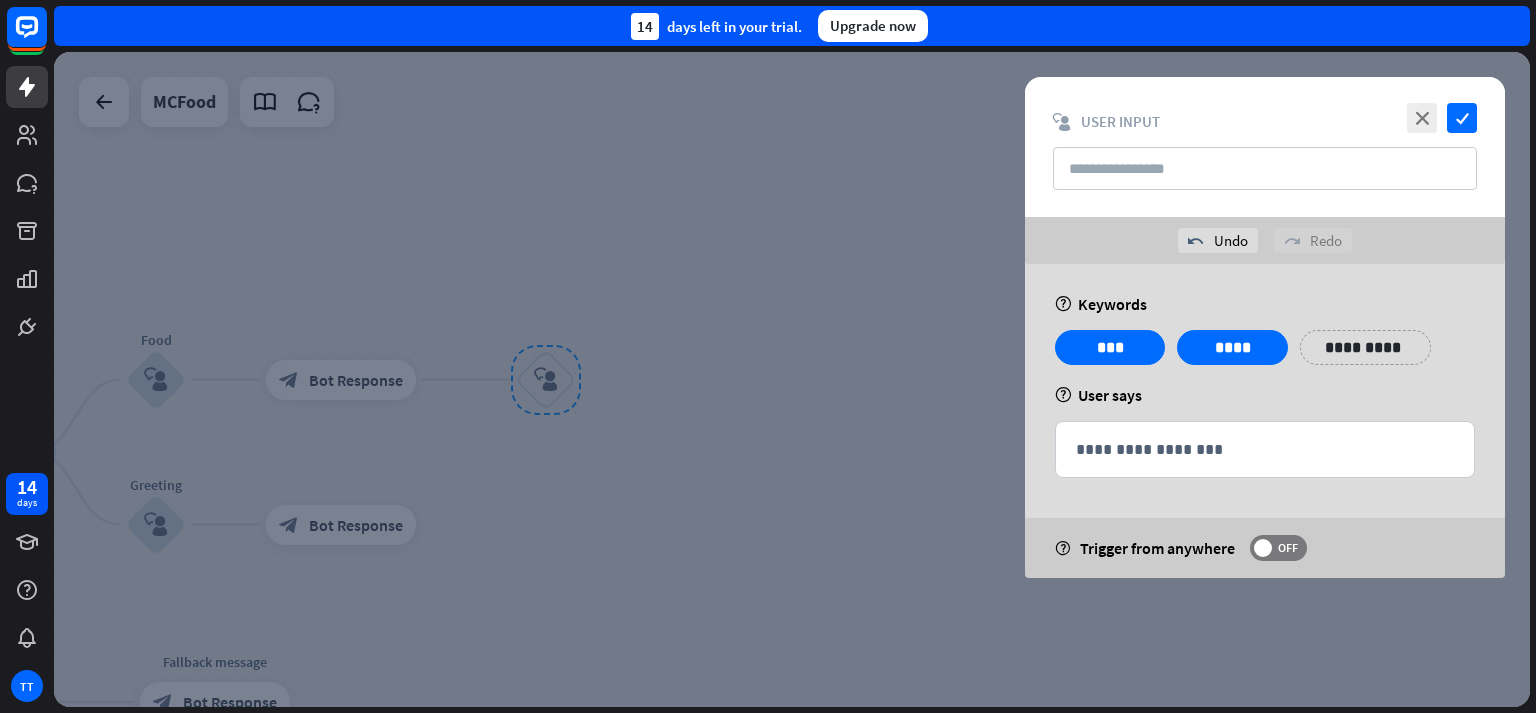 click on "**********" at bounding box center [1365, 347] 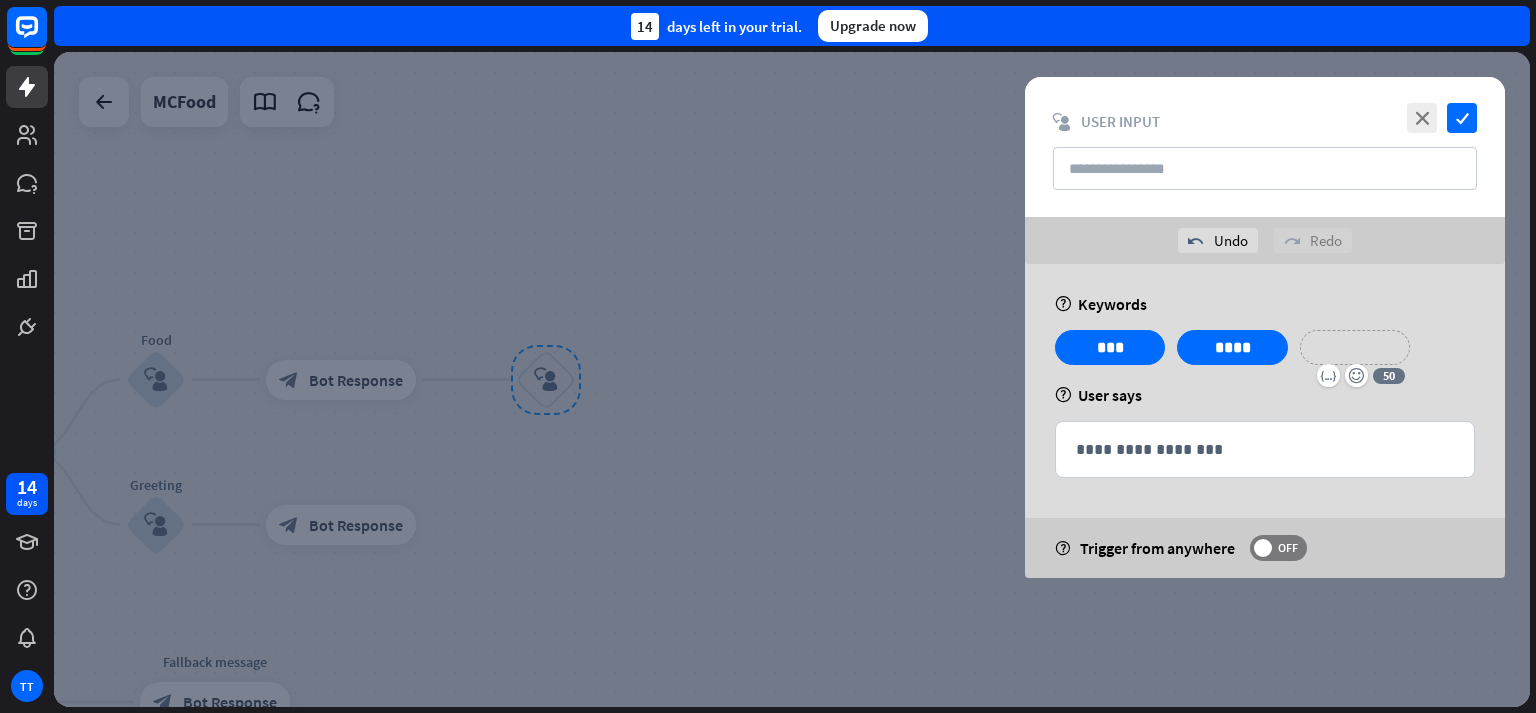 type 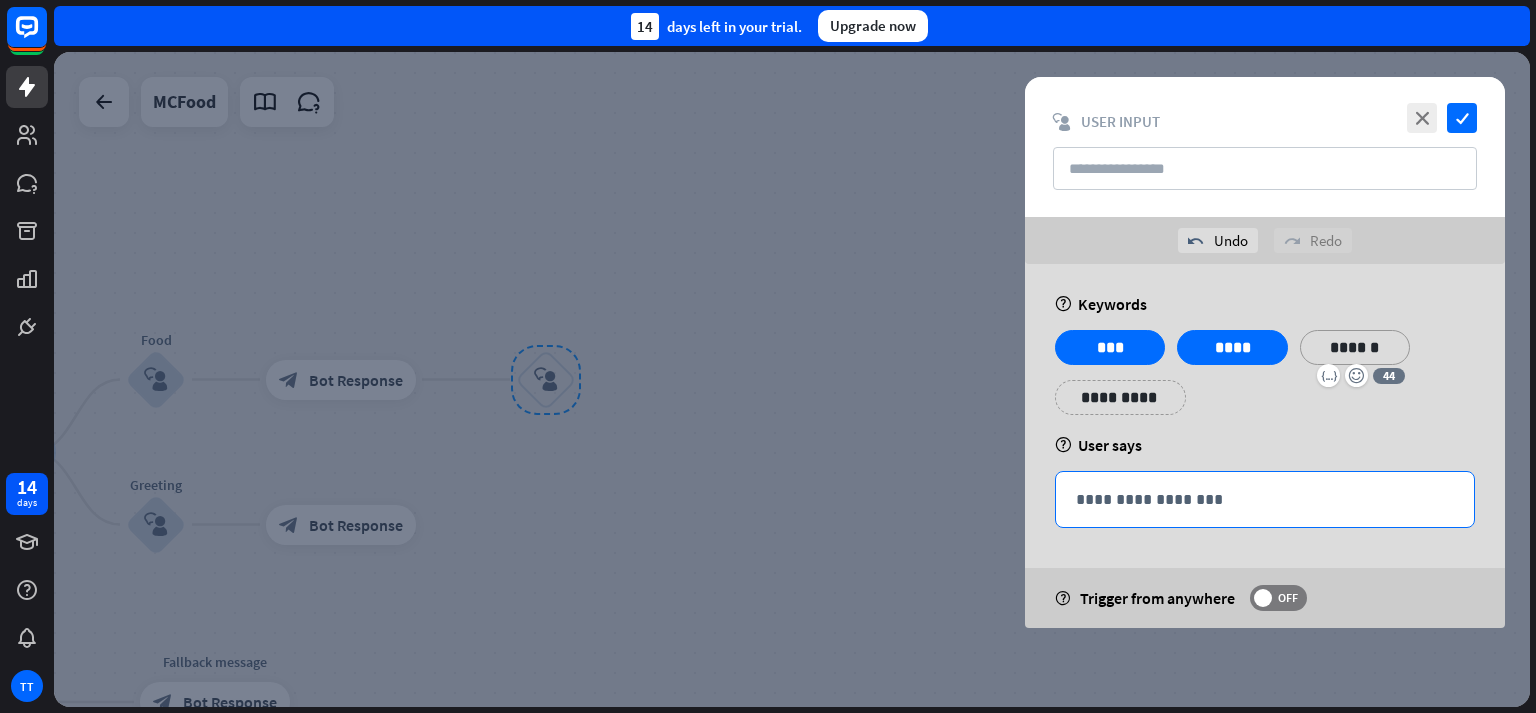 click on "**********" at bounding box center (1265, 499) 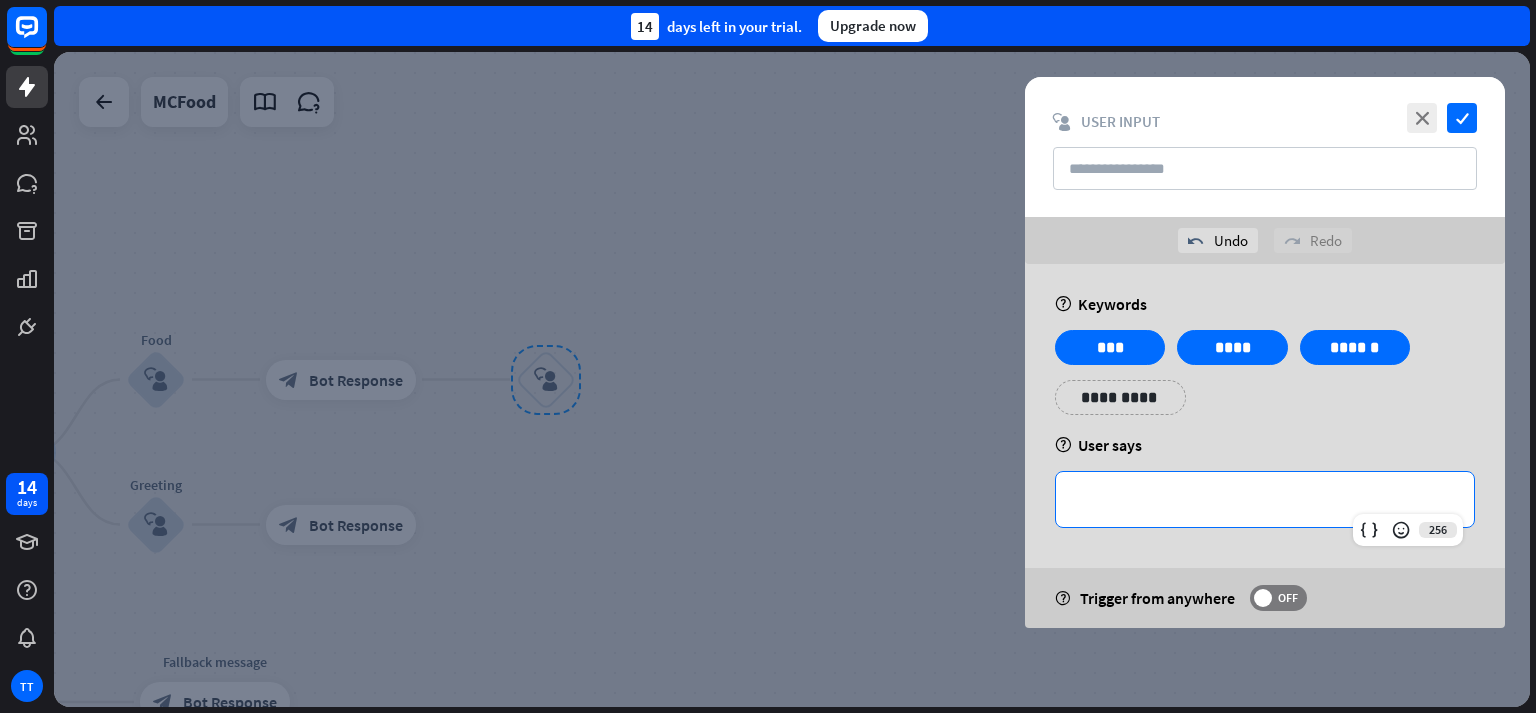type 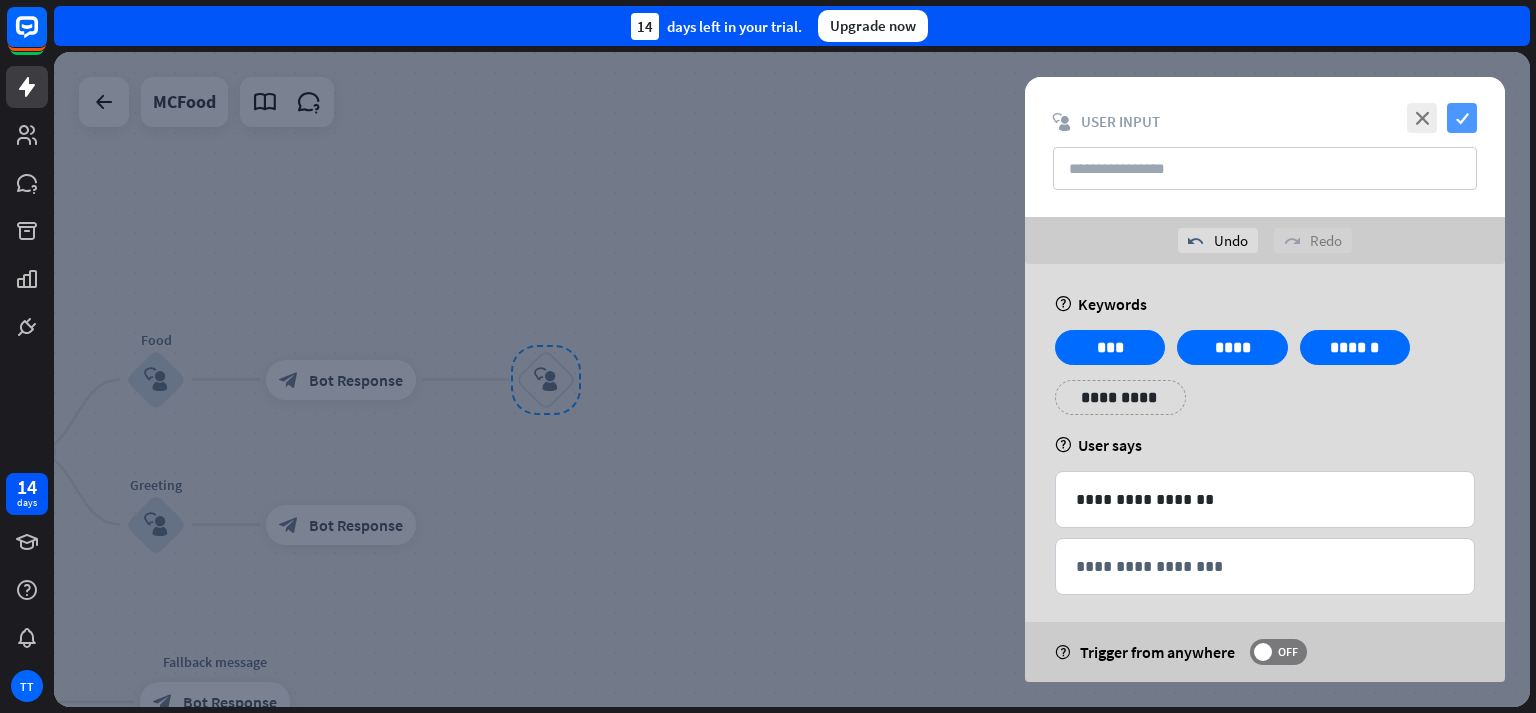 click on "check" at bounding box center [1462, 118] 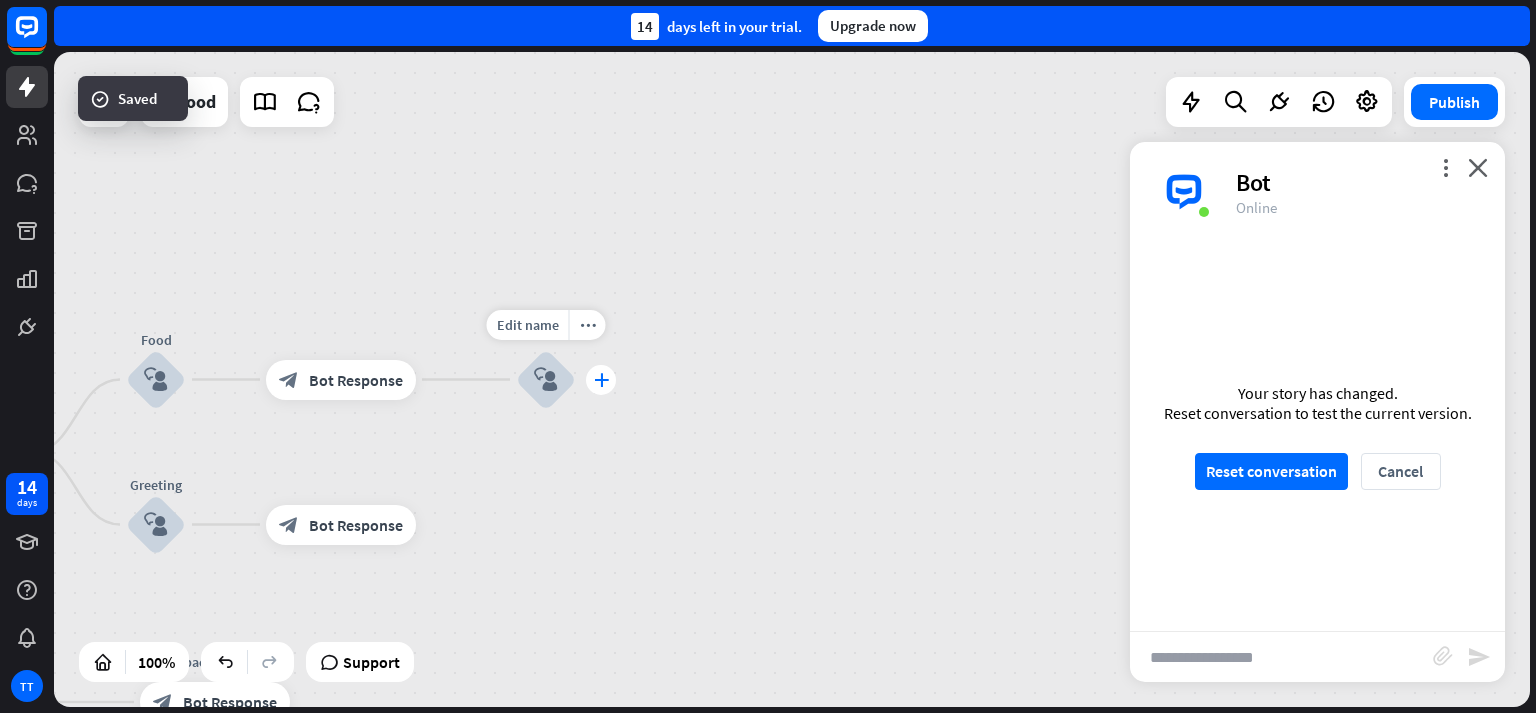 click on "plus" at bounding box center [601, 380] 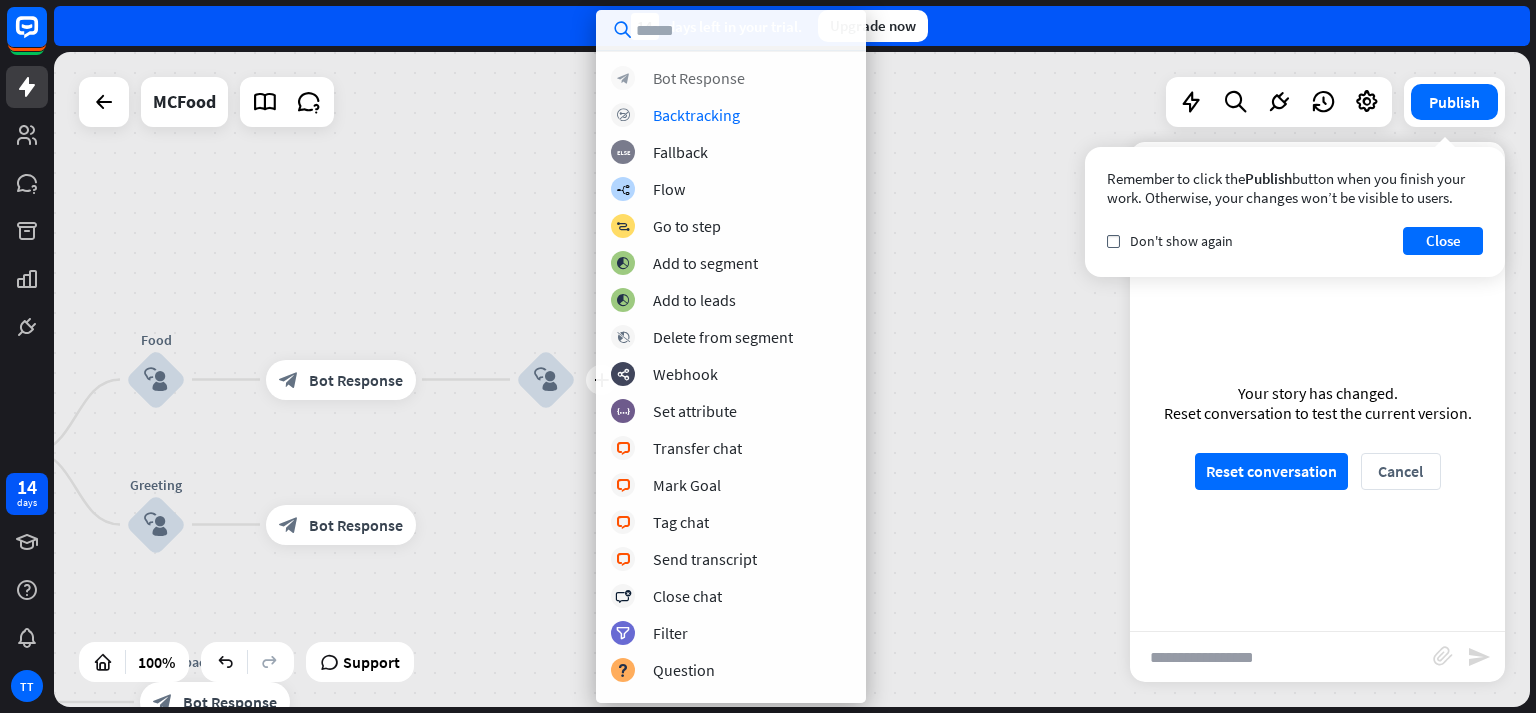 click on "Bot Response" at bounding box center (699, 78) 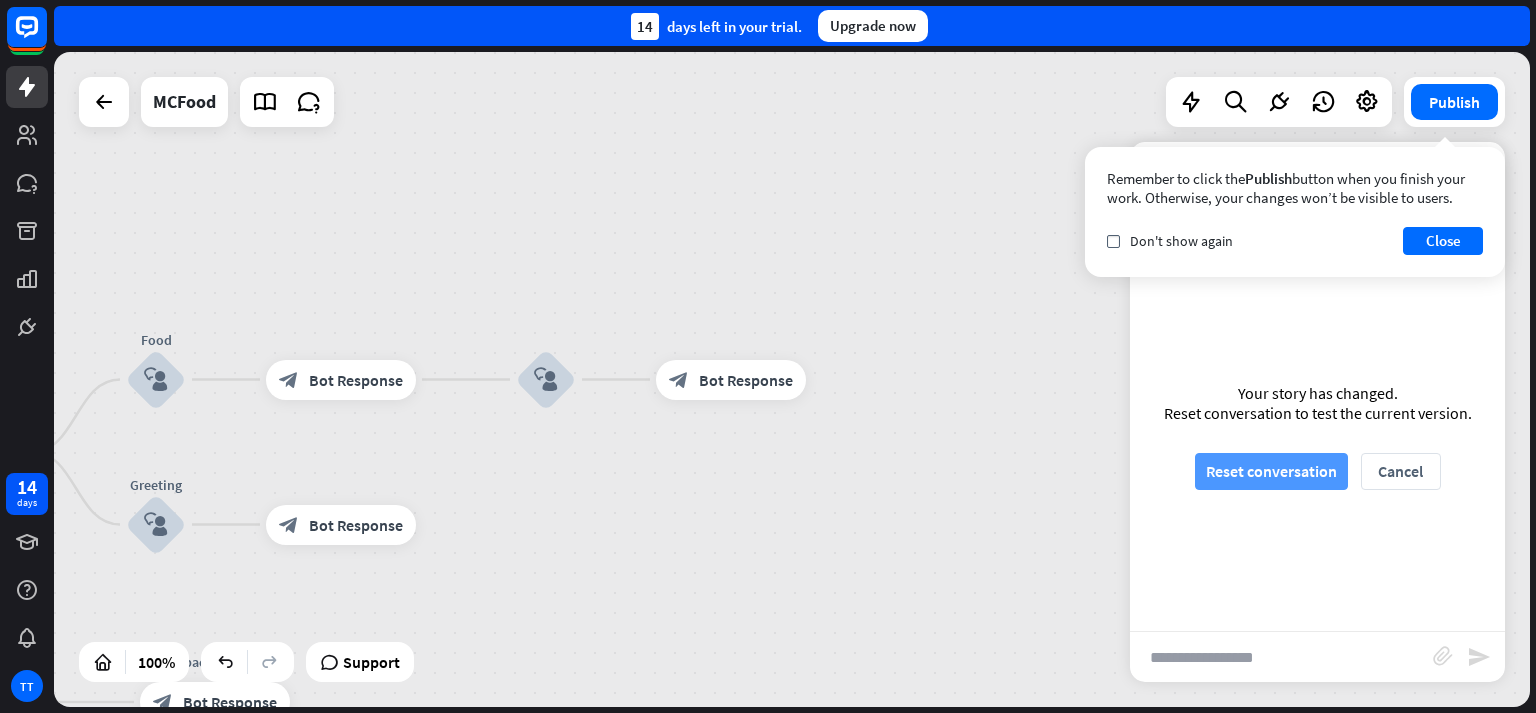 click on "Reset conversation" at bounding box center (1271, 471) 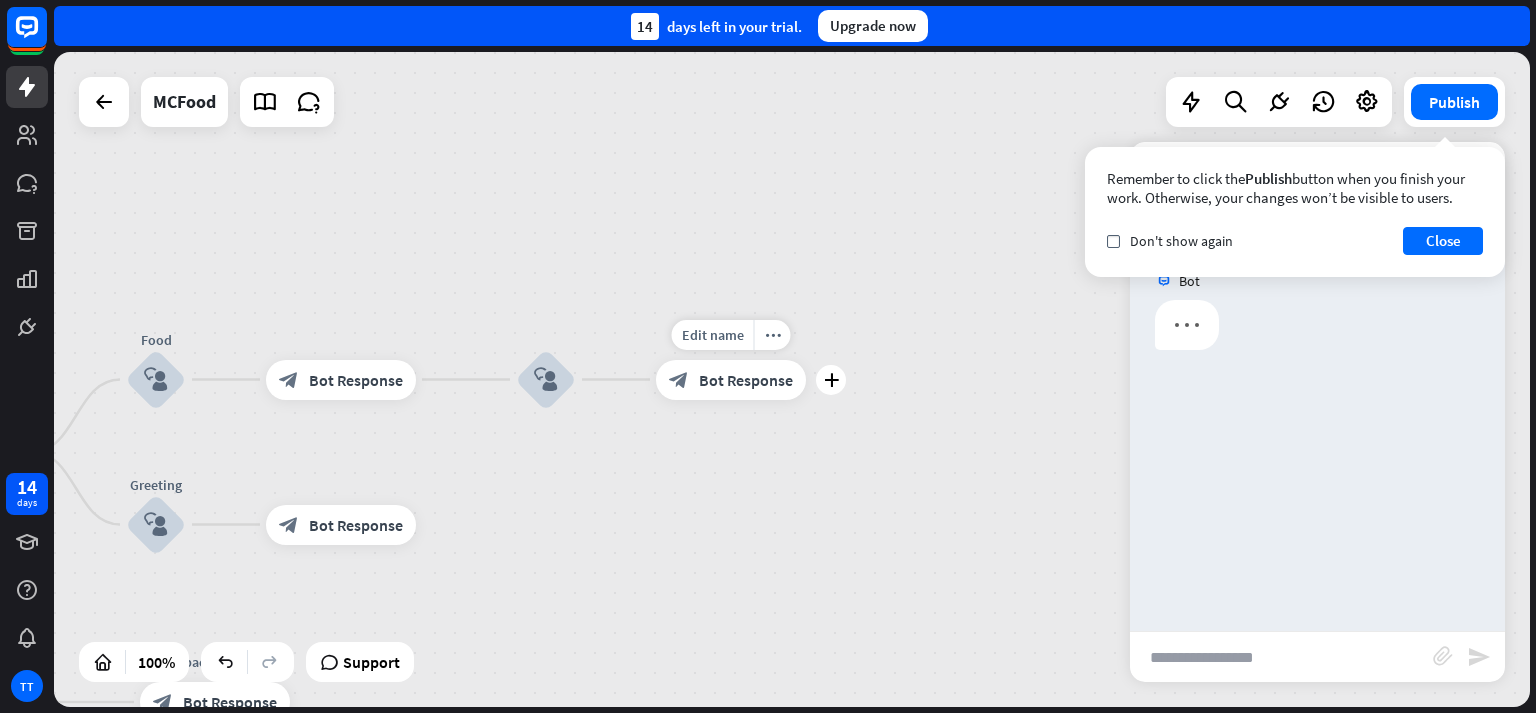 click on "Bot Response" at bounding box center (746, 380) 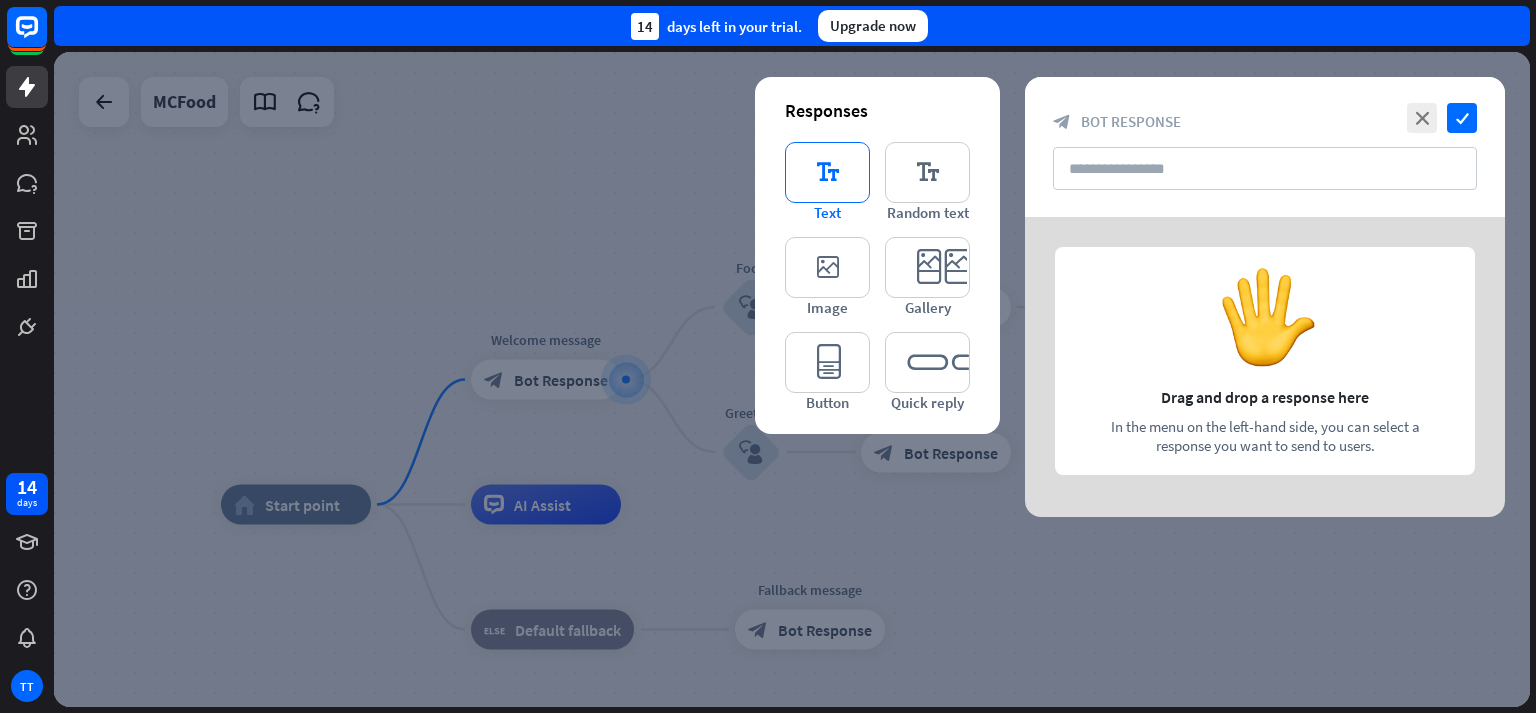 click on "editor_text" at bounding box center [827, 172] 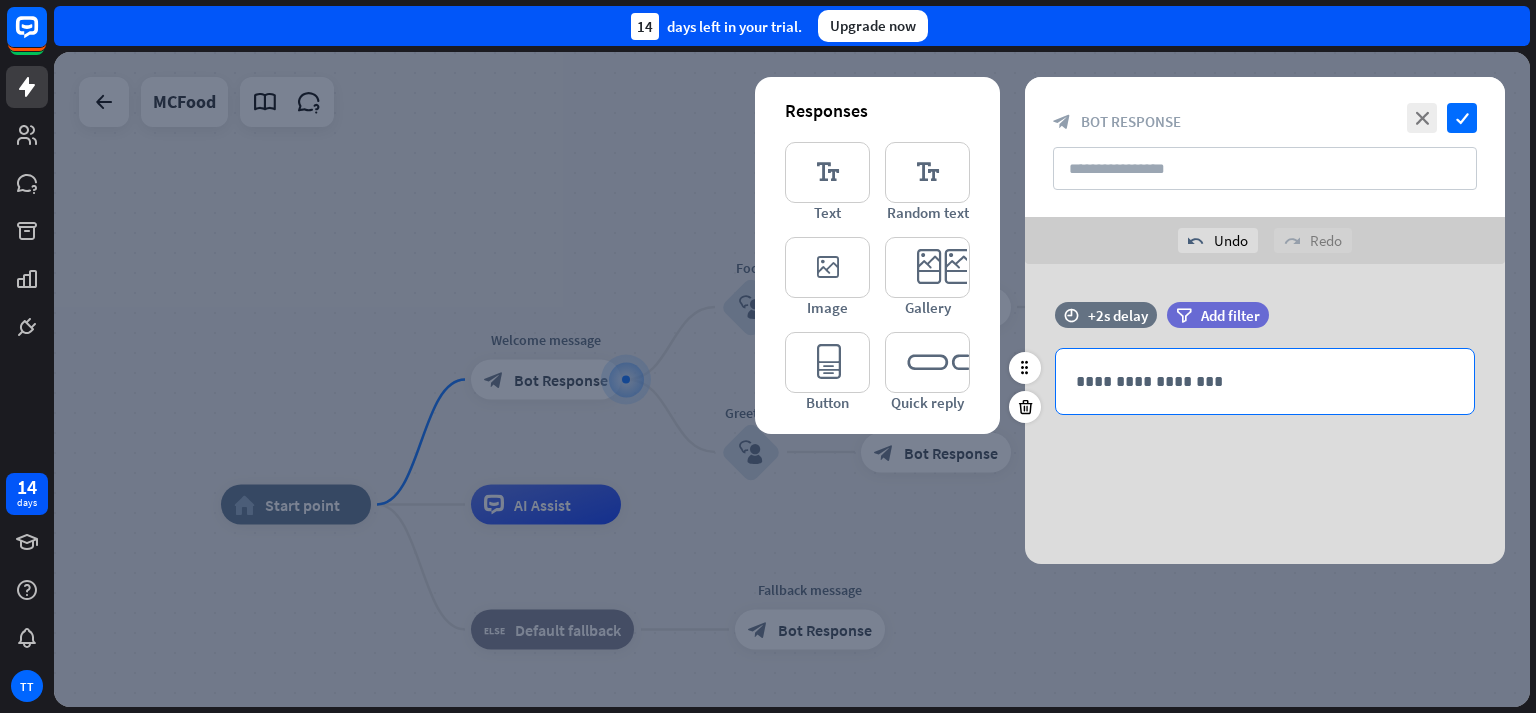 click on "**********" at bounding box center [1265, 381] 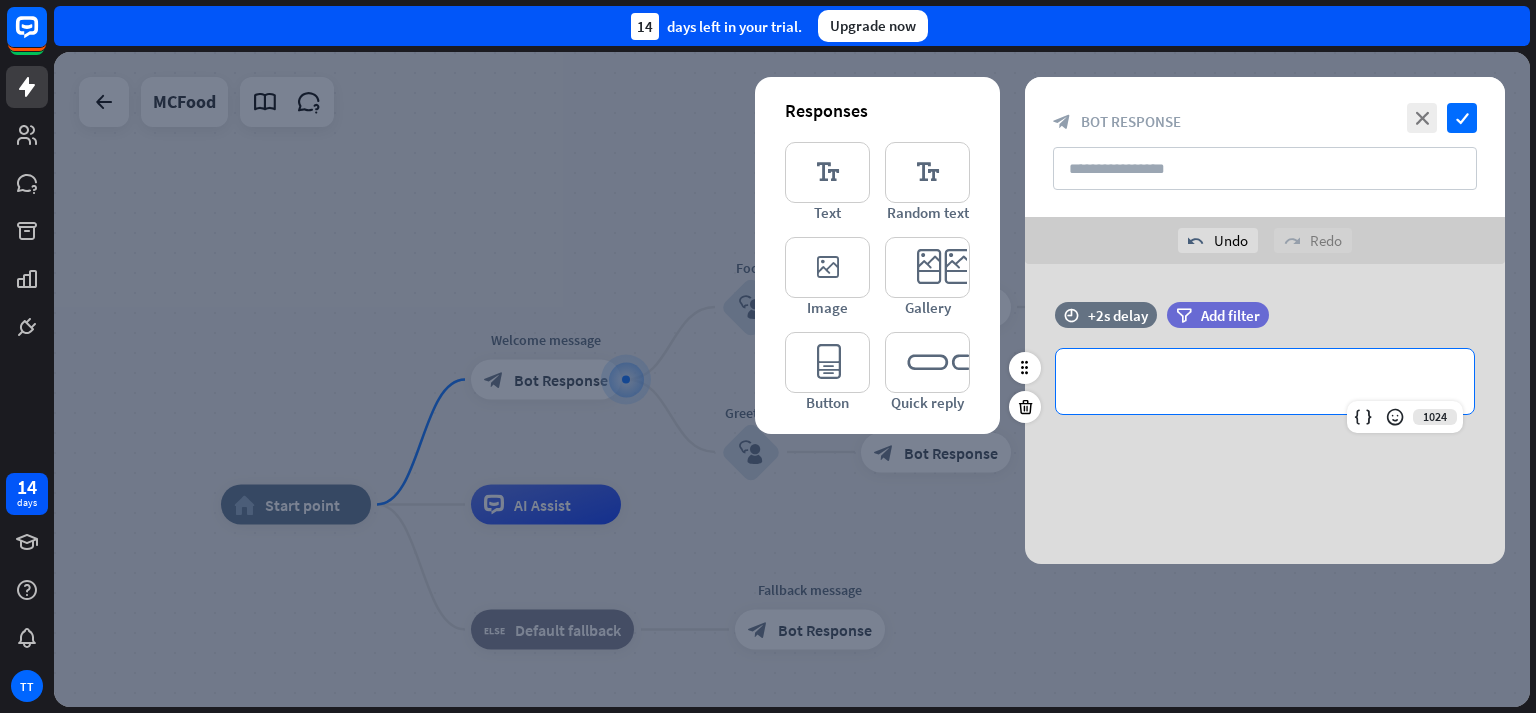 type 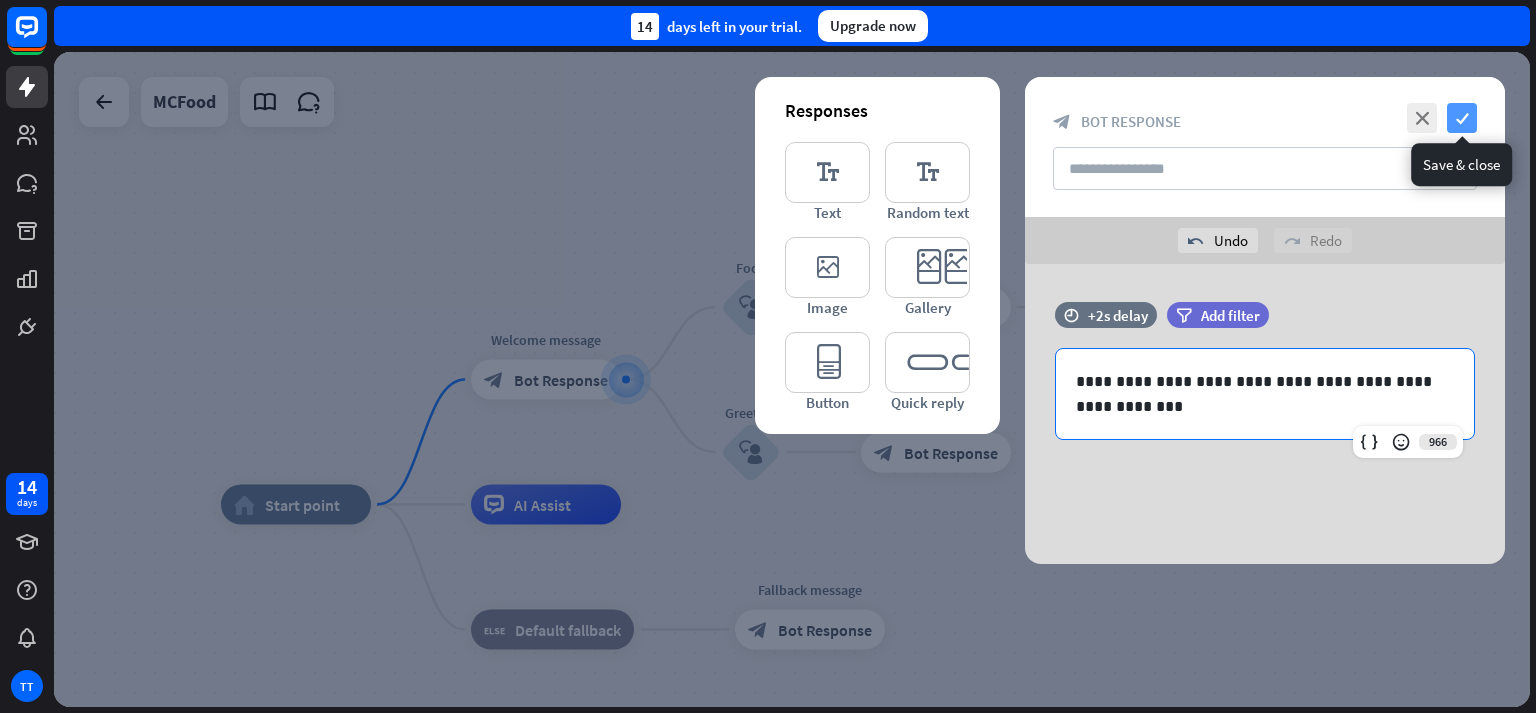 click on "check" at bounding box center [1462, 118] 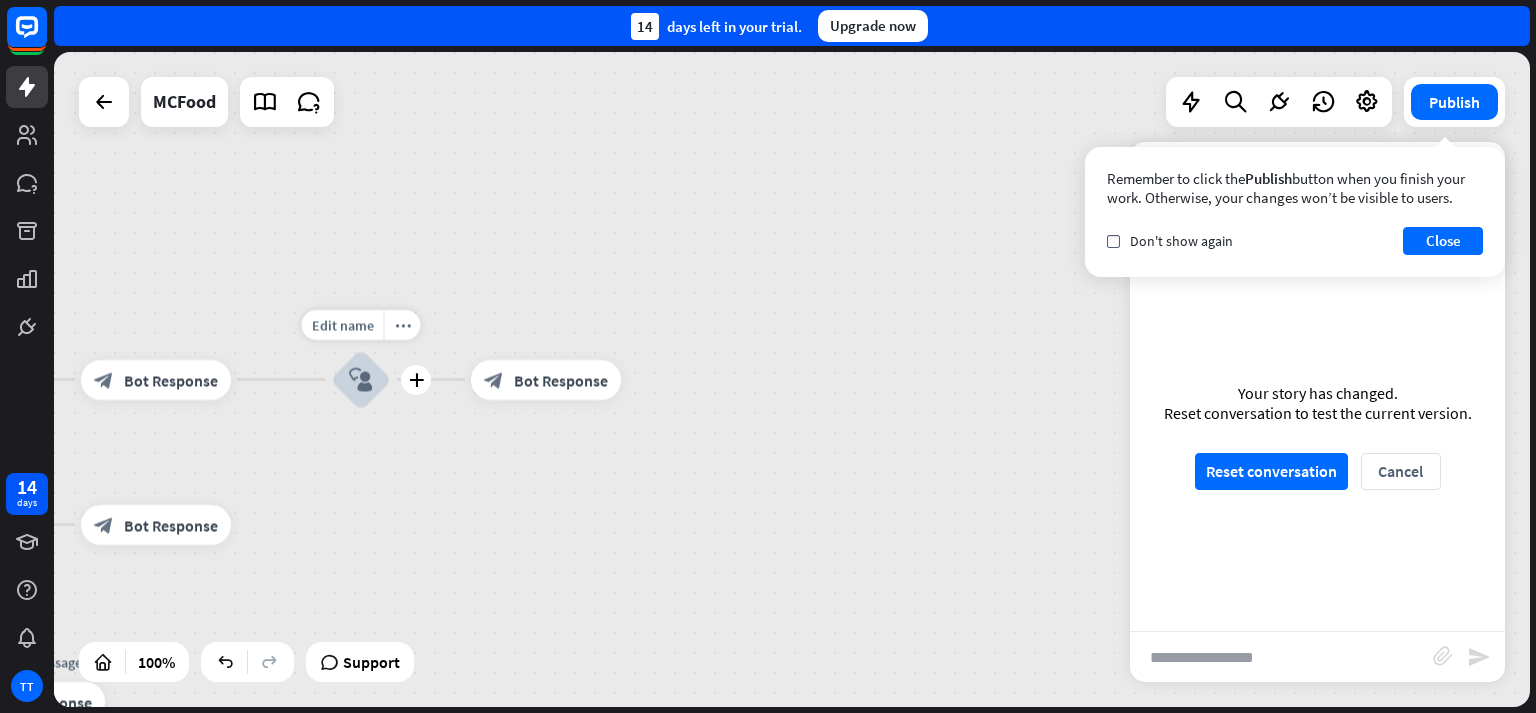 click on "block_user_input" at bounding box center (361, 380) 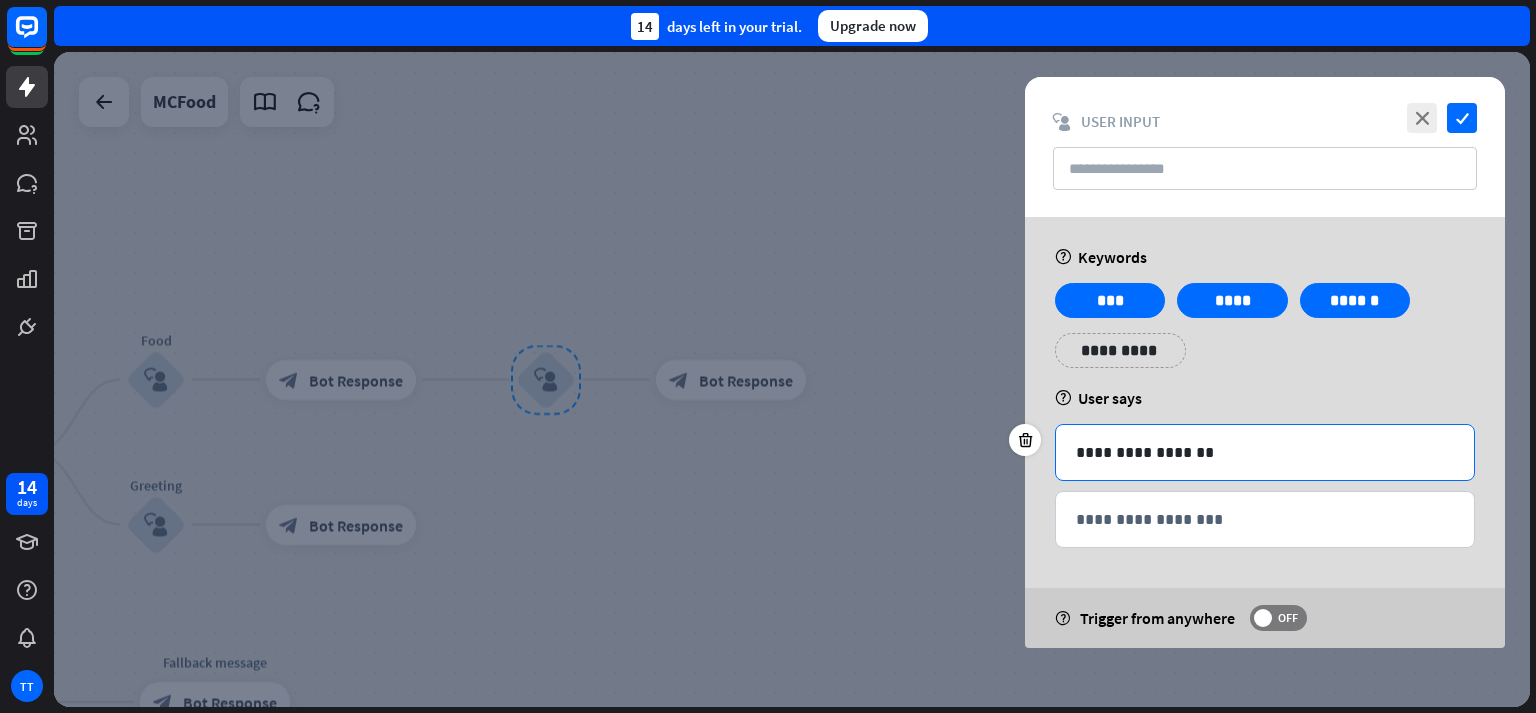 click on "**********" at bounding box center (1265, 452) 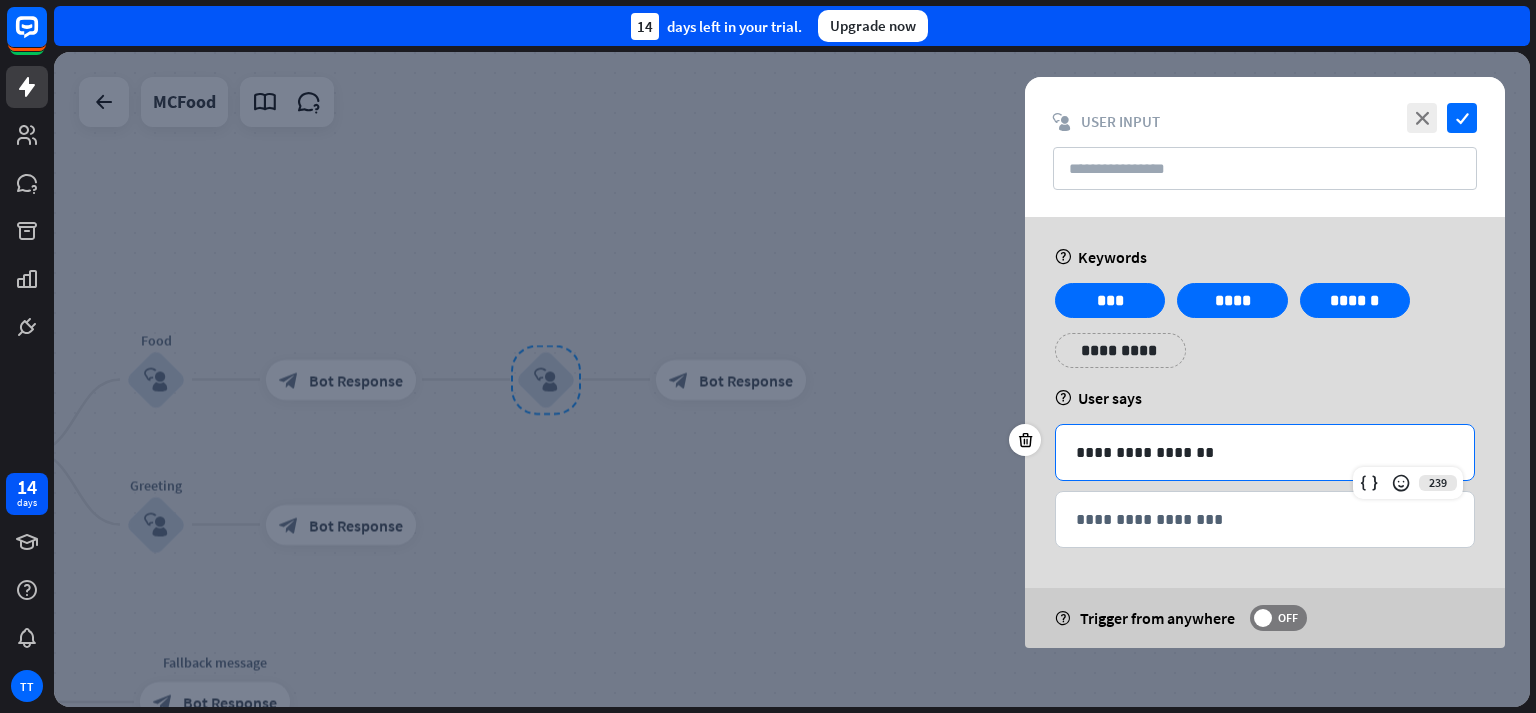 click on "**********" at bounding box center (1120, 350) 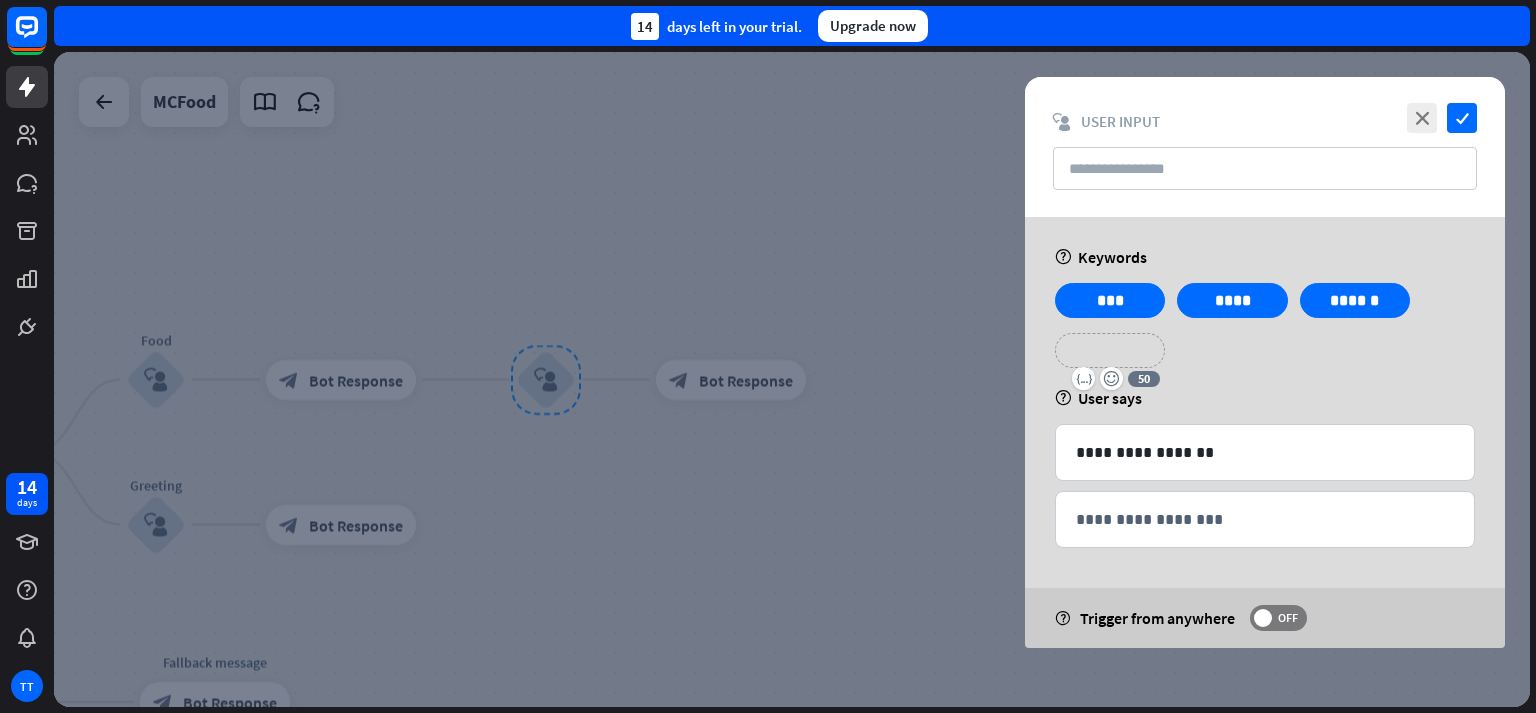 type 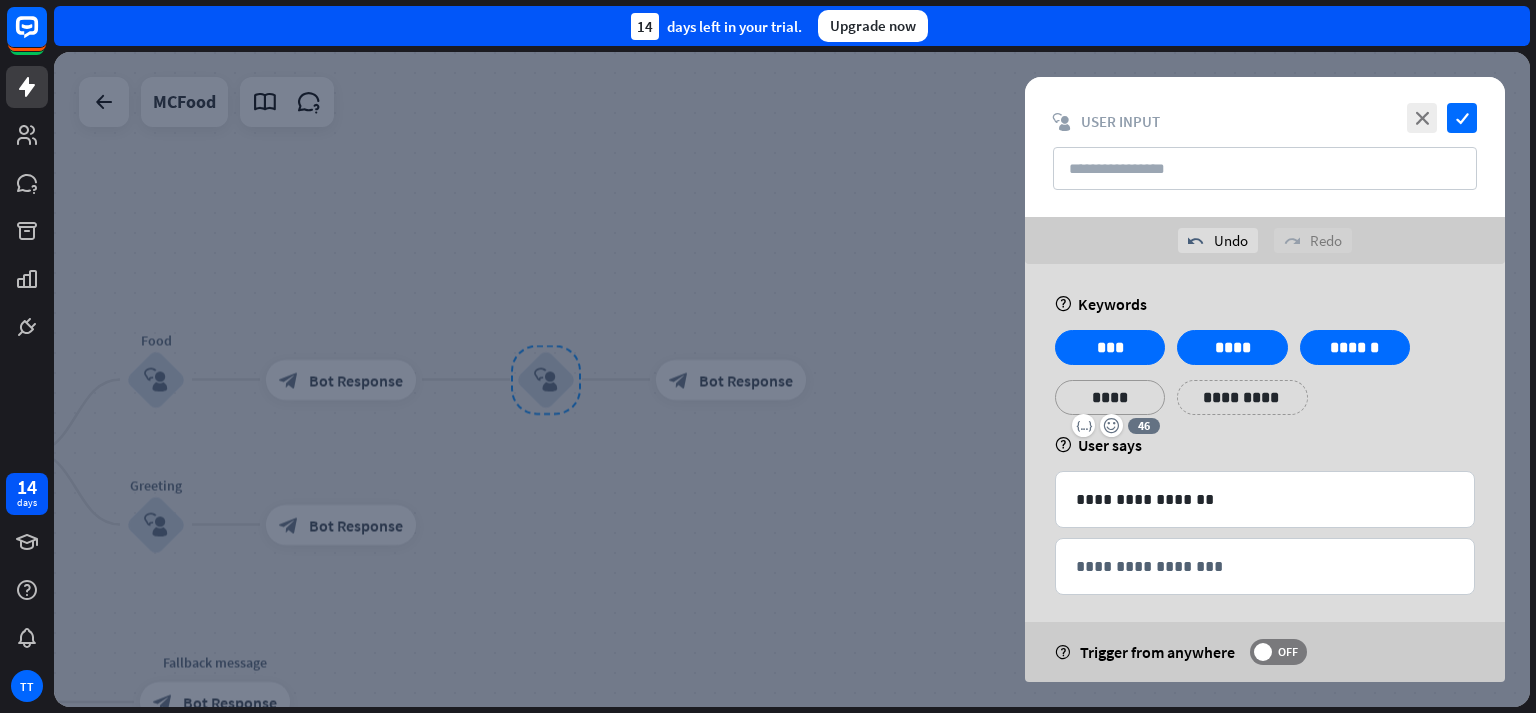 click on "**********" at bounding box center [1242, 397] 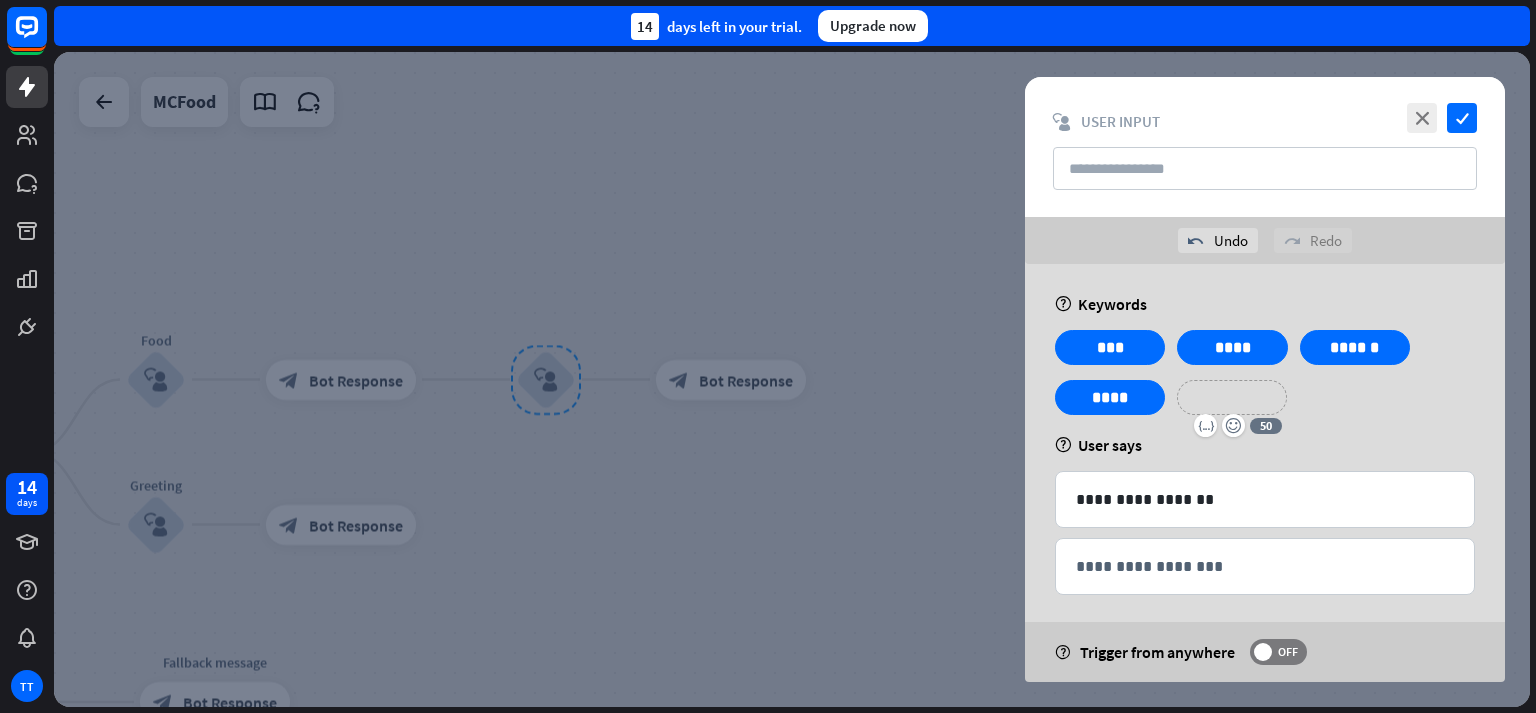 type 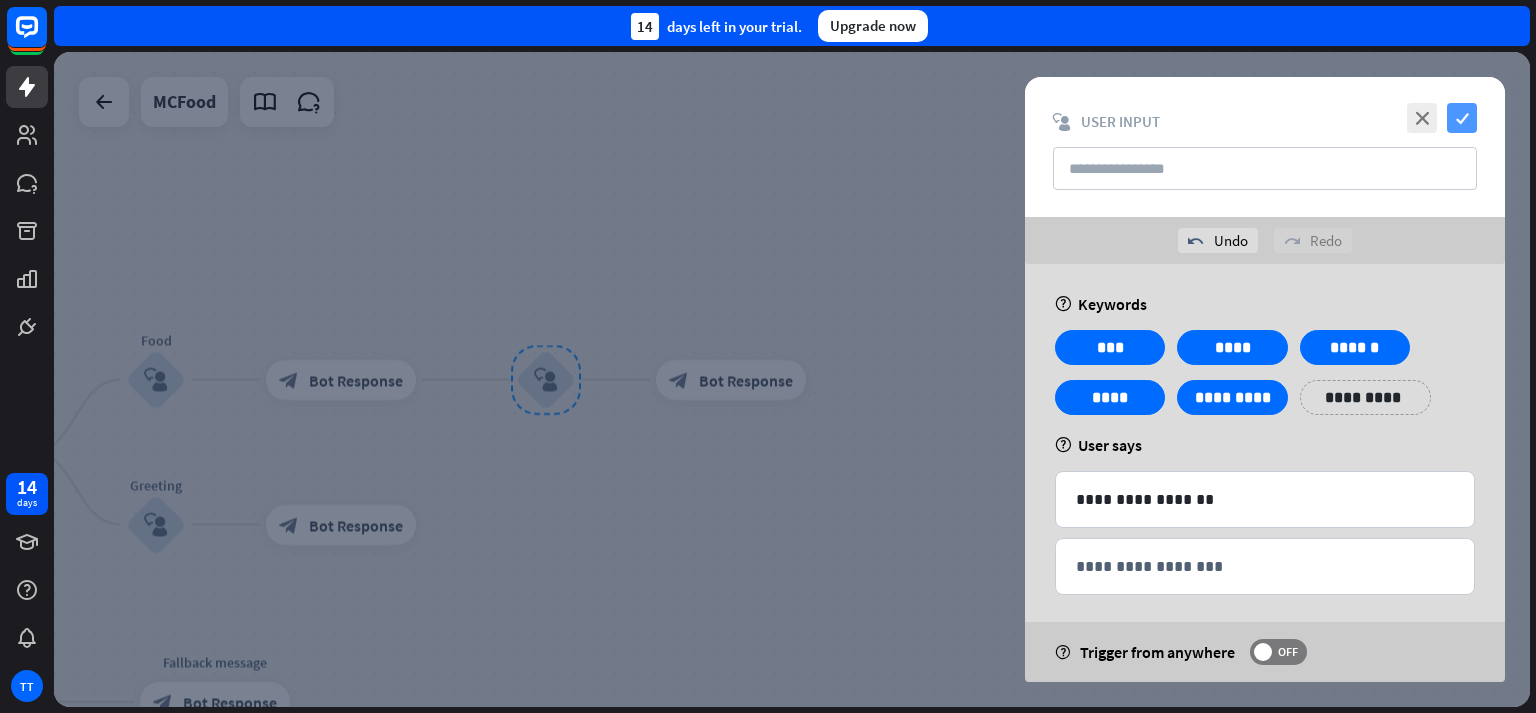 click on "check" at bounding box center [1462, 118] 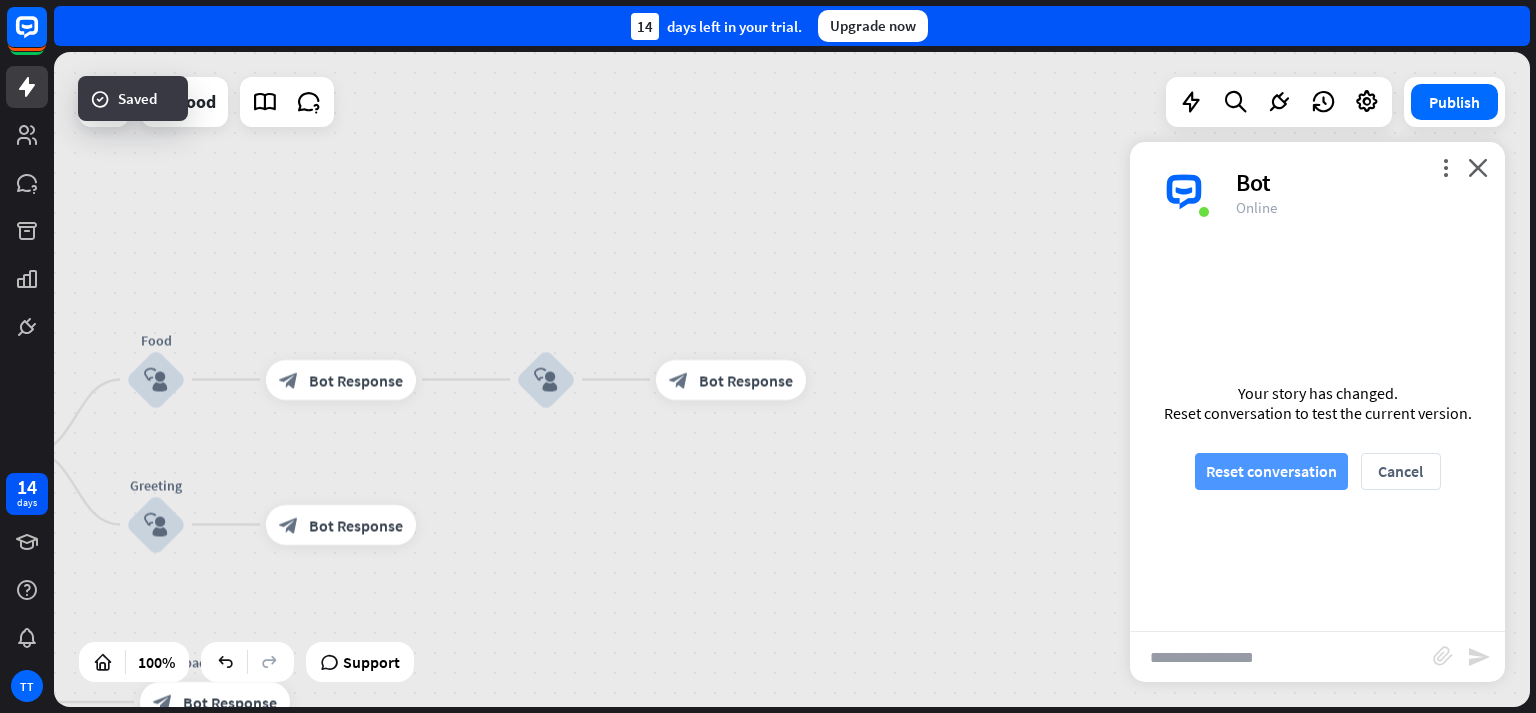 click on "Reset conversation" at bounding box center [1271, 471] 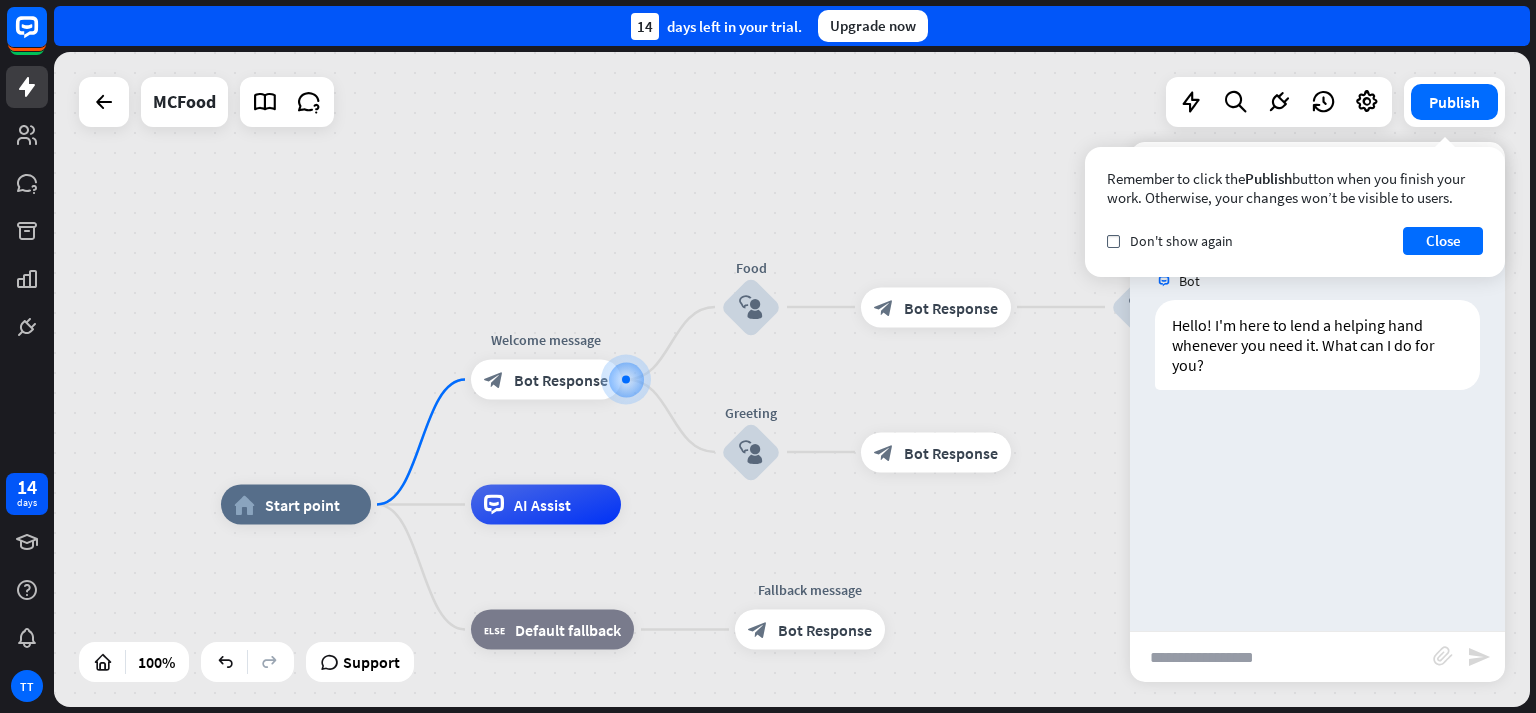 click at bounding box center [1281, 657] 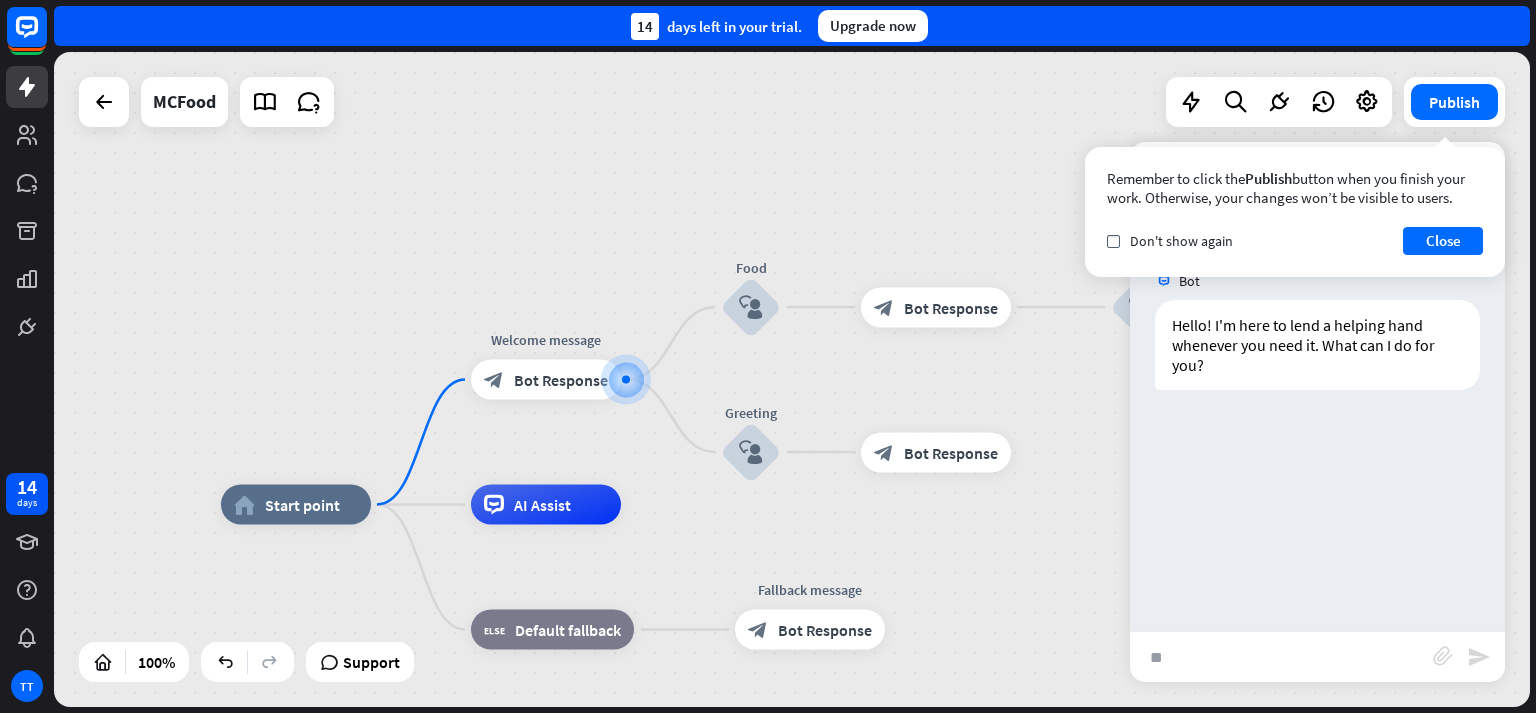 type on "*" 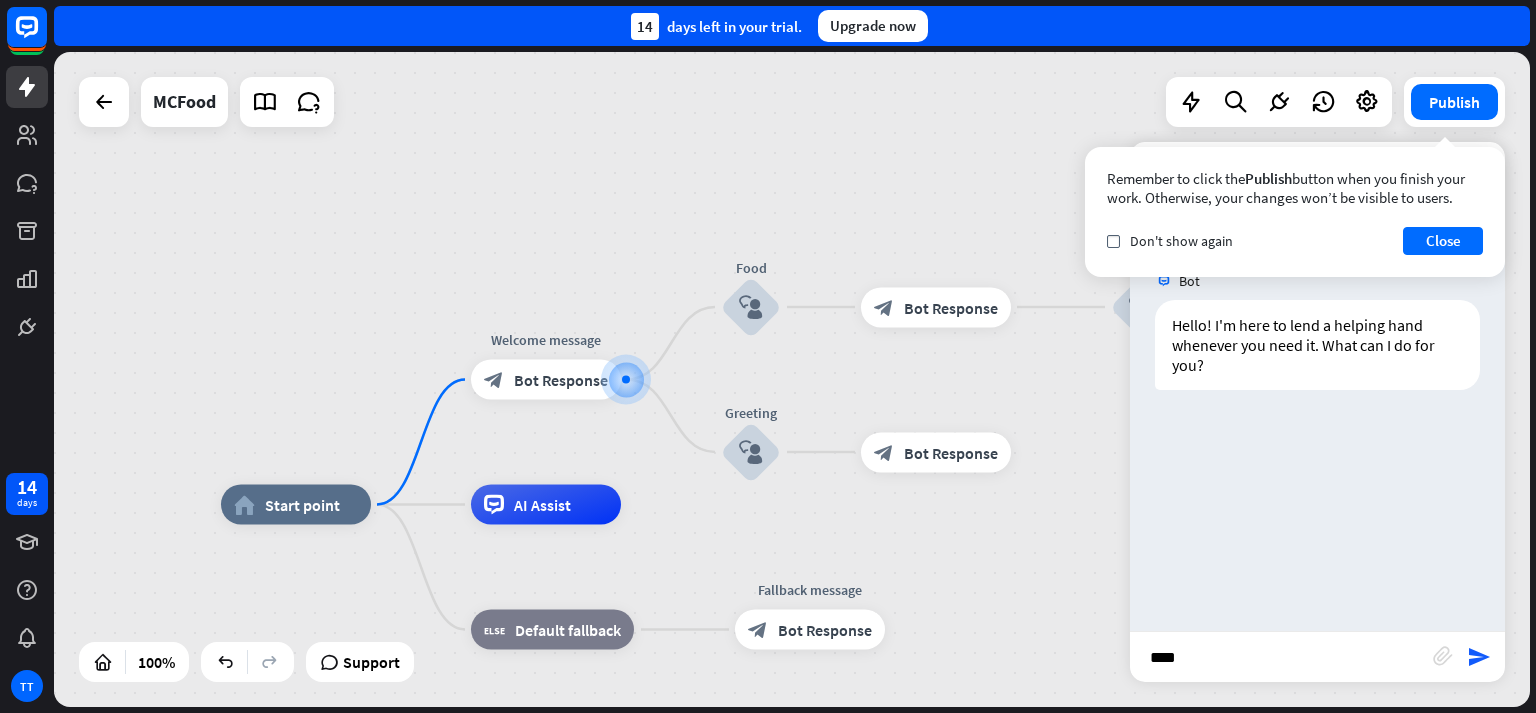 type on "*****" 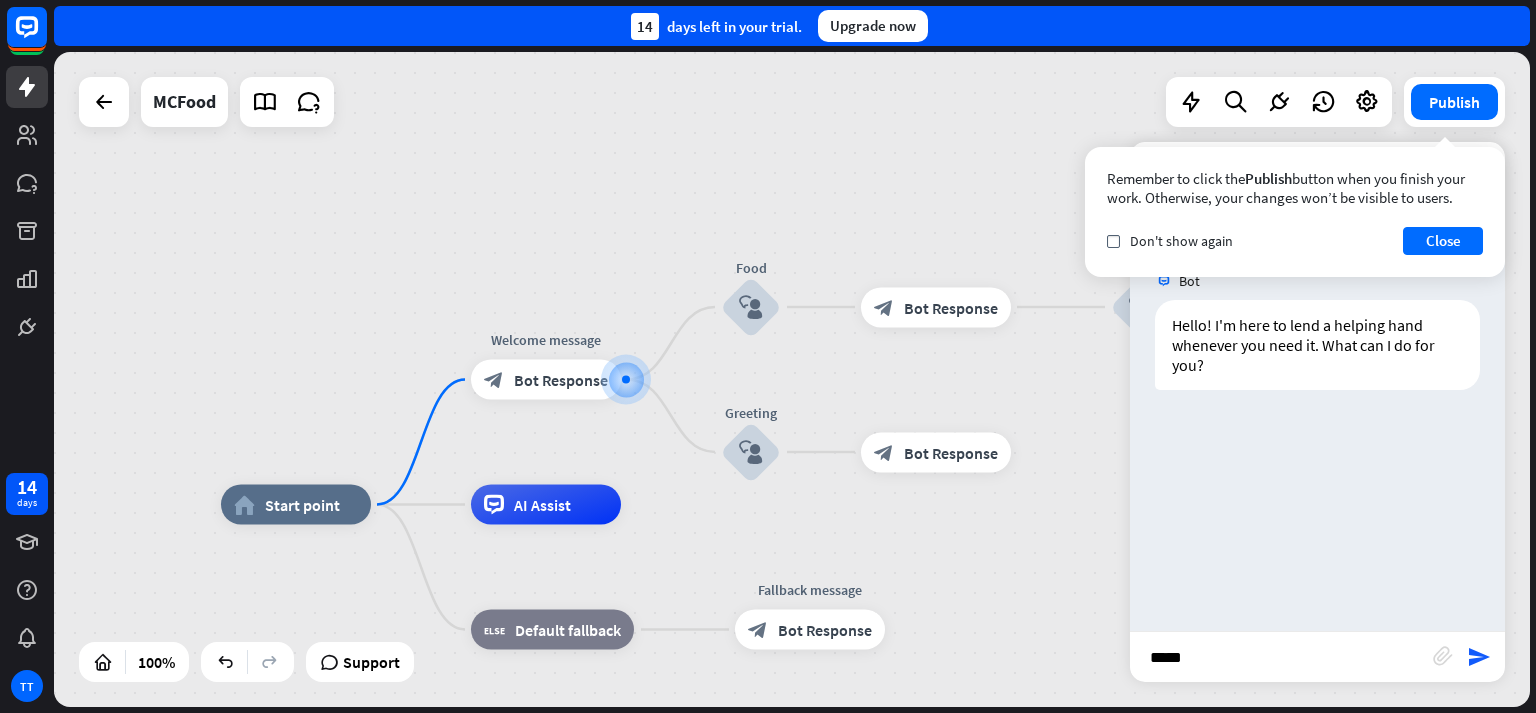 type 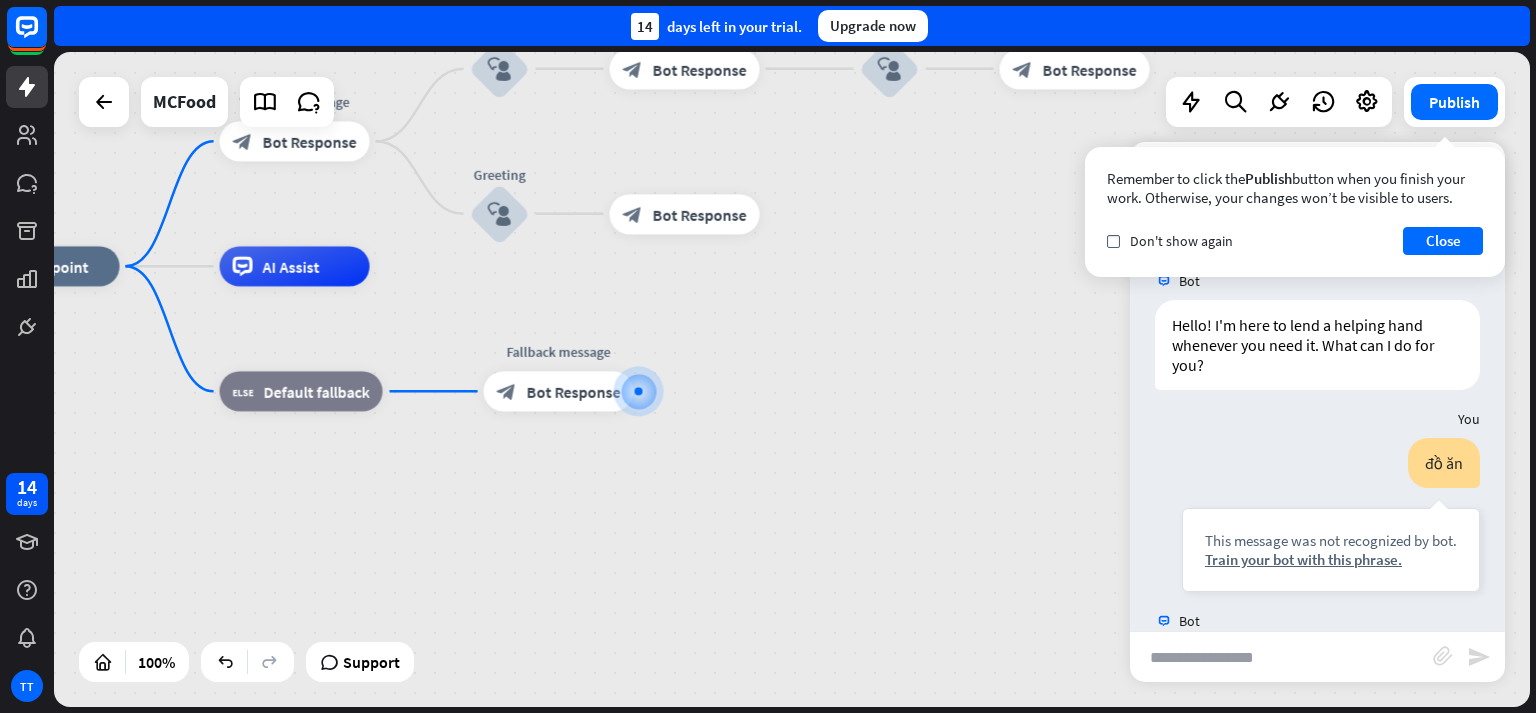 scroll, scrollTop: 88, scrollLeft: 0, axis: vertical 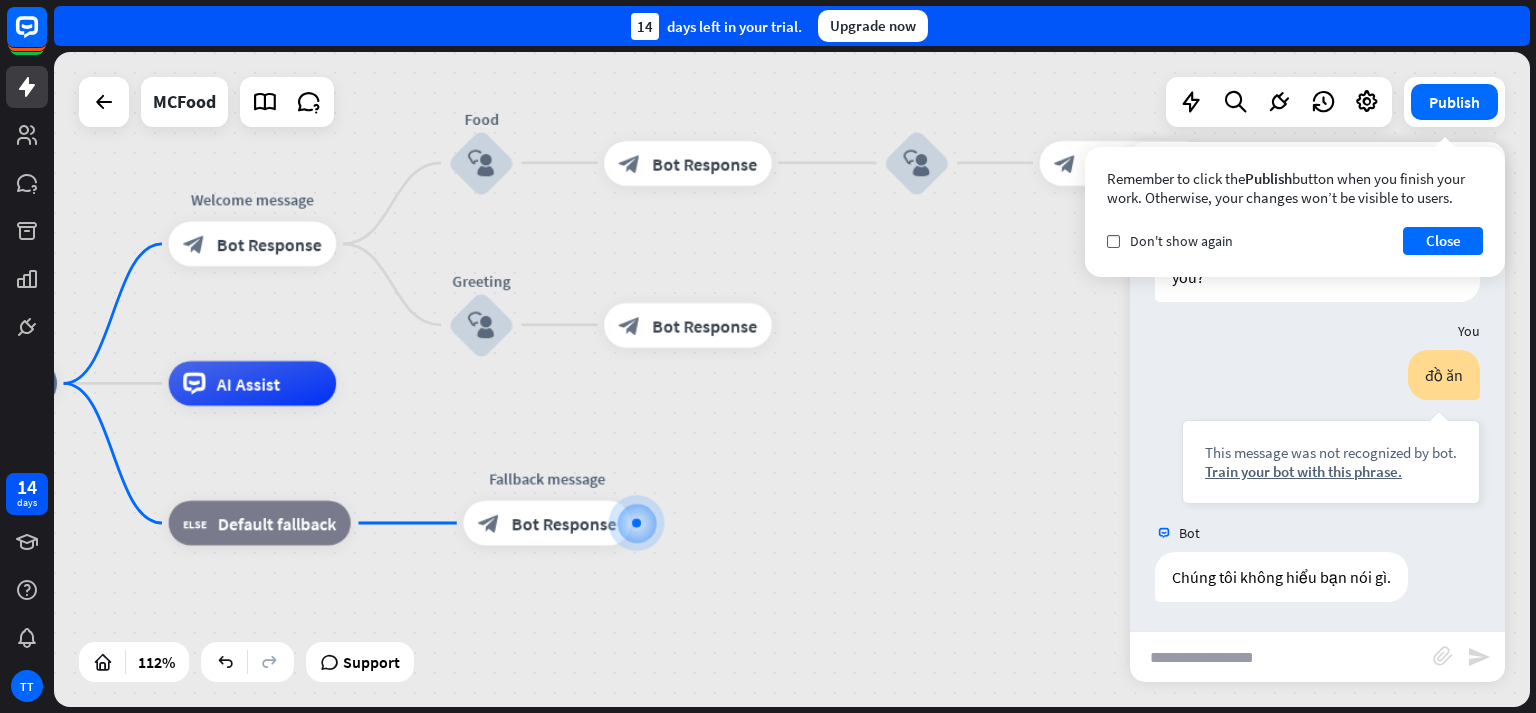 drag, startPoint x: 617, startPoint y: 267, endPoint x: 628, endPoint y: 471, distance: 204.29636 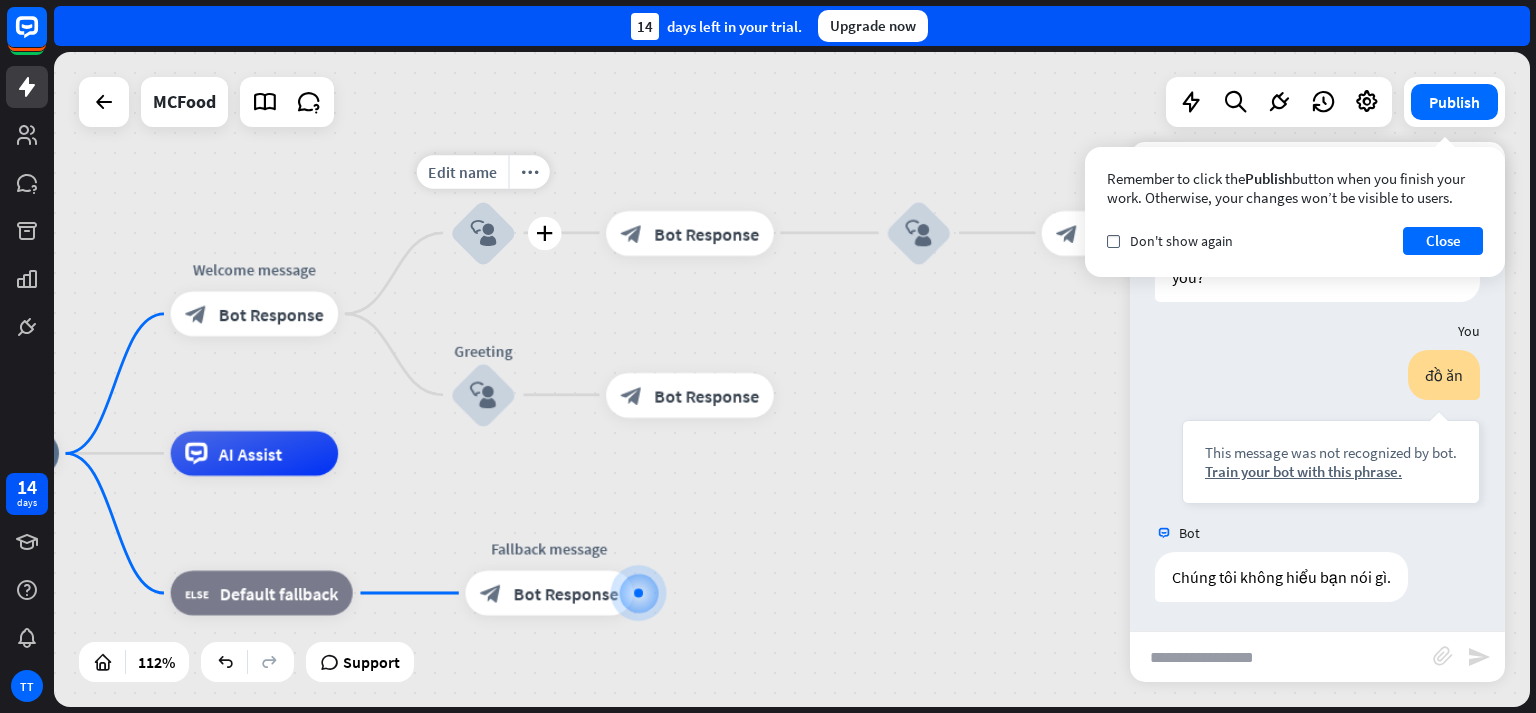 click on "block_user_input" at bounding box center (483, 232) 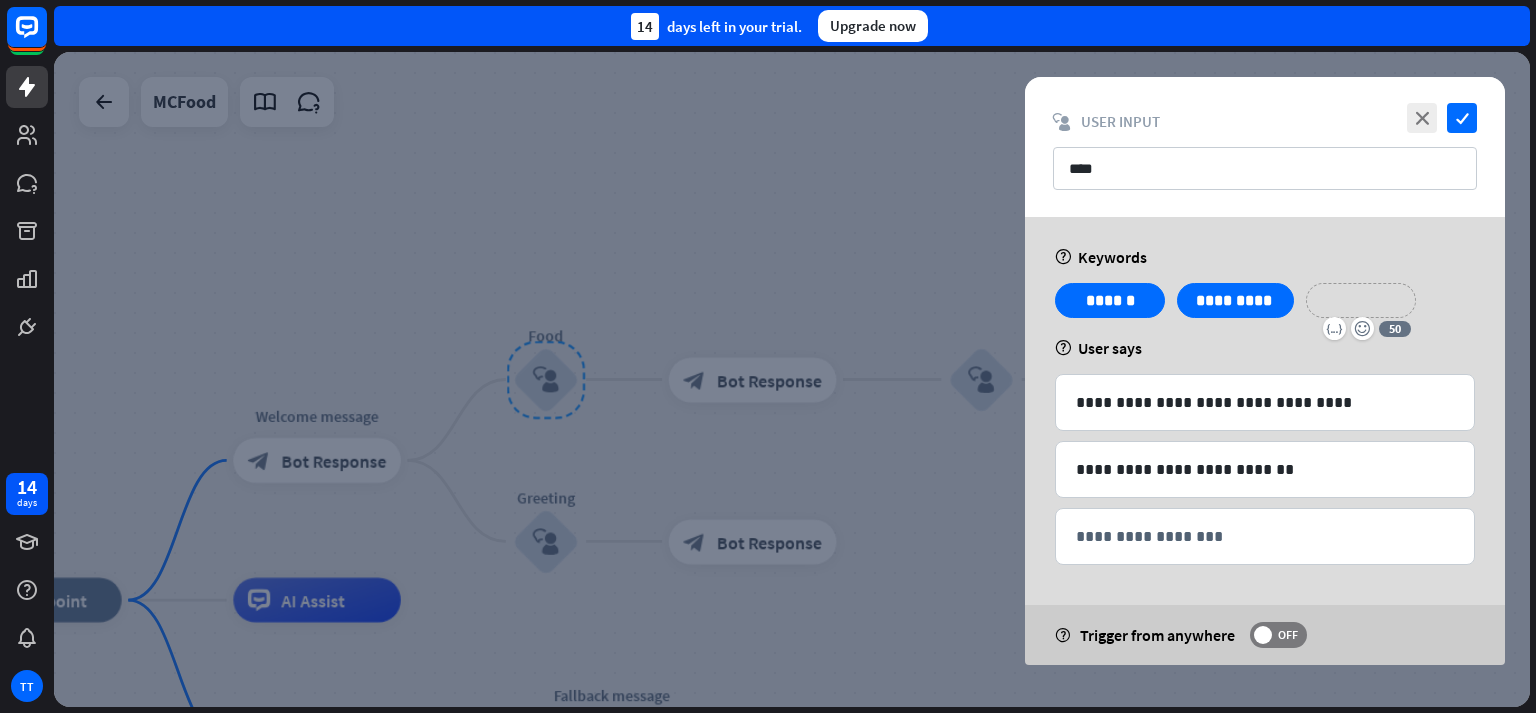 click on "**********" at bounding box center [1361, 300] 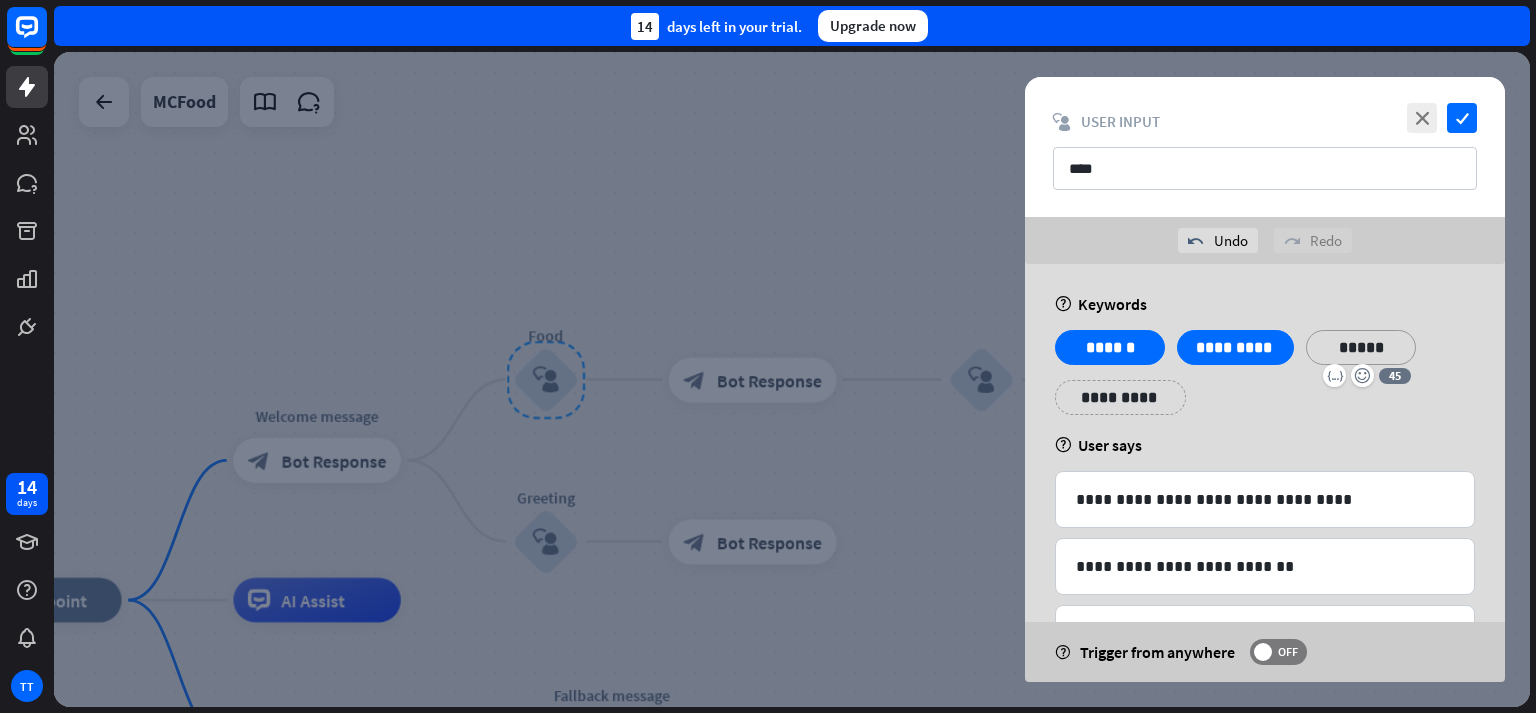 click on "**********" at bounding box center [1120, 397] 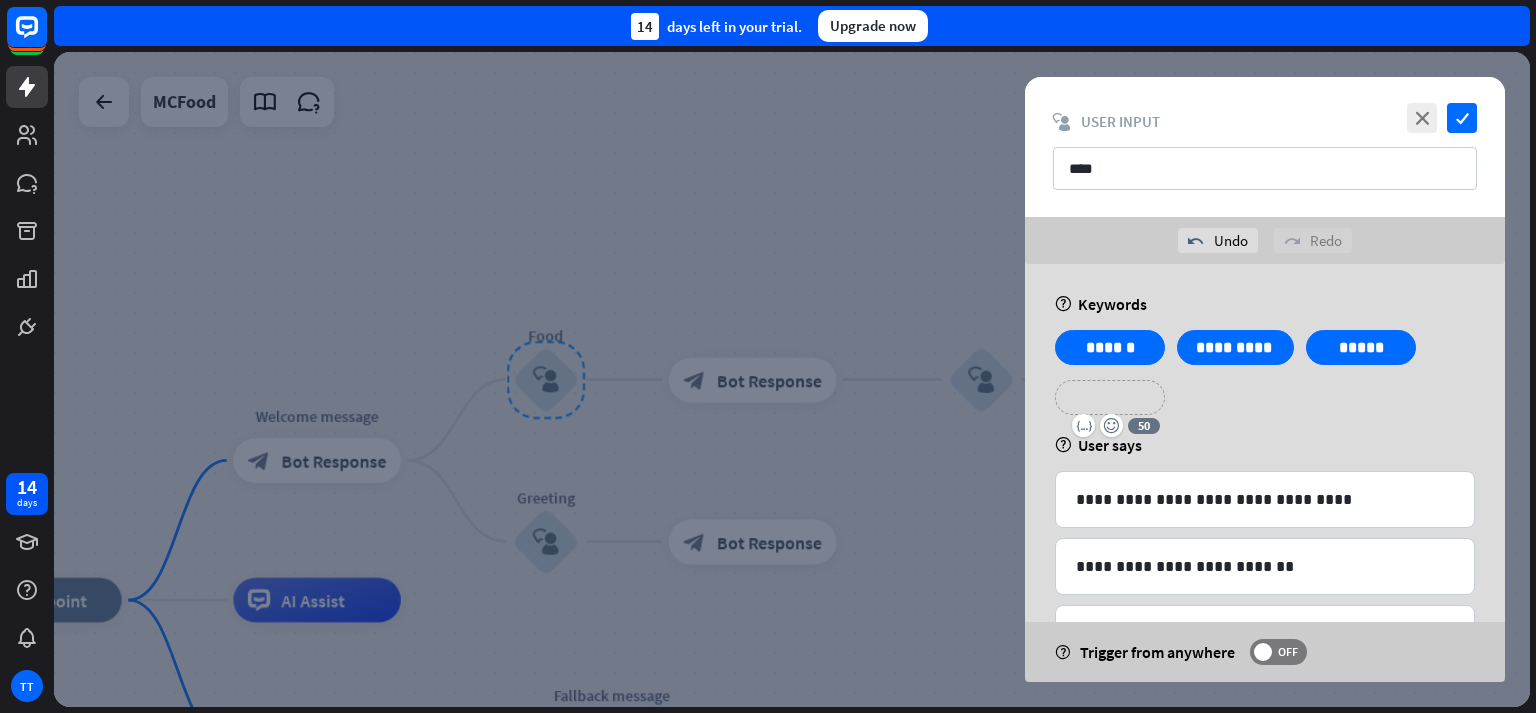 type 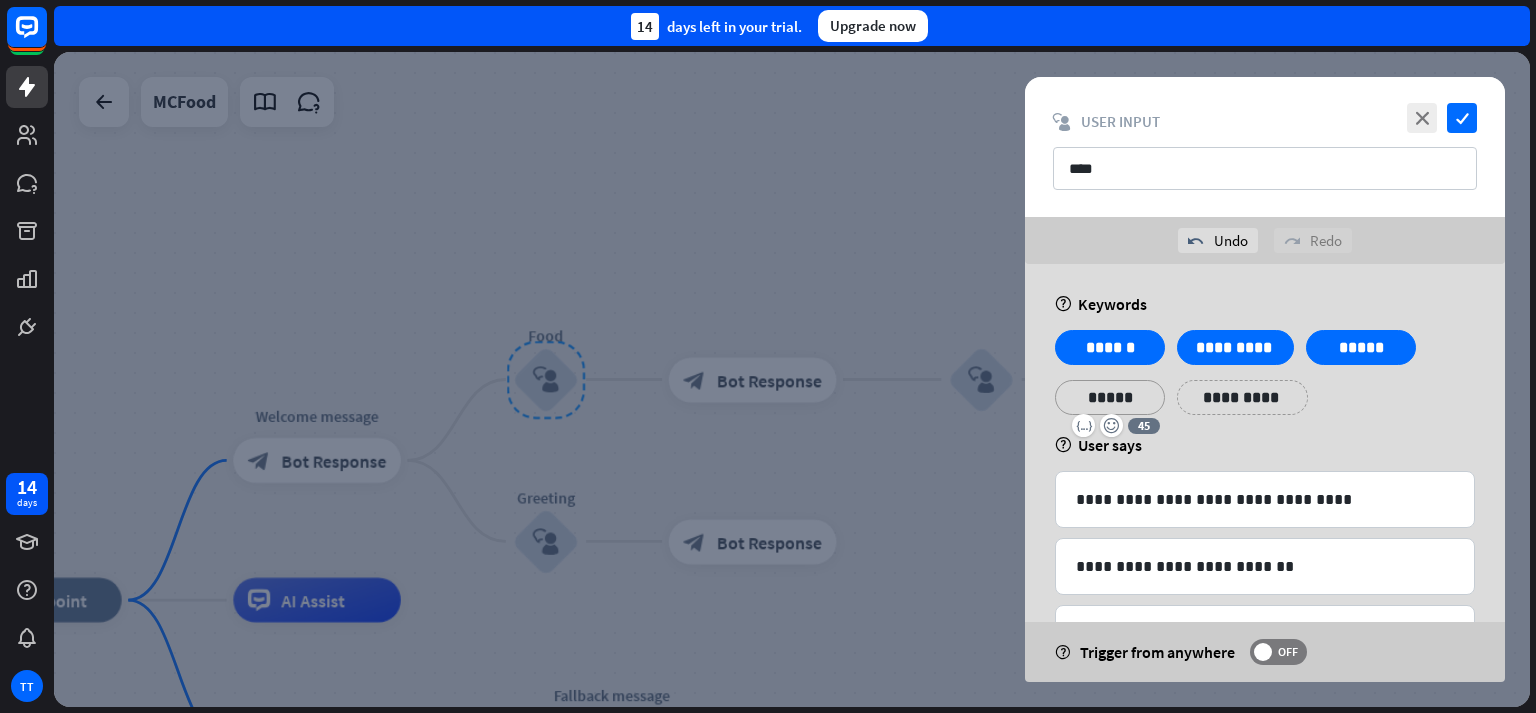 click on "**********" at bounding box center (1242, 397) 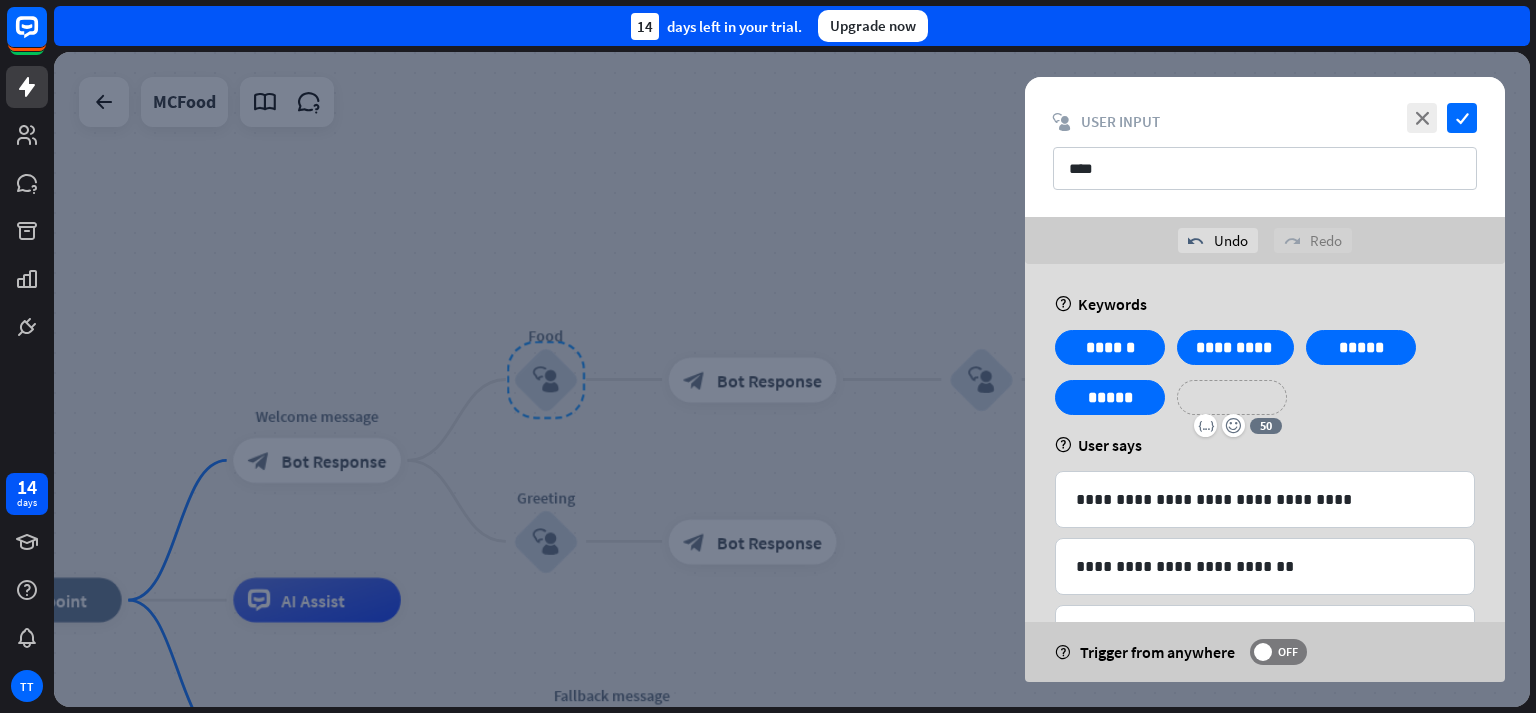type 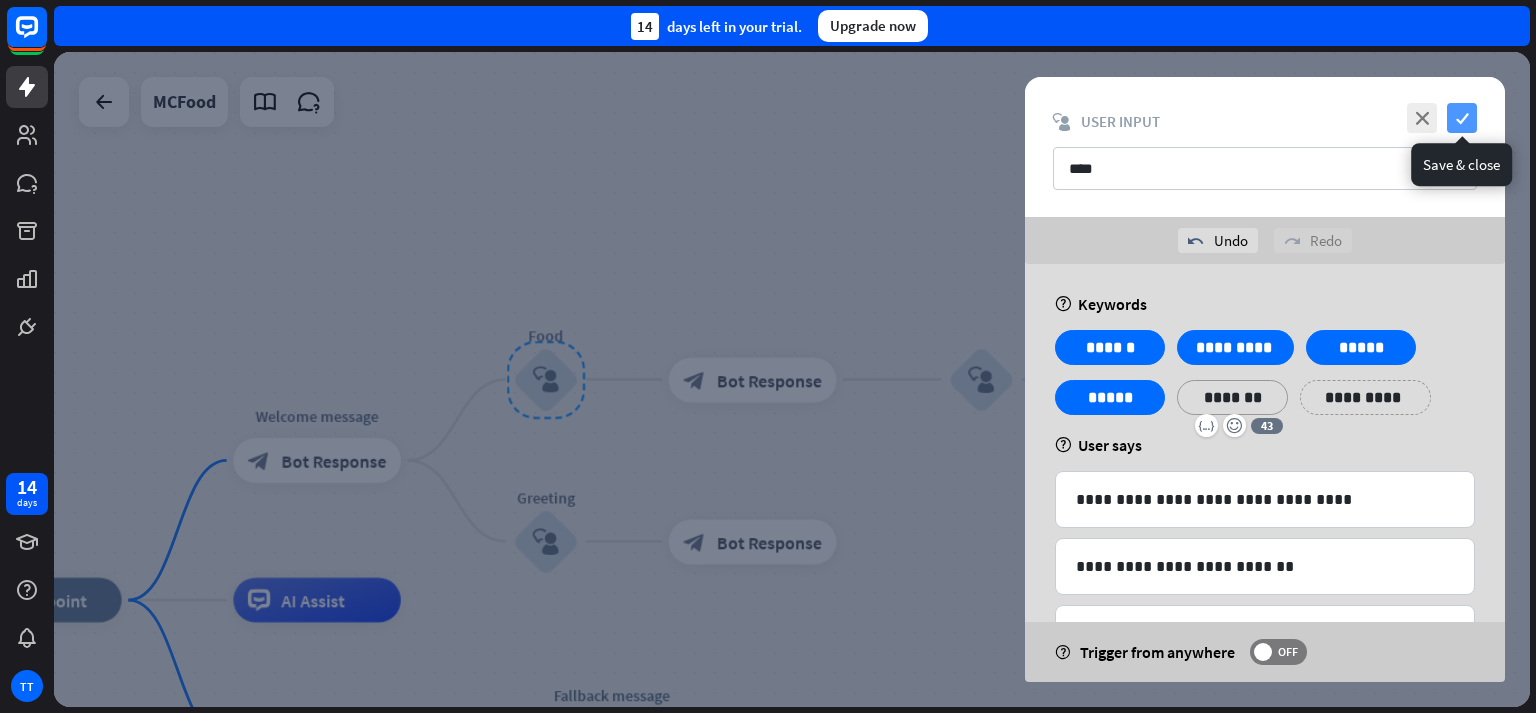 click on "check" at bounding box center (1462, 118) 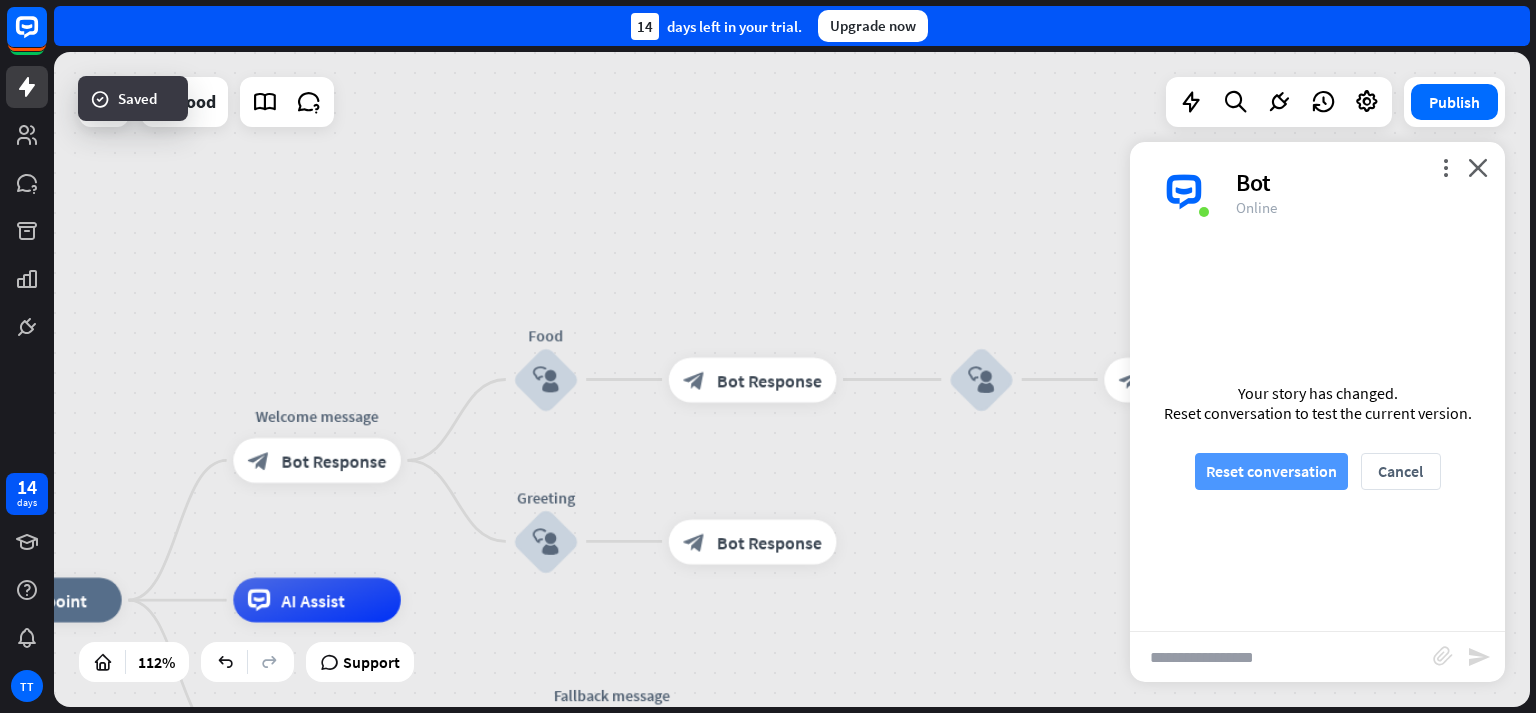 click on "Reset conversation" at bounding box center [1271, 471] 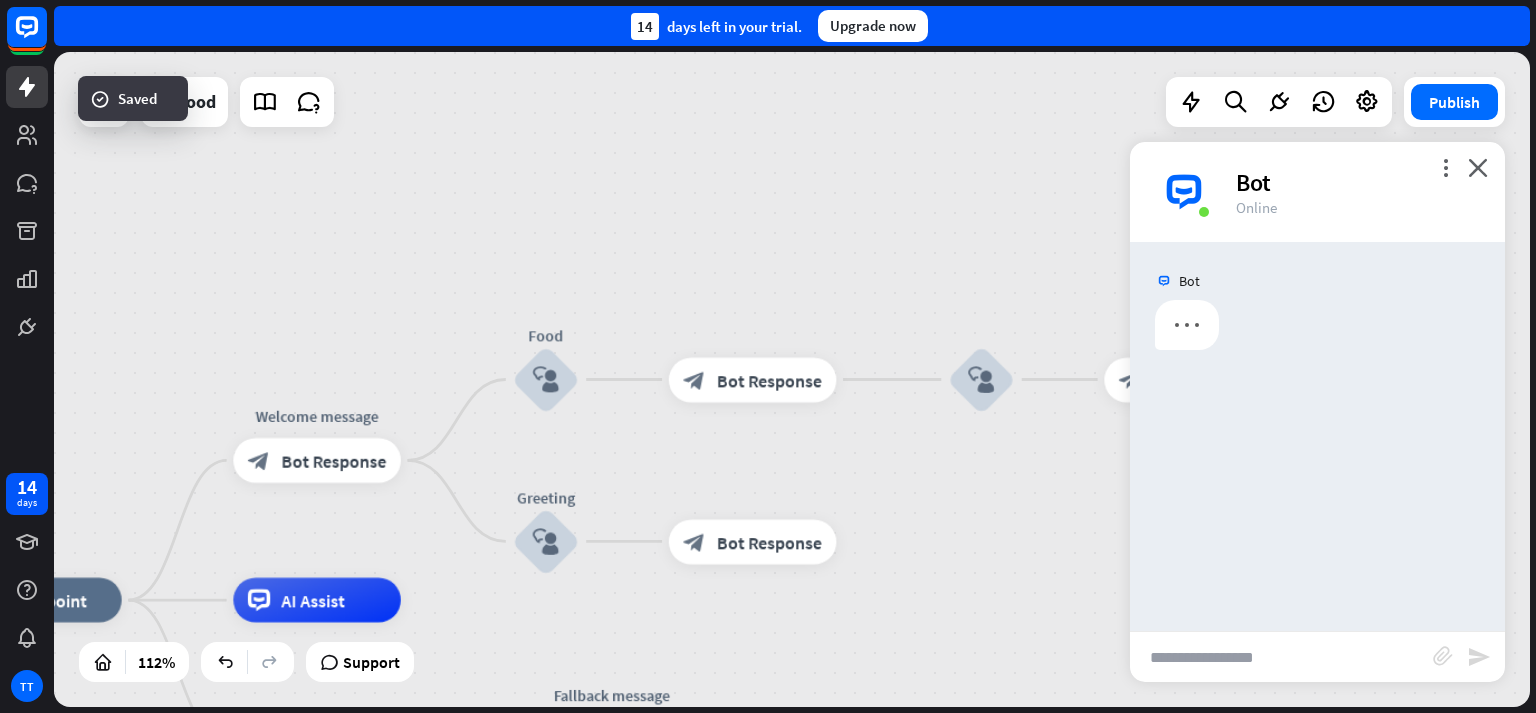 scroll, scrollTop: 0, scrollLeft: 0, axis: both 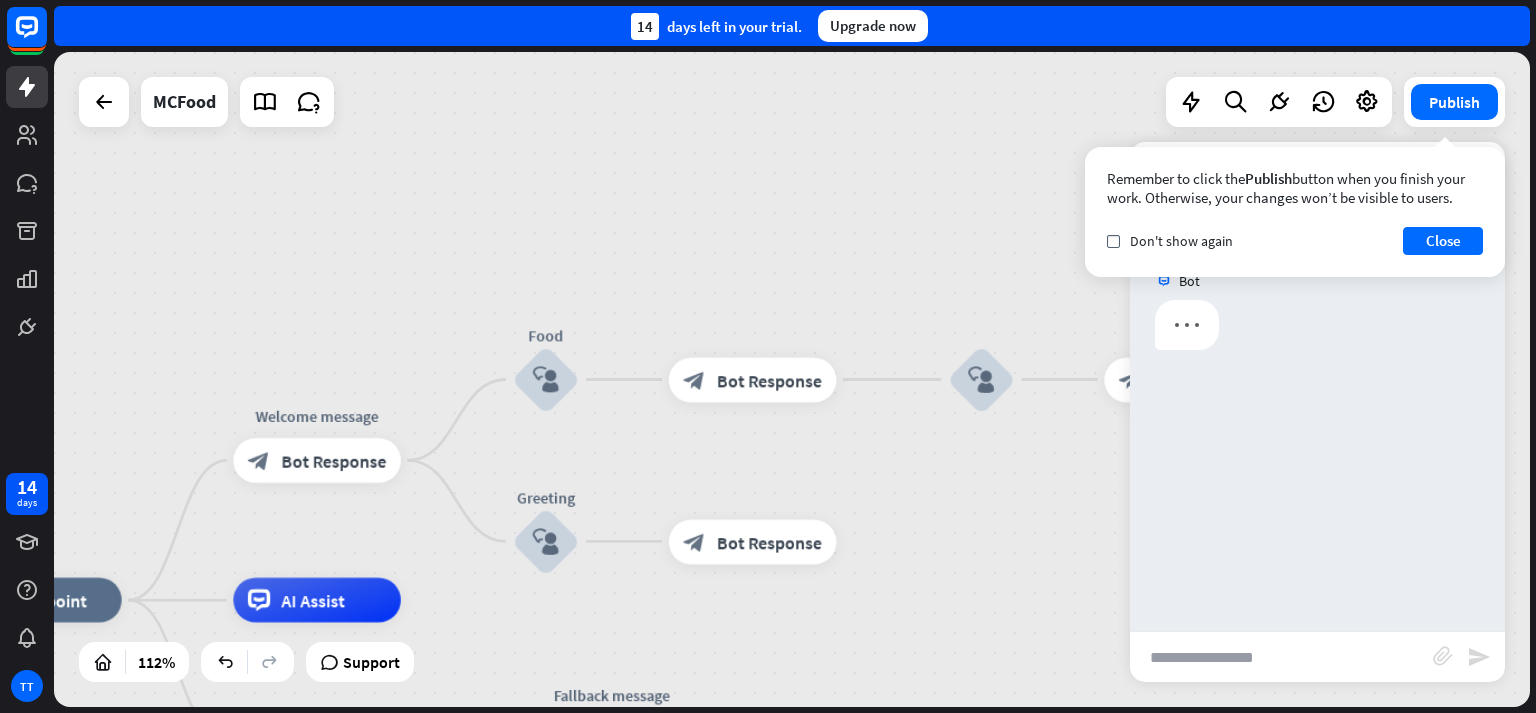 click at bounding box center [1281, 657] 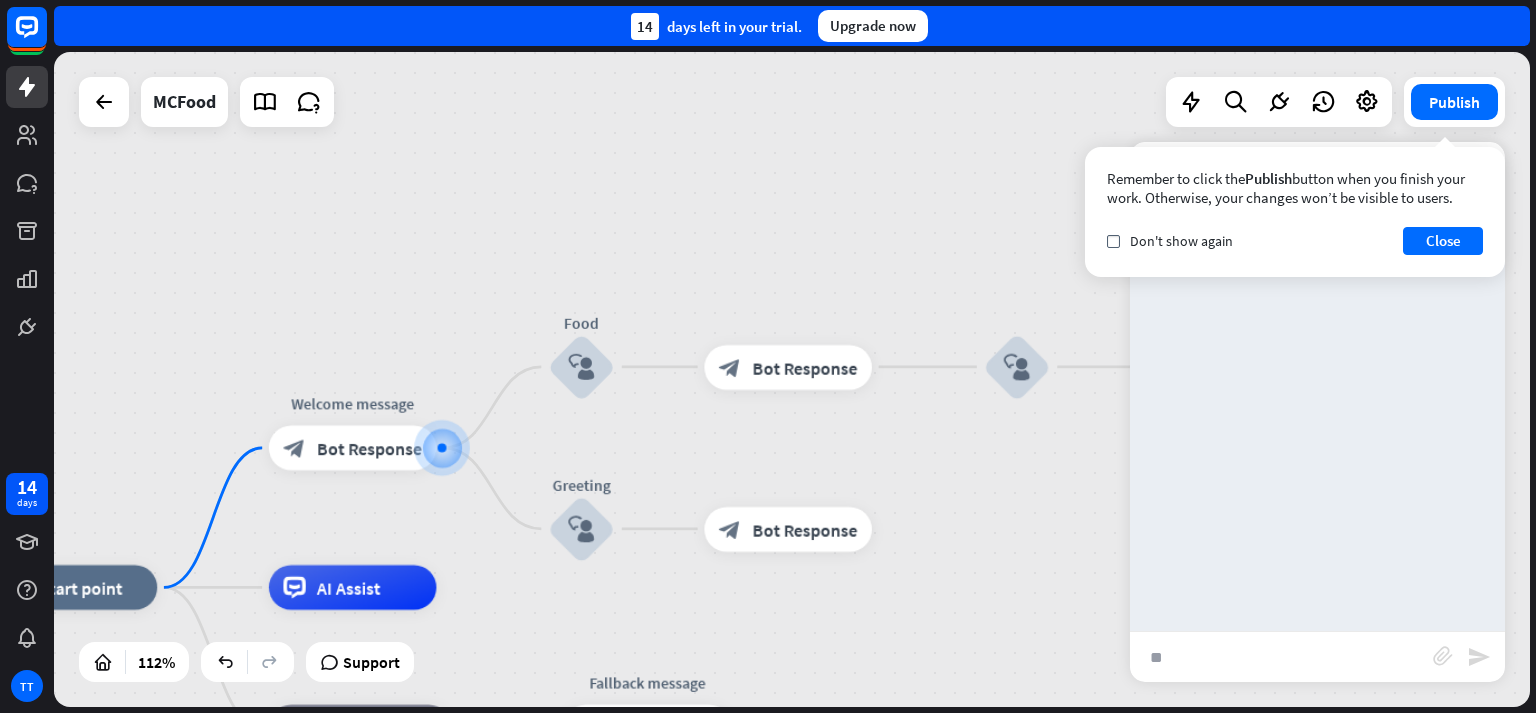 type on "*" 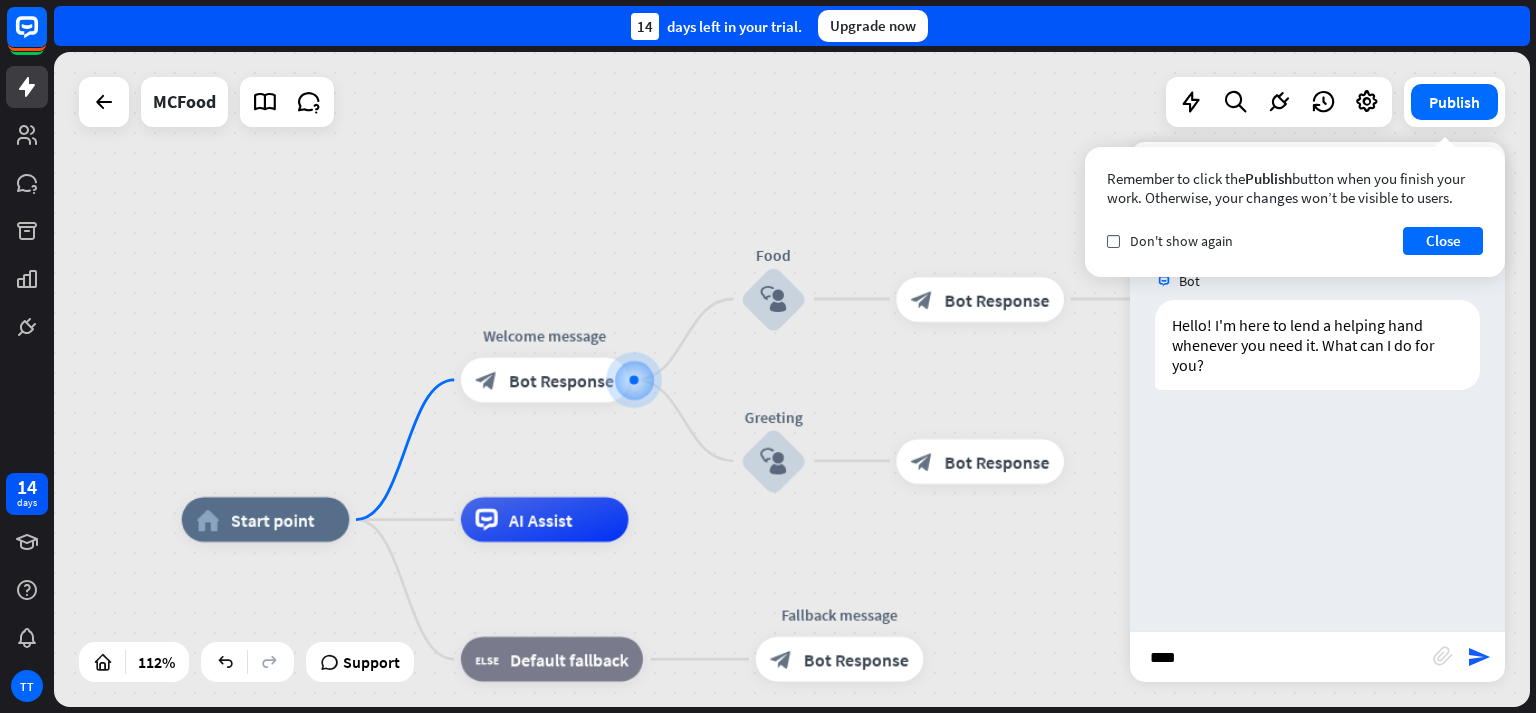 type on "*****" 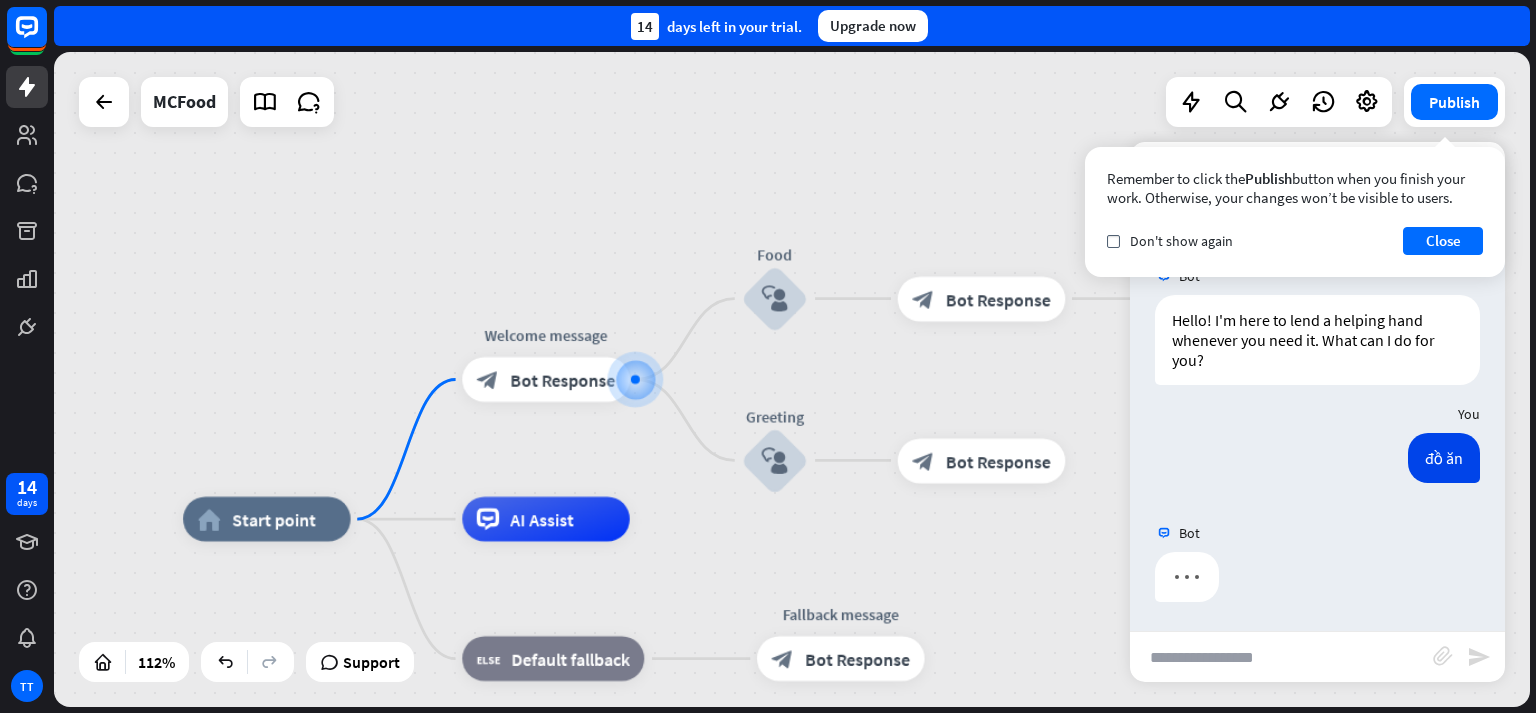 scroll, scrollTop: 0, scrollLeft: 0, axis: both 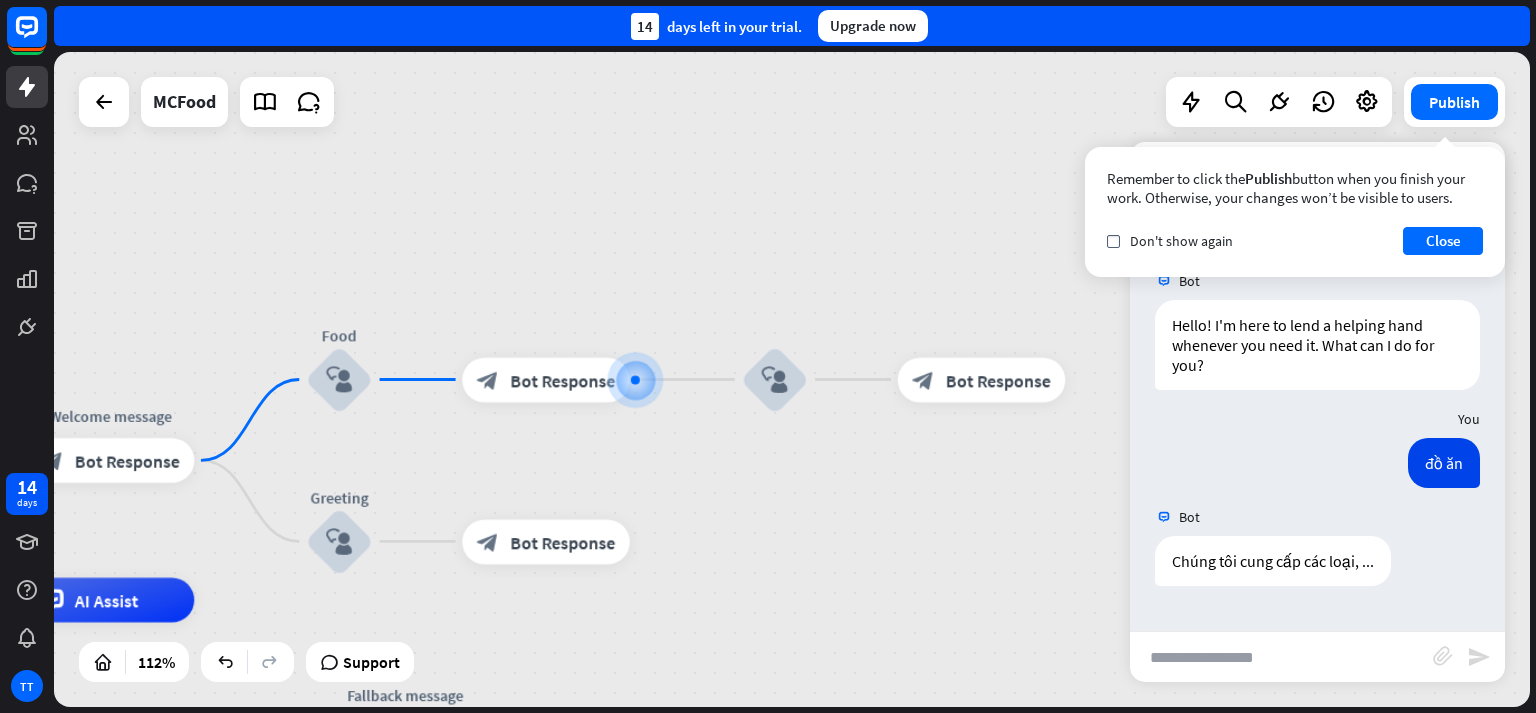 click at bounding box center (1281, 657) 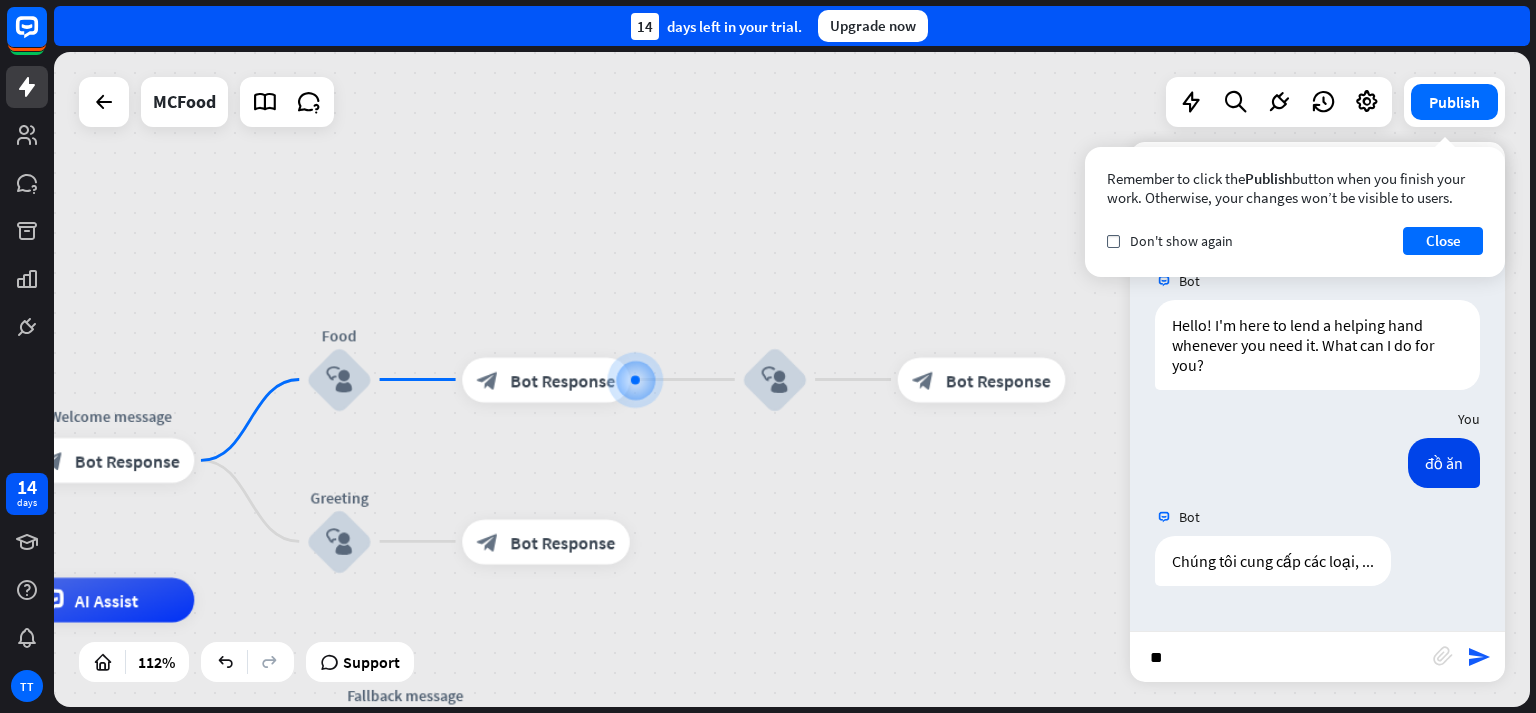 type on "*" 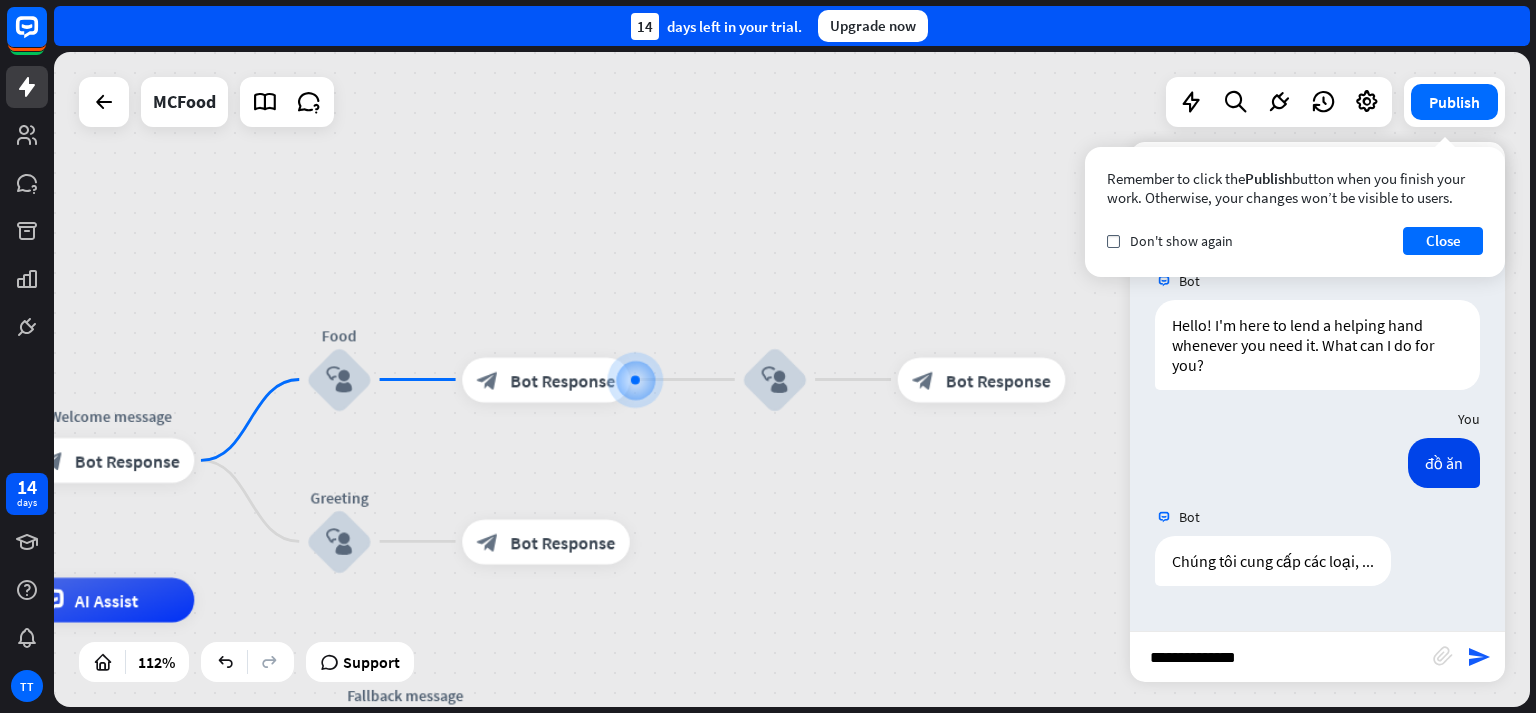 type on "**********" 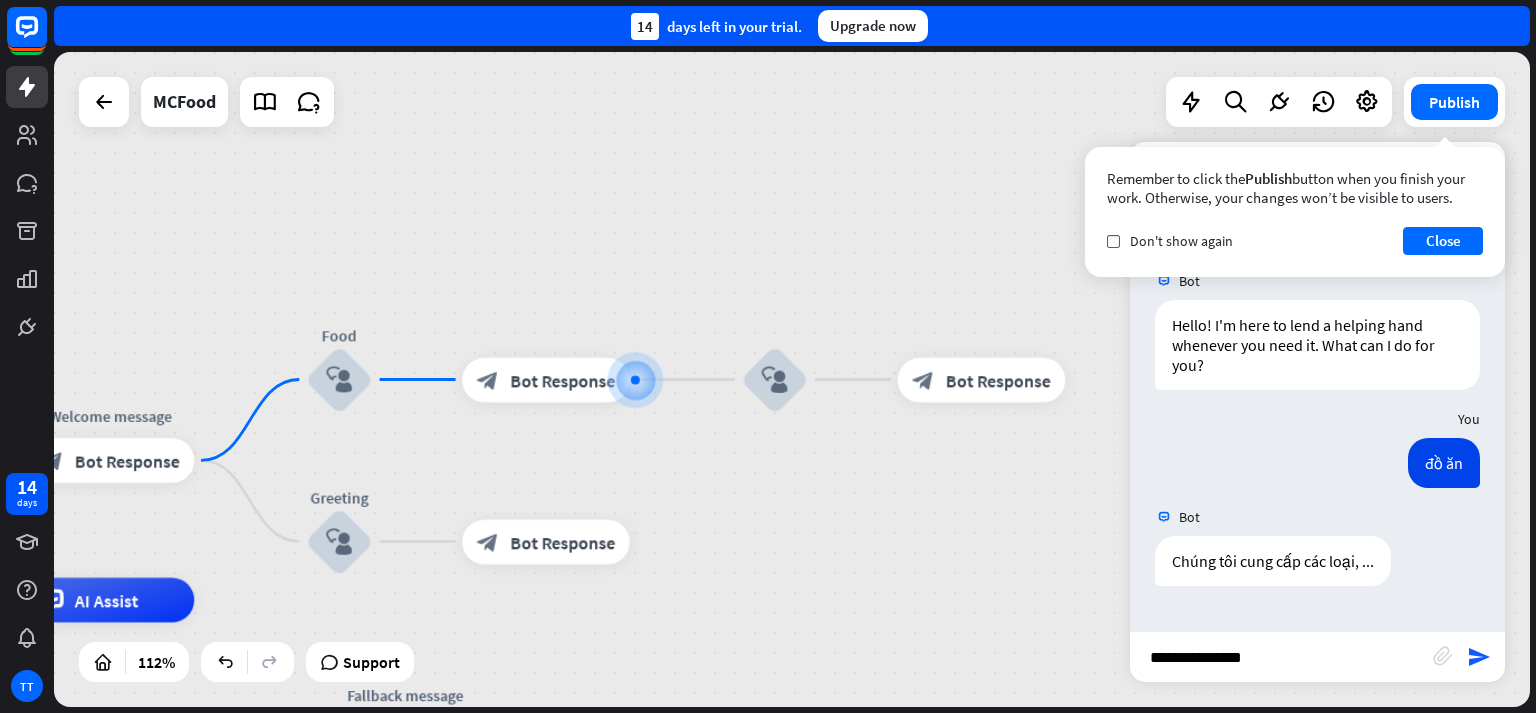 type 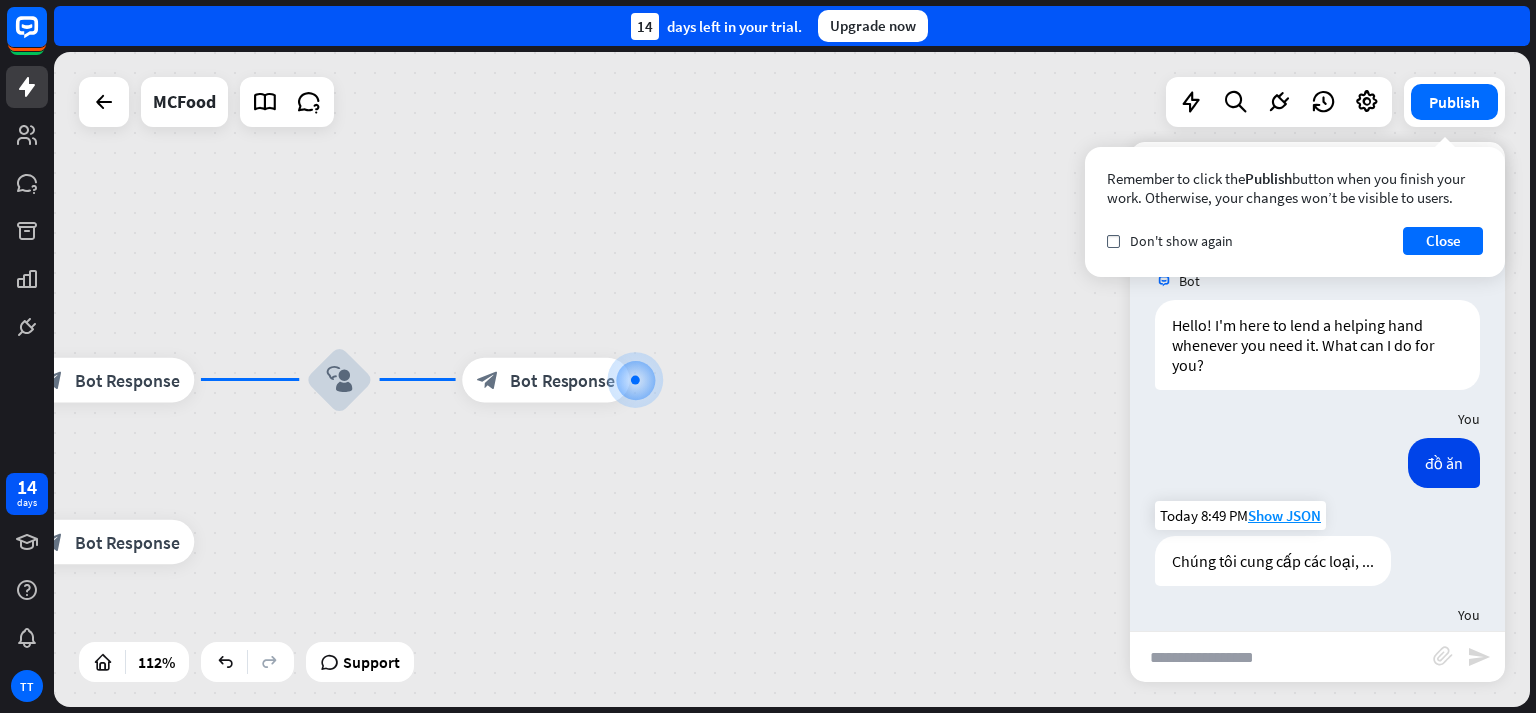 scroll, scrollTop: 200, scrollLeft: 0, axis: vertical 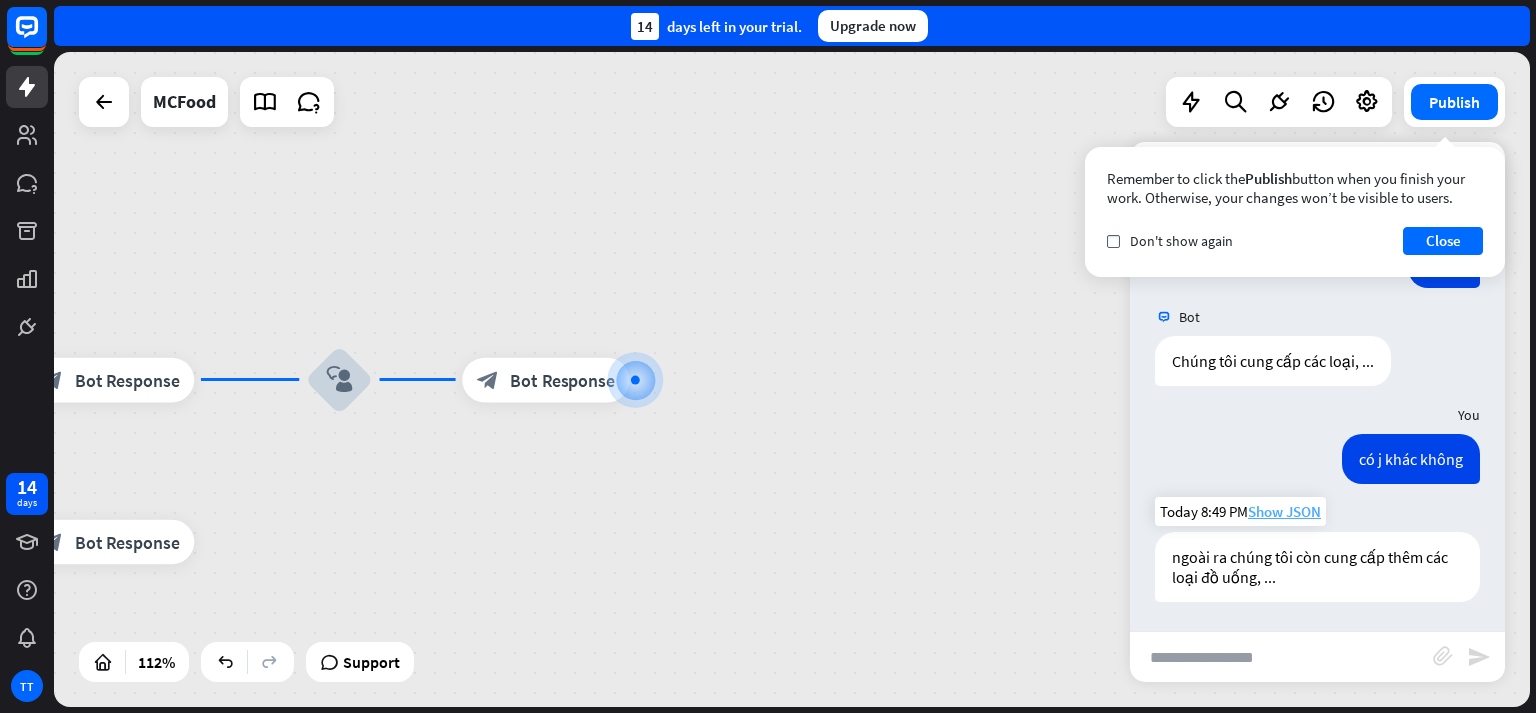 click on "Show JSON" at bounding box center [1284, 511] 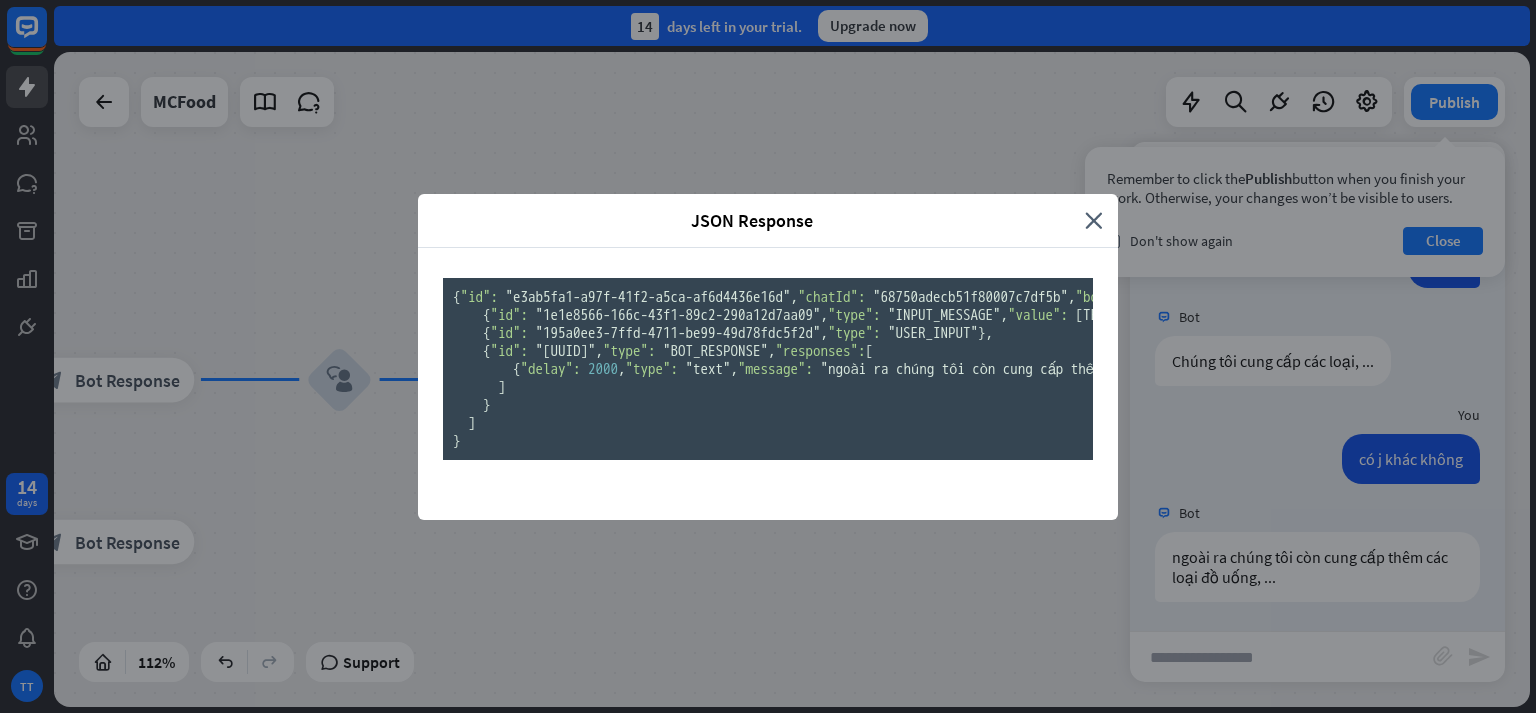 scroll, scrollTop: 236, scrollLeft: 0, axis: vertical 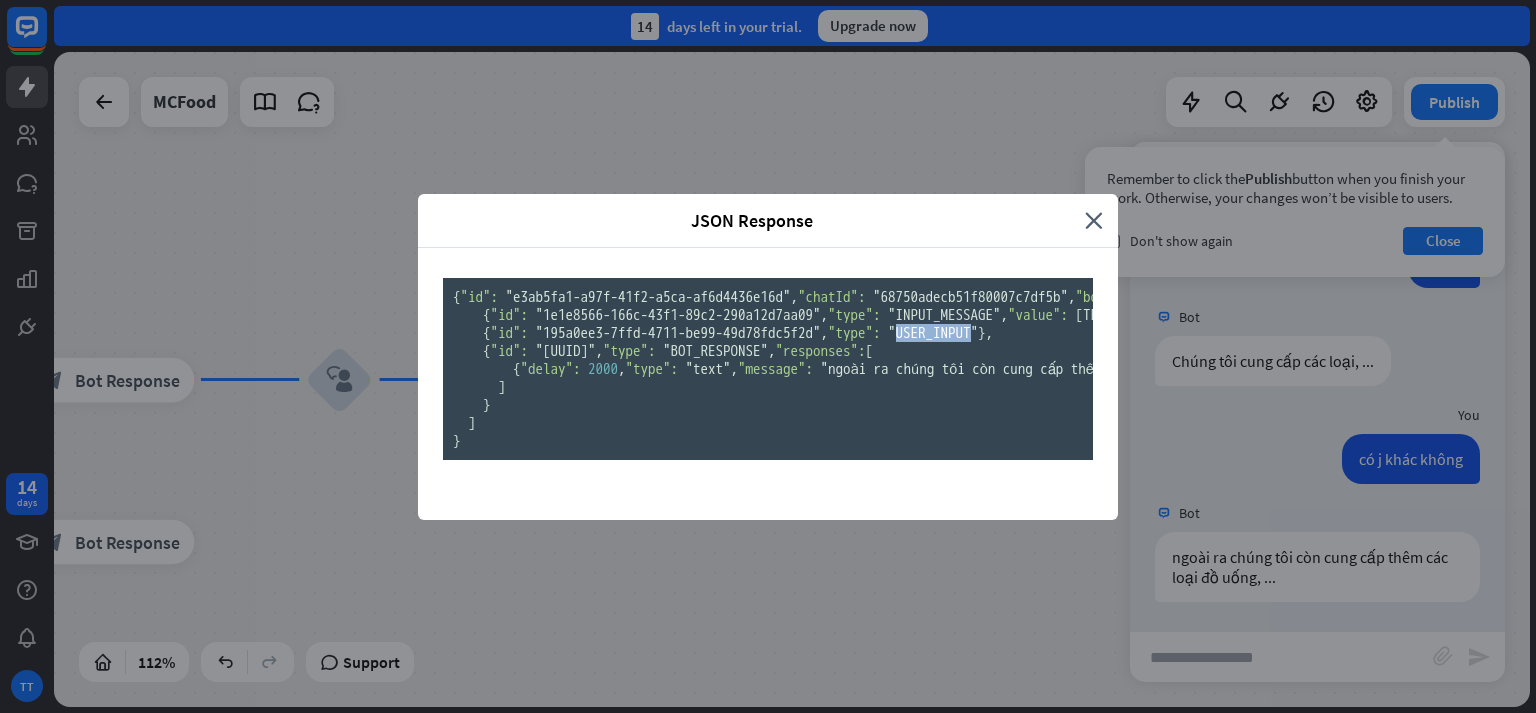drag, startPoint x: 582, startPoint y: 369, endPoint x: 625, endPoint y: 369, distance: 43 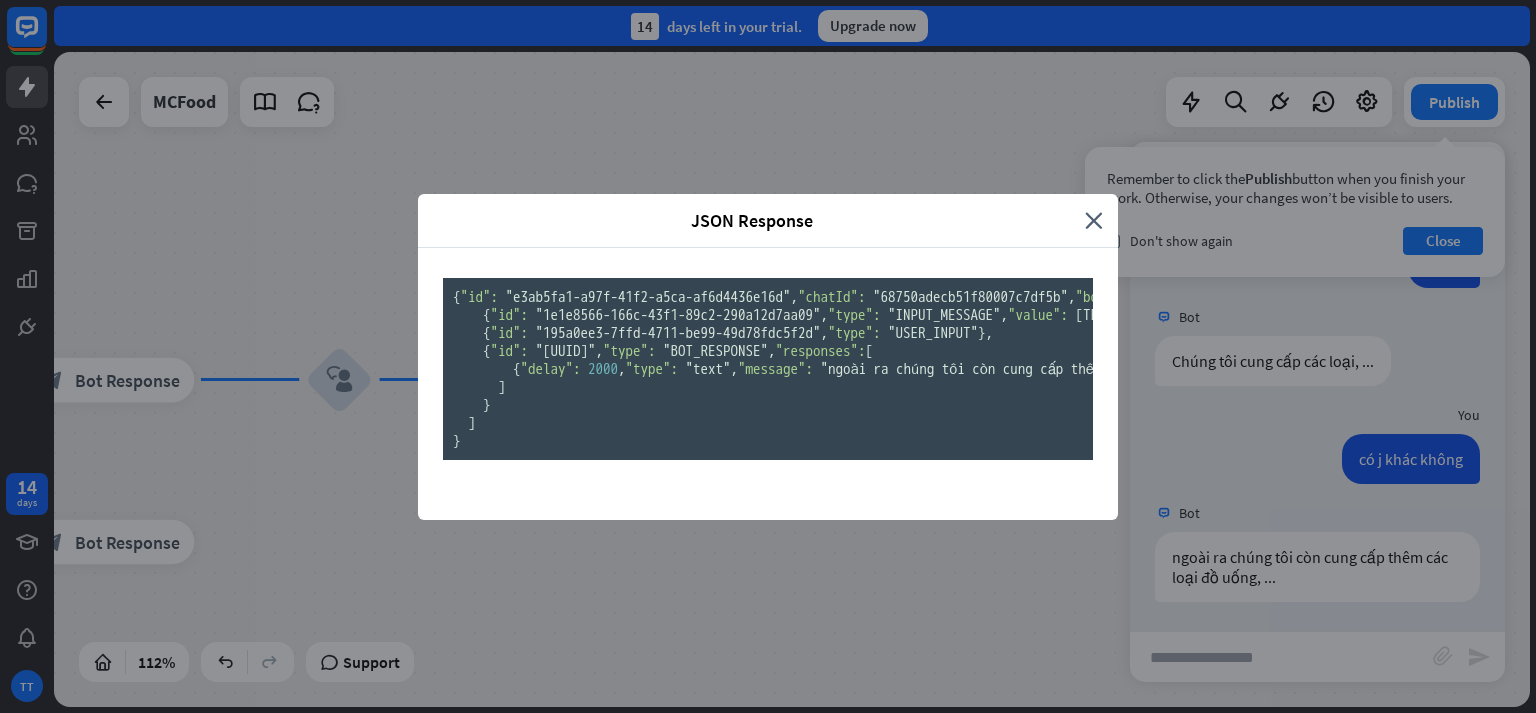 scroll, scrollTop: 0, scrollLeft: 0, axis: both 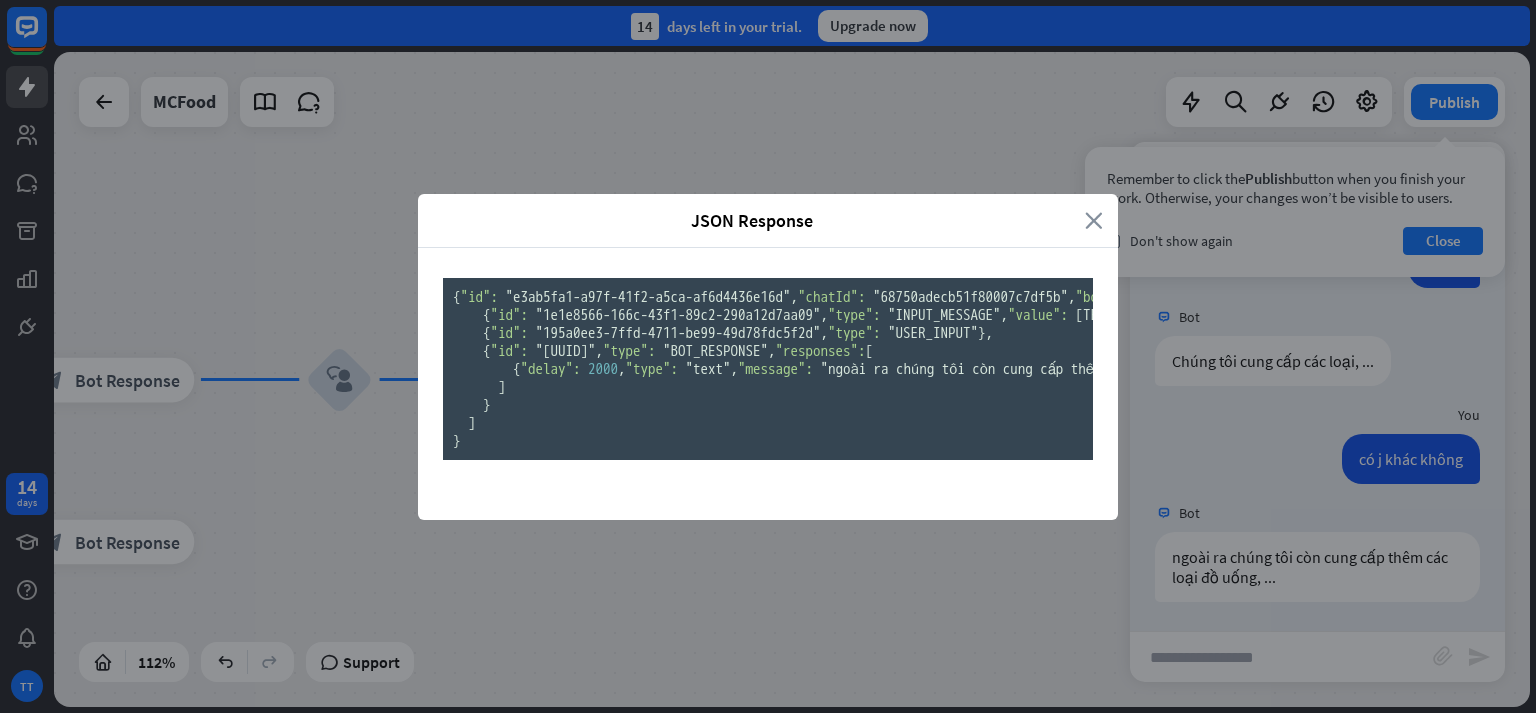 click on "close" at bounding box center (1094, 220) 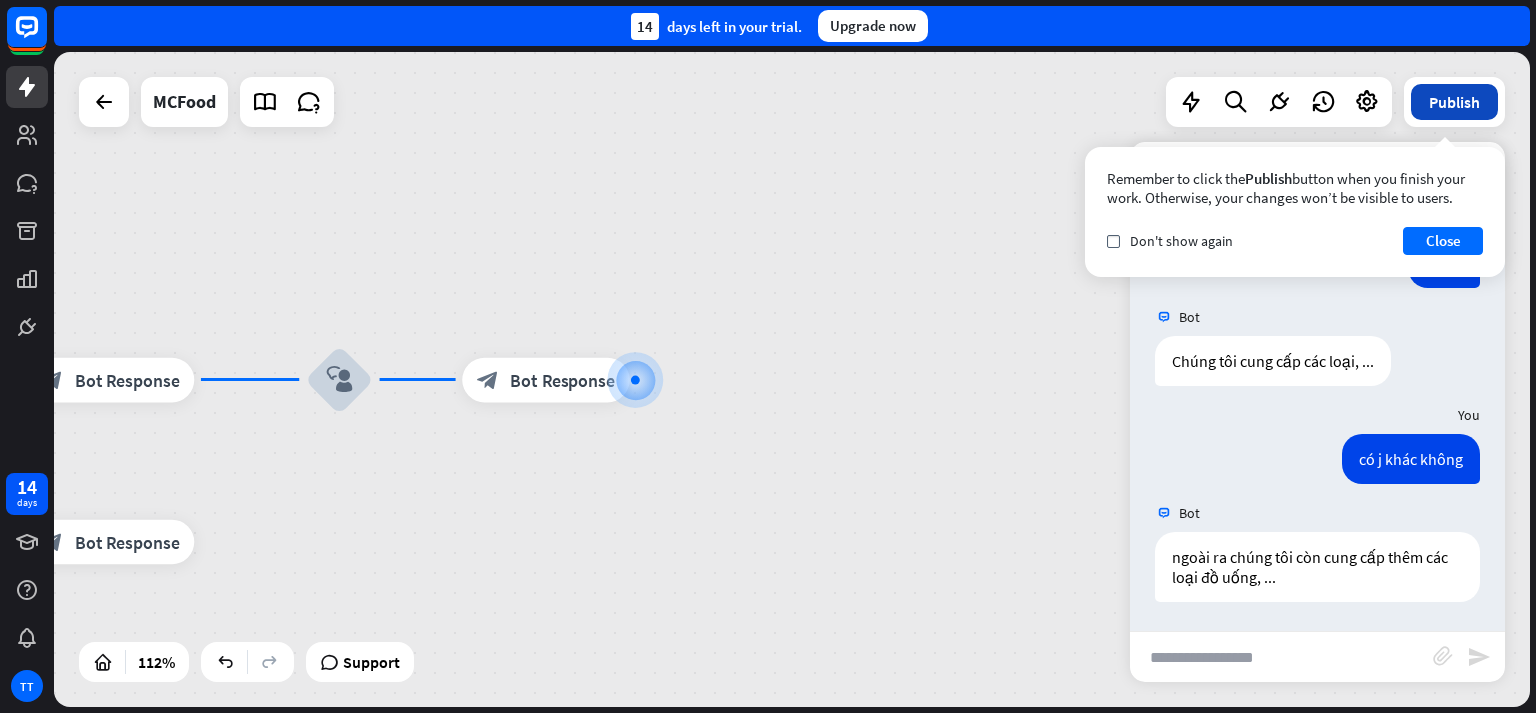 click on "Publish" at bounding box center (1454, 102) 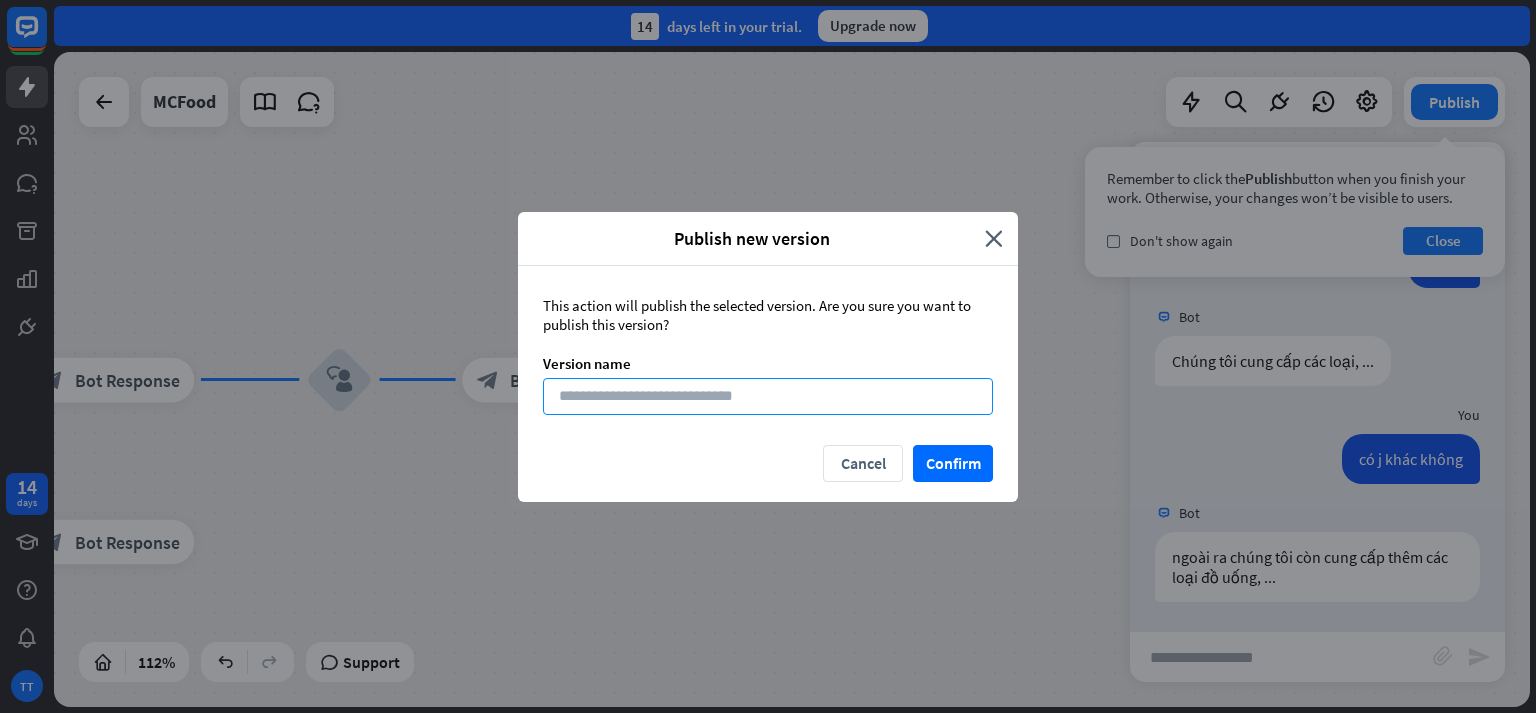 click at bounding box center (768, 396) 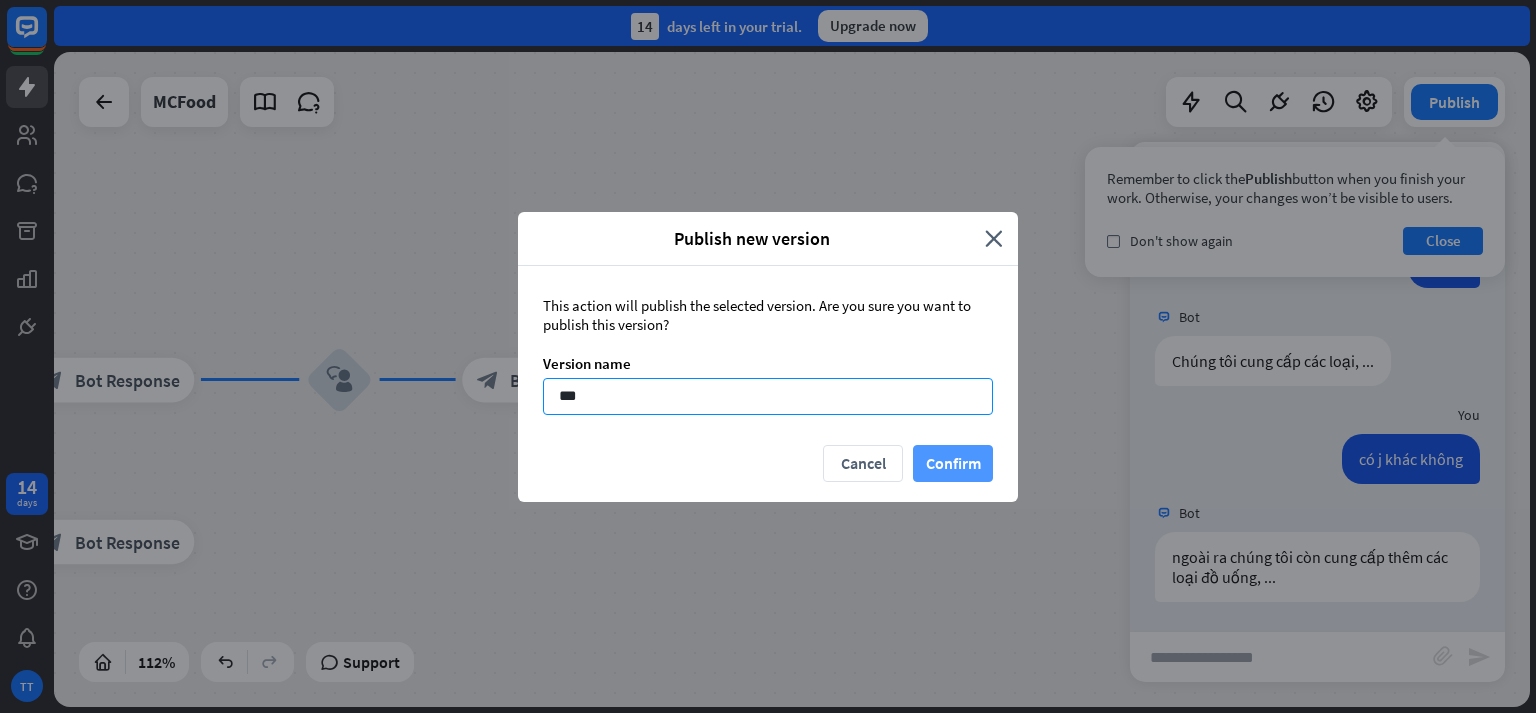 type on "***" 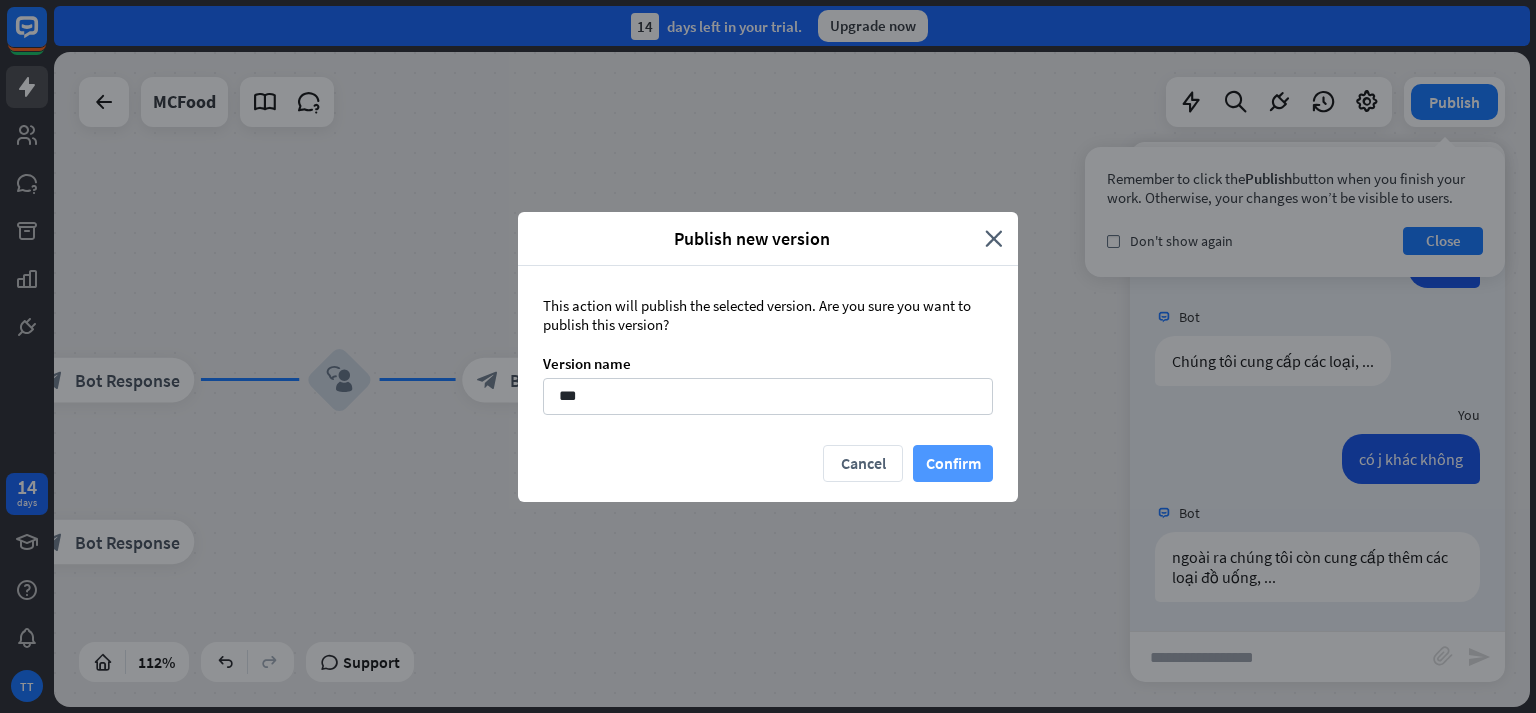 click on "Confirm" at bounding box center [953, 463] 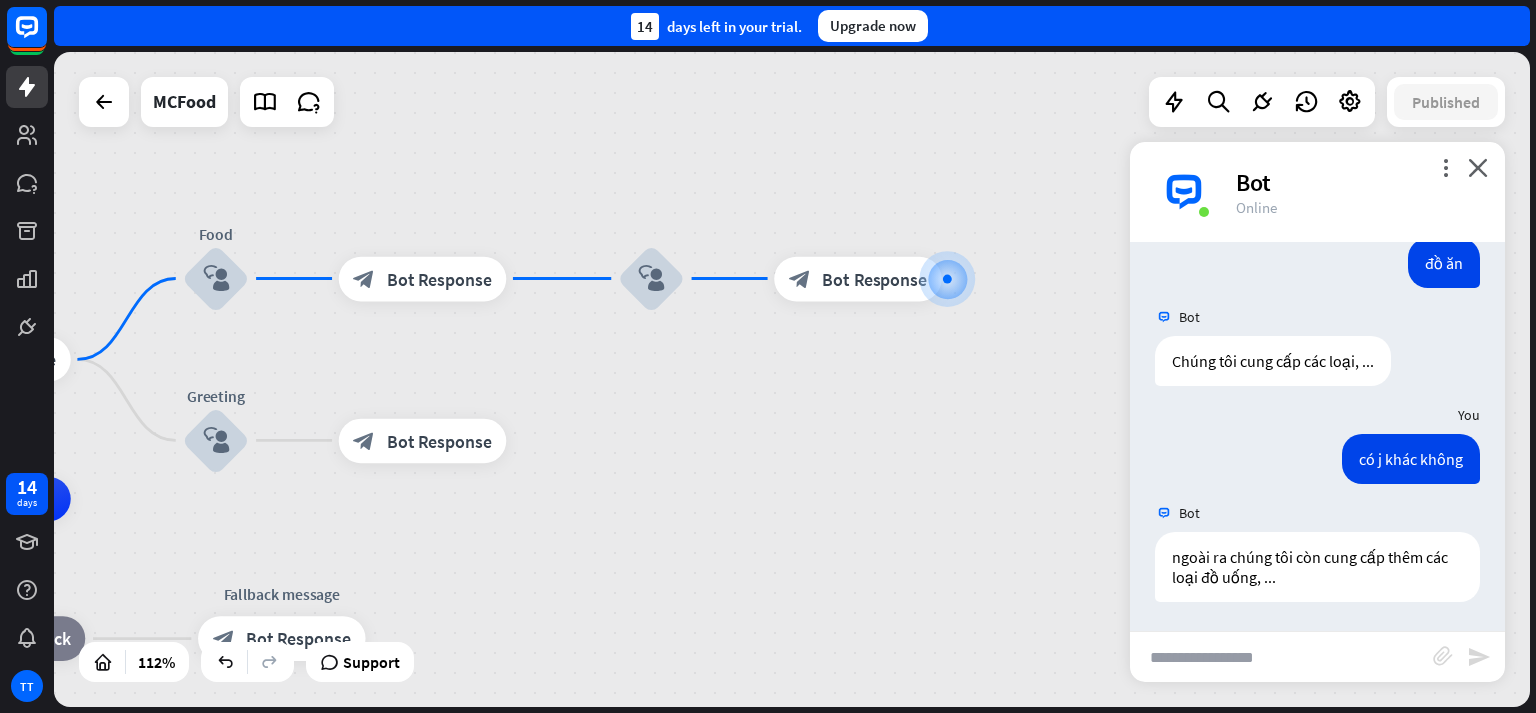 drag, startPoint x: 719, startPoint y: 274, endPoint x: 1116, endPoint y: 164, distance: 411.95752 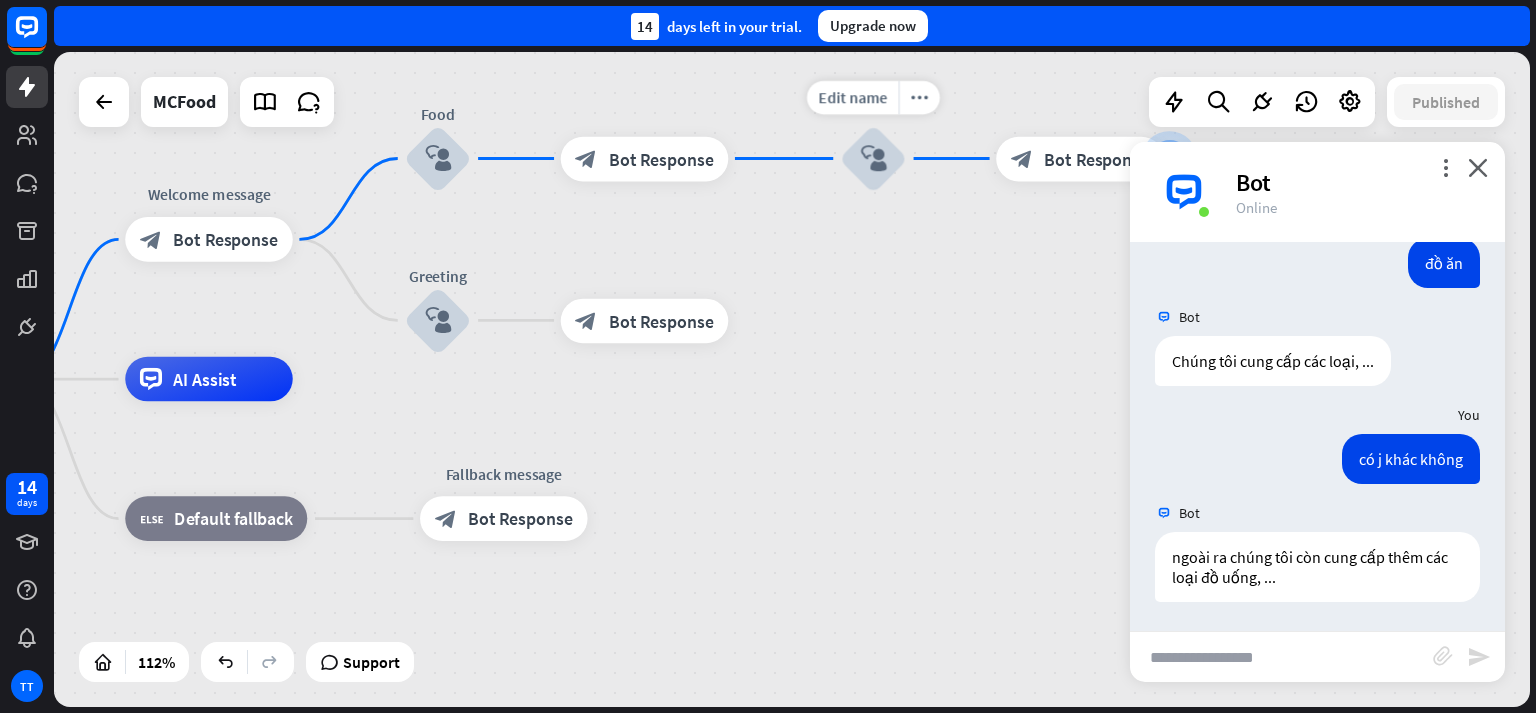 drag, startPoint x: 631, startPoint y: 413, endPoint x: 924, endPoint y: 263, distance: 329.1641 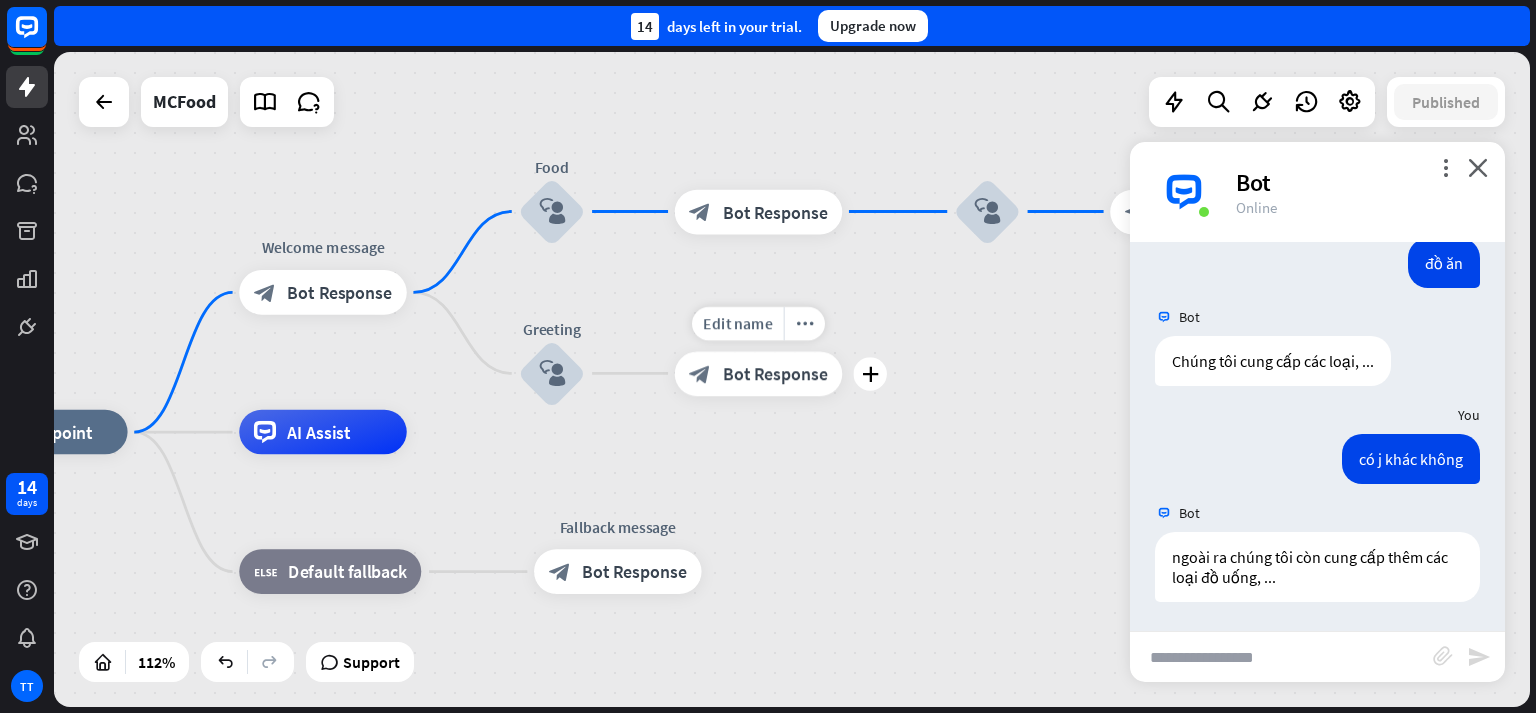 drag, startPoint x: 823, startPoint y: 325, endPoint x: 845, endPoint y: 374, distance: 53.712196 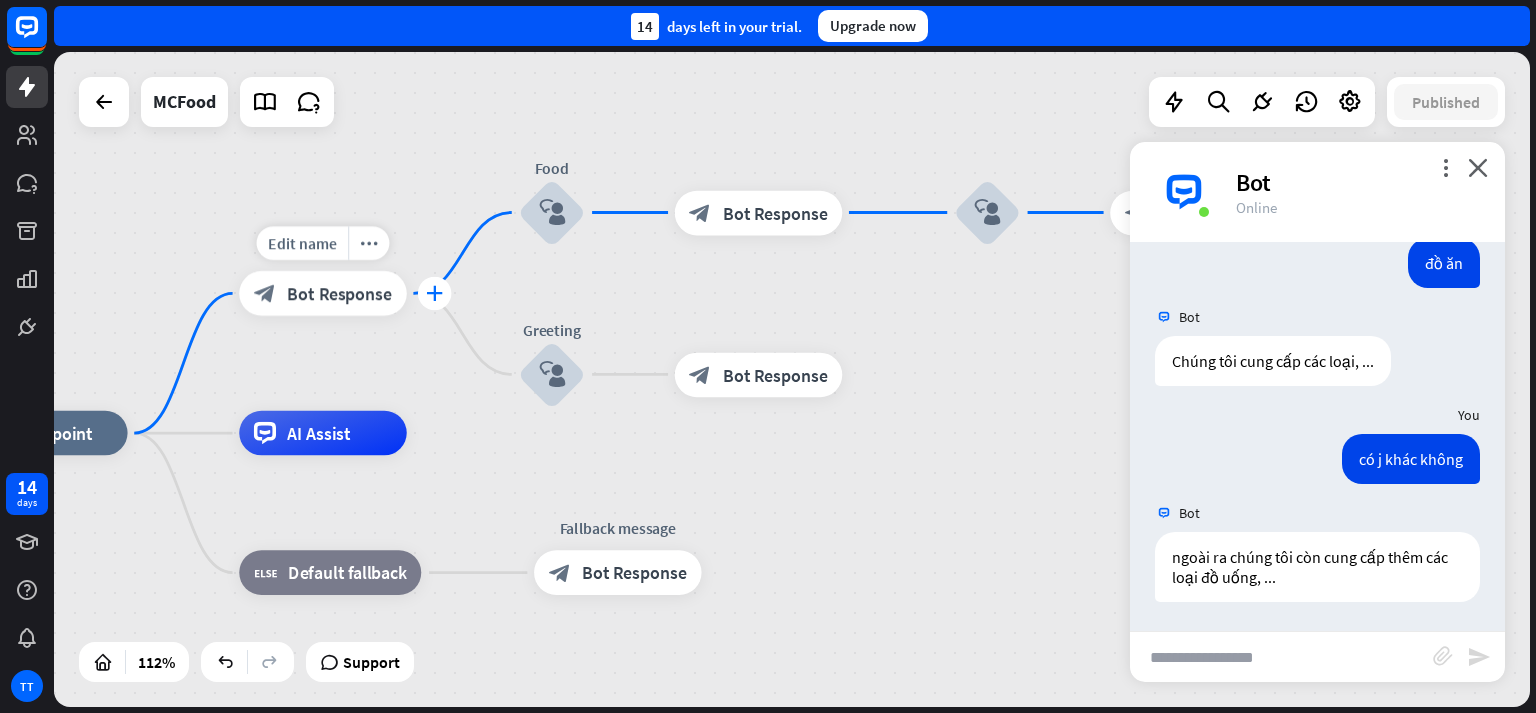 click on "plus" at bounding box center [434, 294] 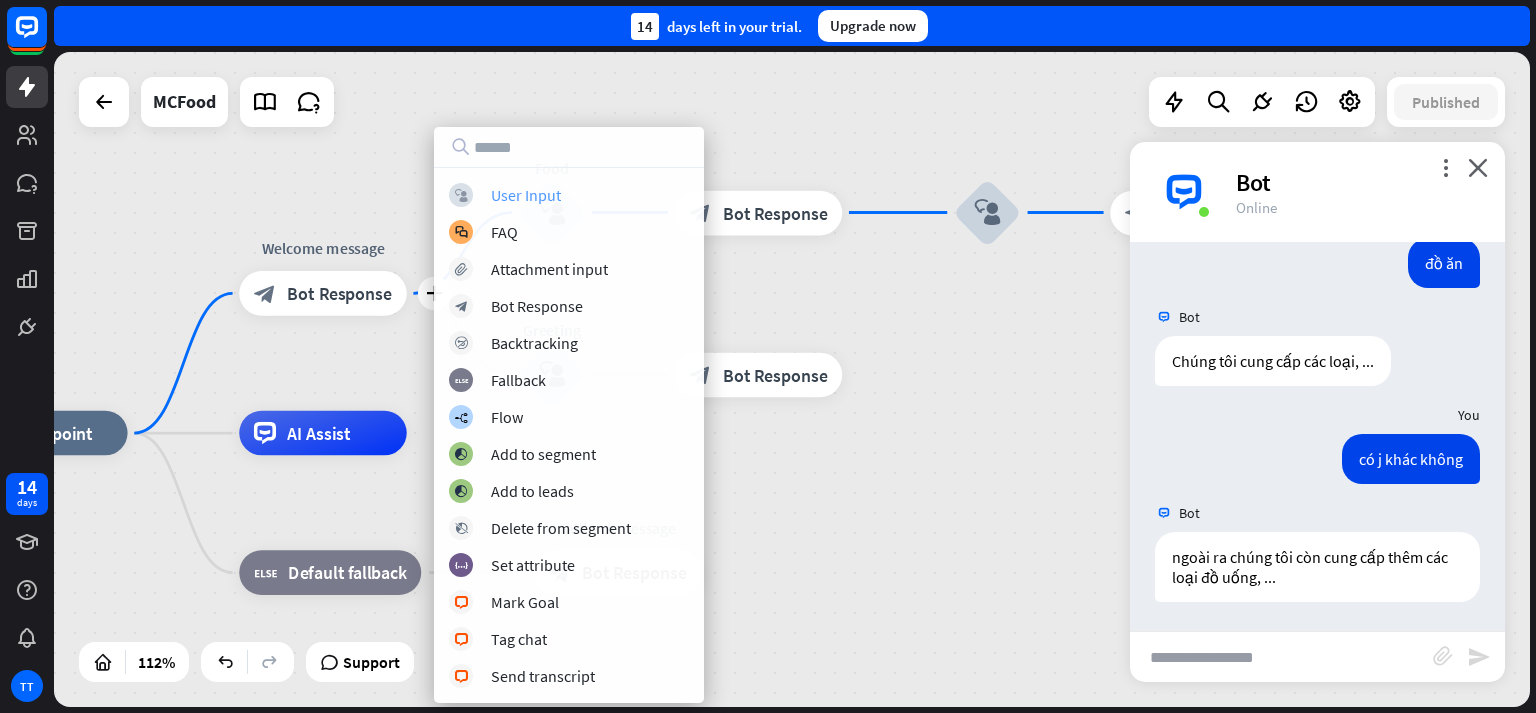 click on "User Input" at bounding box center [526, 195] 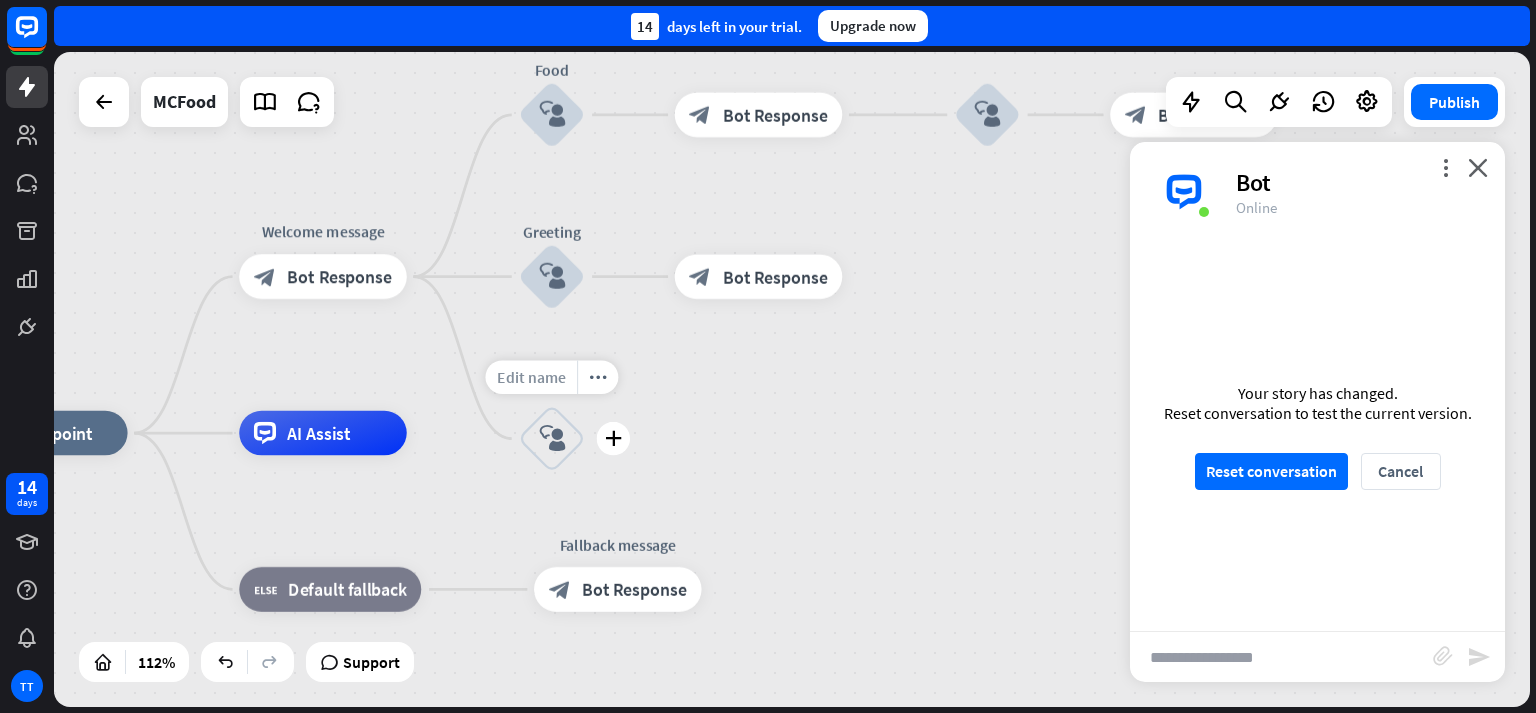 click on "Edit name" at bounding box center [531, 377] 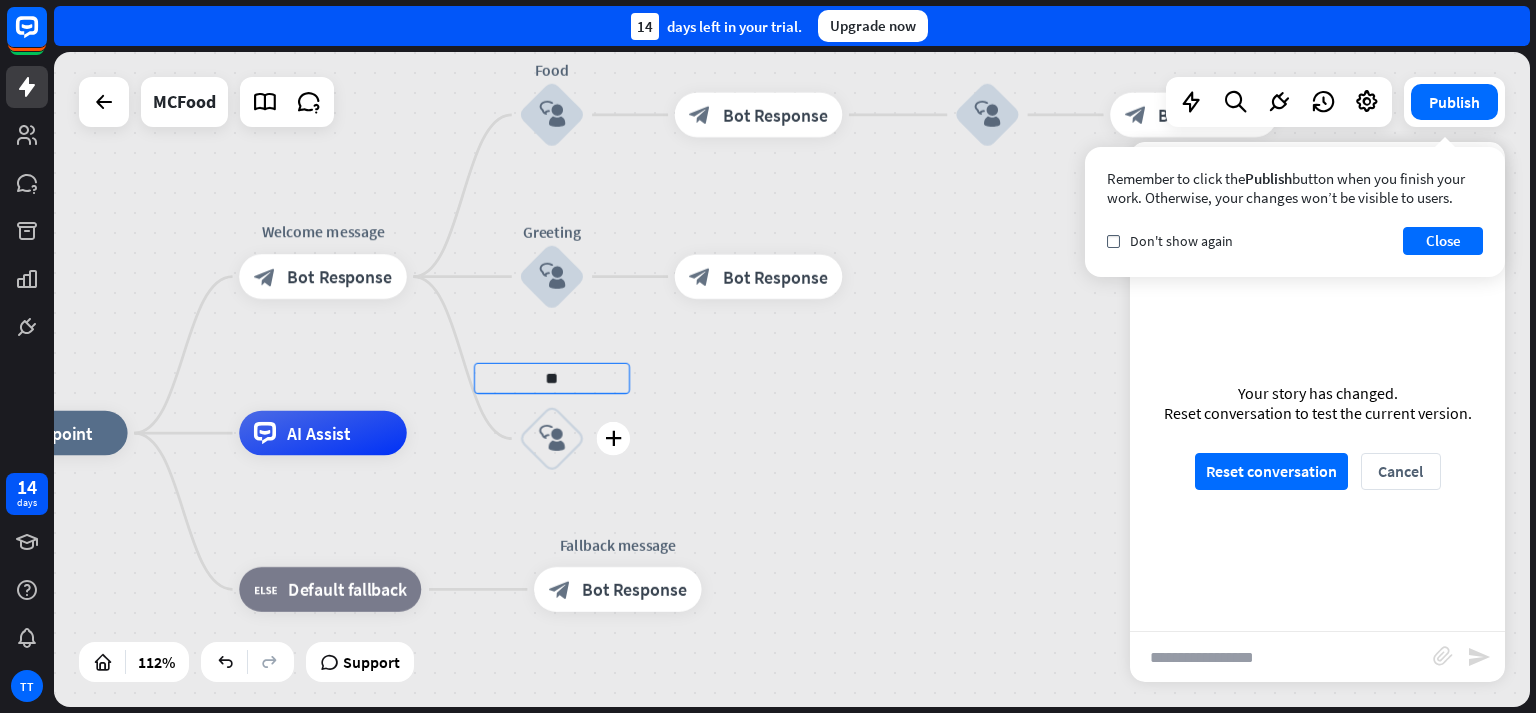 type on "*" 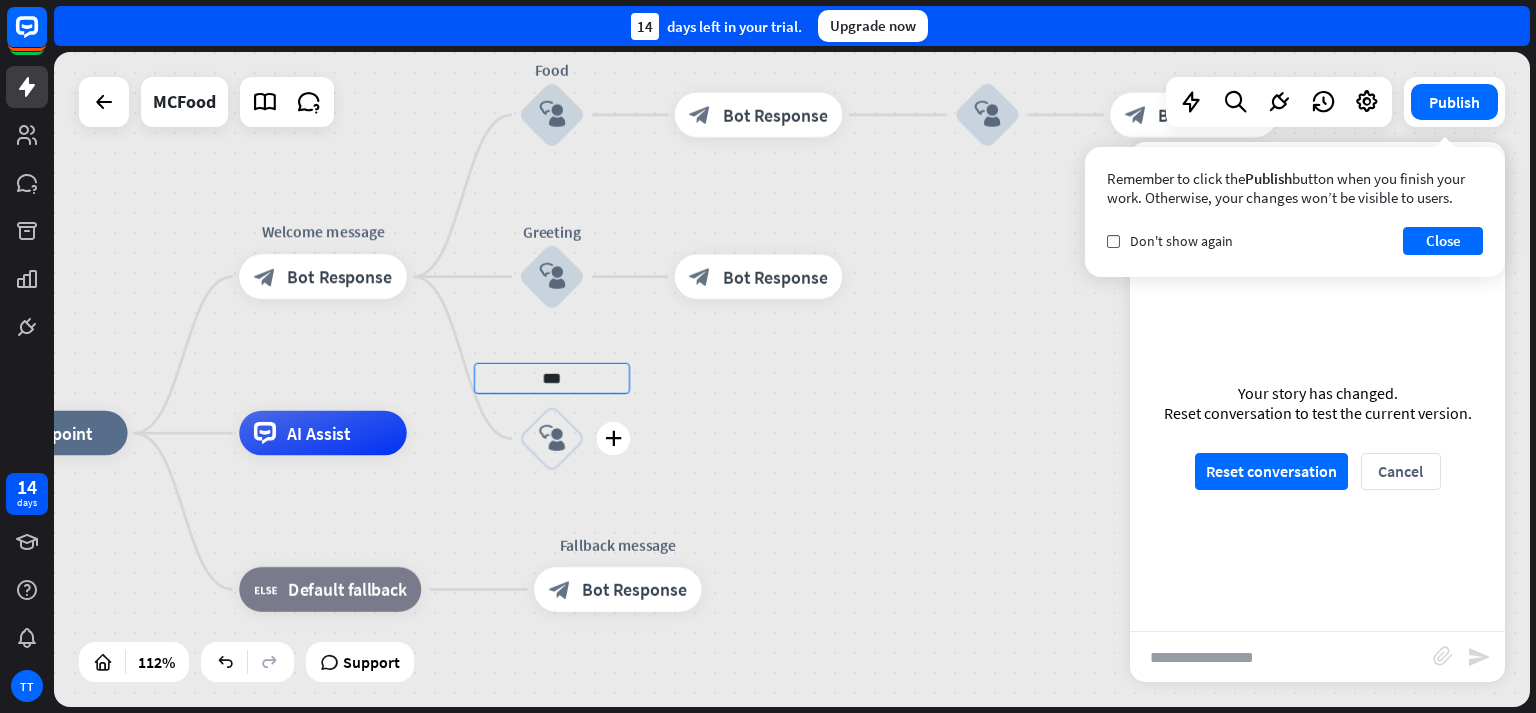 type on "***" 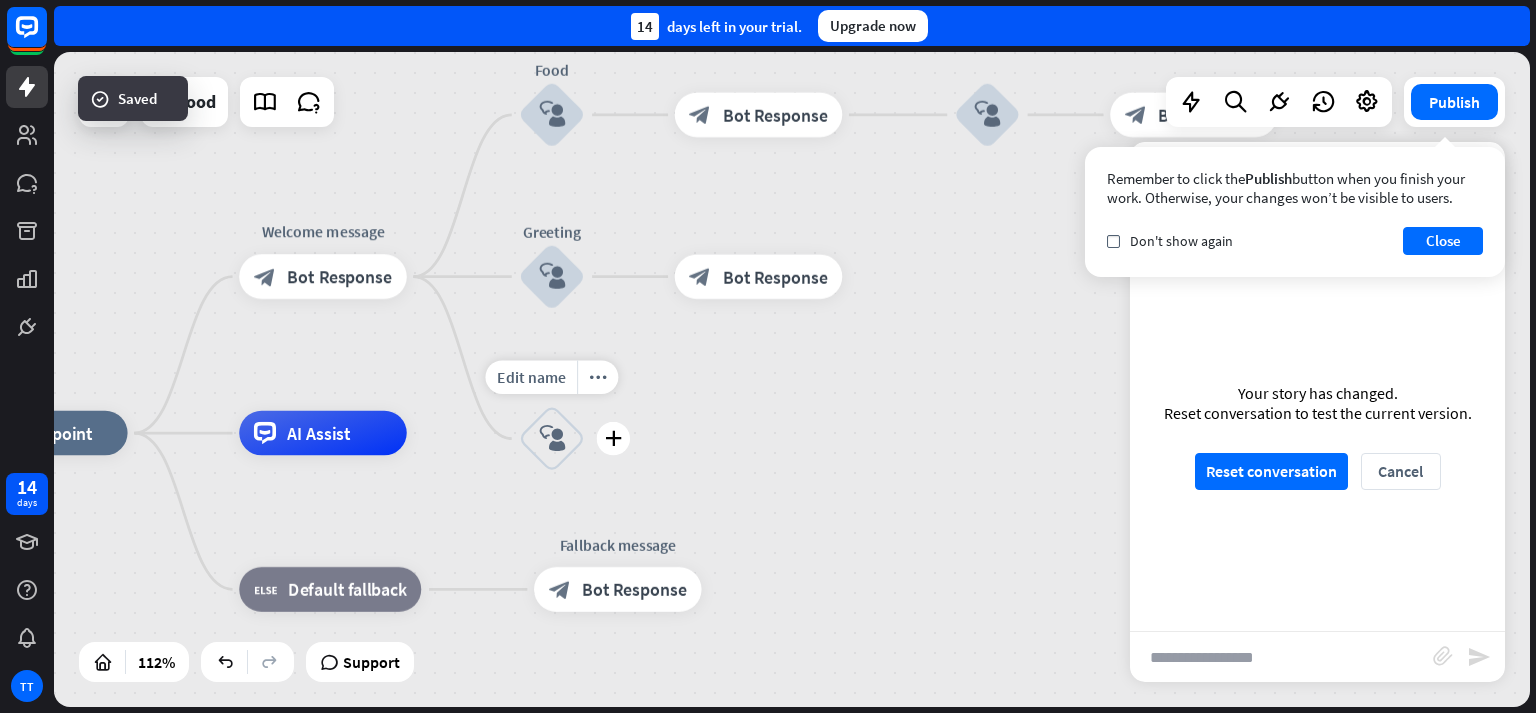 click on "block_user_input" at bounding box center [552, 438] 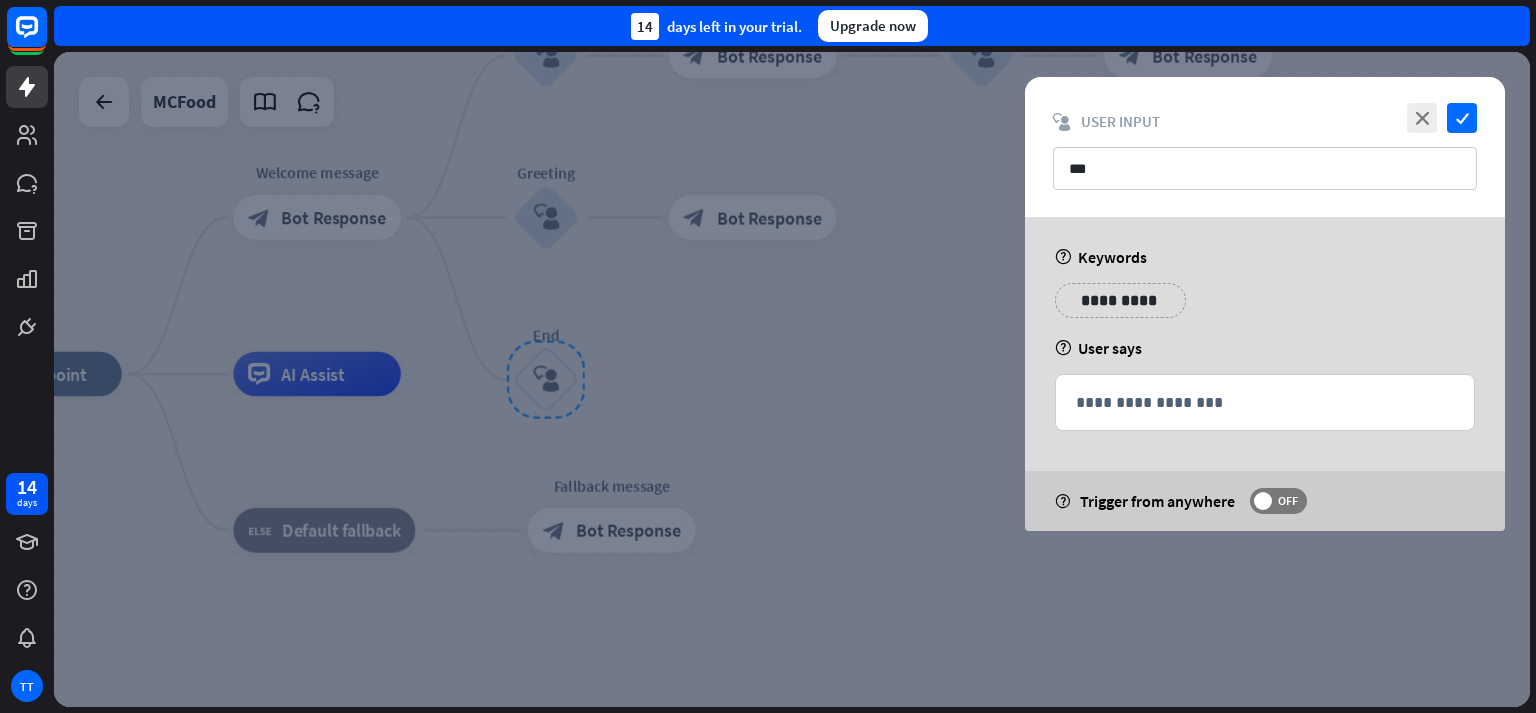 click on "**********" at bounding box center [1265, 308] 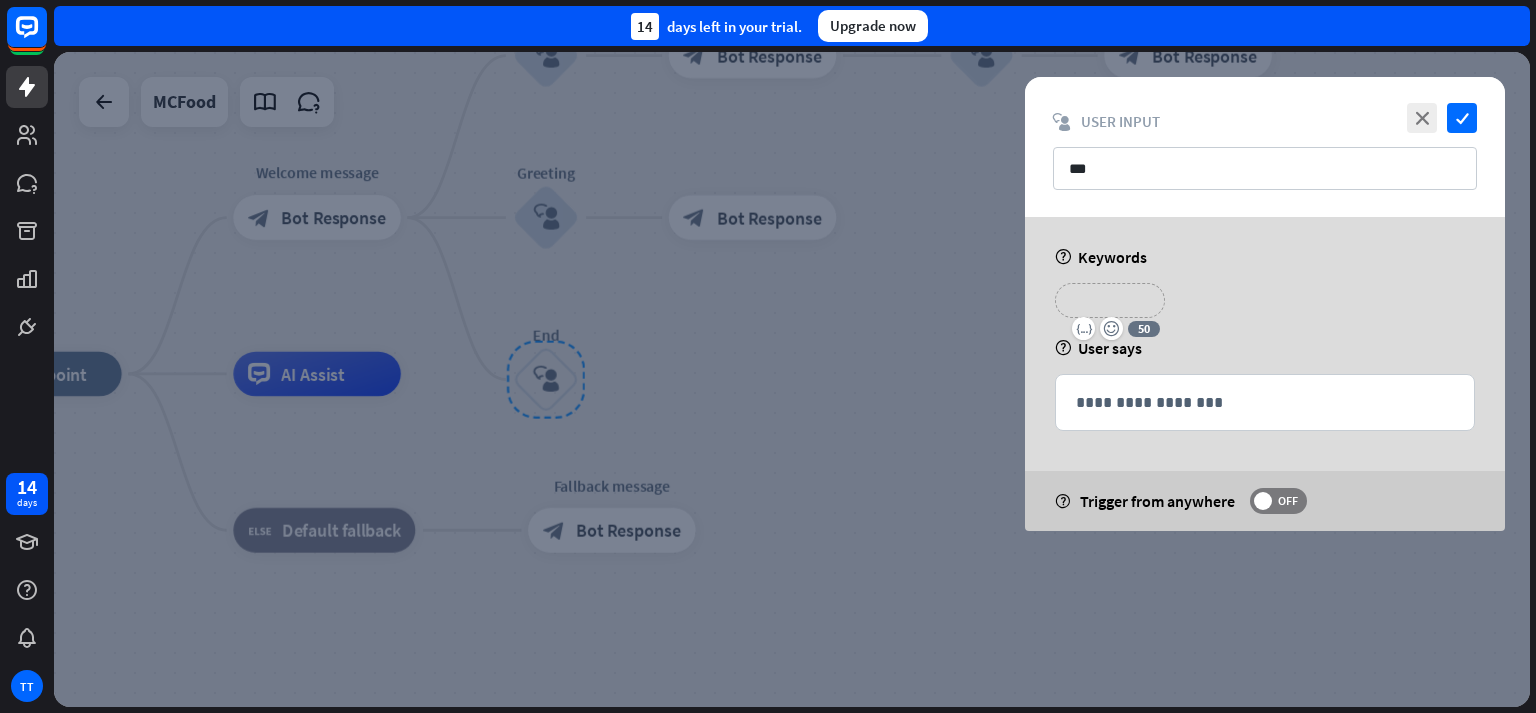type 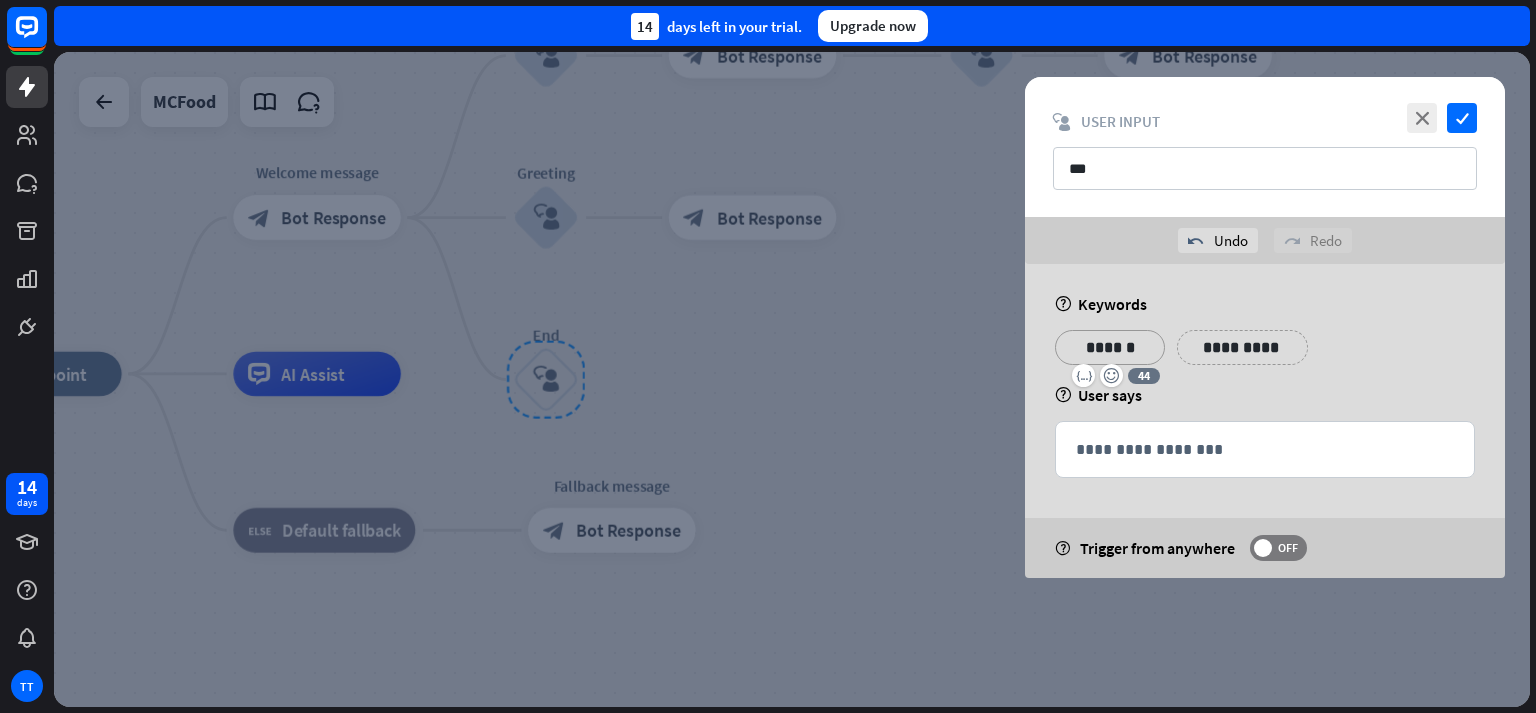 click on "**********" at bounding box center (1242, 347) 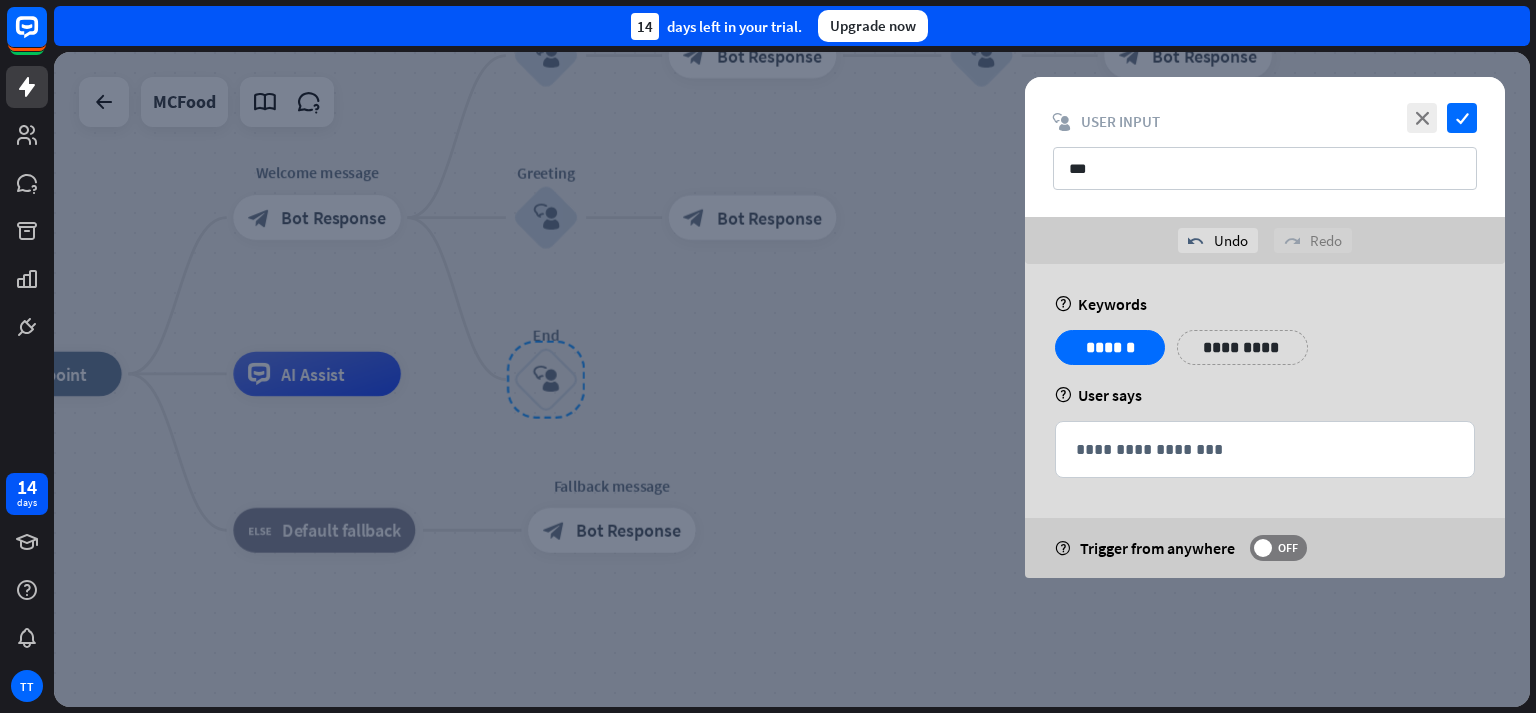 click on "**********" at bounding box center [1242, 347] 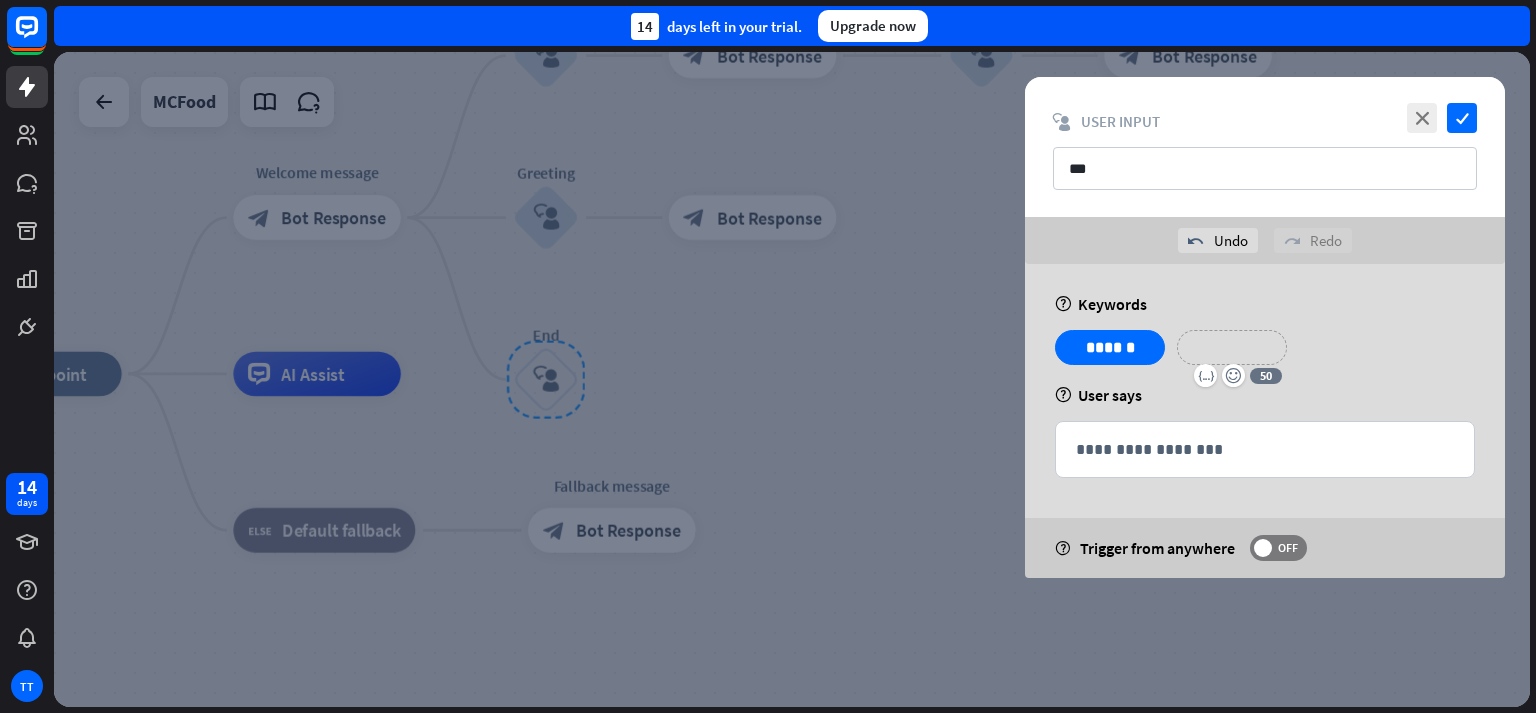 type 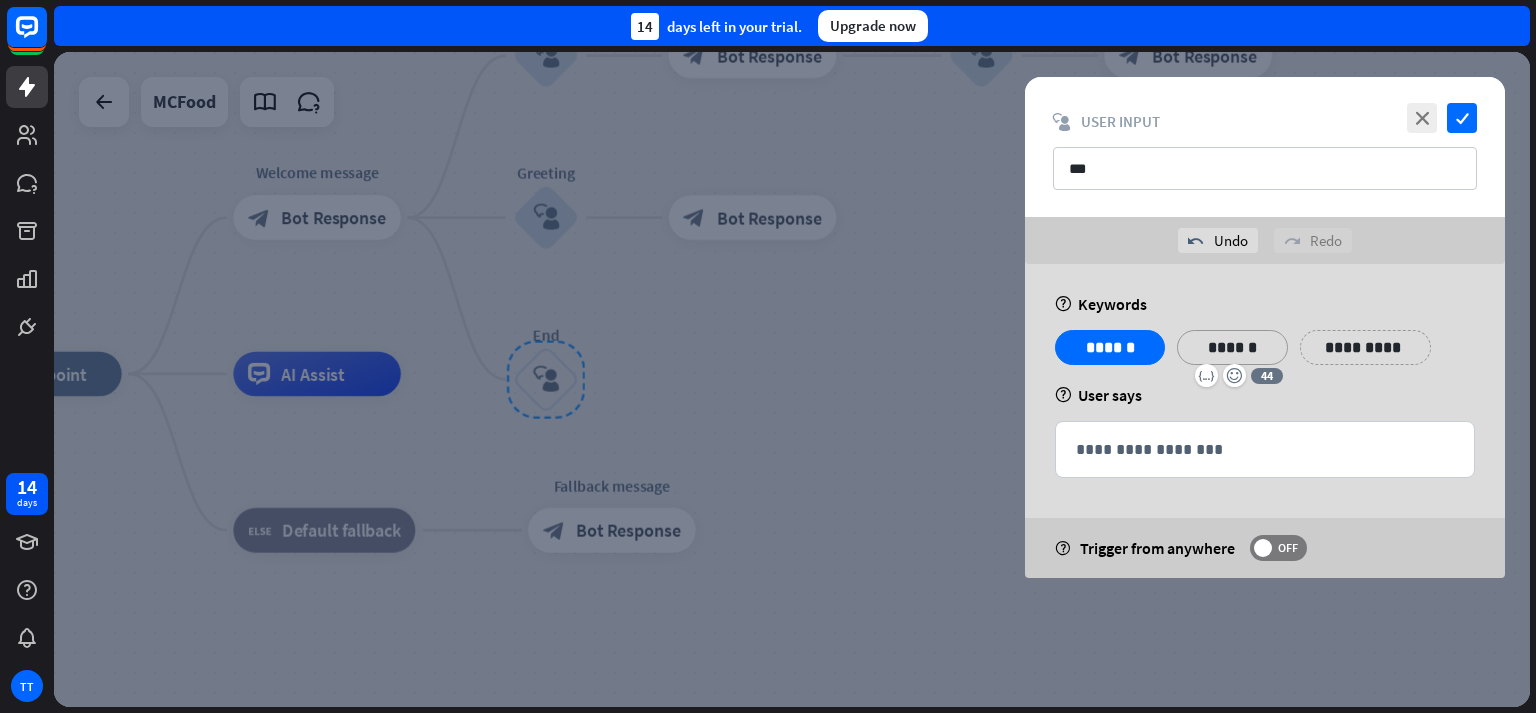 click on "**********" at bounding box center [1365, 347] 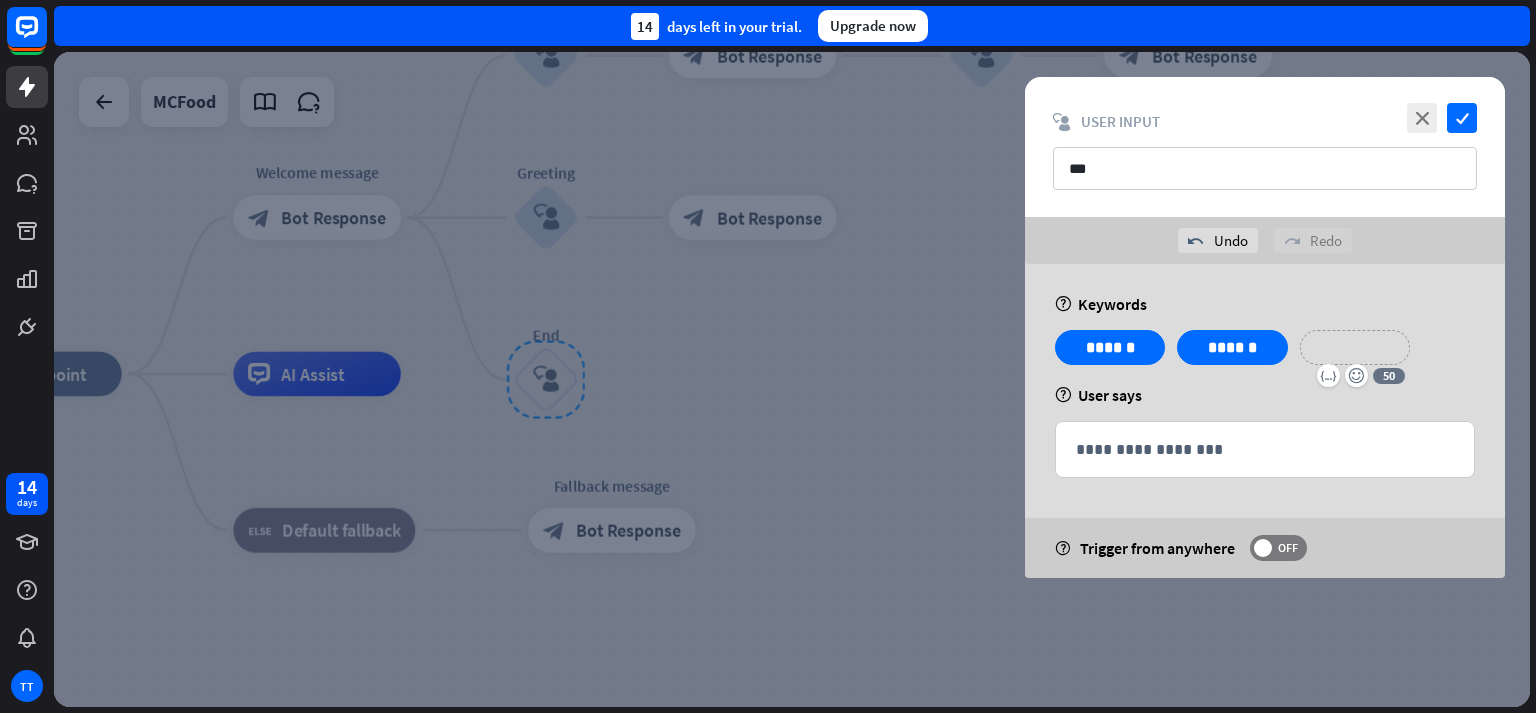 type 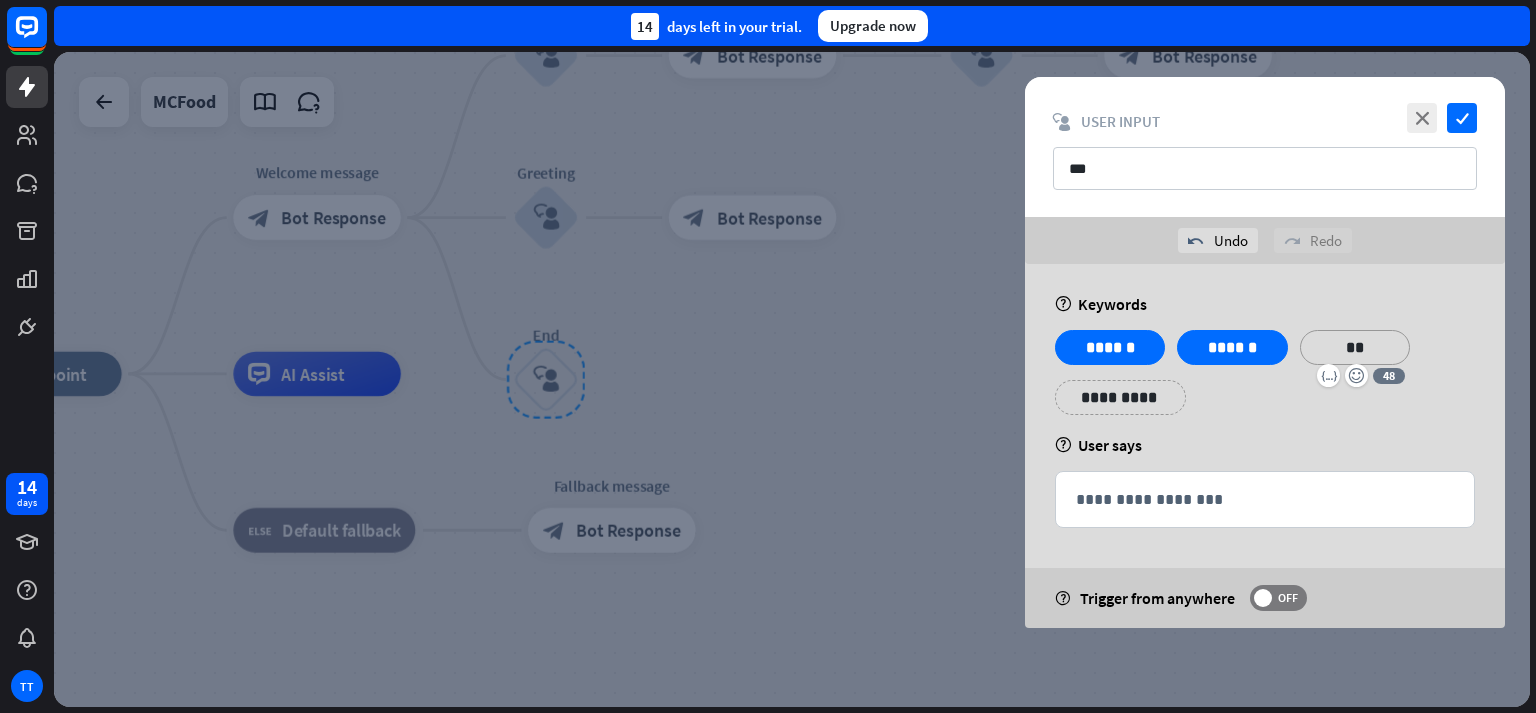 click on "**********" at bounding box center [1120, 397] 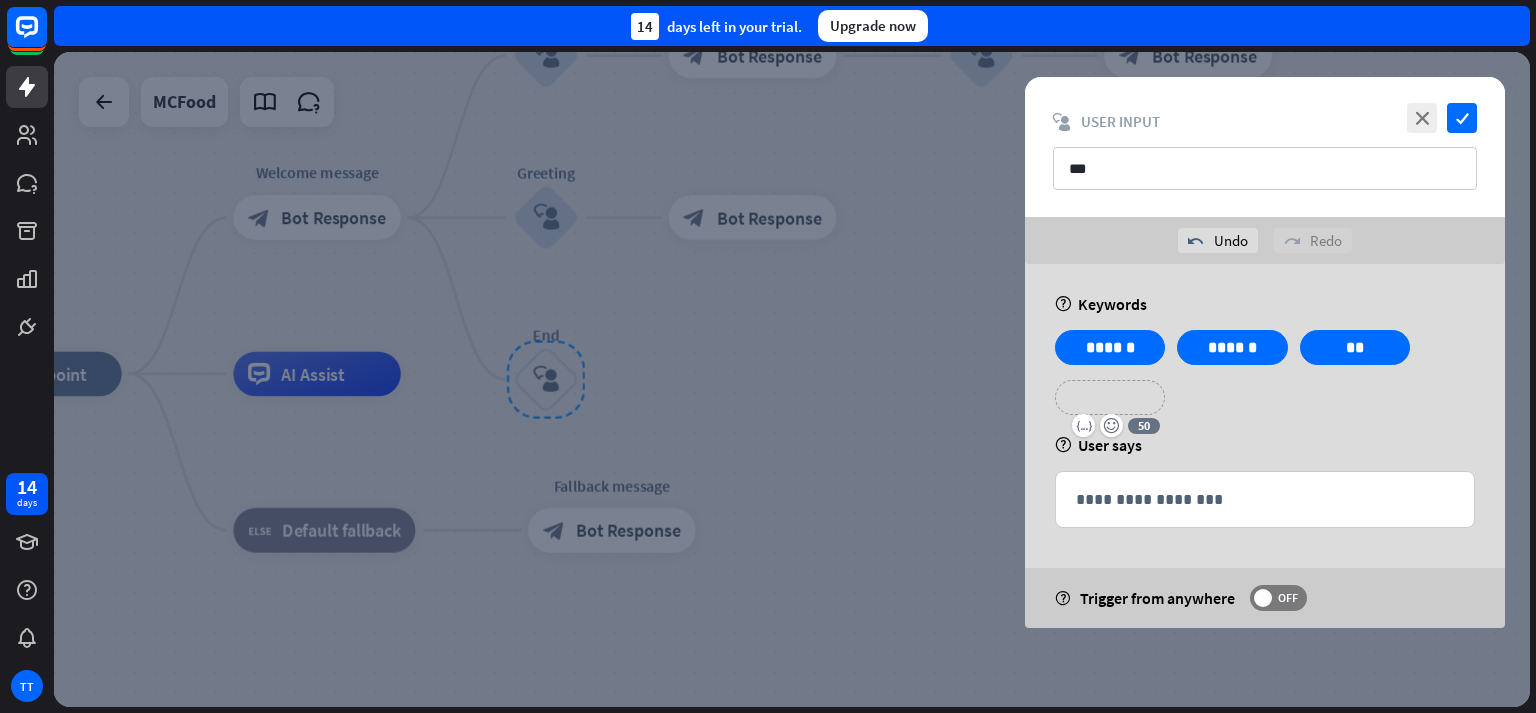 type 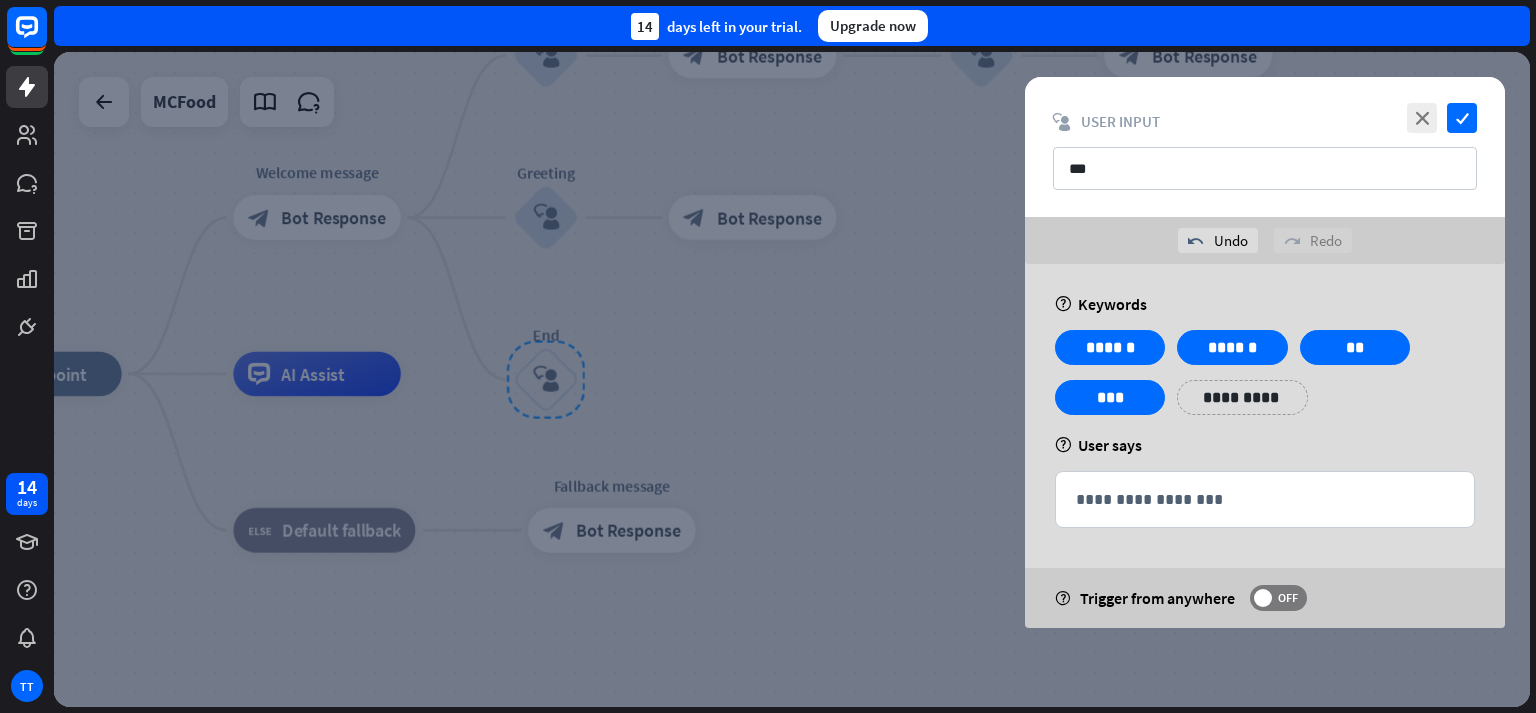 click on "**********" at bounding box center (1242, 397) 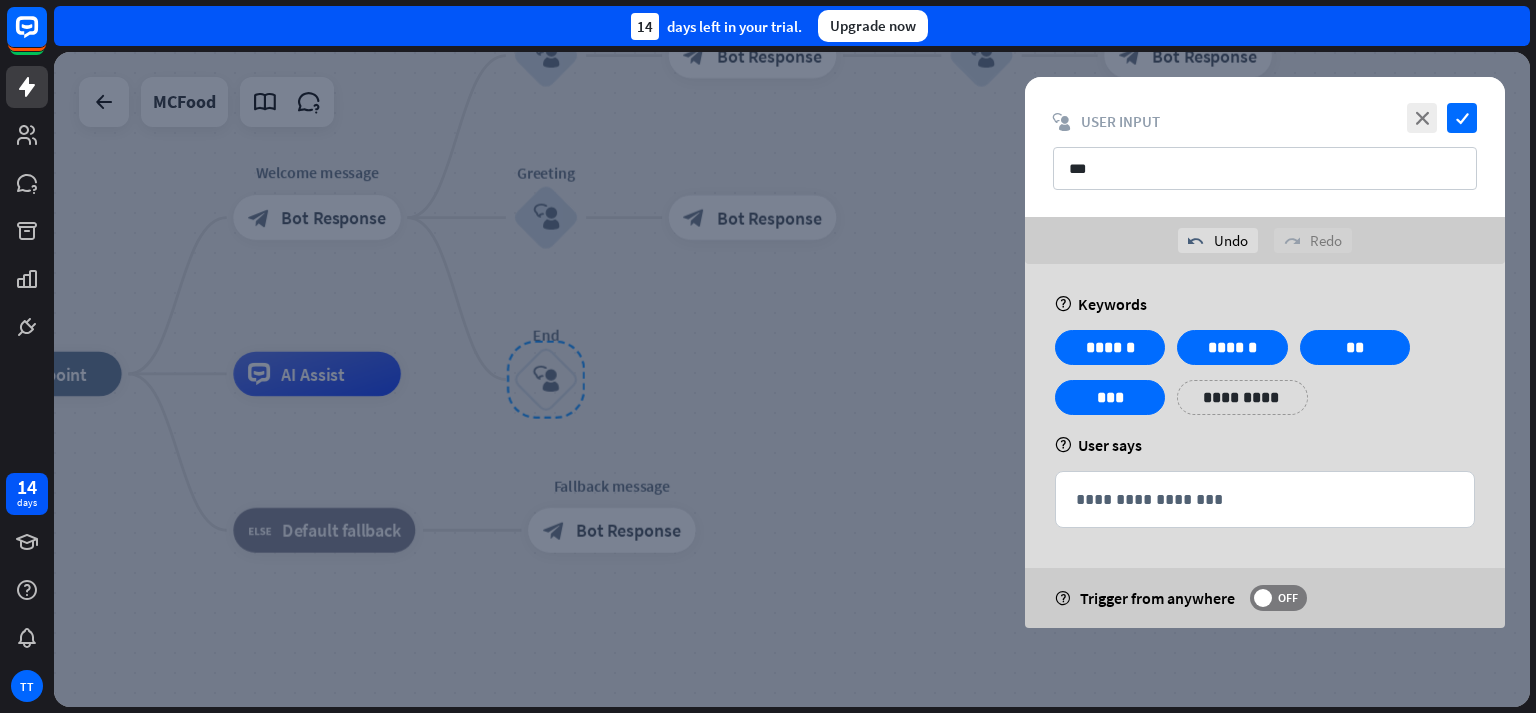 click on "**********" at bounding box center (1242, 397) 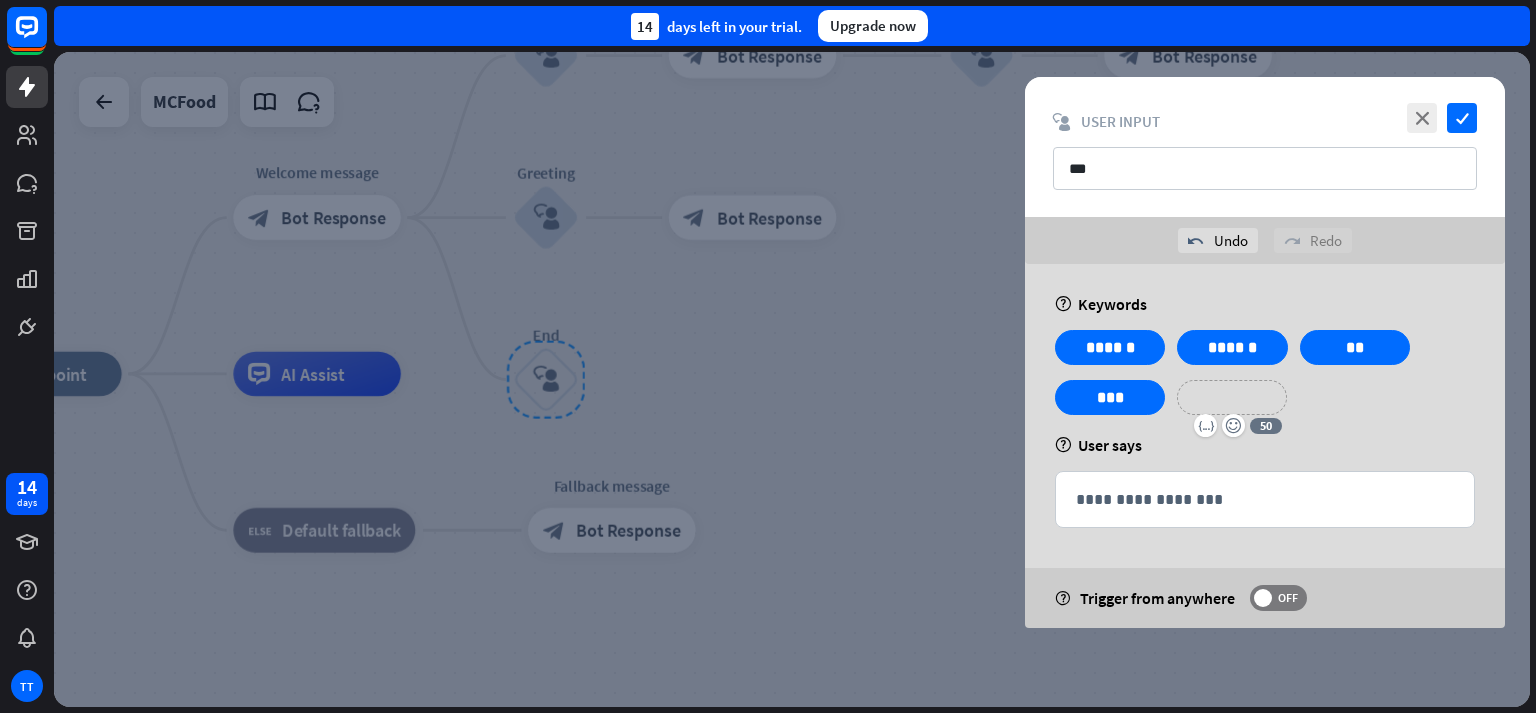type 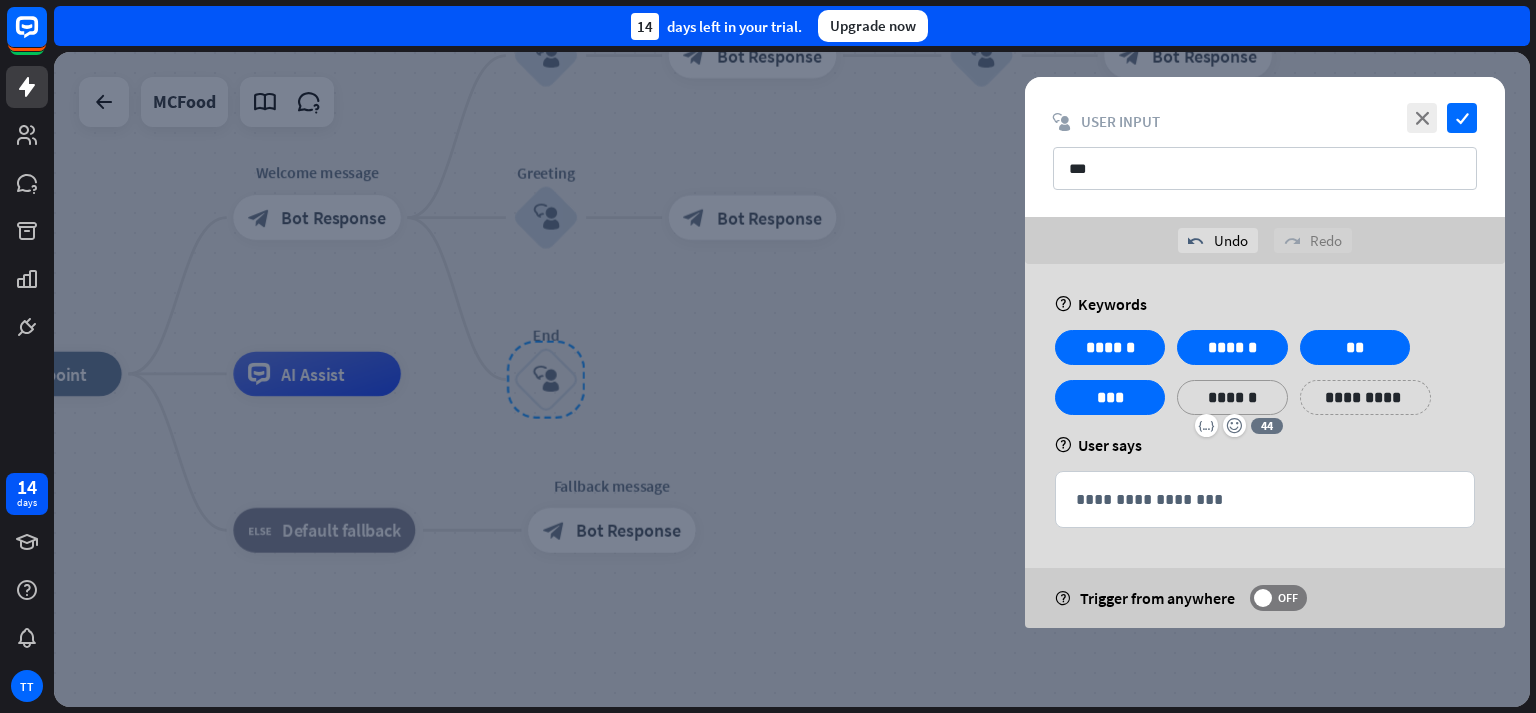 click on "**********" at bounding box center (1365, 397) 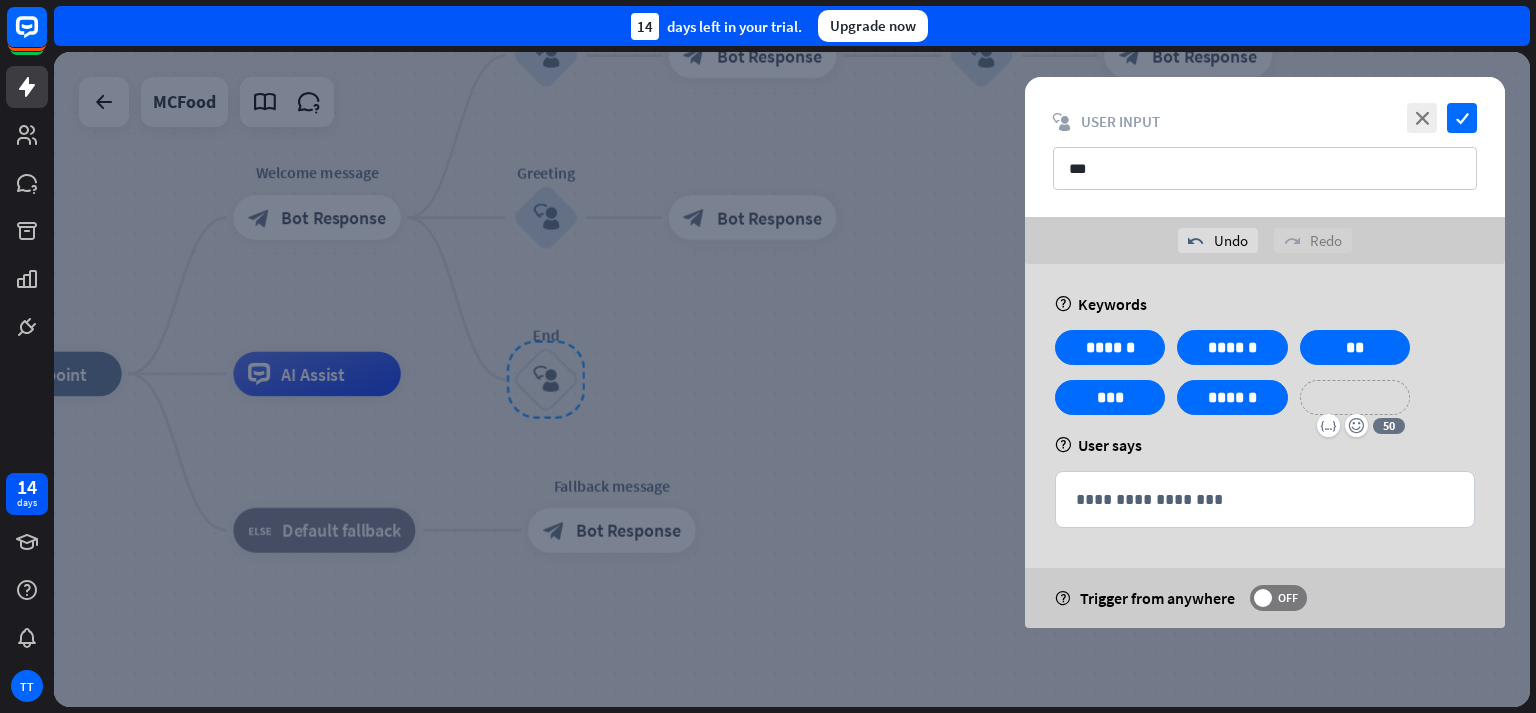 type 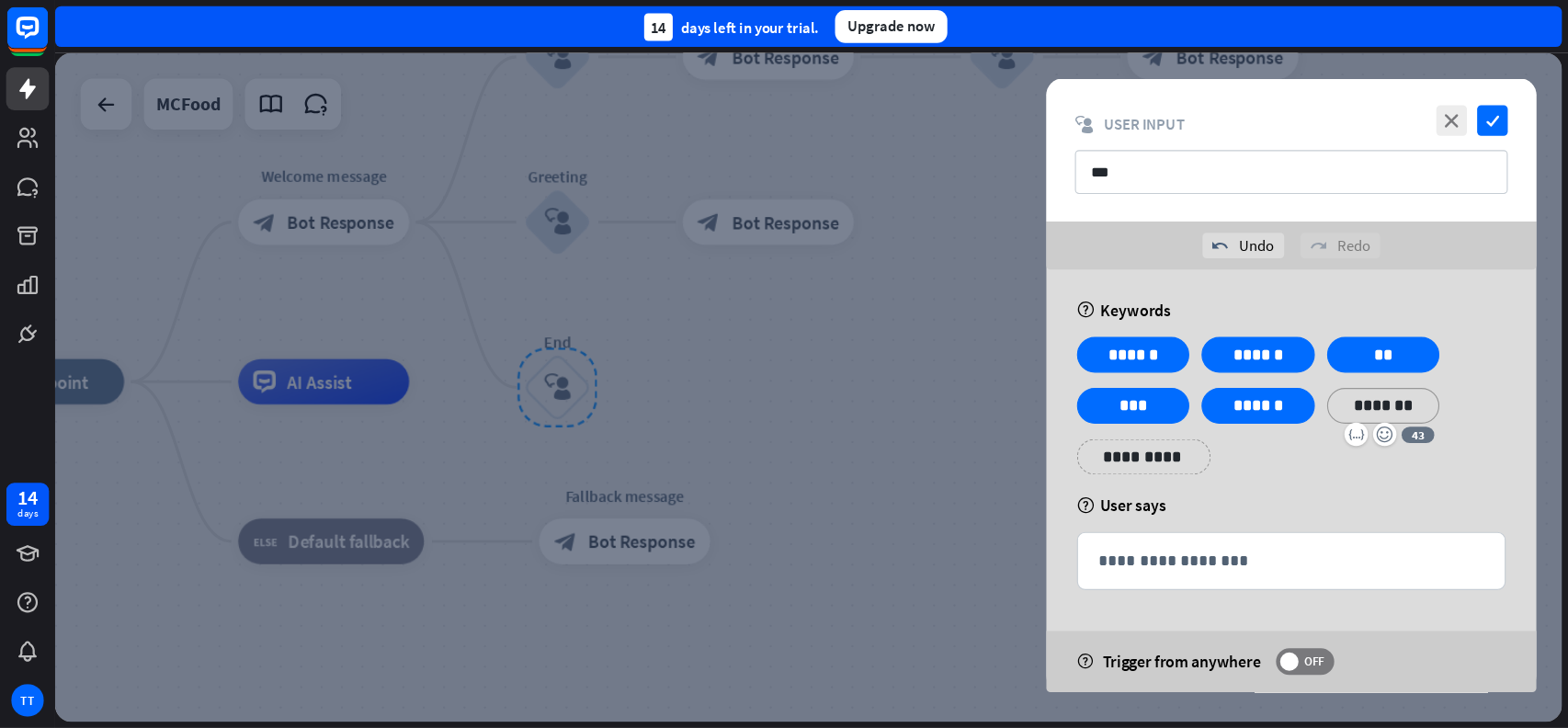 scroll, scrollTop: 307, scrollLeft: 66, axis: both 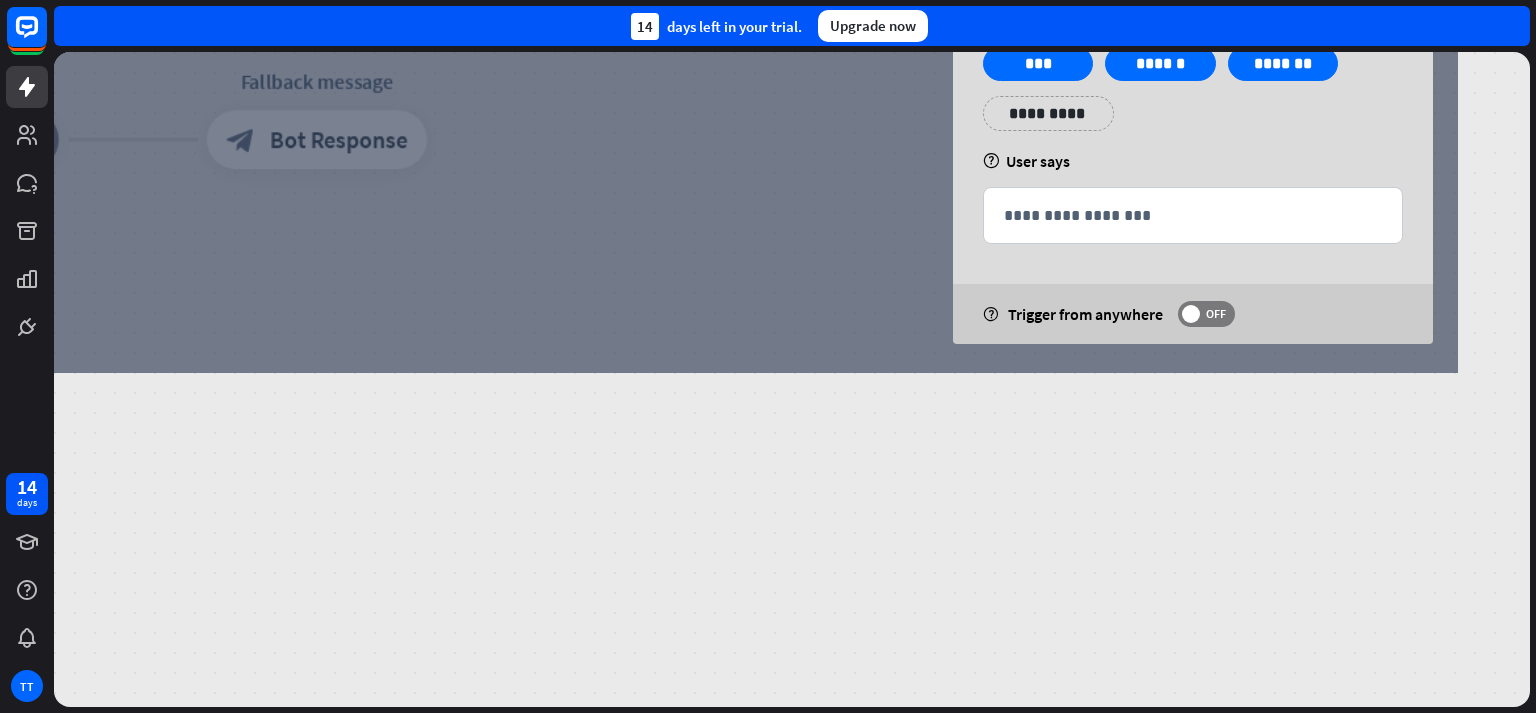 drag, startPoint x: 930, startPoint y: 333, endPoint x: 978, endPoint y: 597, distance: 268.32816 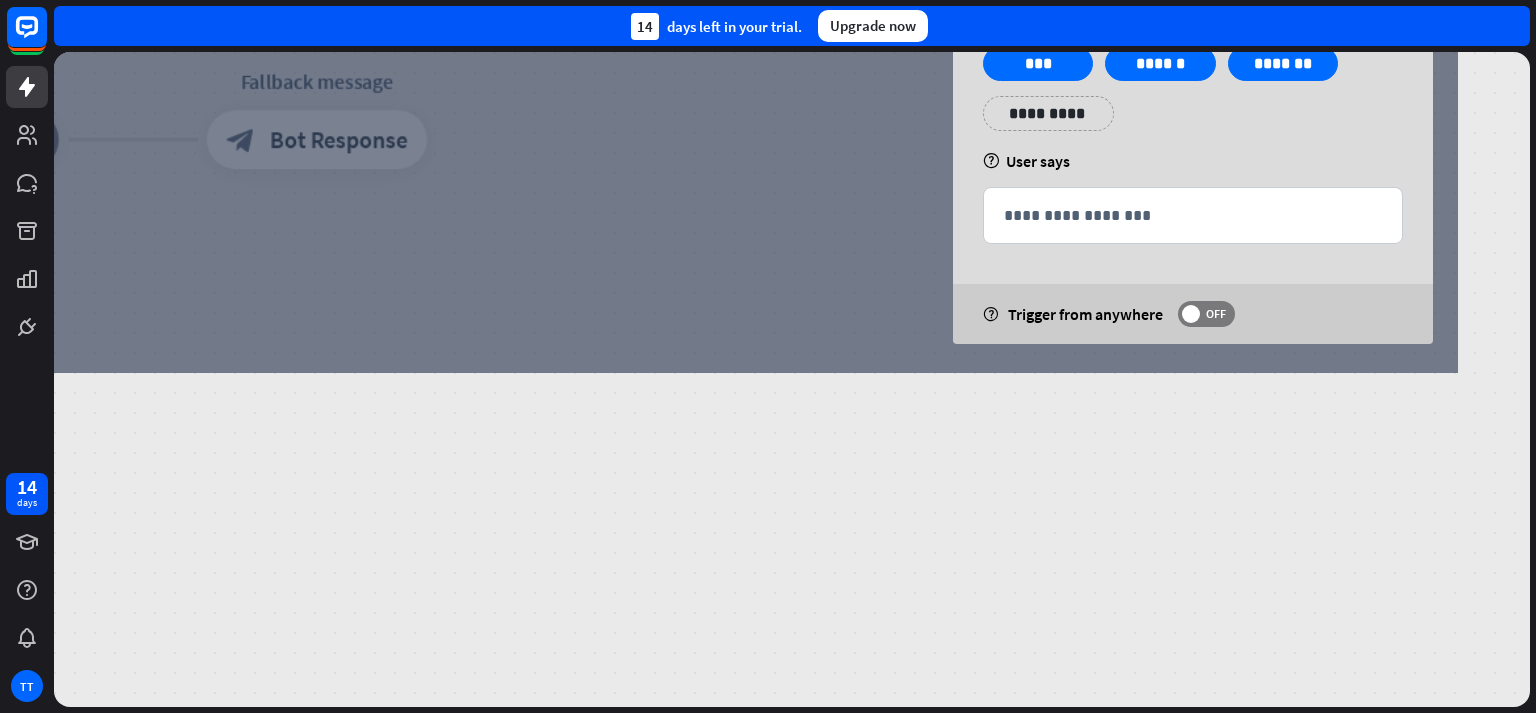 click on "home_2   Start point                 Welcome message   block_bot_response   Bot Response                 Food   block_user_input                   block_bot_response   Bot Response                   block_user_input                   block_bot_response   Bot Response                 Greeting   block_user_input                   block_bot_response   Bot Response                 End   block_user_input                     AI Assist                   block_fallback   Default fallback                 Fallback message   block_bot_response   Bot Response
MCFood
close   Interactions   block_user_input   User Input block_bot_response   Bot Response block_fallback   Fallback filter   Filter block_attachment   Attachment input builder_tree   Flow Actions   block_goto   Go to step block_faq   FAQ block_add_to_segment   Add to leads block_add_to_segment   Add to segment block_delete_from_segment   Delete from segment webhooks" at bounding box center (792, 379) 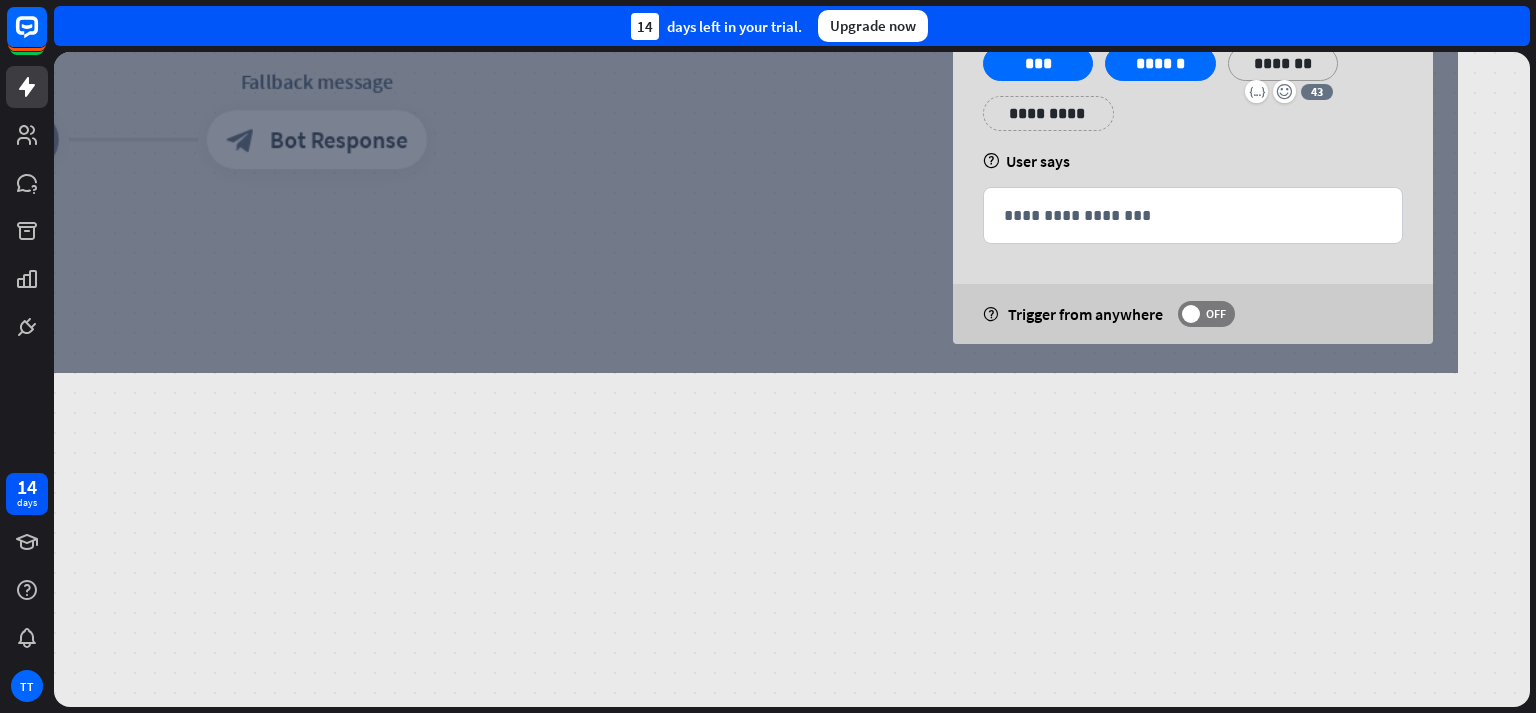 click on "*******" at bounding box center (1283, 63) 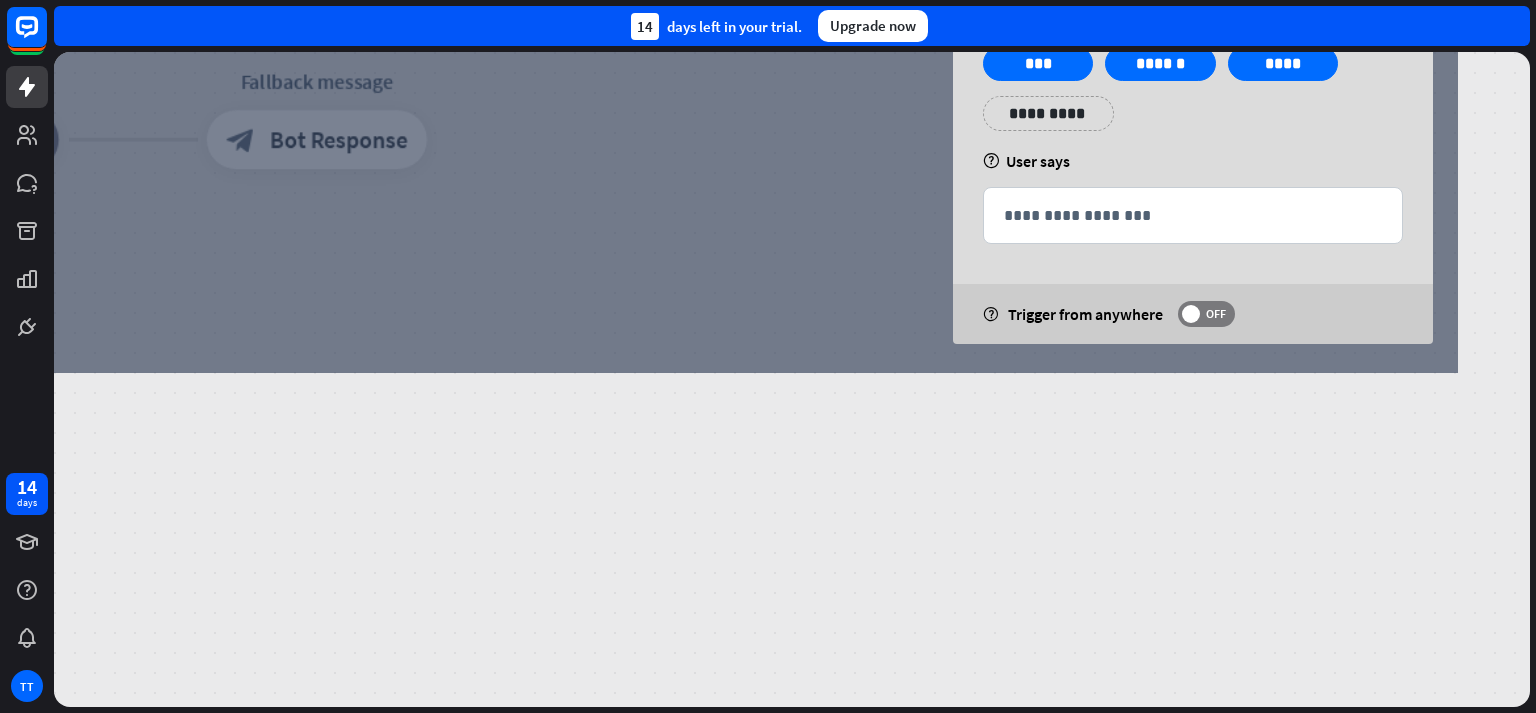 drag, startPoint x: 517, startPoint y: 253, endPoint x: 558, endPoint y: 422, distance: 173.90227 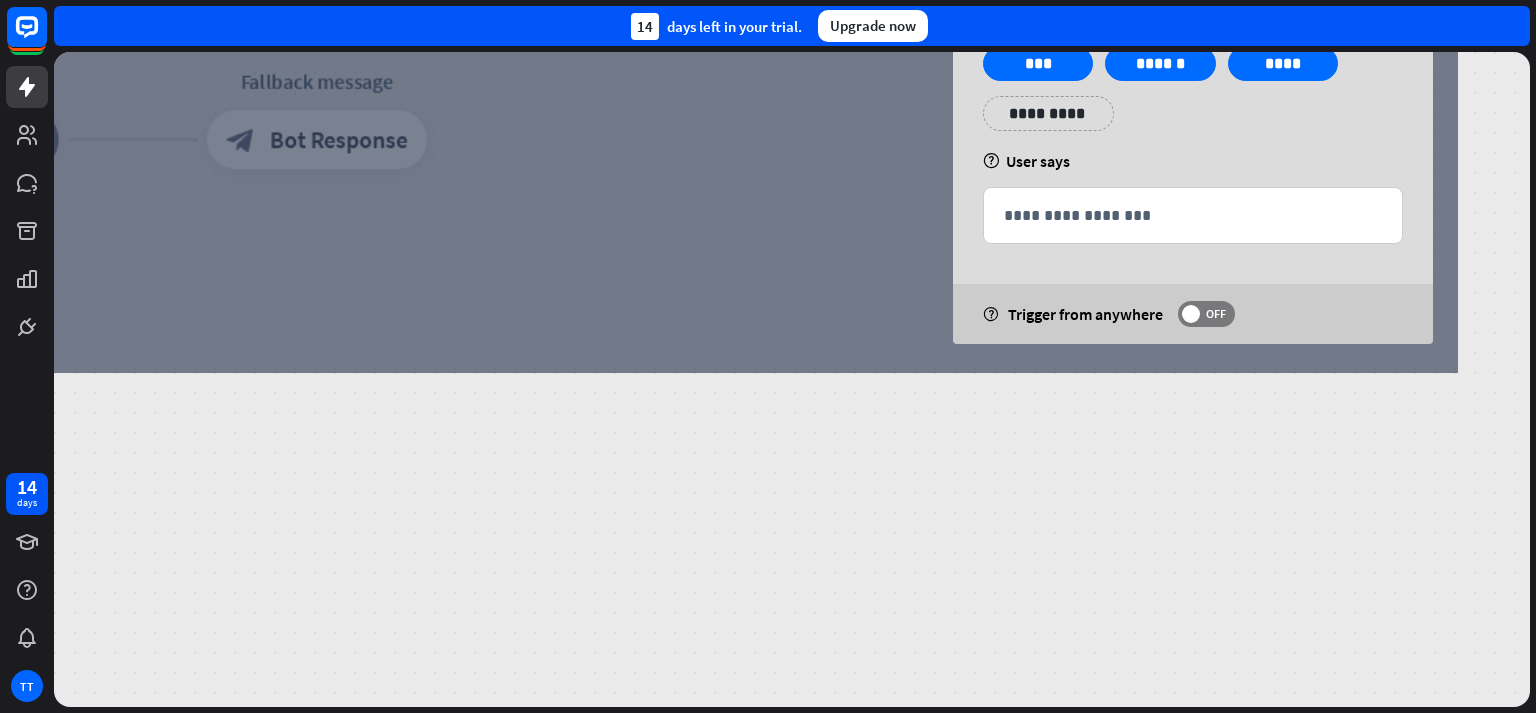 click on "home_2   Start point                 Welcome message   block_bot_response   Bot Response                 Food   block_user_input                   block_bot_response   Bot Response                   block_user_input                   block_bot_response   Bot Response                 Greeting   block_user_input                   block_bot_response   Bot Response                 End   block_user_input                     AI Assist                   block_fallback   Default fallback                 Fallback message   block_bot_response   Bot Response
MCFood
close   Interactions   block_user_input   User Input block_bot_response   Bot Response block_fallback   Fallback filter   Filter block_attachment   Attachment input builder_tree   Flow Actions   block_goto   Go to step block_faq   FAQ block_add_to_segment   Add to leads block_add_to_segment   Add to segment block_delete_from_segment   Delete from segment webhooks" at bounding box center (792, 379) 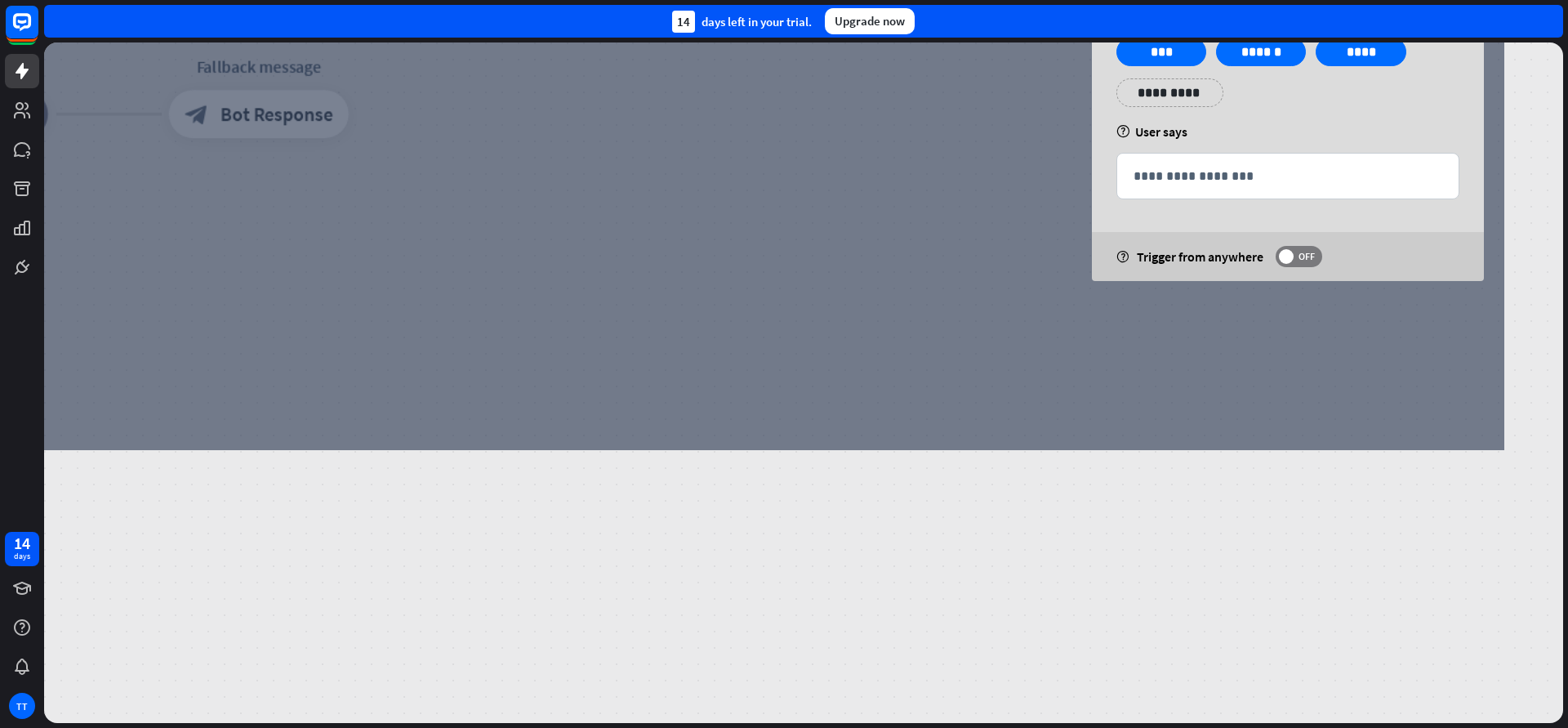 scroll, scrollTop: 273, scrollLeft: 59, axis: both 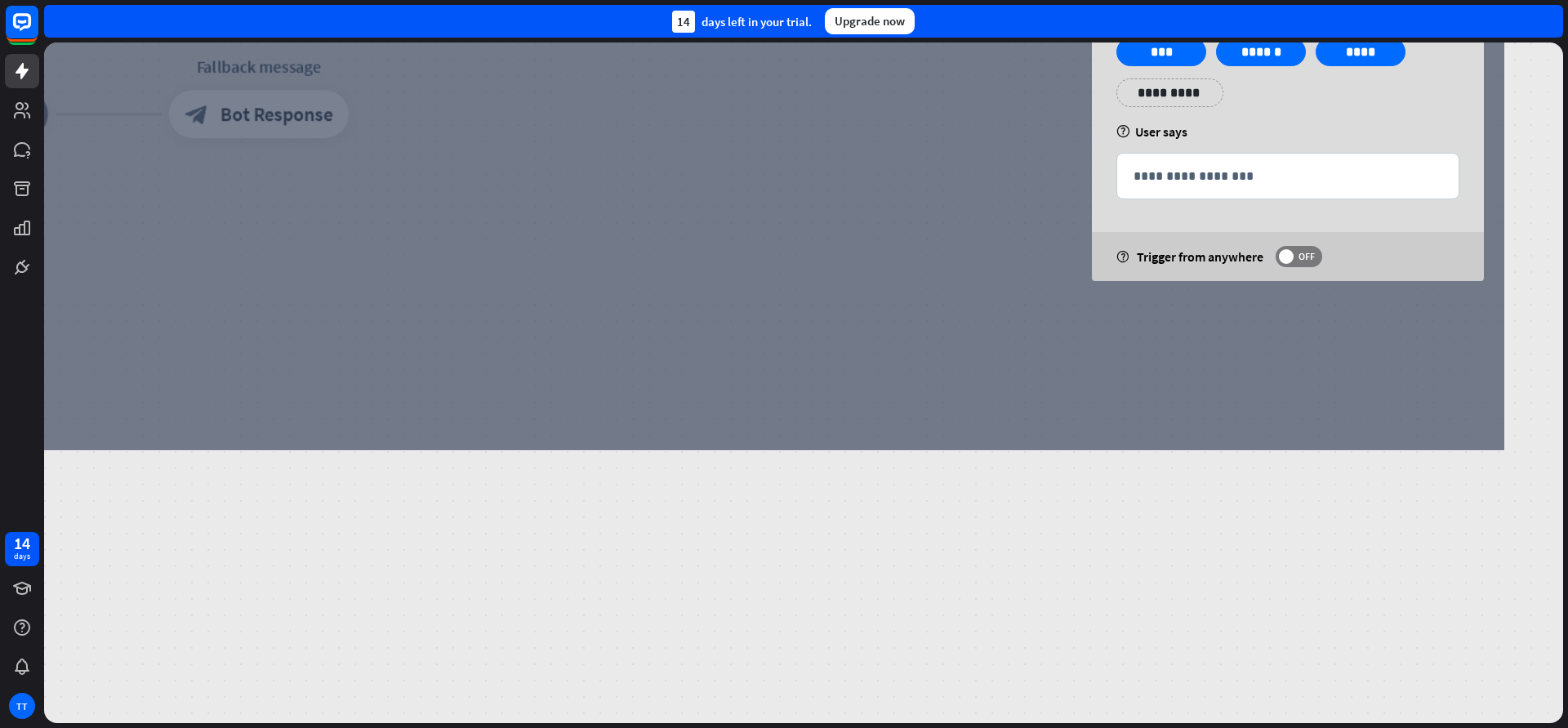 click at bounding box center (745, 109) 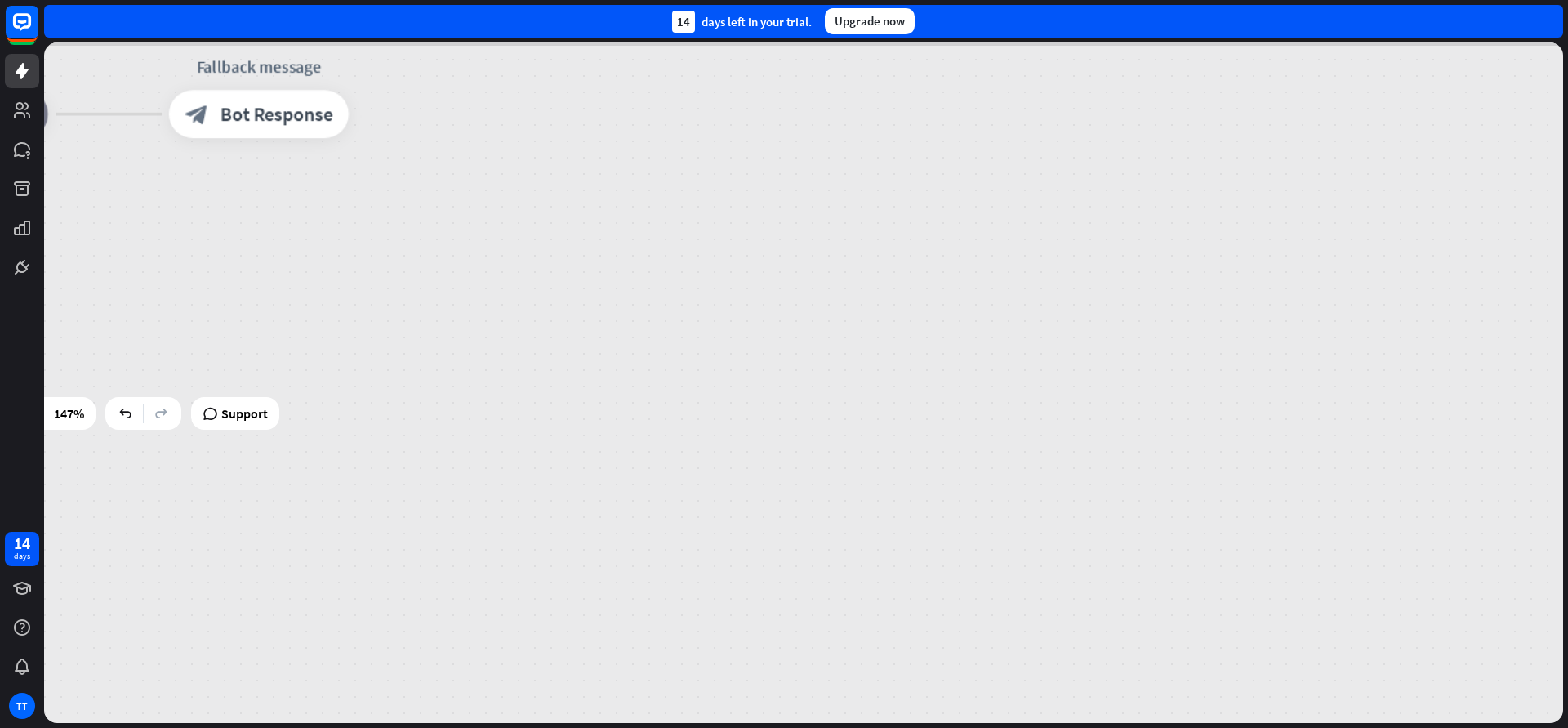 scroll, scrollTop: 58, scrollLeft: 0, axis: vertical 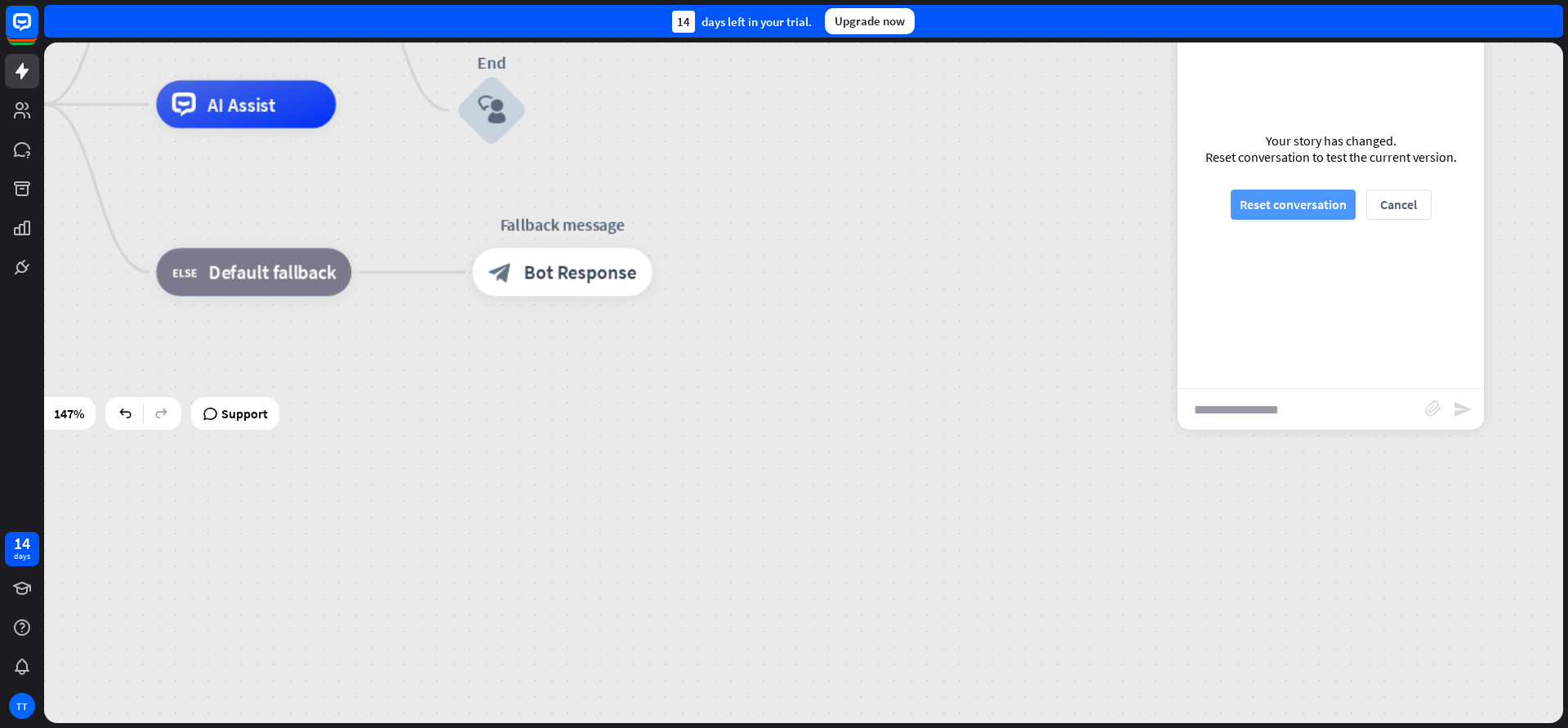 click on "Reset conversation" at bounding box center (1293, 204) 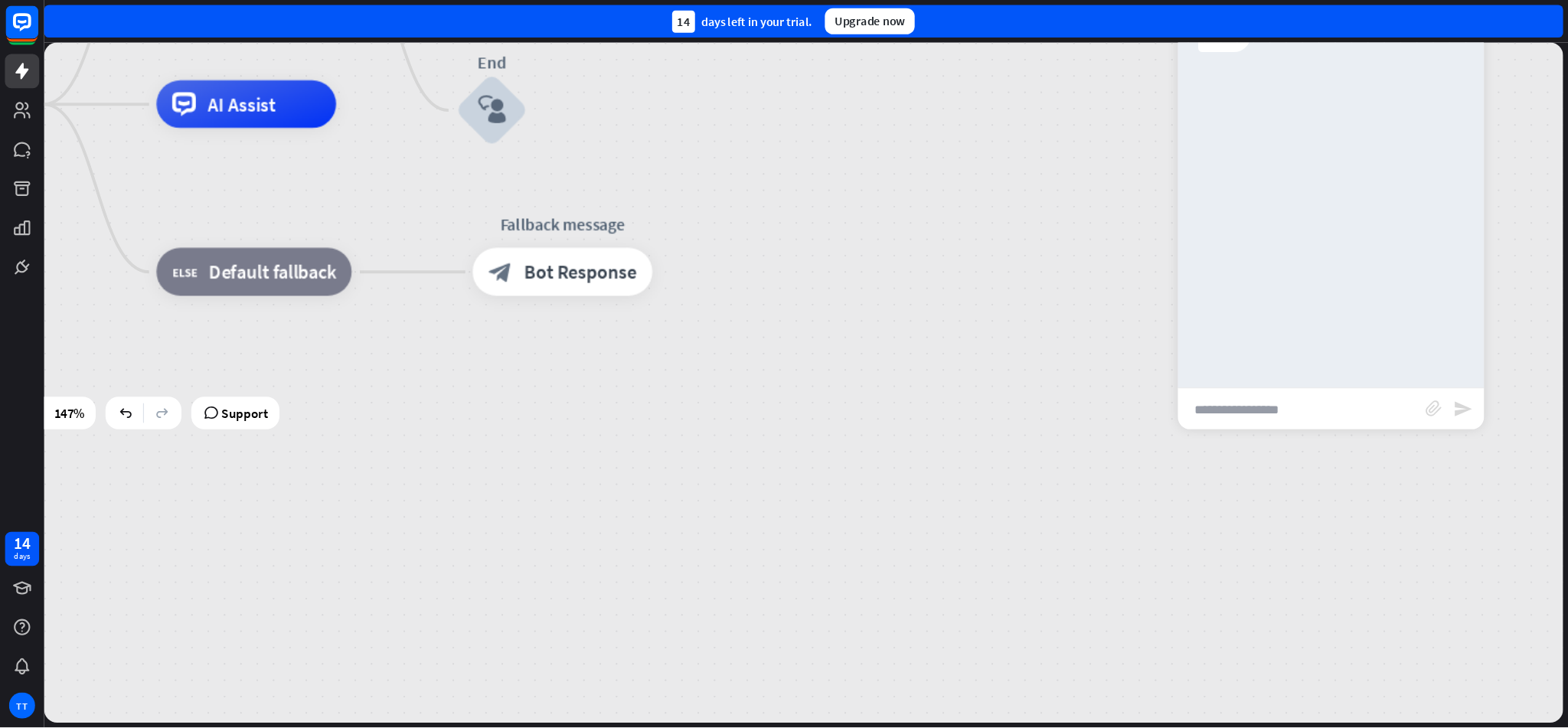 scroll, scrollTop: 0, scrollLeft: 0, axis: both 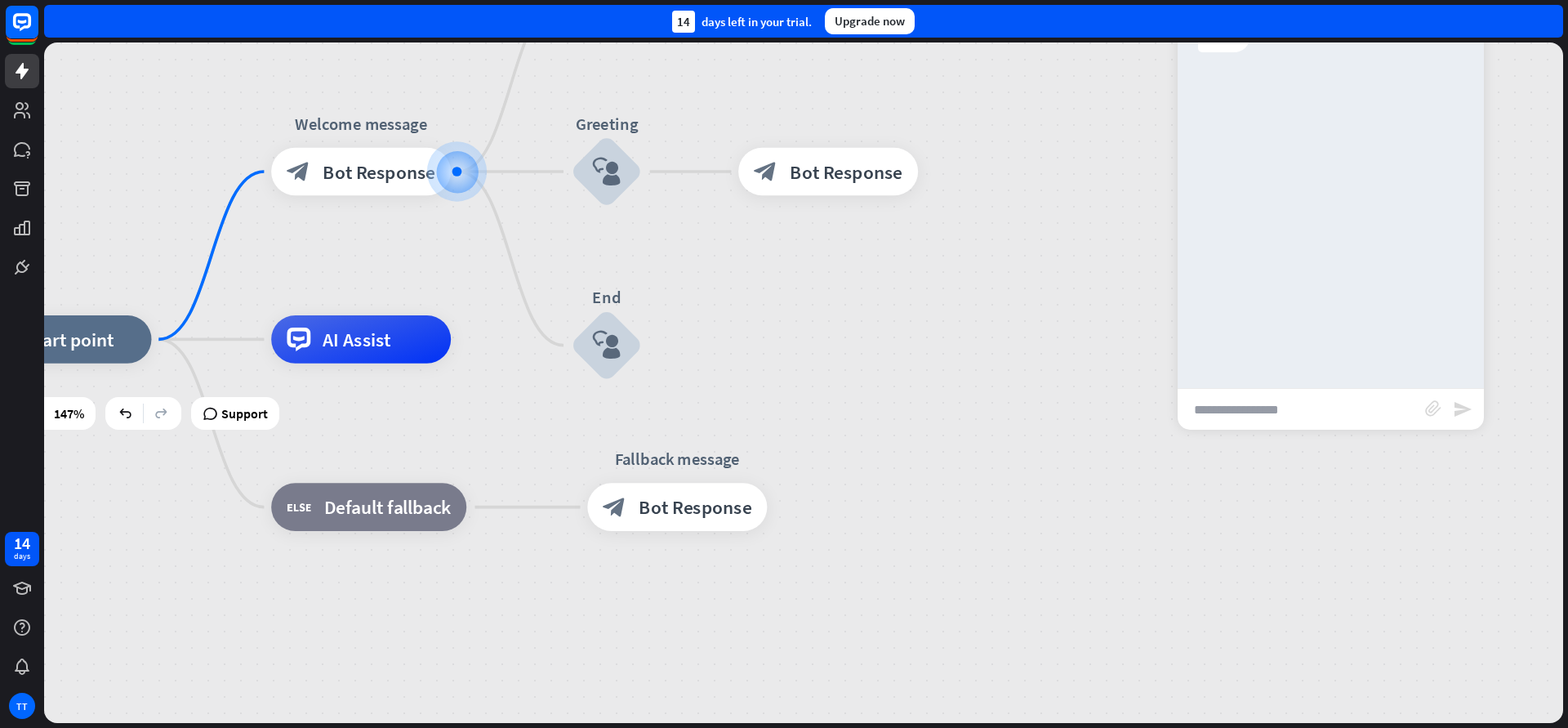 drag, startPoint x: 858, startPoint y: 349, endPoint x: 938, endPoint y: 532, distance: 199.72231 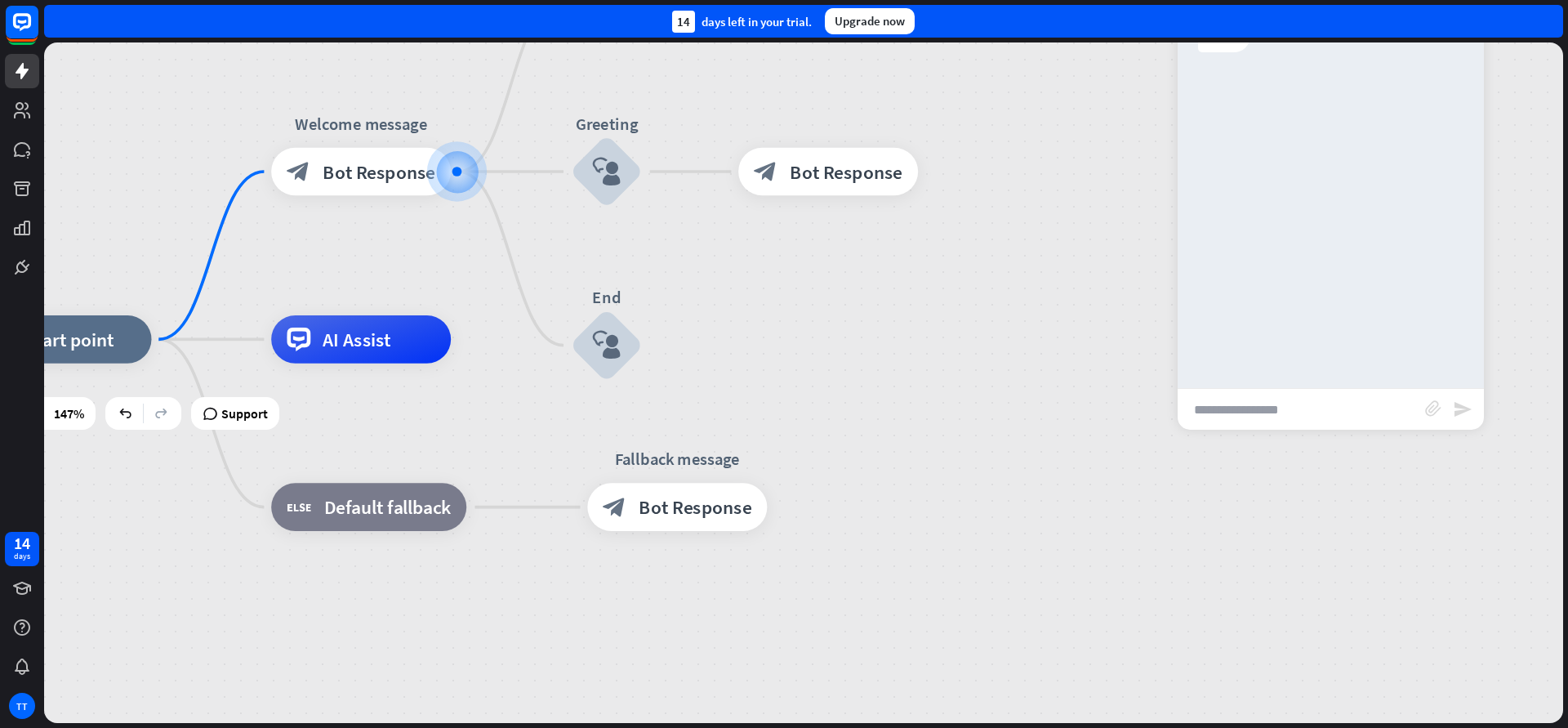 click on "home_2   Start point                 Welcome message   block_bot_response   Bot Response                 Food   block_user_input                   block_bot_response   Bot Response                   block_user_input                   block_bot_response   Bot Response                 Greeting   block_user_input                   block_bot_response   Bot Response                     AI Assist                   block_fallback   Default fallback                 Fallback message   block_bot_response   Bot Response" at bounding box center [1085, 838] 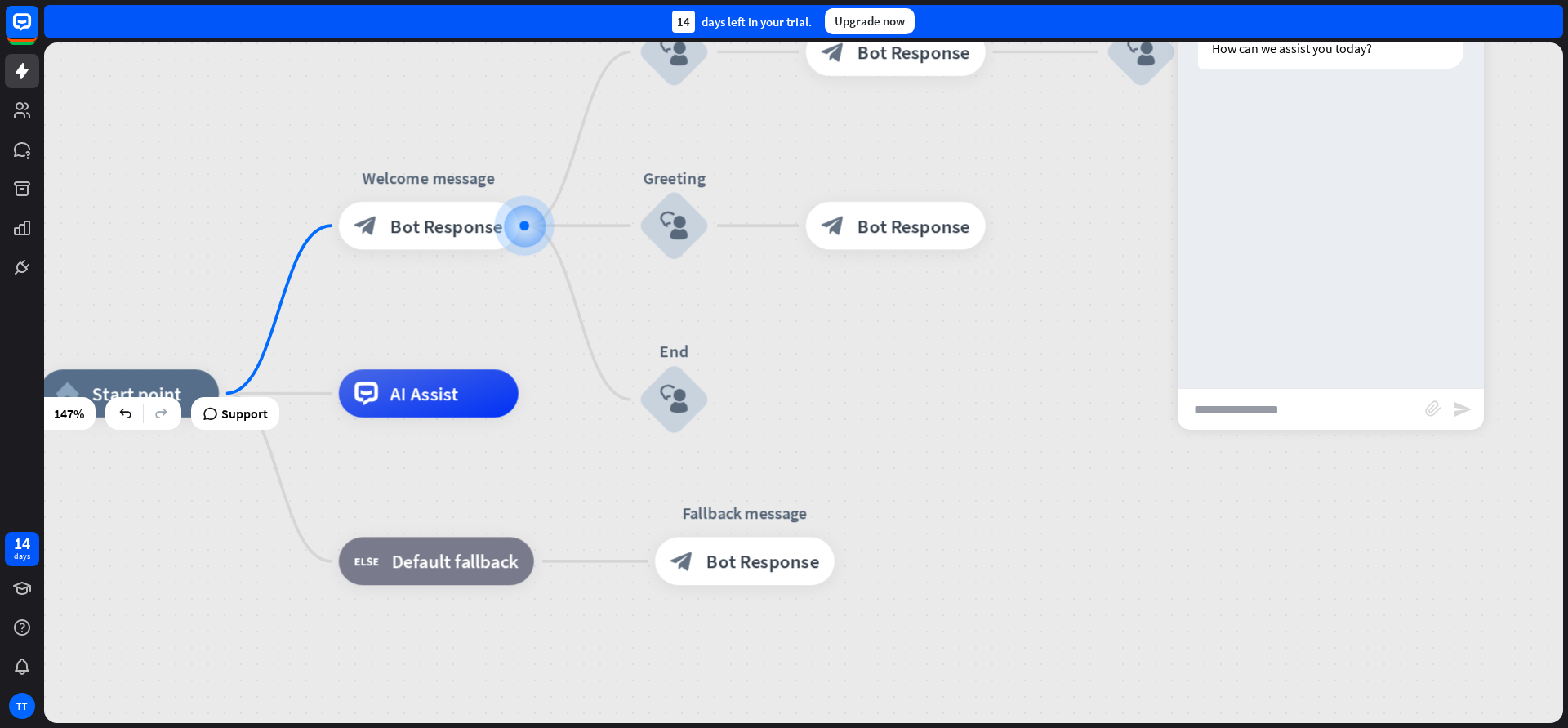 drag, startPoint x: 940, startPoint y: 391, endPoint x: 1039, endPoint y: 390, distance: 99.00505 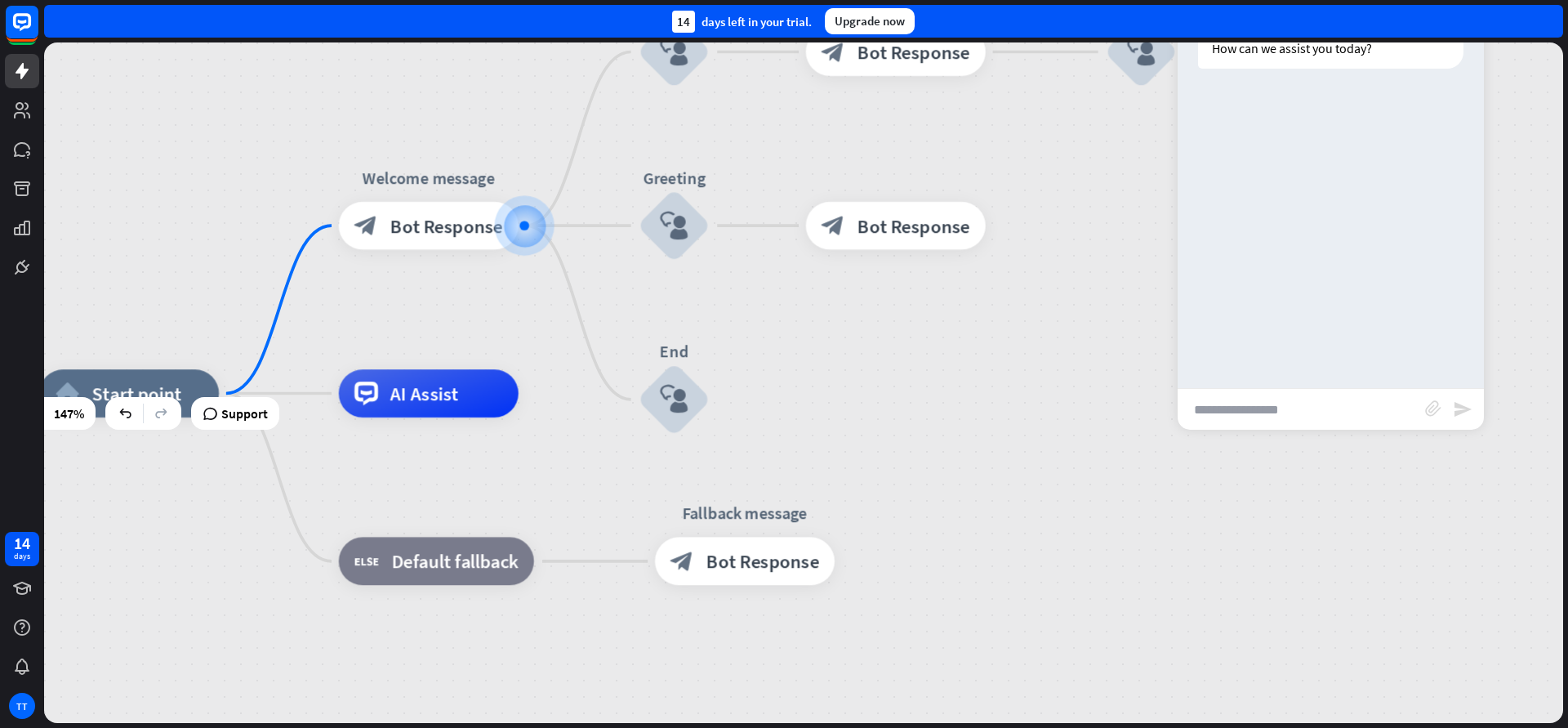 click on "home_2   Start point                 Welcome message   block_bot_response   Bot Response                 Food   block_user_input                   block_bot_response   Bot Response                   block_user_input                   block_bot_response   Bot Response                 Greeting   block_user_input                   block_bot_response   Bot Response                     AI Assist                   block_fallback   Default fallback                 Fallback message   block_bot_response   Bot Response" at bounding box center (1153, 893) 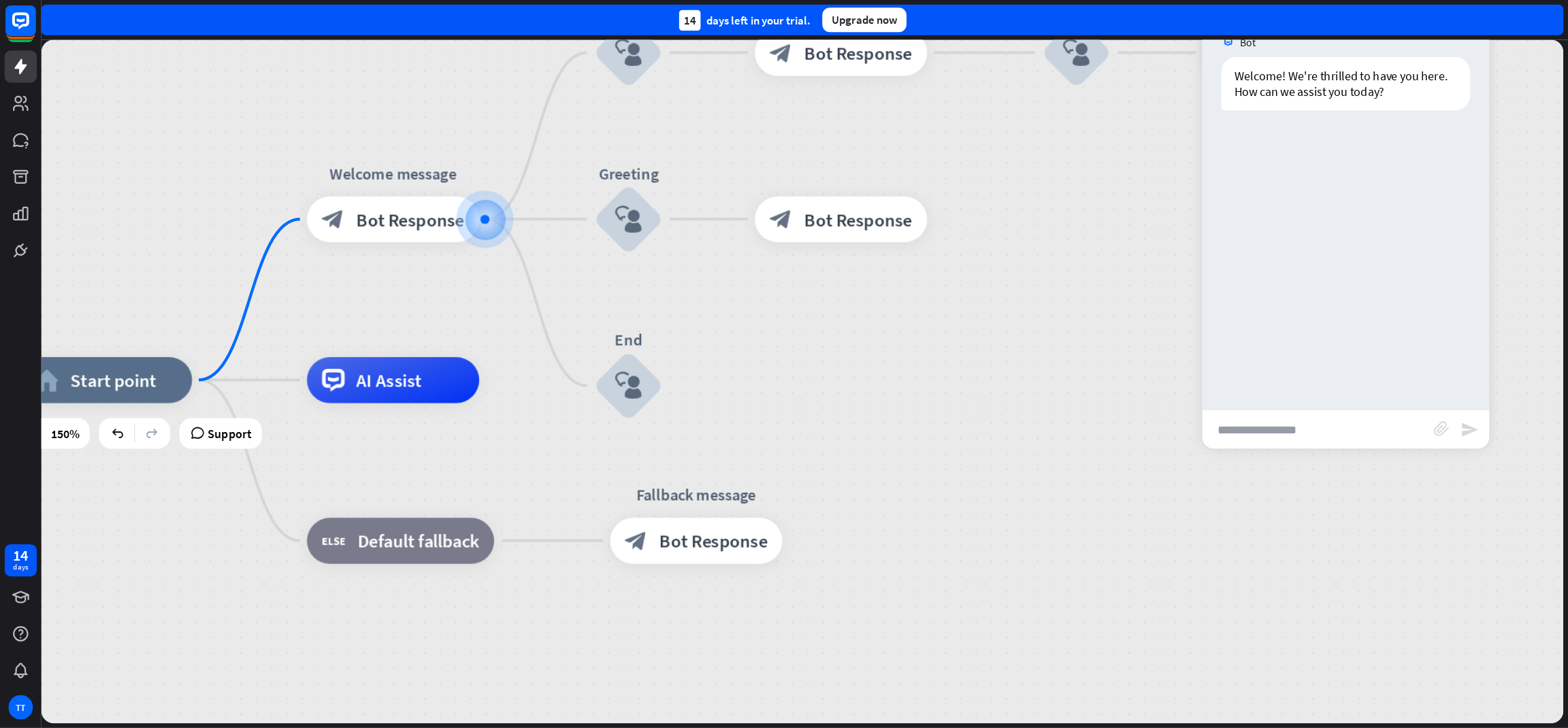 scroll, scrollTop: 227, scrollLeft: 49, axis: both 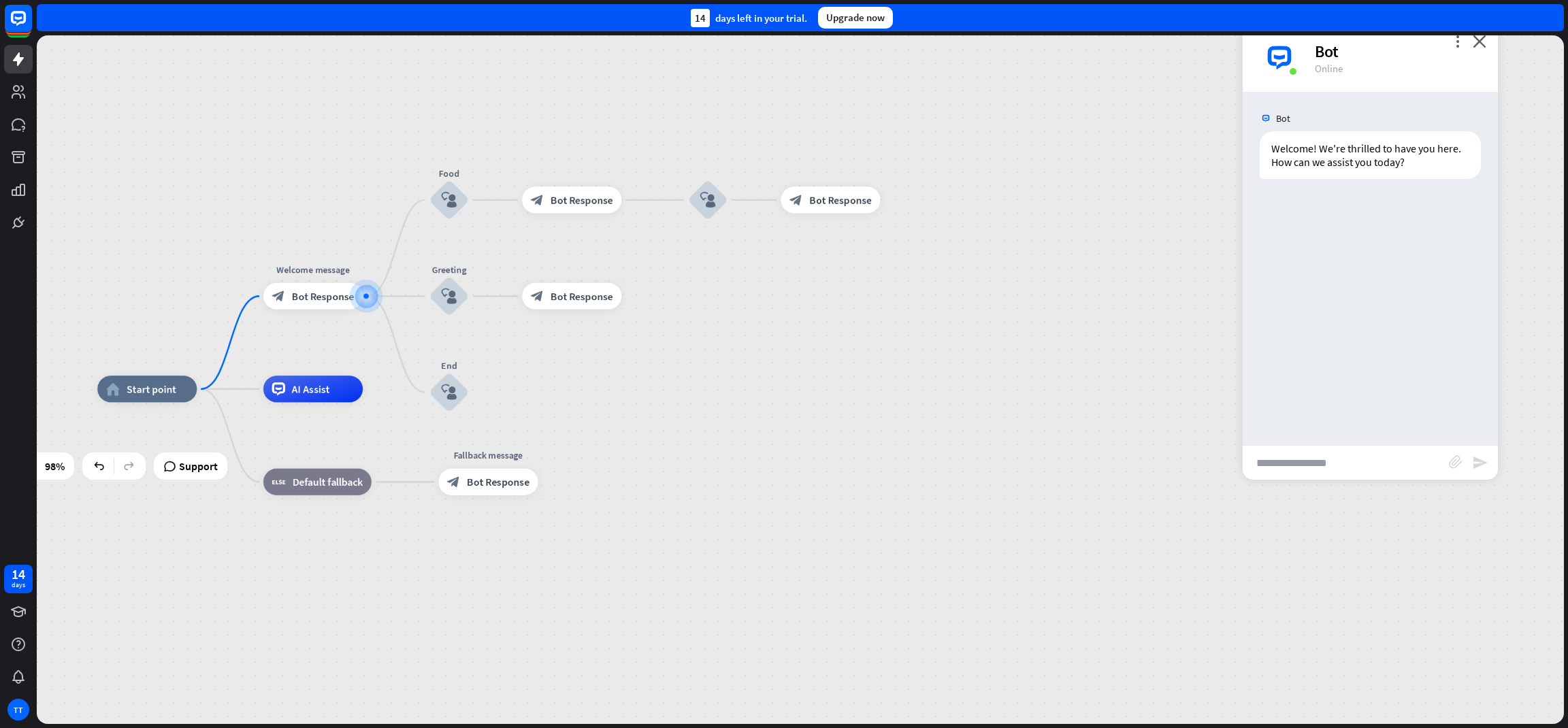 drag, startPoint x: 199, startPoint y: 192, endPoint x: 221, endPoint y: 312, distance: 122 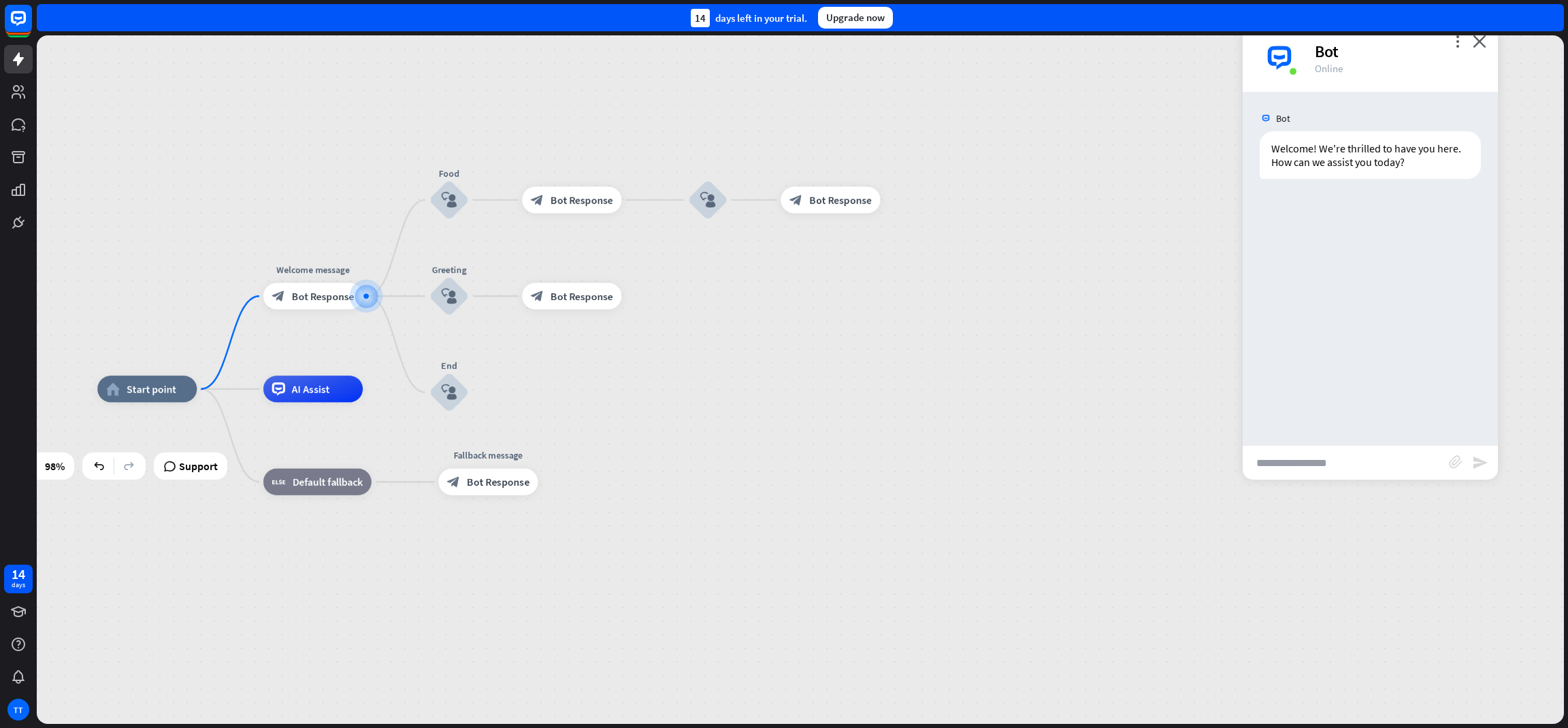 click on "home_2   Start point                 Welcome message   block_bot_response   Bot Response                 Food   block_user_input                   block_bot_response   Bot Response                   block_user_input                   block_bot_response   Bot Response                 Greeting   block_user_input                   block_bot_response   Bot Response                     AI Assist                   block_fallback   Default fallback                 Fallback message   block_bot_response   Bot Response" at bounding box center [751, 152] 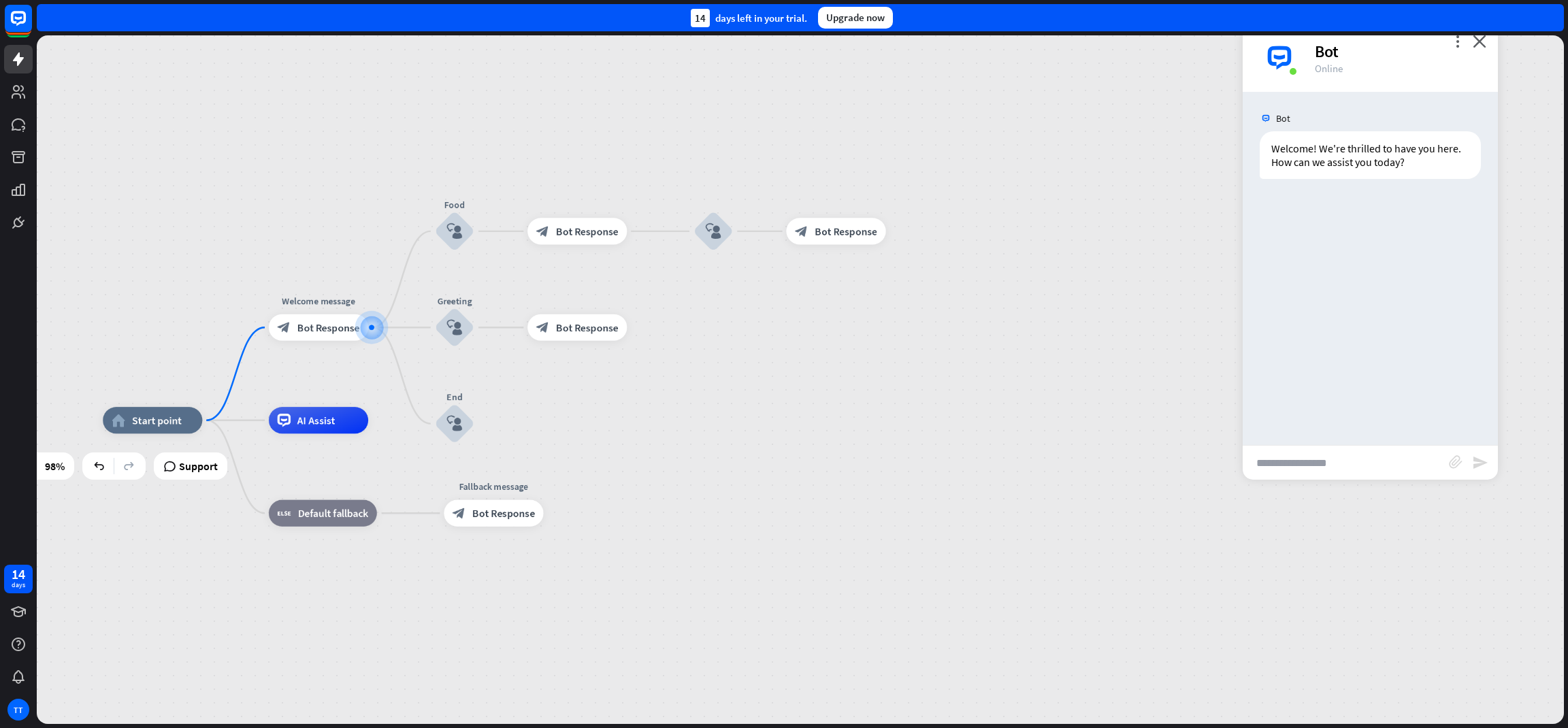 scroll, scrollTop: 227, scrollLeft: 0, axis: vertical 